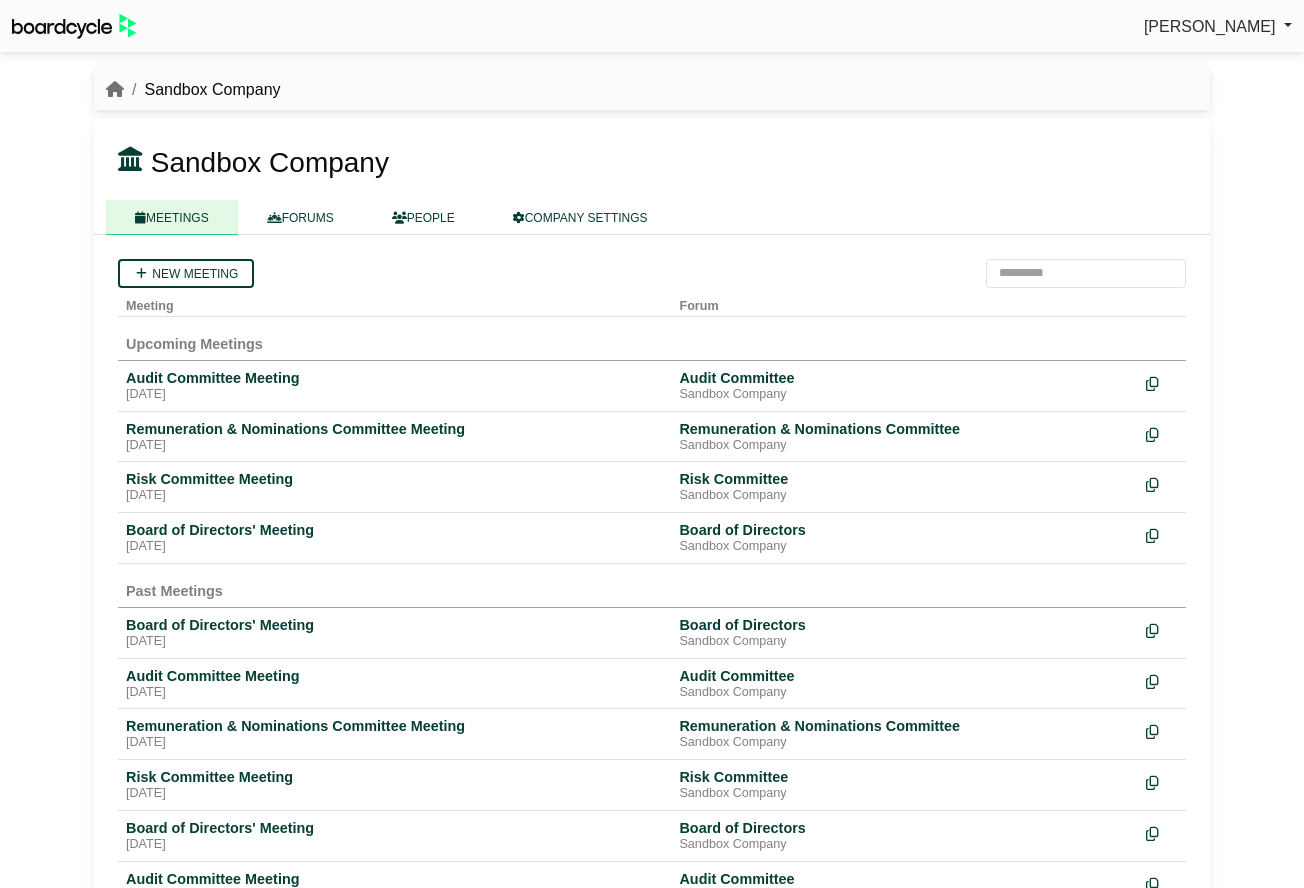 scroll, scrollTop: 0, scrollLeft: 0, axis: both 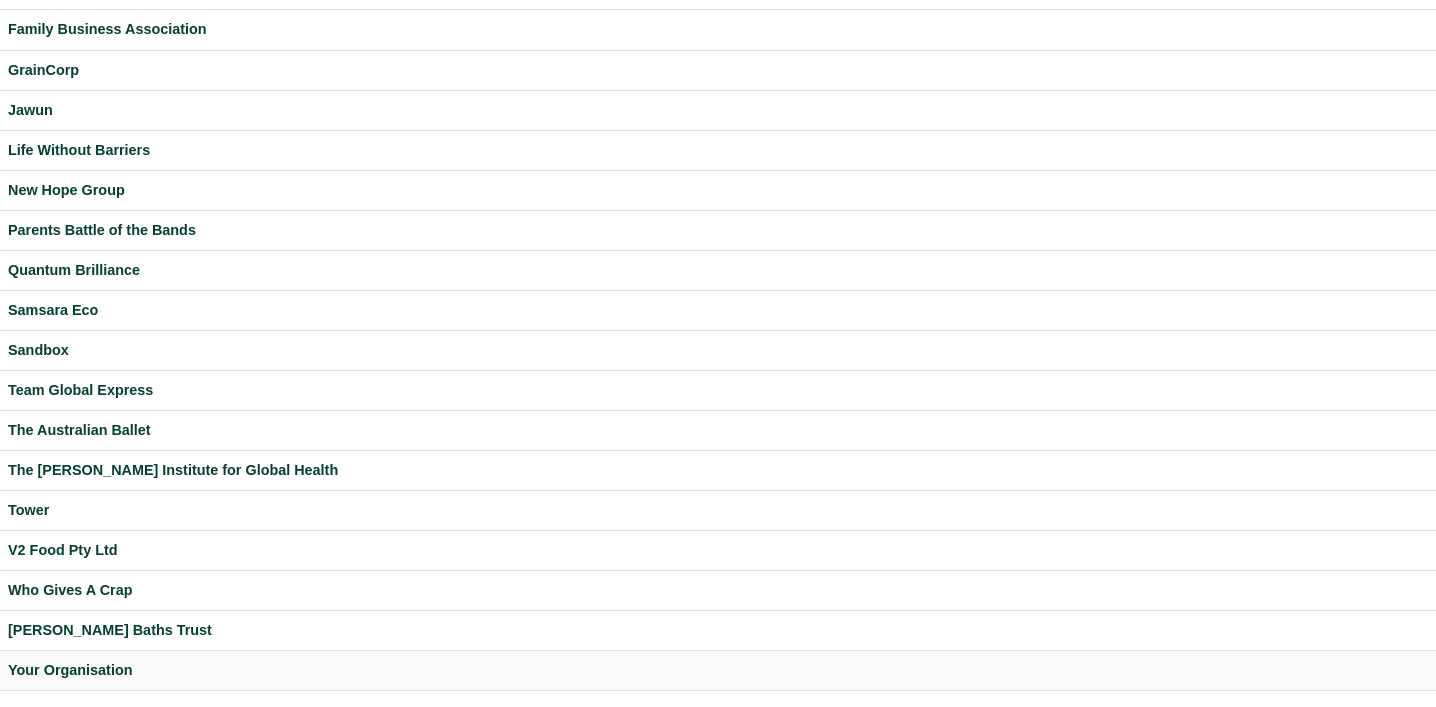 click on "Your Organisation" at bounding box center (718, 670) 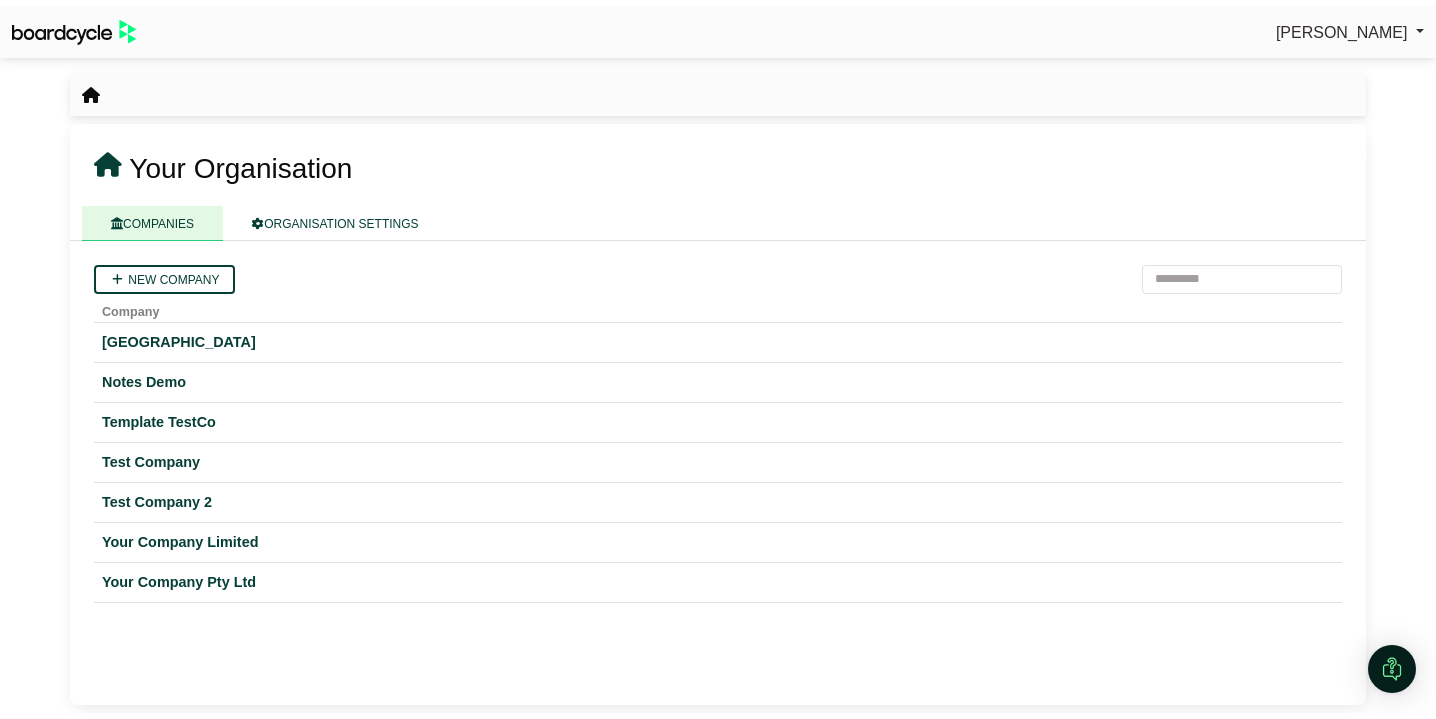 scroll, scrollTop: 0, scrollLeft: 0, axis: both 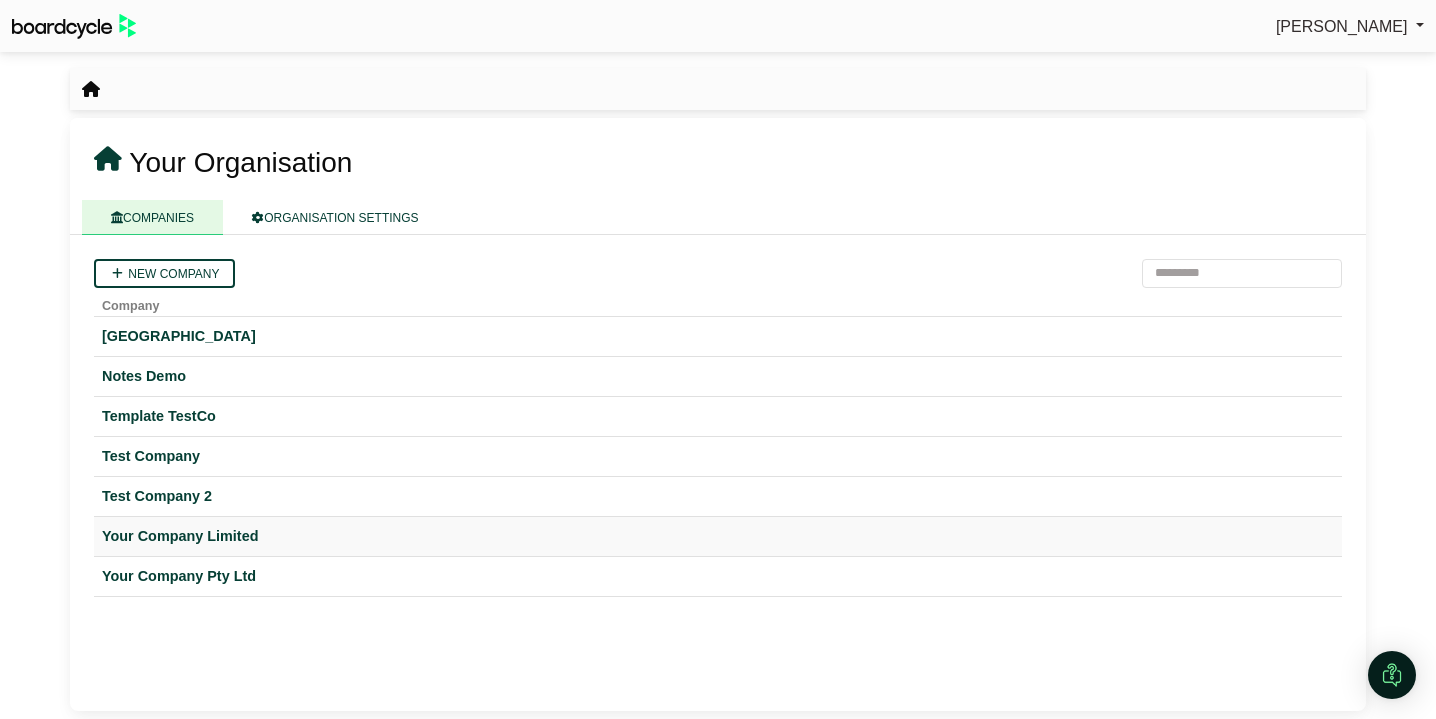 click on "Your Company Limited" at bounding box center (718, 536) 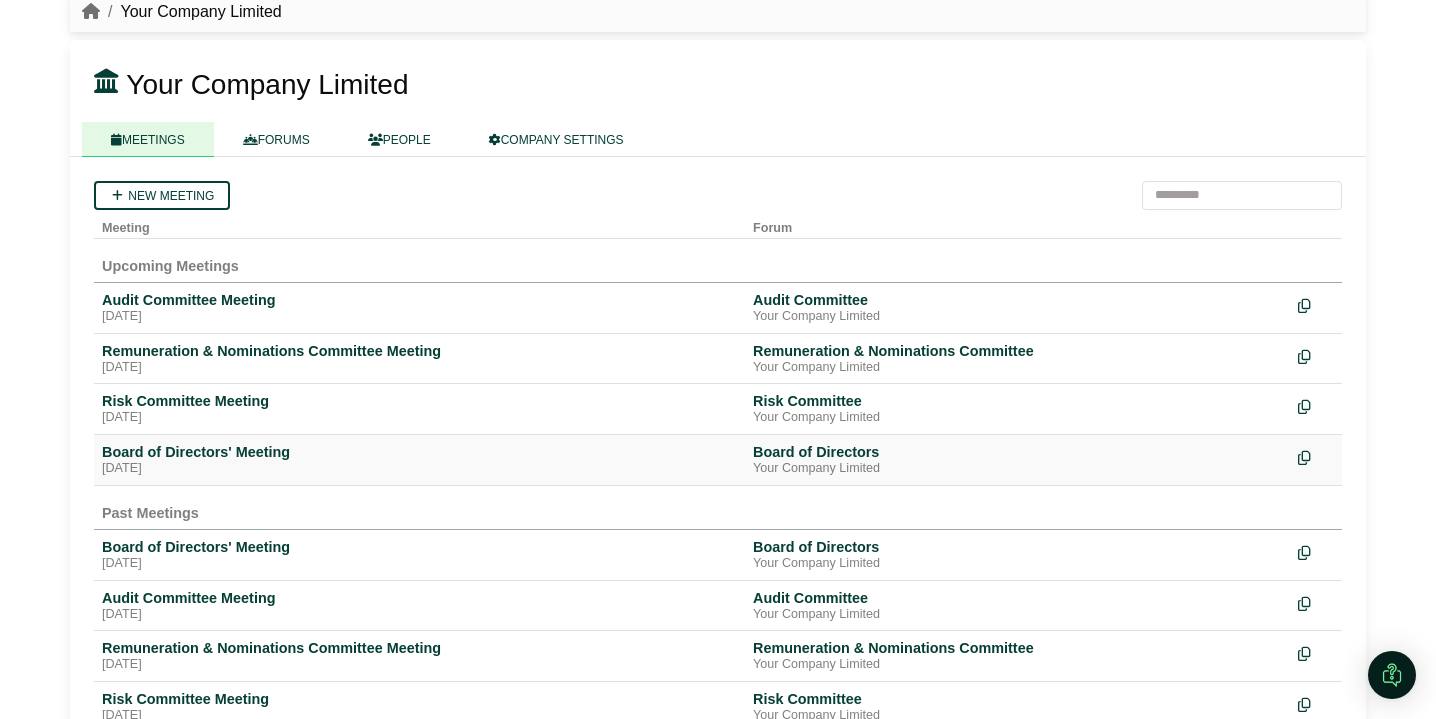 scroll, scrollTop: 4, scrollLeft: 0, axis: vertical 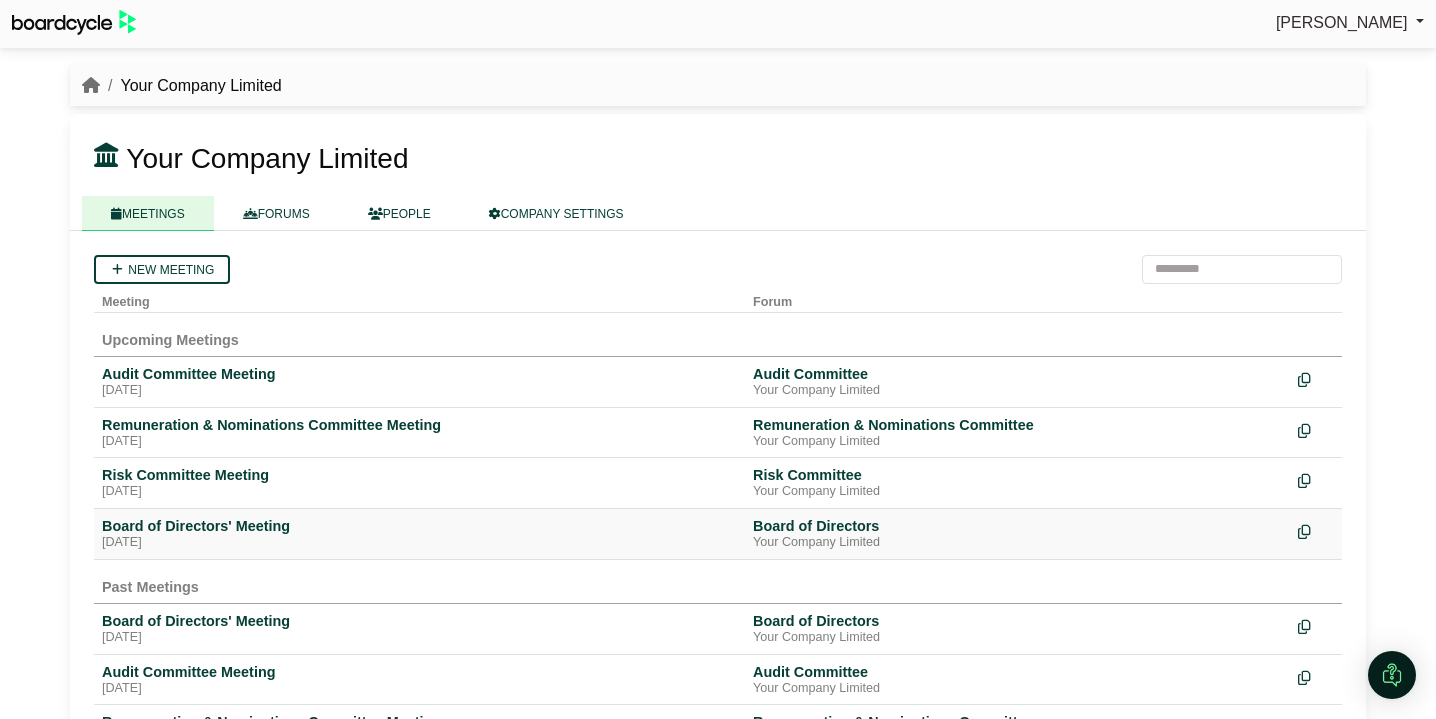 click on "Board of Directors' Meeting" at bounding box center (419, 526) 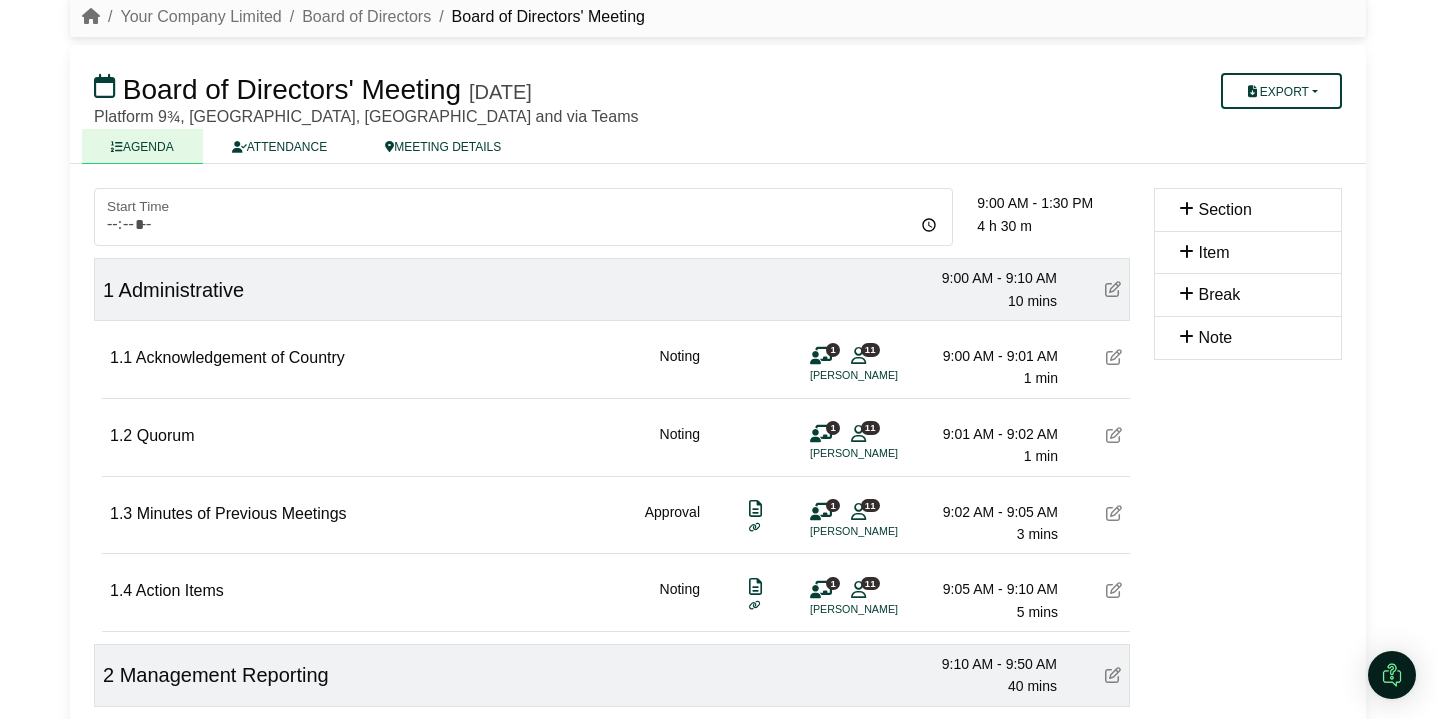 scroll, scrollTop: 56, scrollLeft: 0, axis: vertical 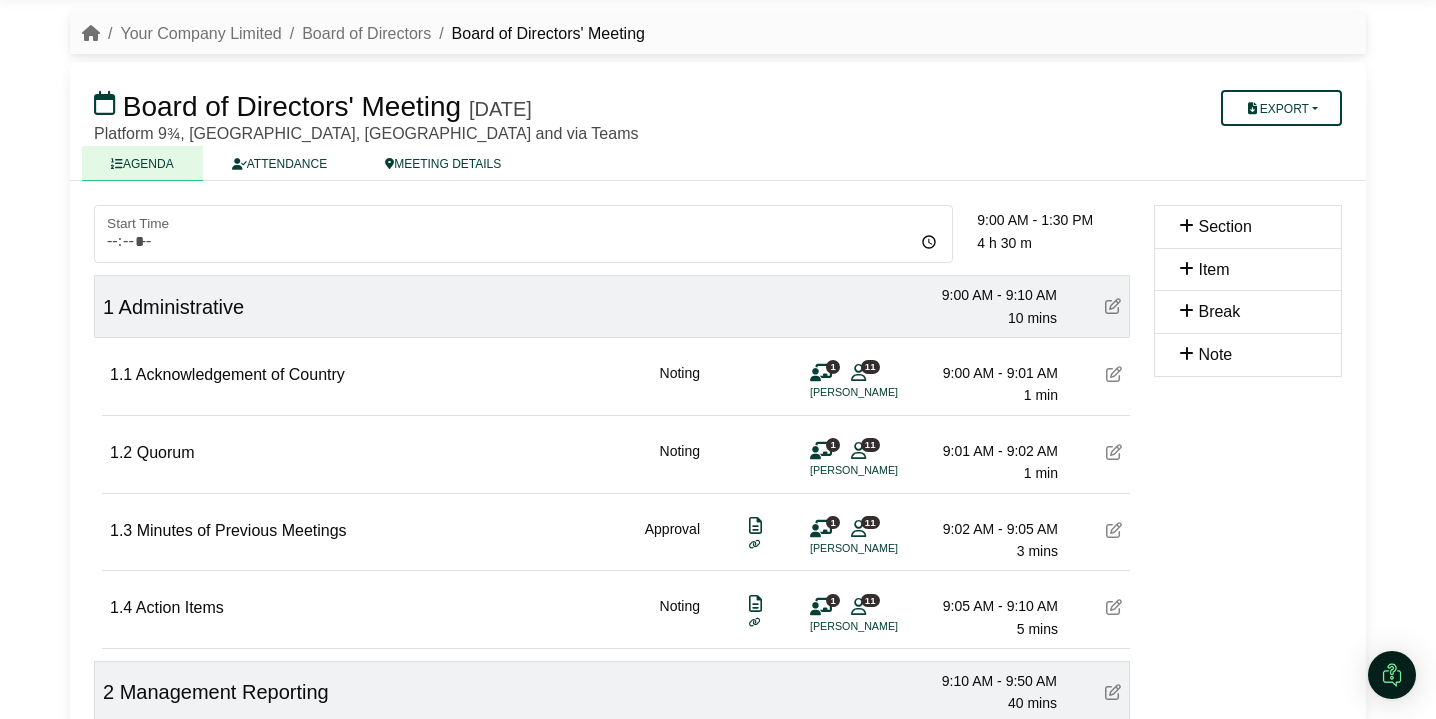 type 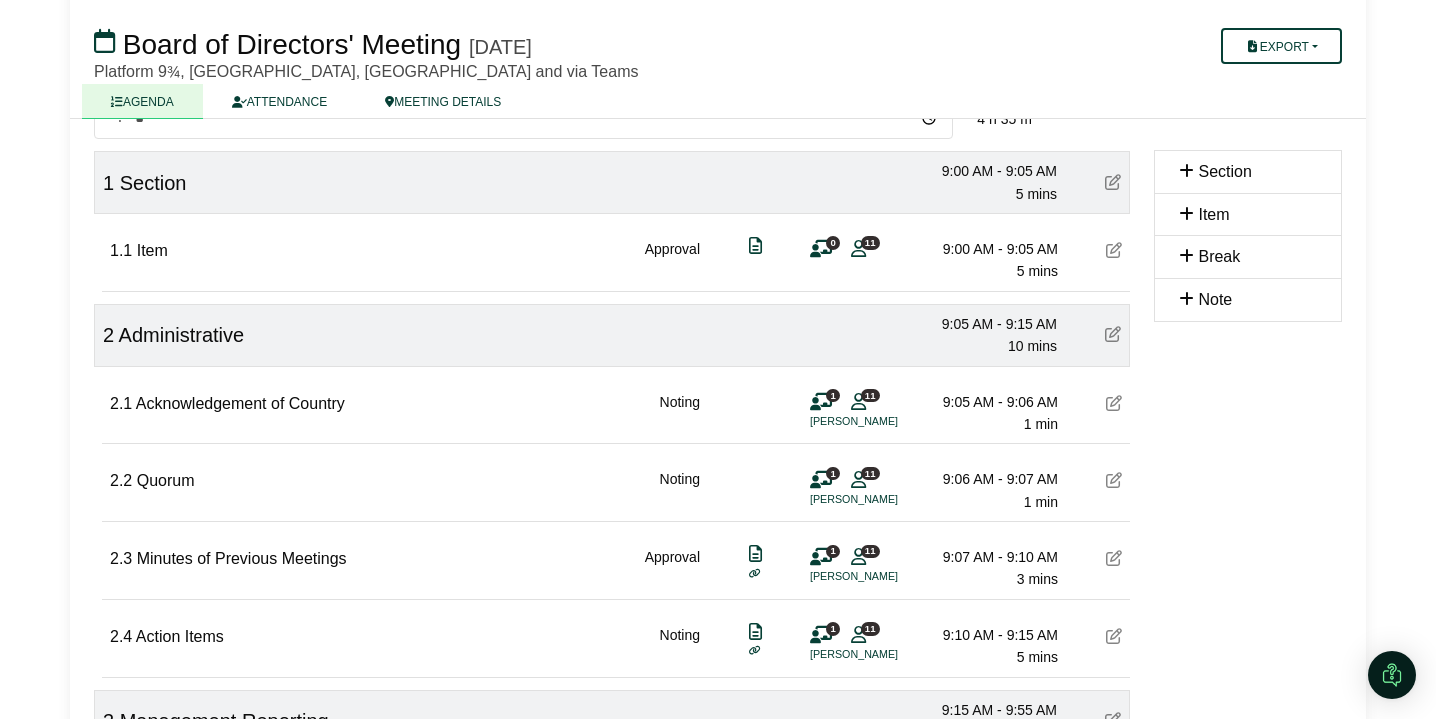 scroll, scrollTop: 177, scrollLeft: 0, axis: vertical 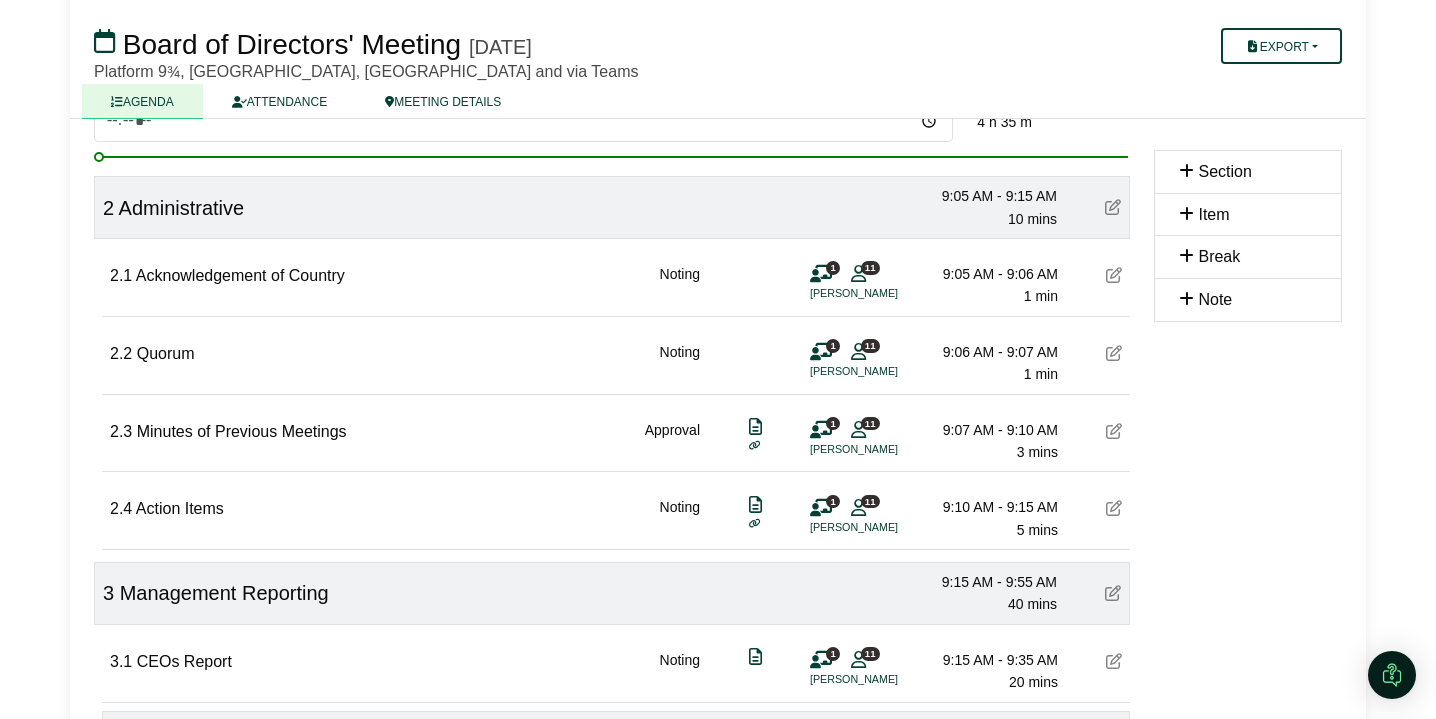 type 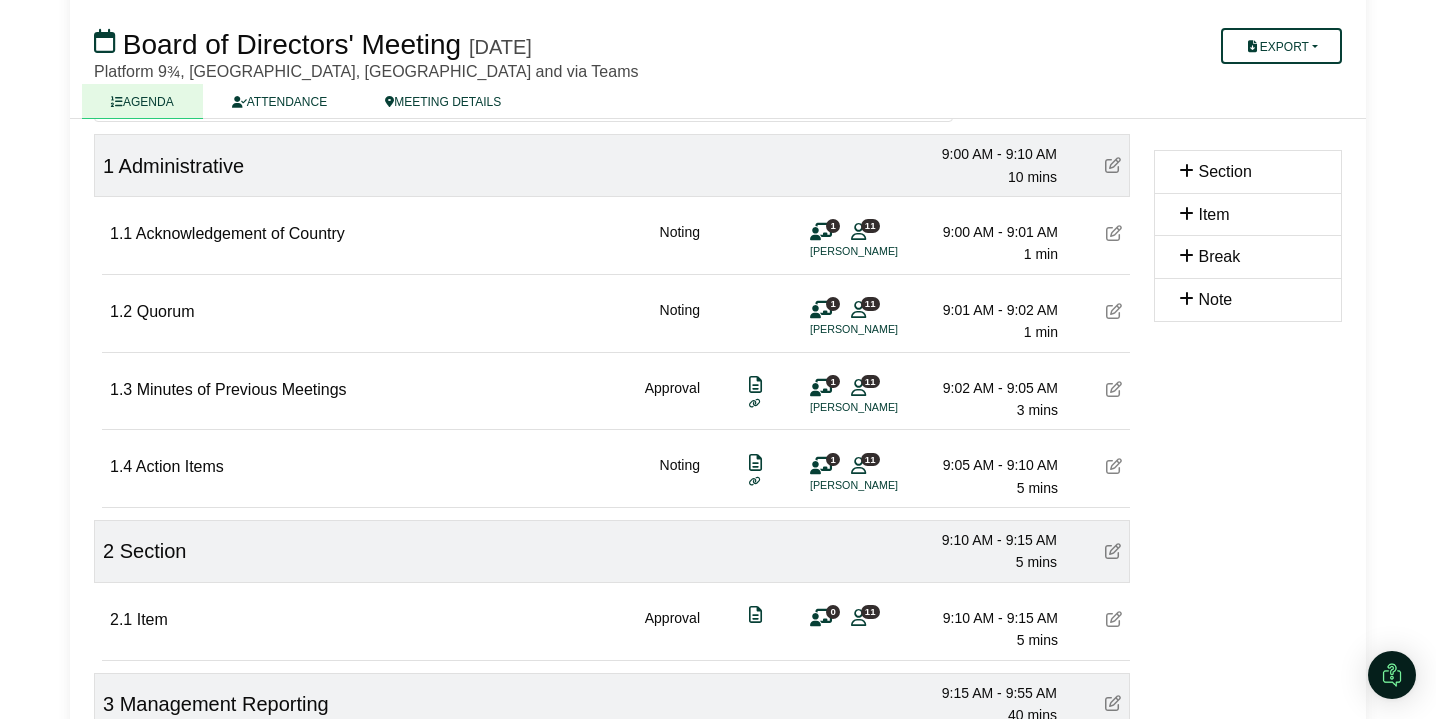 scroll, scrollTop: 202, scrollLeft: 0, axis: vertical 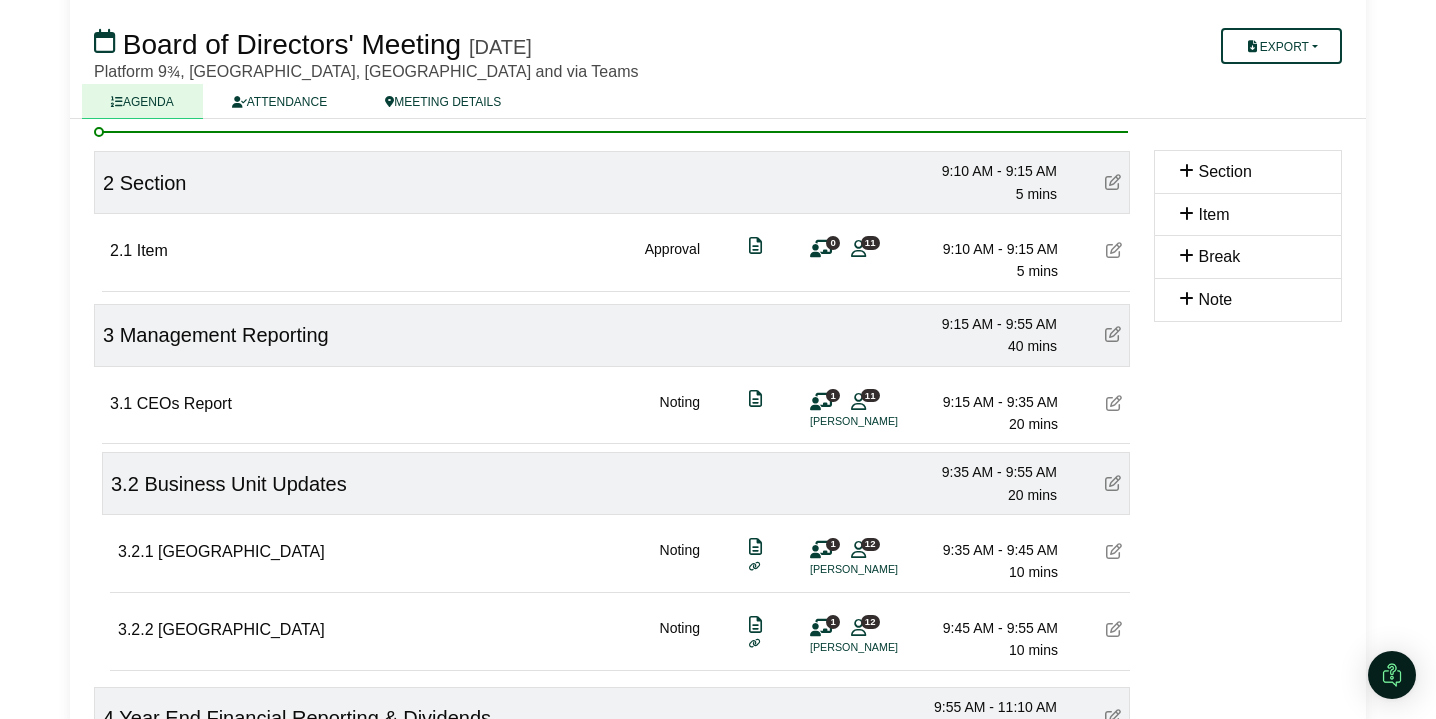type 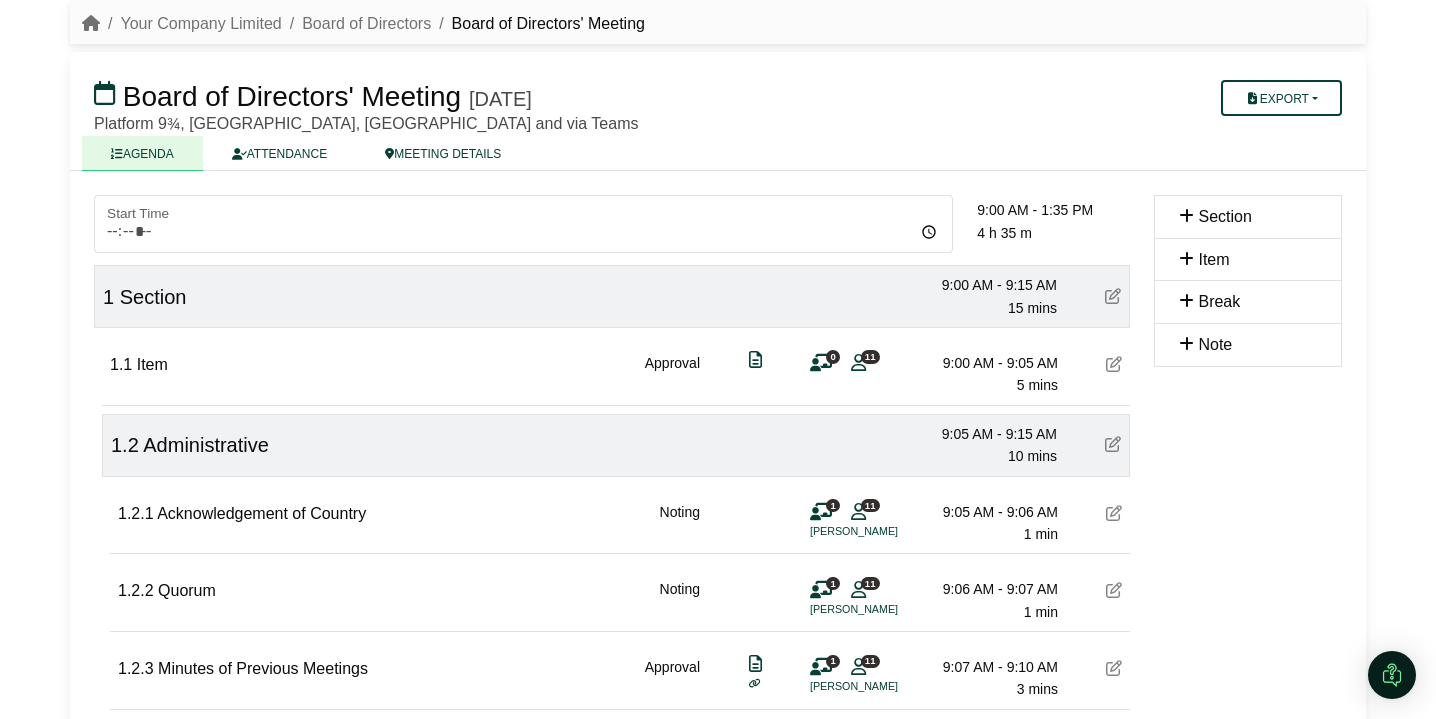 scroll, scrollTop: 63, scrollLeft: 0, axis: vertical 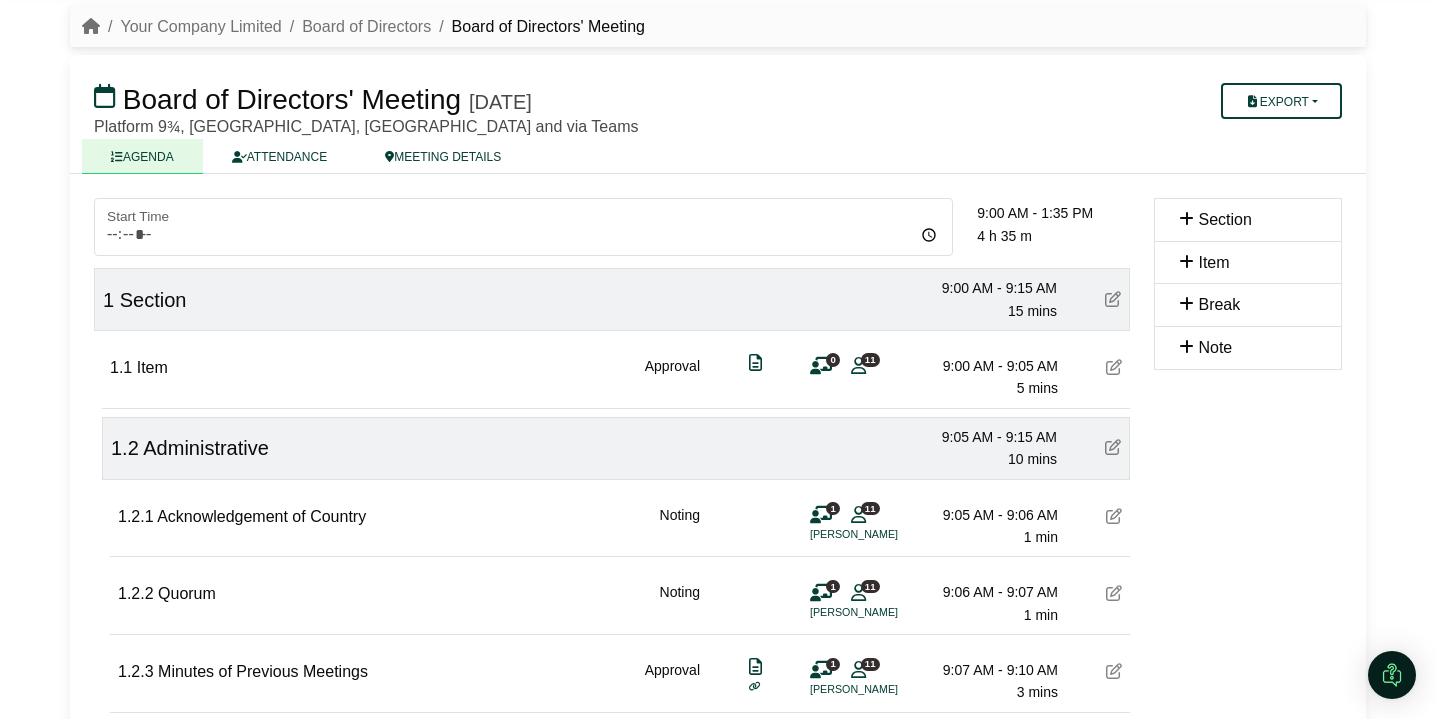 type 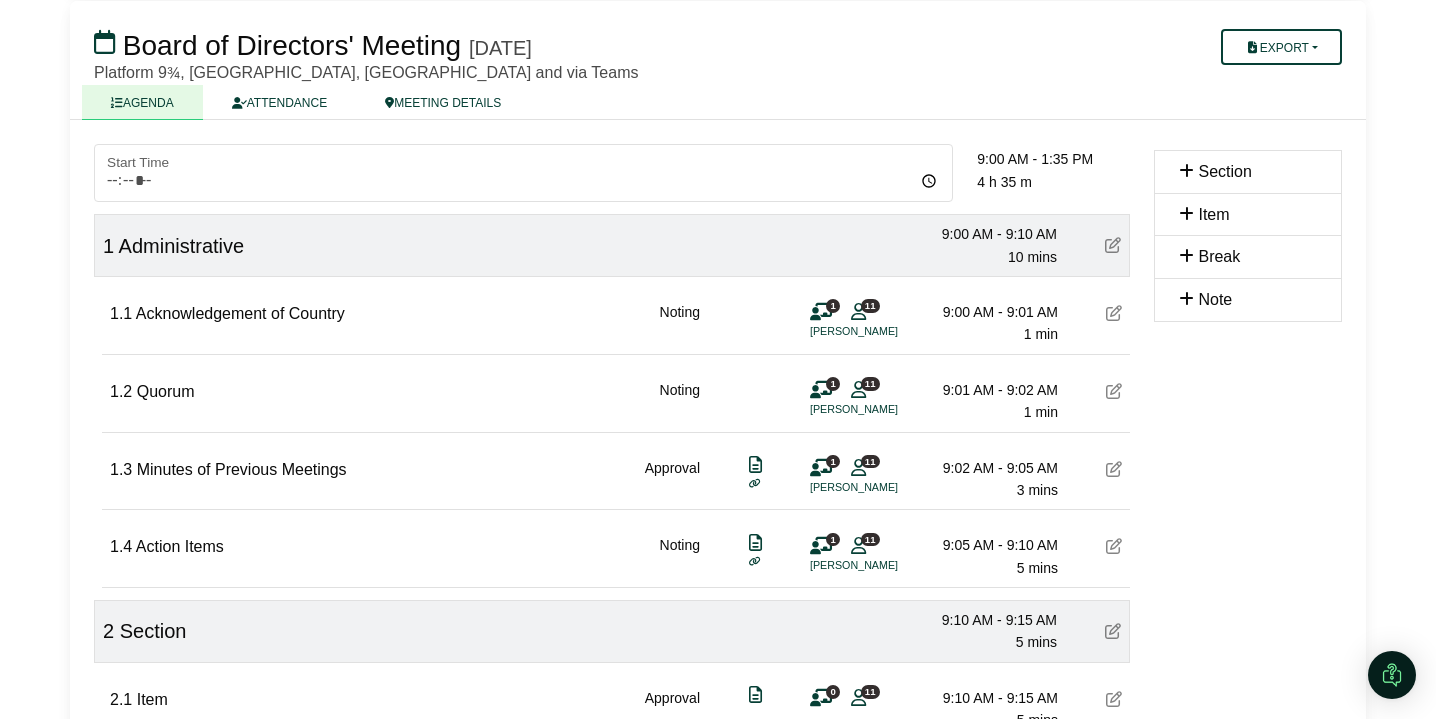 scroll, scrollTop: 120, scrollLeft: 0, axis: vertical 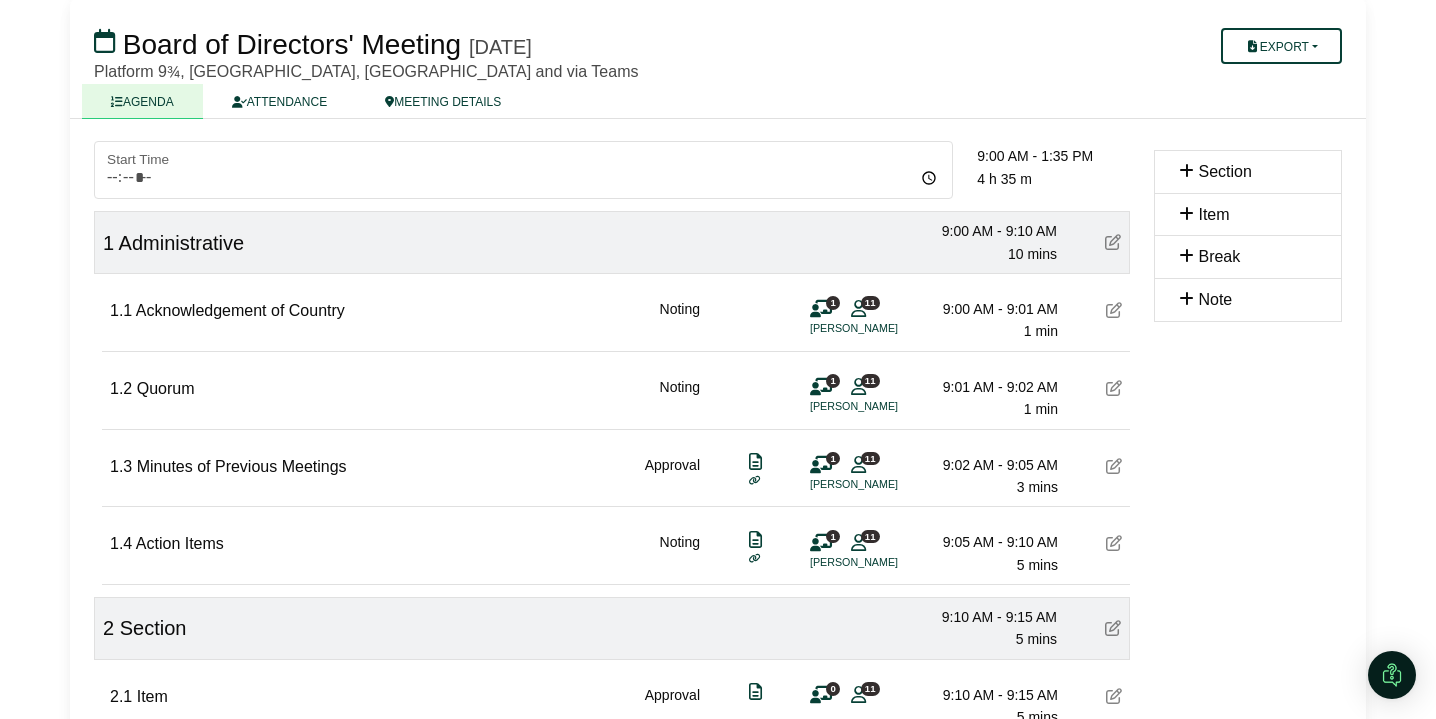 type 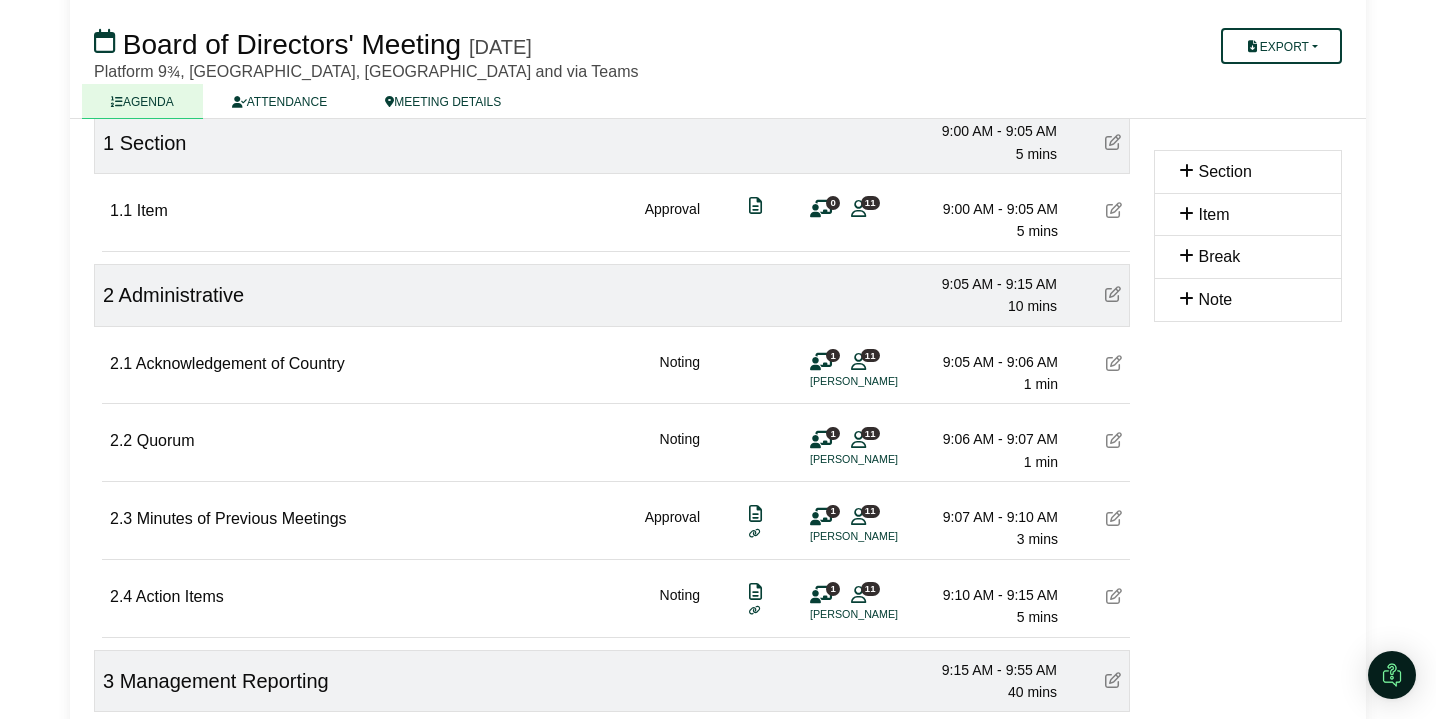 scroll, scrollTop: 231, scrollLeft: 0, axis: vertical 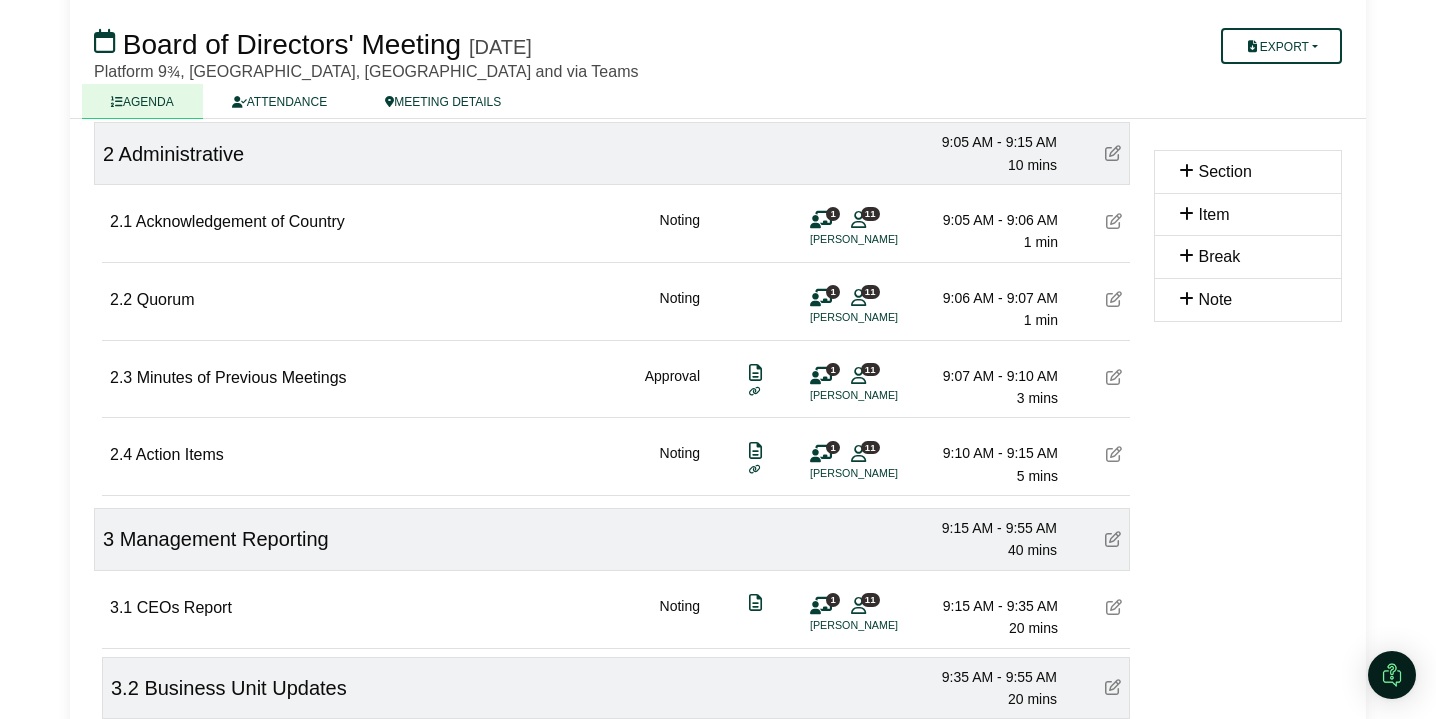 type 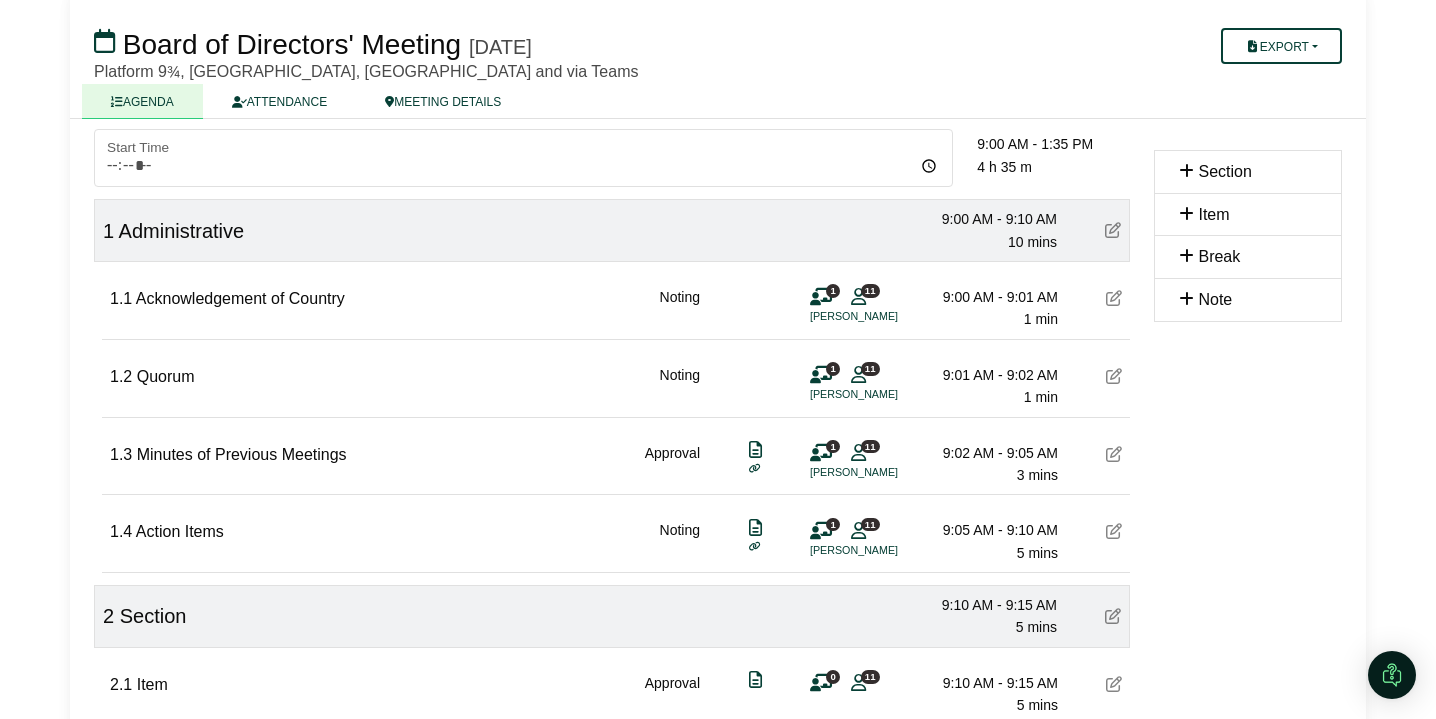 type 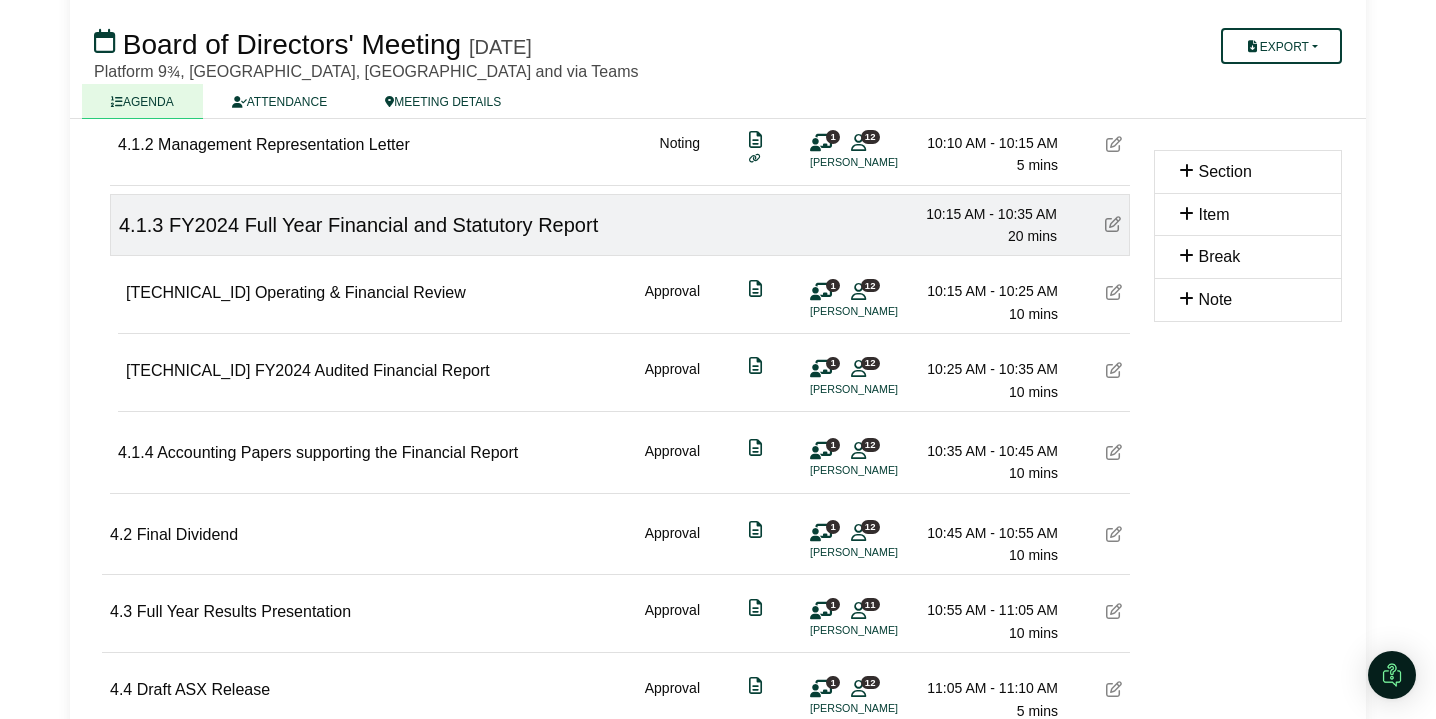 scroll, scrollTop: 1380, scrollLeft: 0, axis: vertical 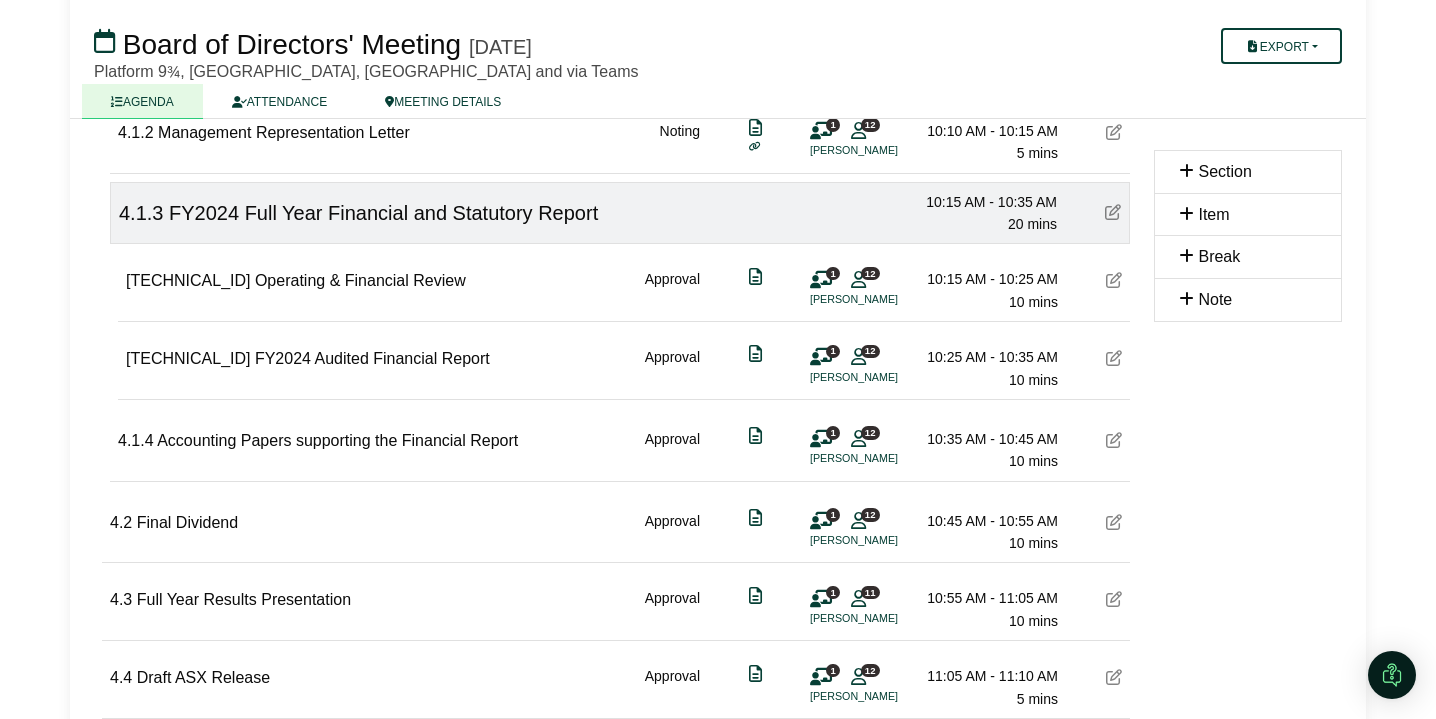 click at bounding box center (1114, 358) 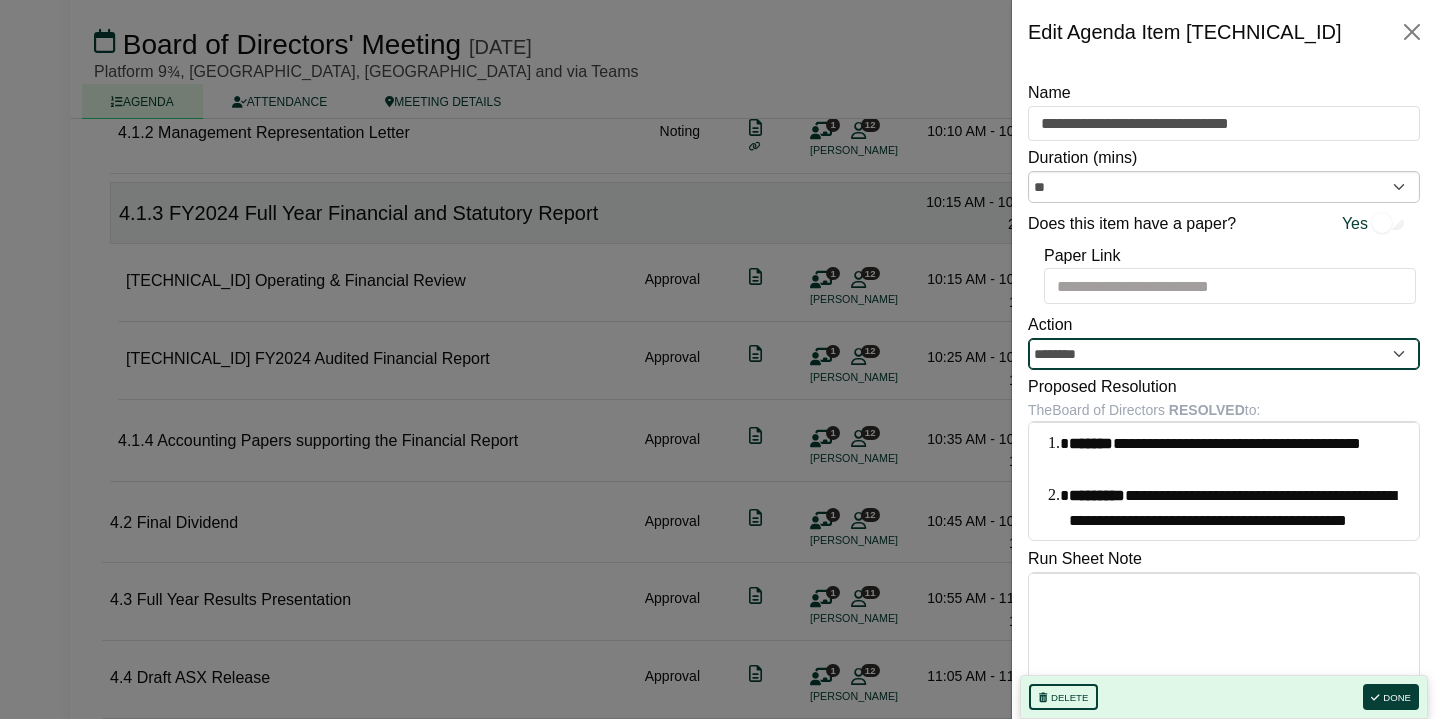 click on "********" at bounding box center (1224, 354) 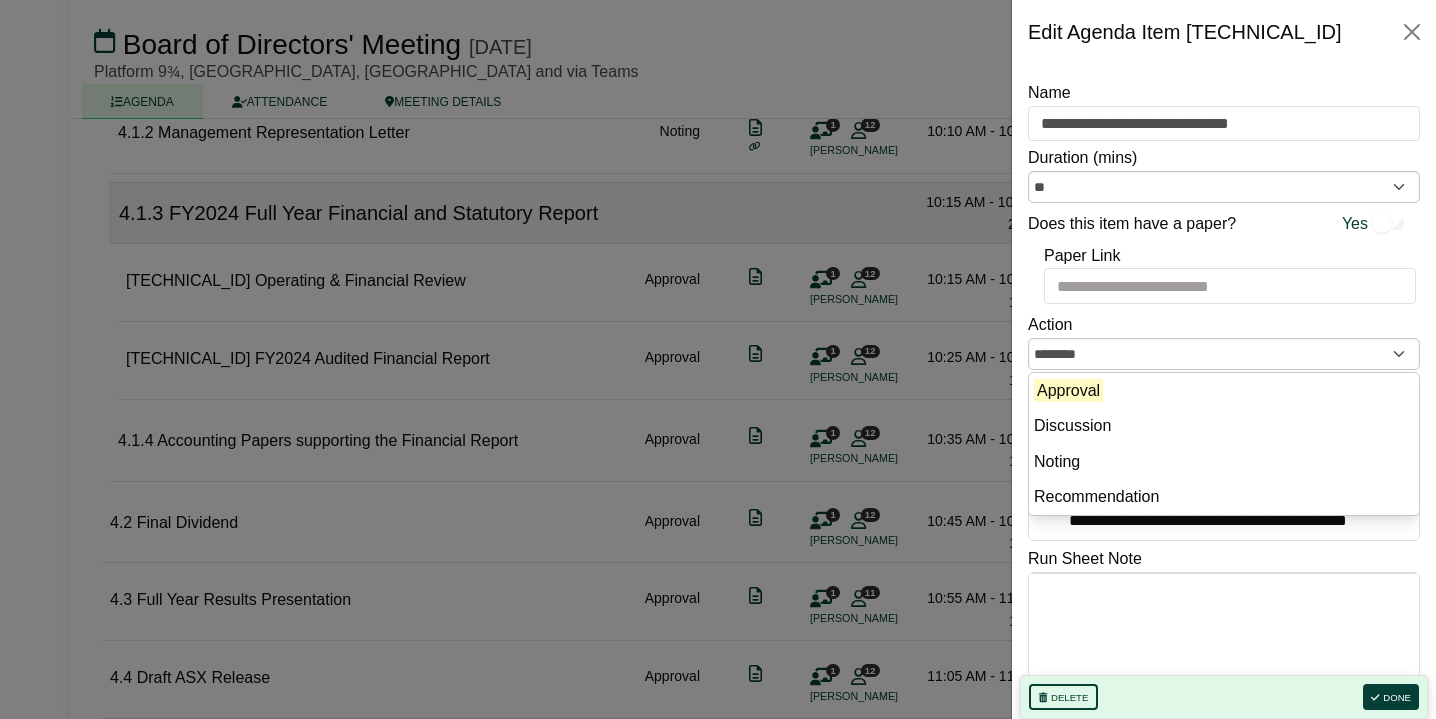 click on "Action ******** Approval Discussion Noting Recommendation" at bounding box center (1224, 341) 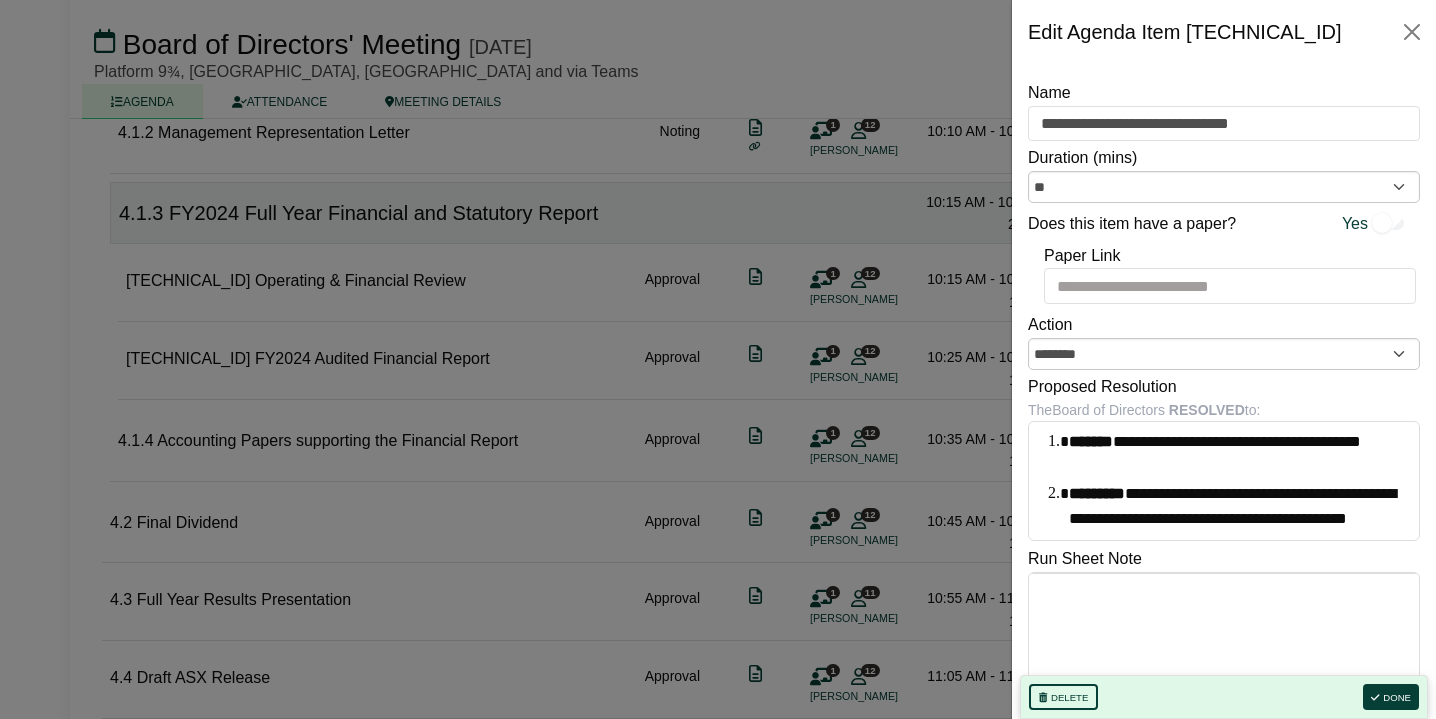 scroll, scrollTop: 0, scrollLeft: 0, axis: both 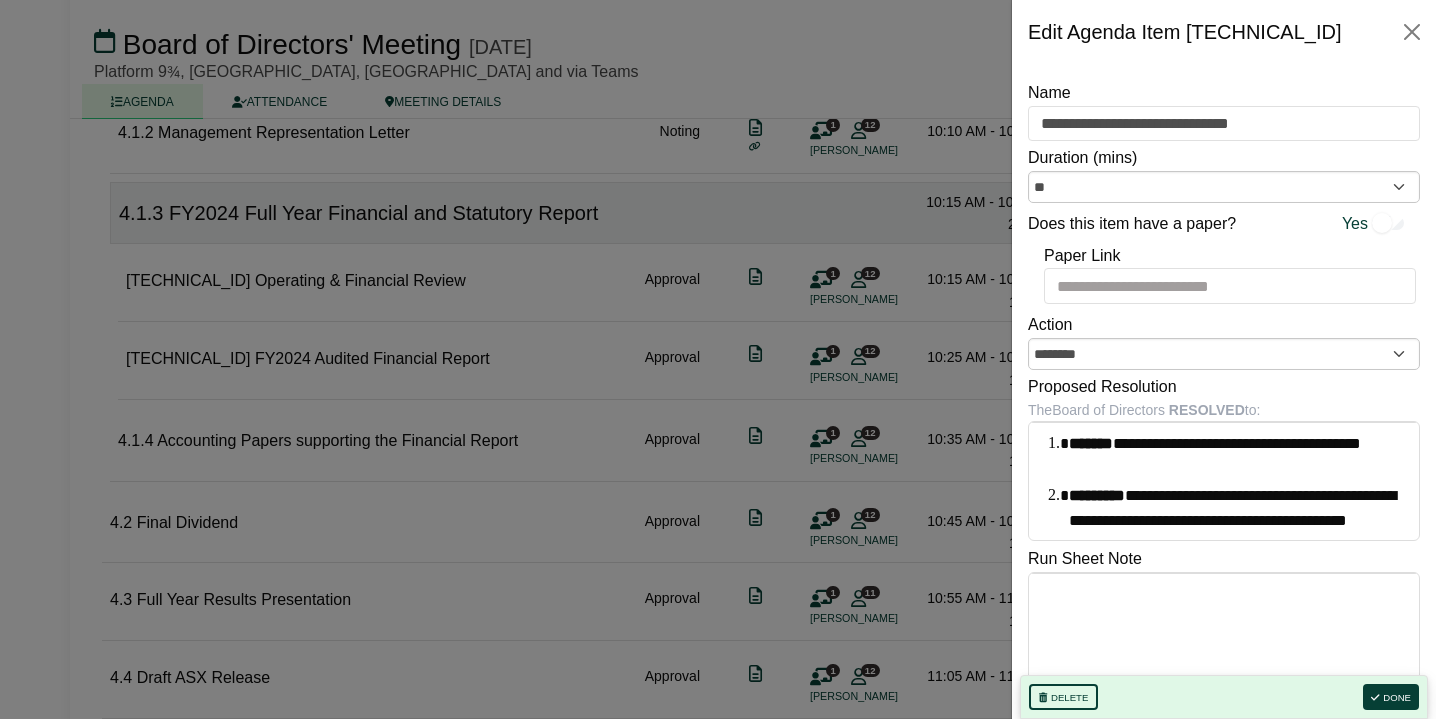 click at bounding box center [718, 359] 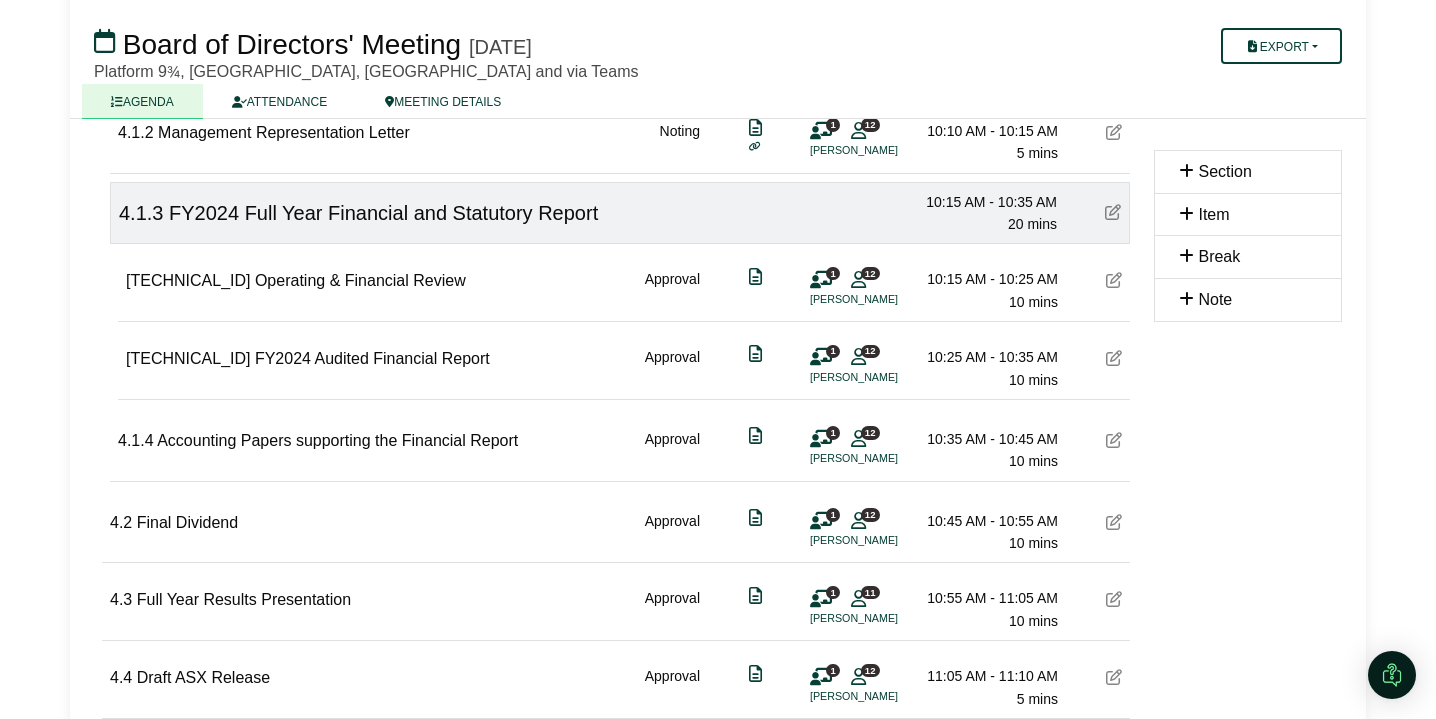 click at bounding box center (821, 357) 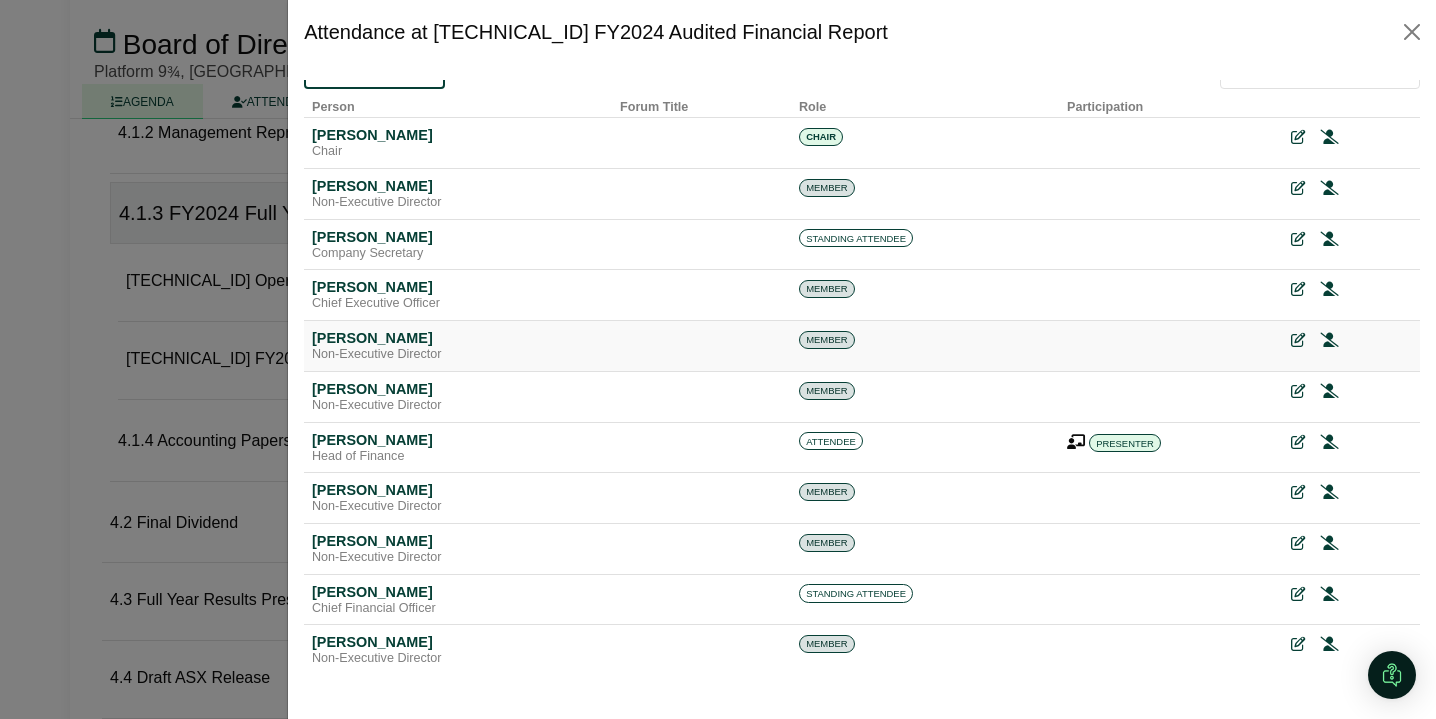 scroll, scrollTop: 0, scrollLeft: 0, axis: both 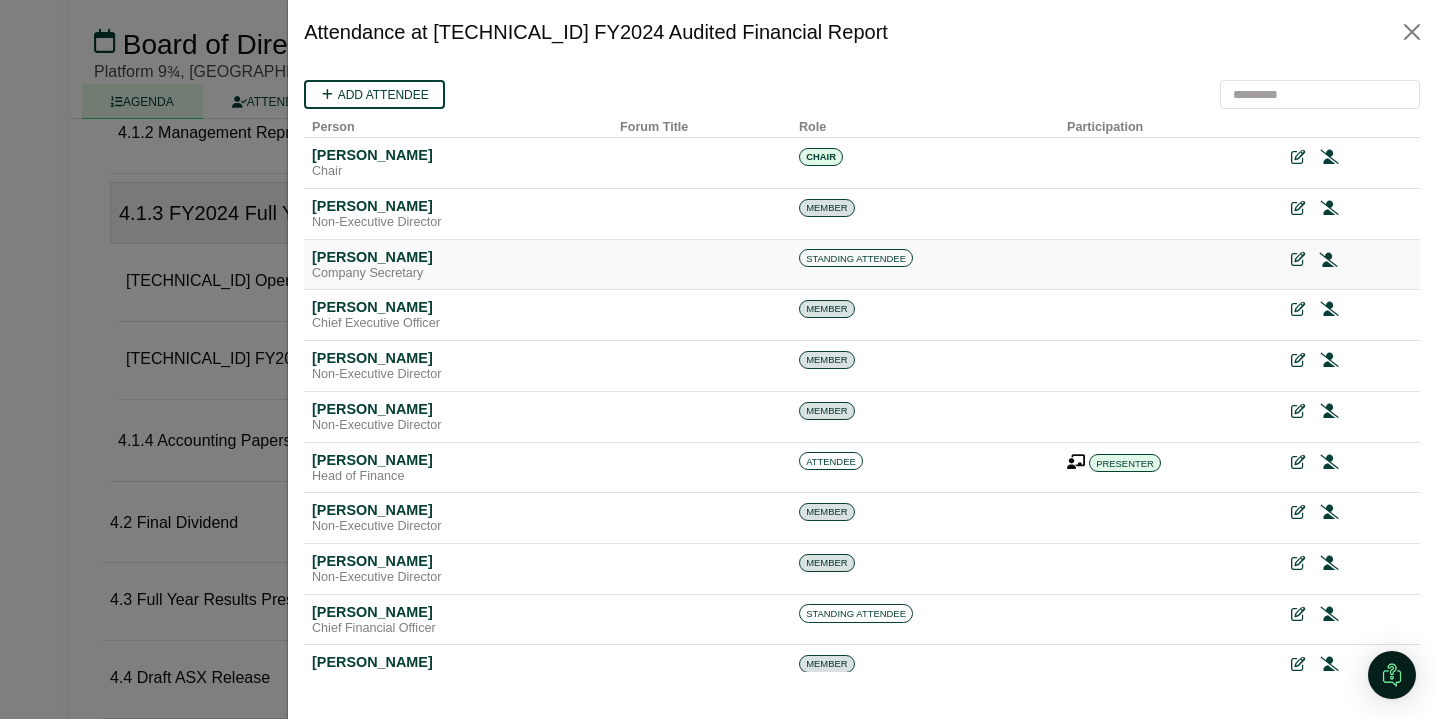 click at bounding box center [1329, 259] 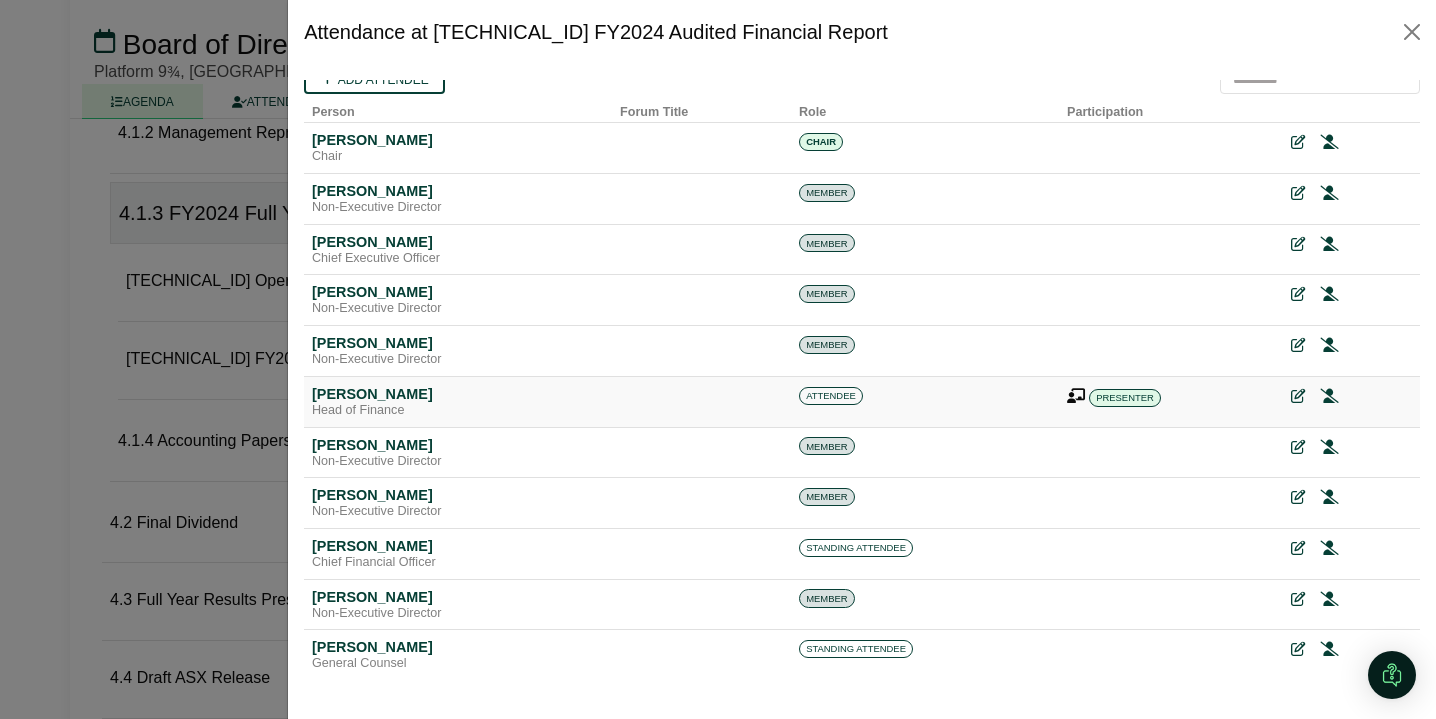 scroll, scrollTop: 0, scrollLeft: 0, axis: both 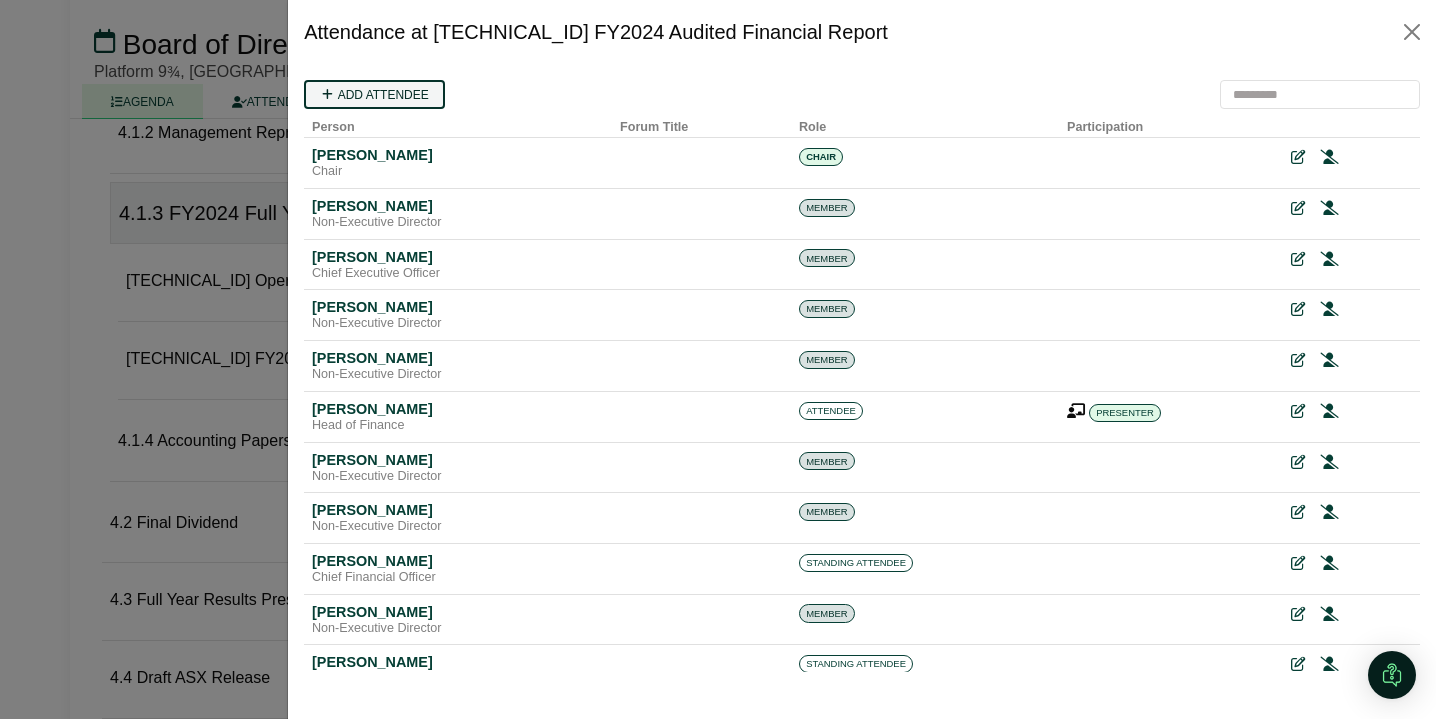 click on "Add attendee" at bounding box center (374, 94) 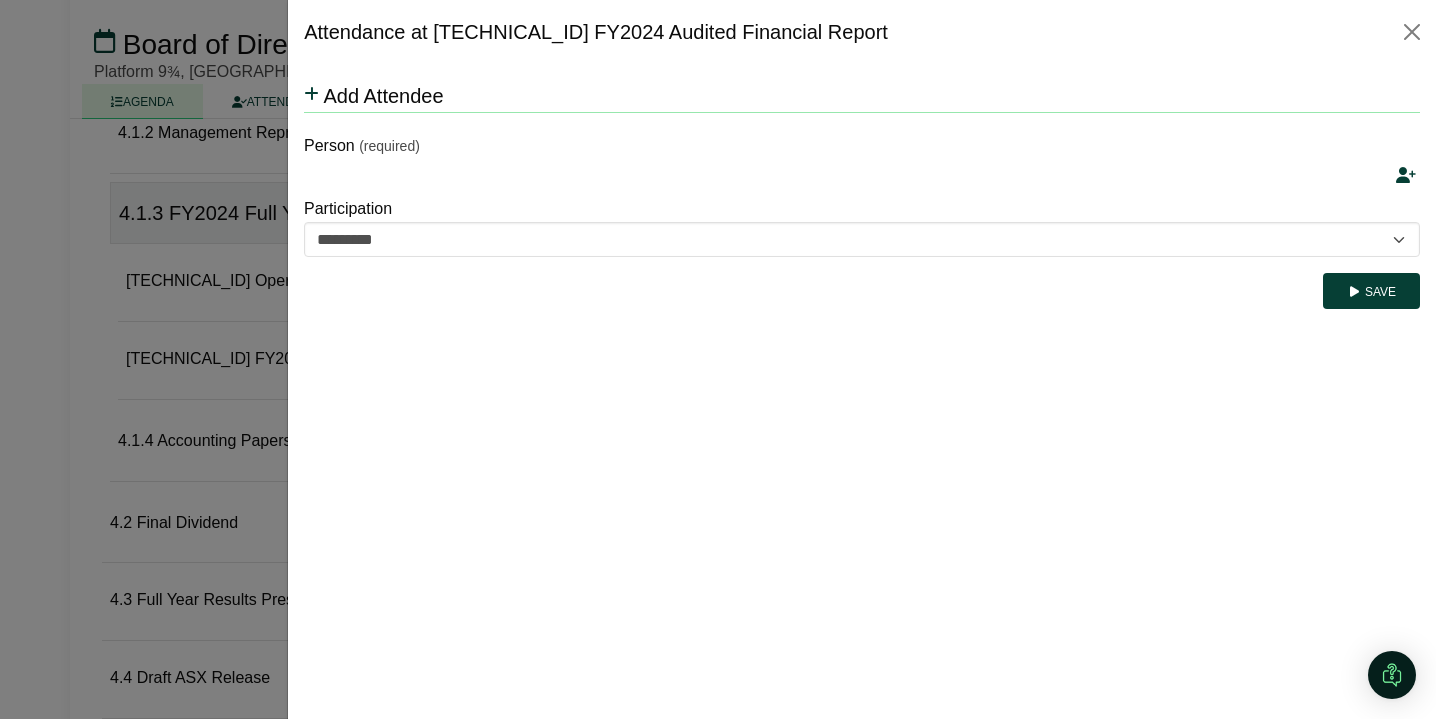scroll, scrollTop: 0, scrollLeft: 0, axis: both 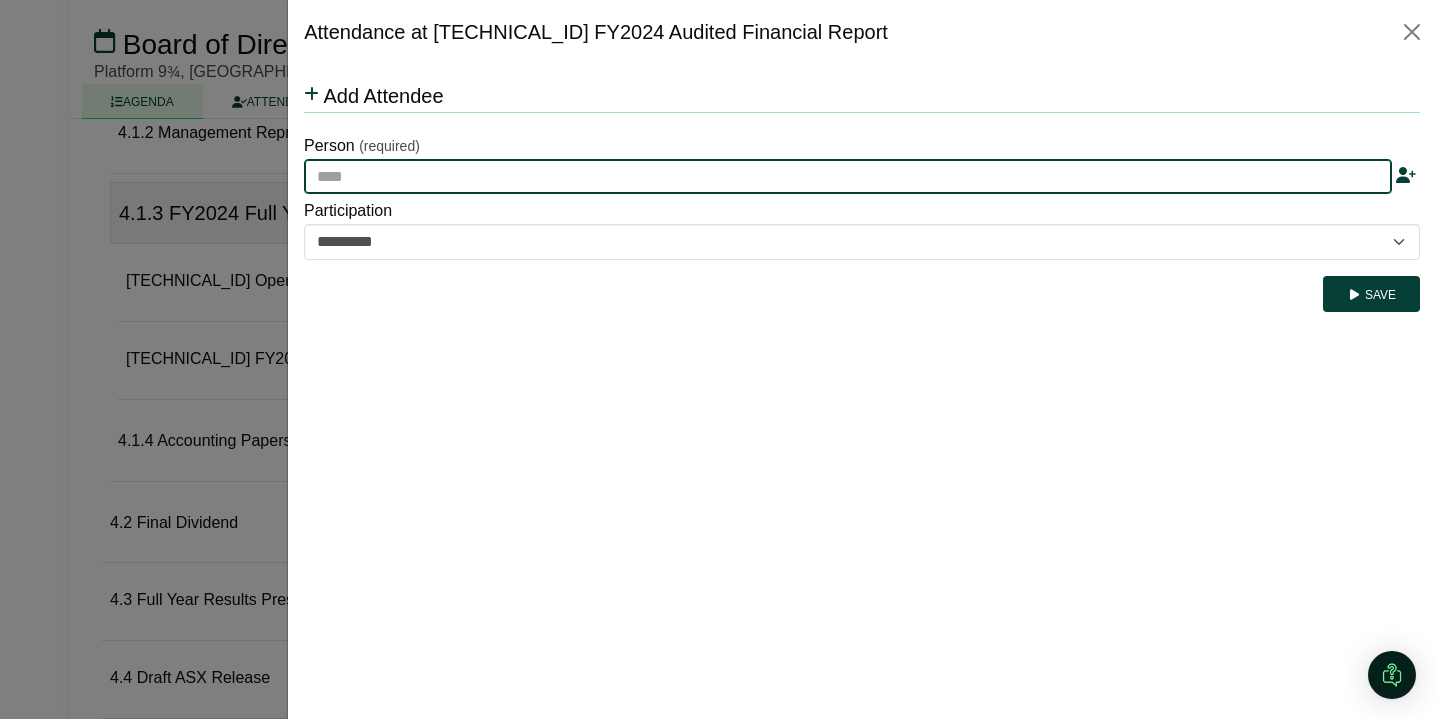 click at bounding box center (848, 177) 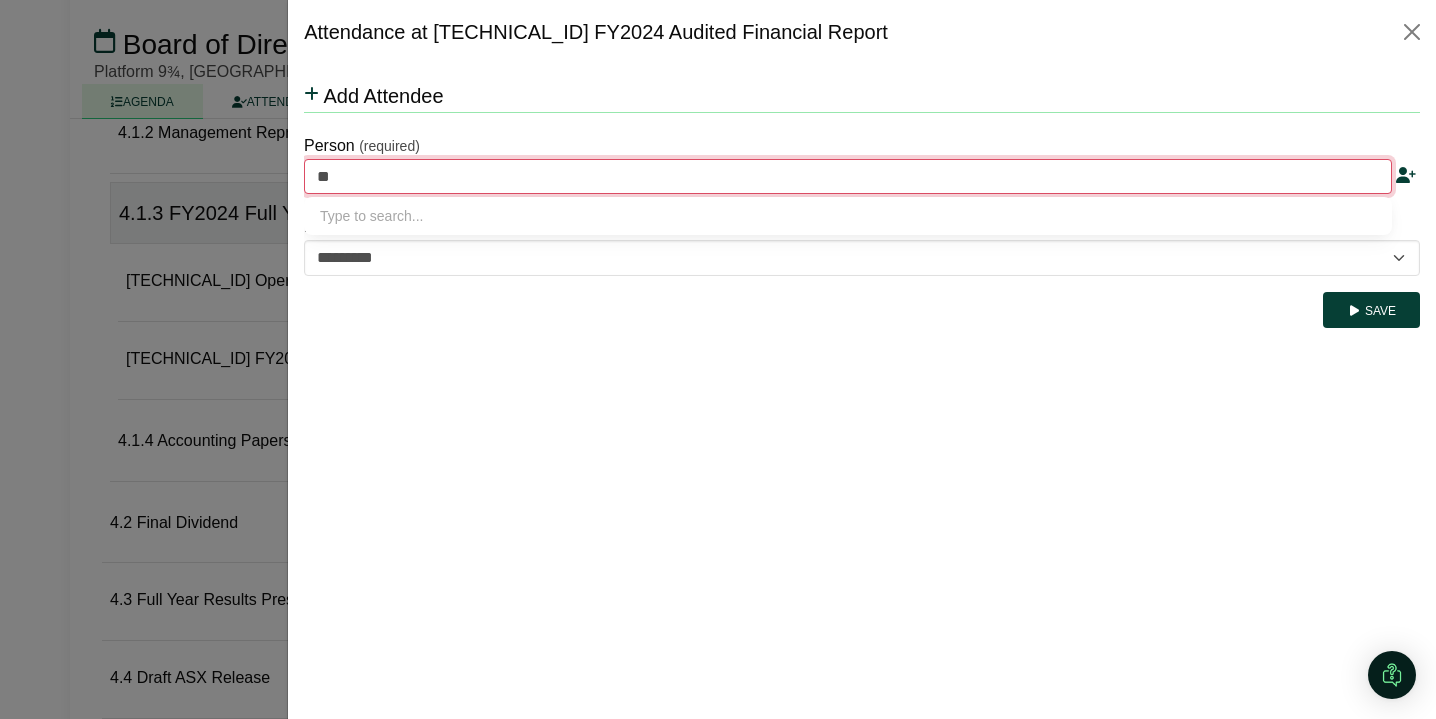 type on "***" 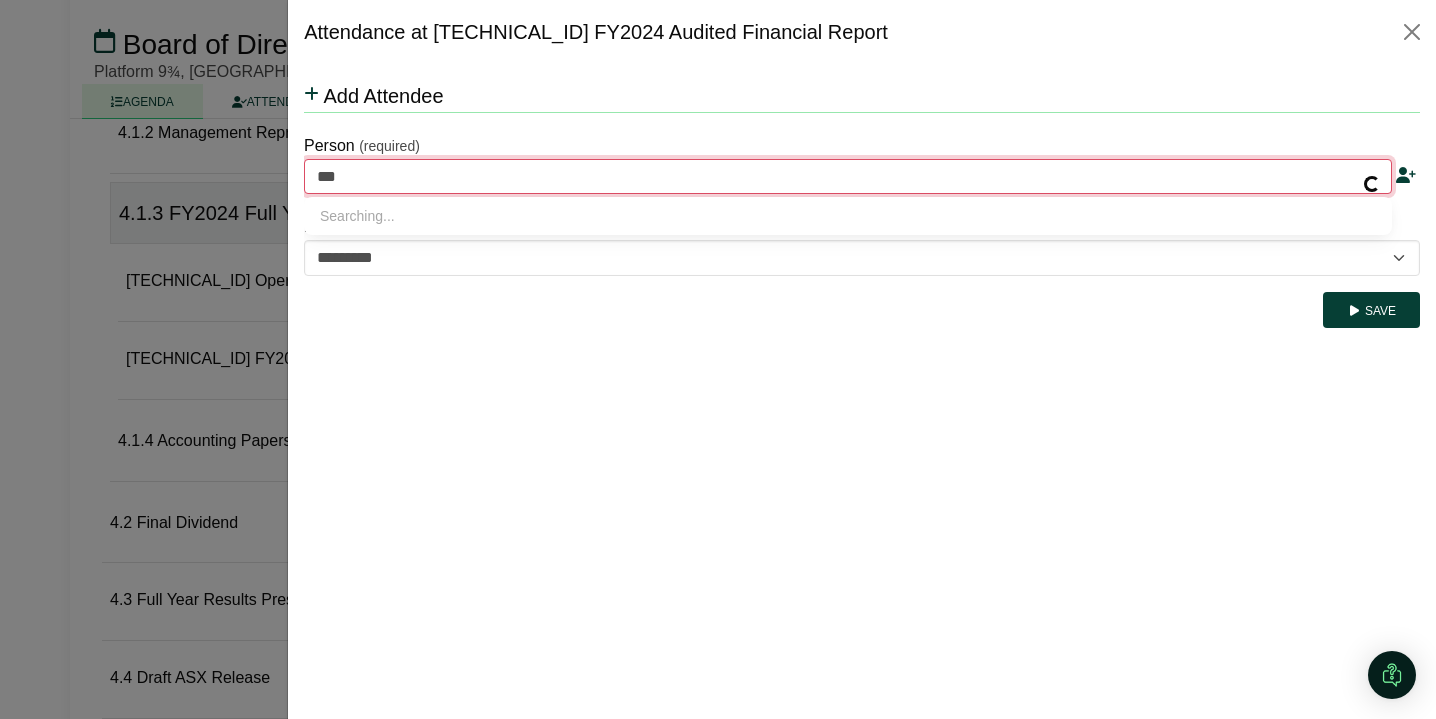 type on "**********" 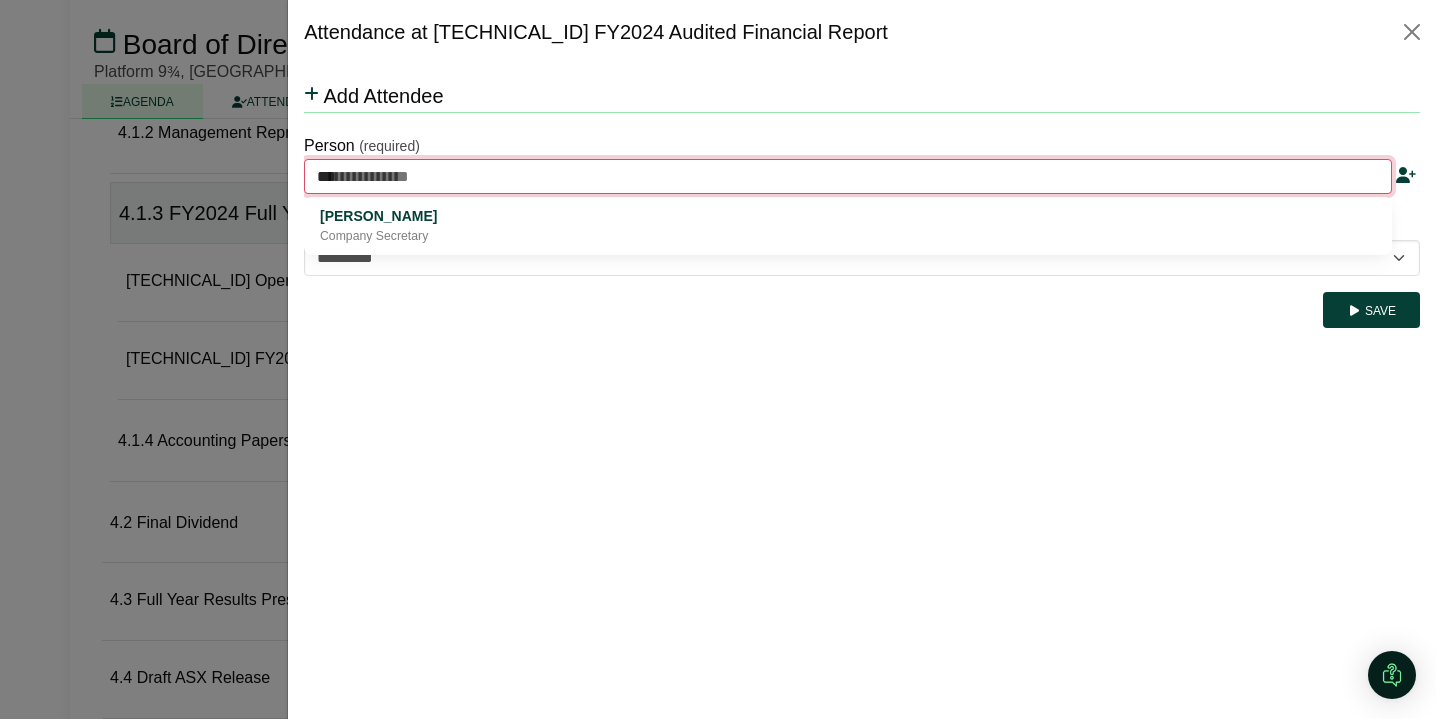 click on "Company Secretary" at bounding box center [848, 237] 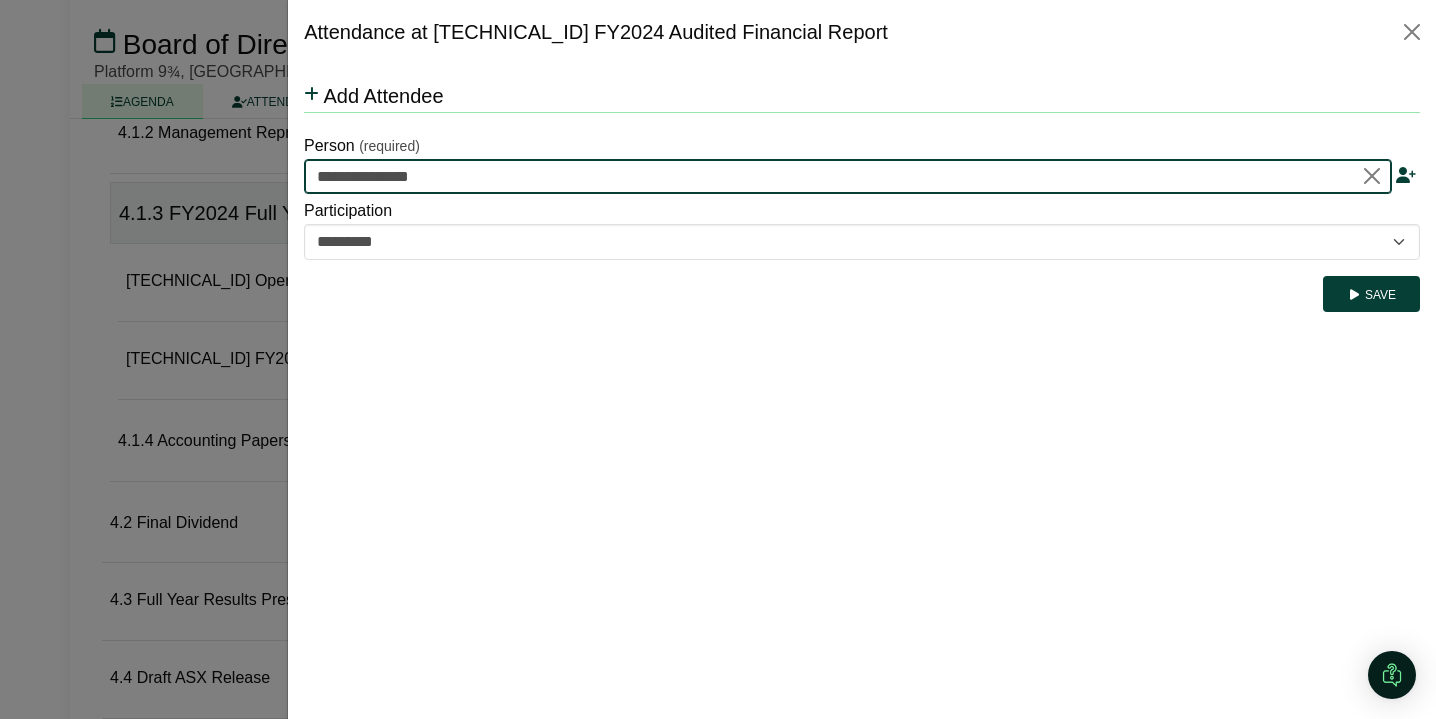 type on "**********" 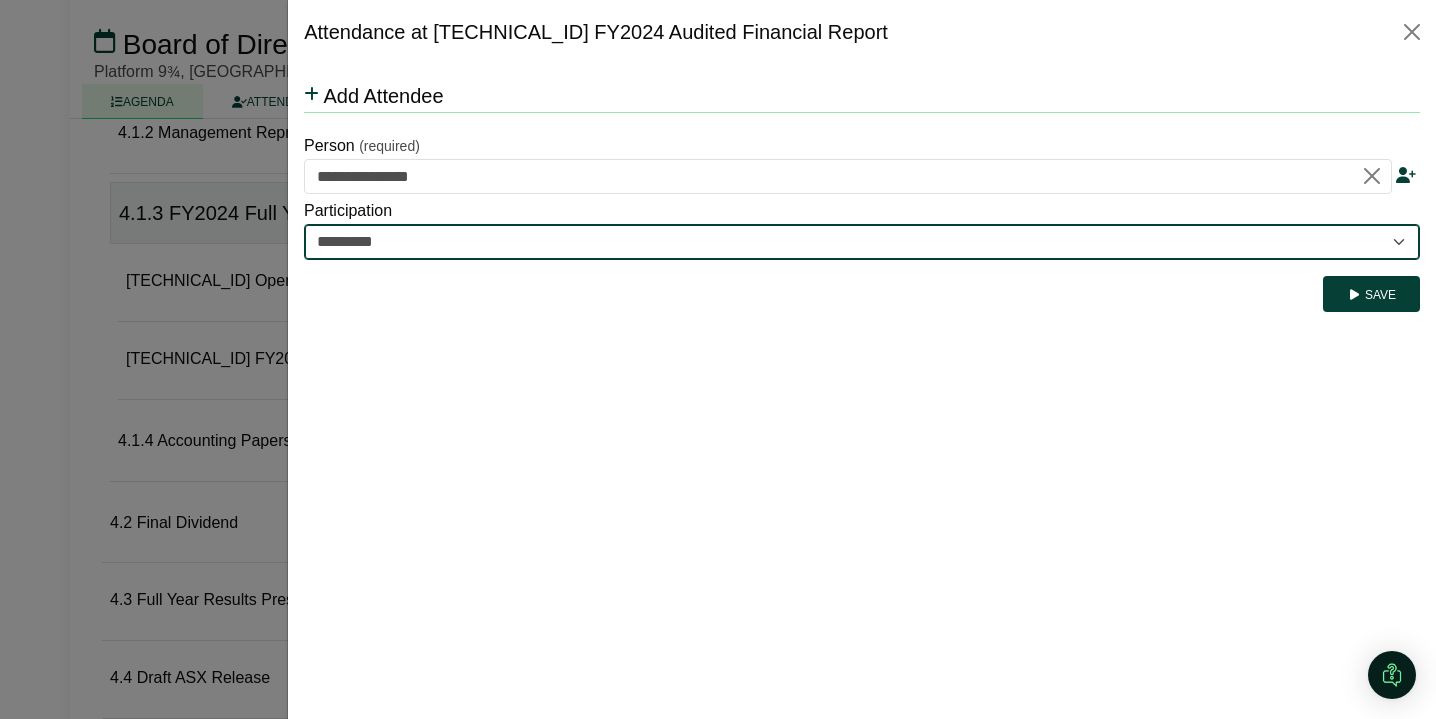 click on "*********
********" at bounding box center (862, 242) 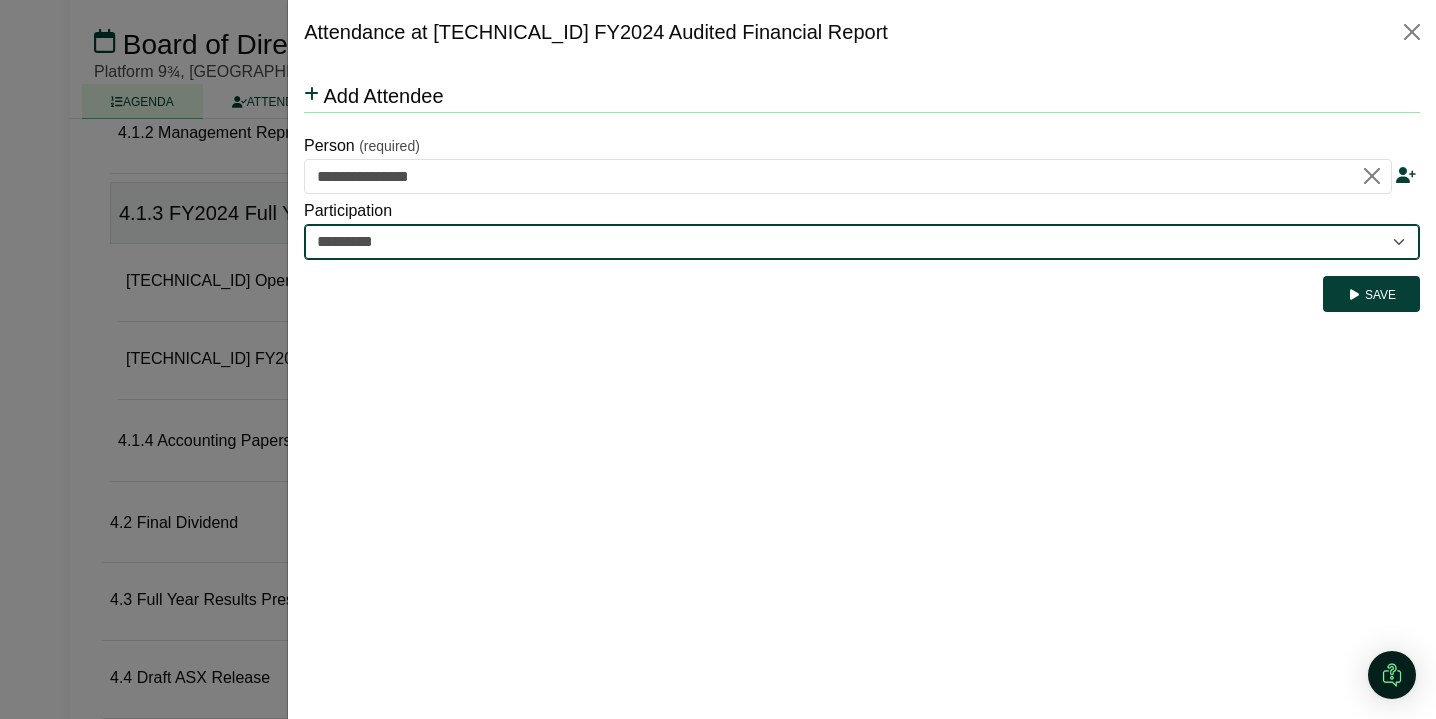select on "********" 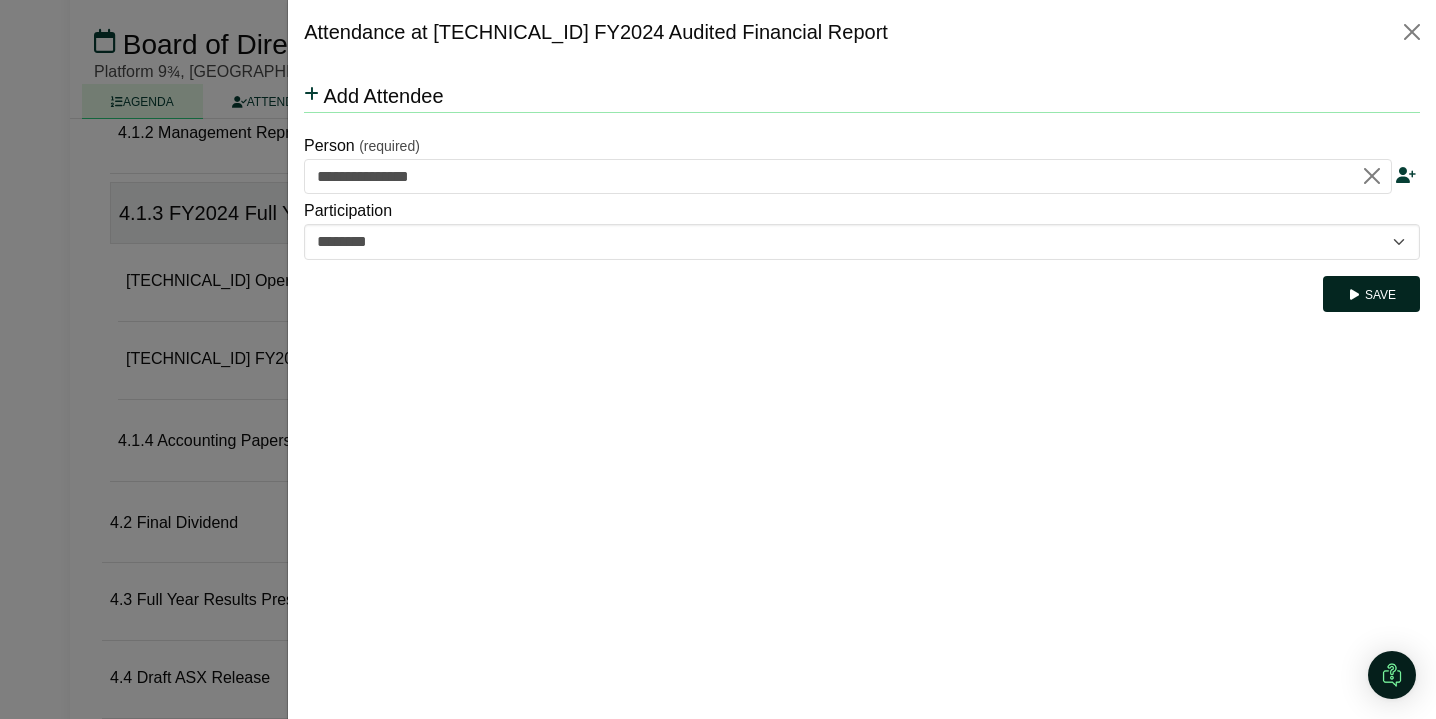 click on "Save" at bounding box center [1371, 294] 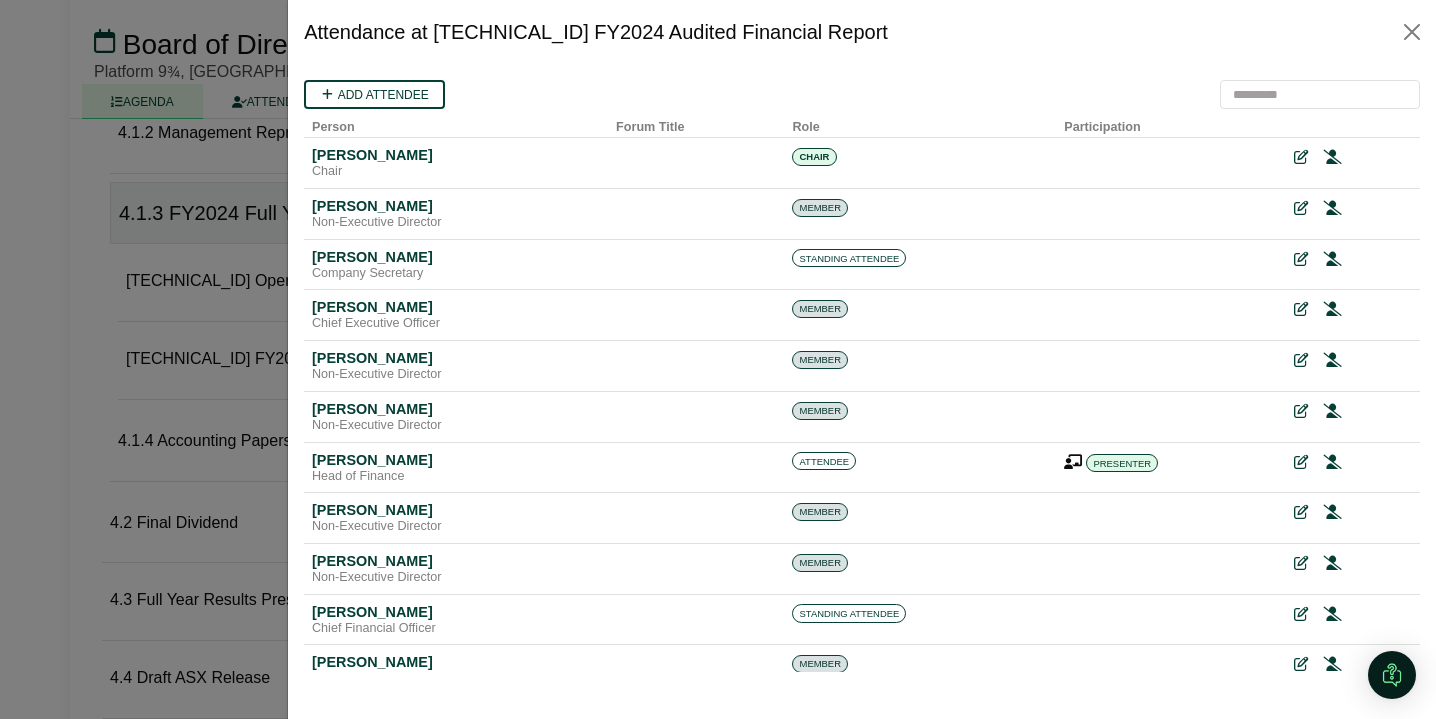 scroll, scrollTop: 0, scrollLeft: 0, axis: both 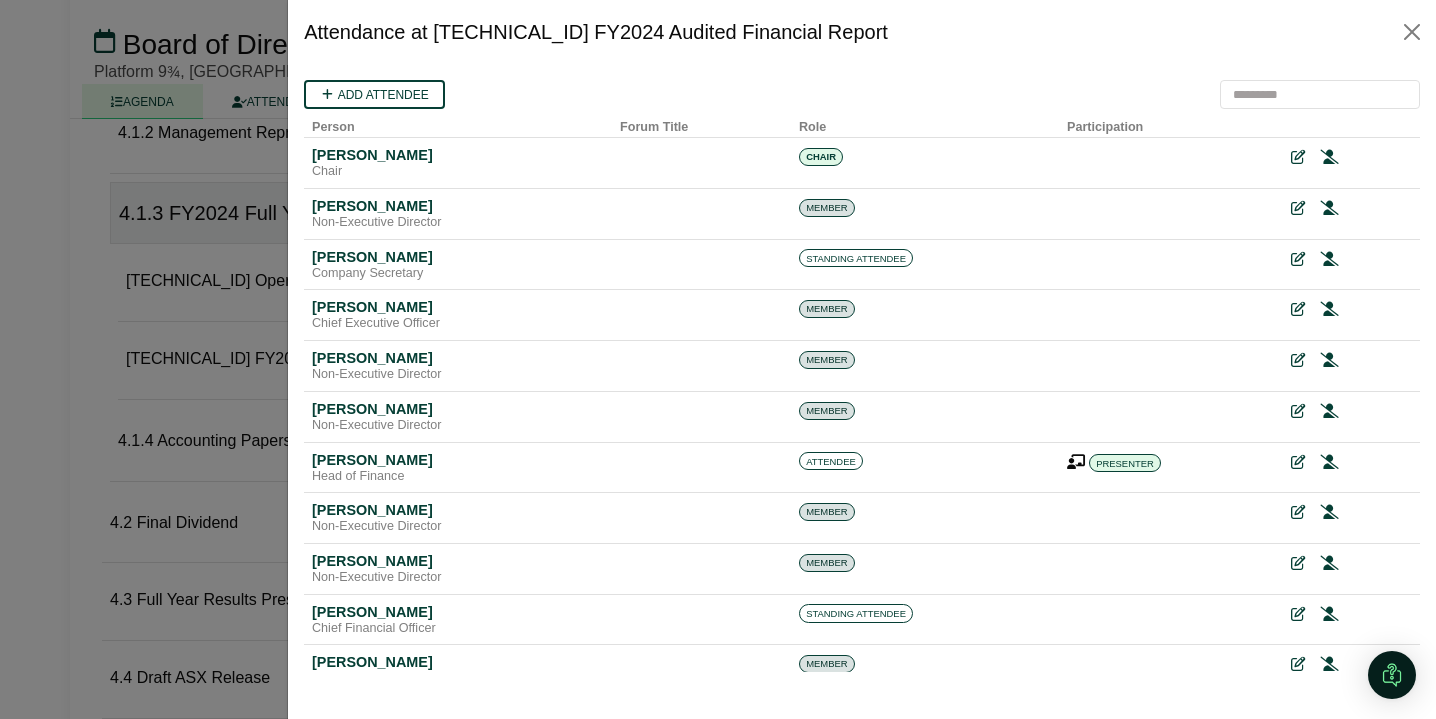 click at bounding box center [718, 359] 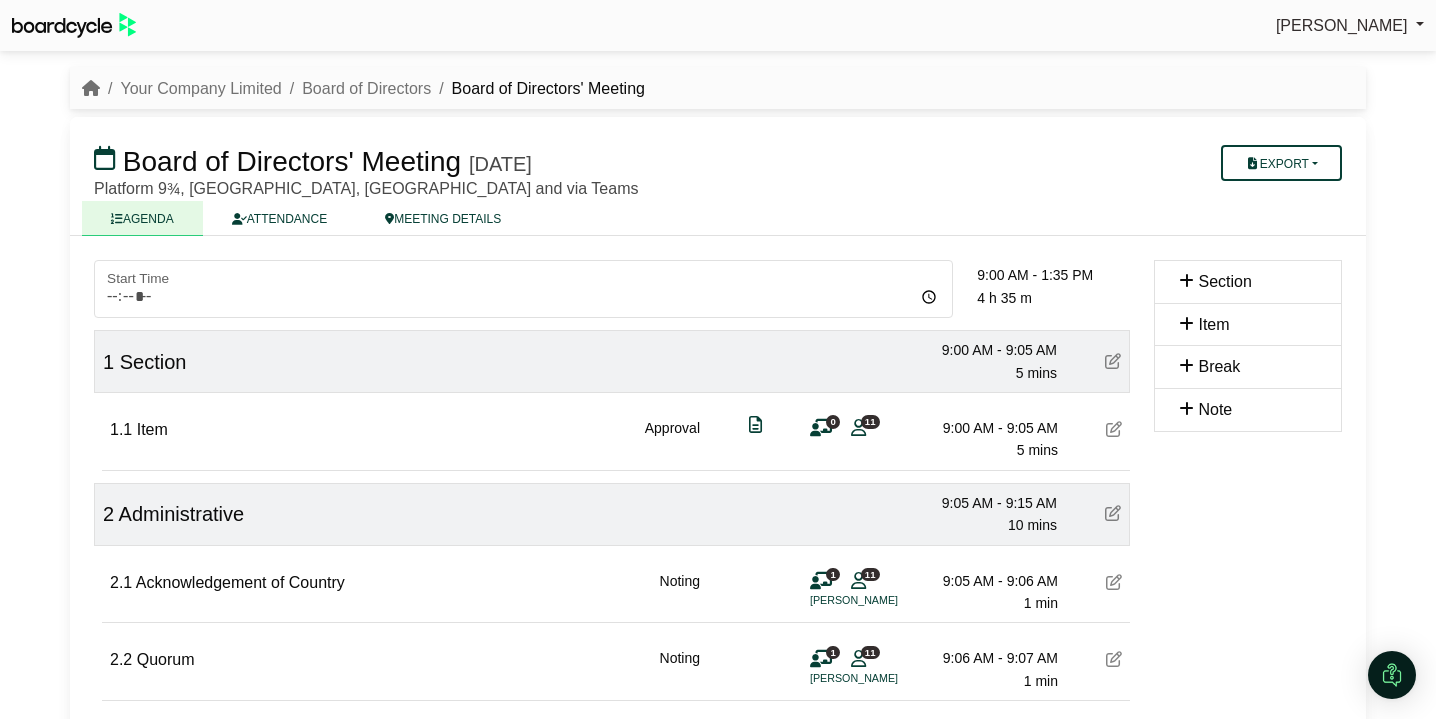 scroll, scrollTop: 0, scrollLeft: 0, axis: both 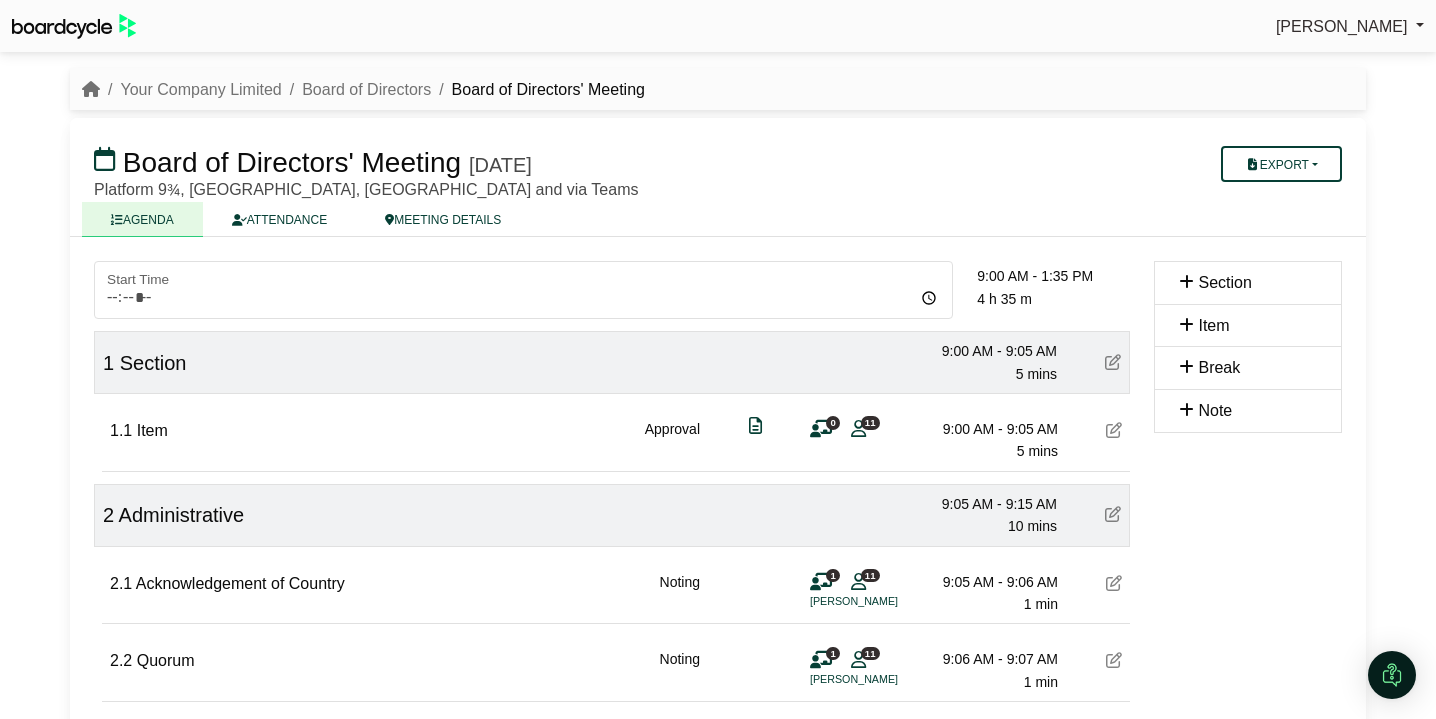 click 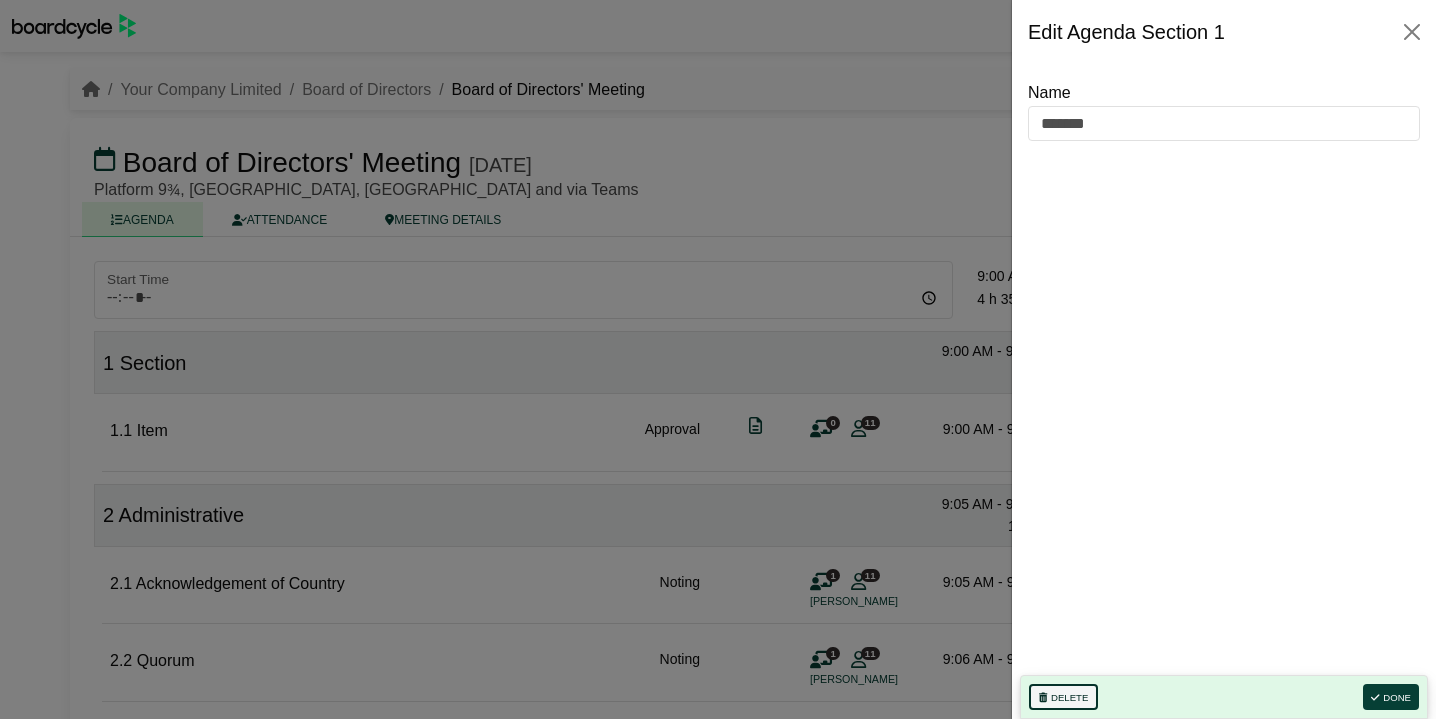 click on "Delete" at bounding box center [1063, 697] 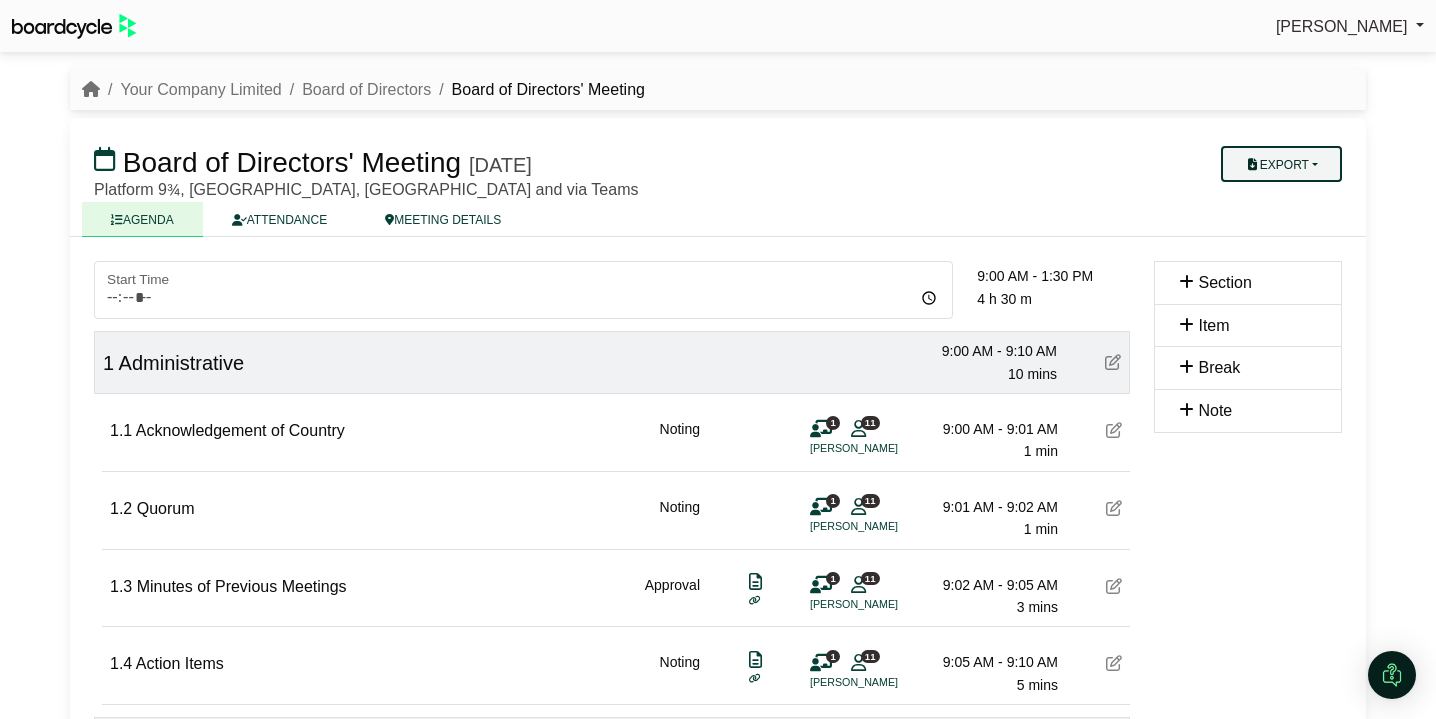 click on "Export" at bounding box center (1281, 164) 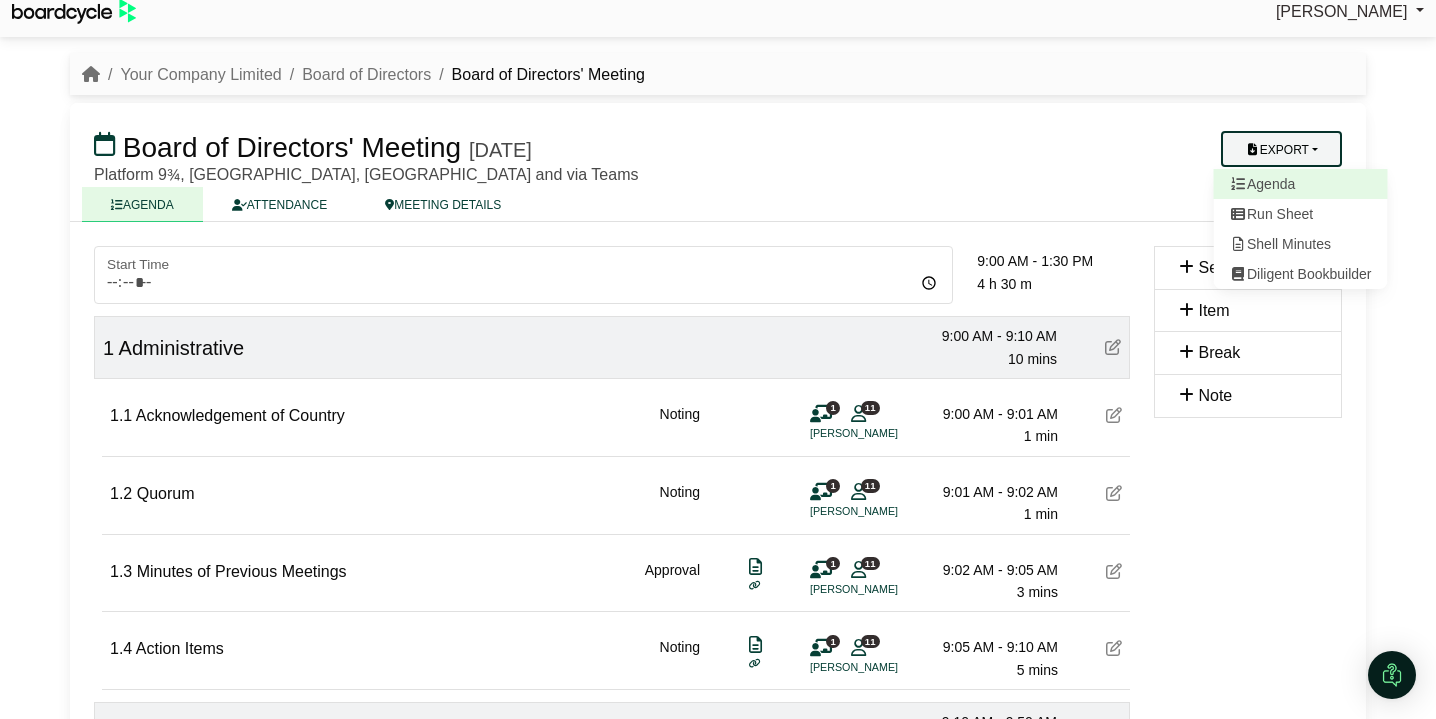 scroll, scrollTop: 13, scrollLeft: 0, axis: vertical 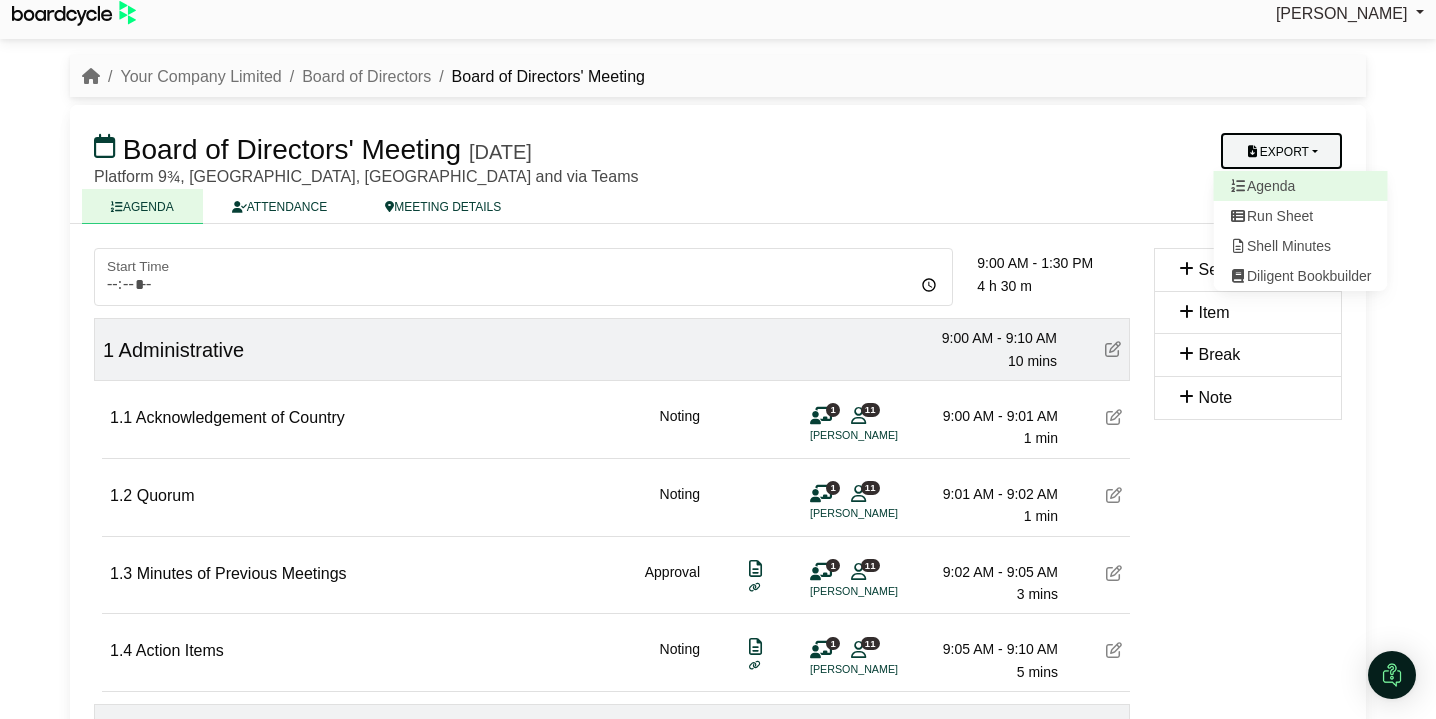 click on "Agenda" at bounding box center (1301, 186) 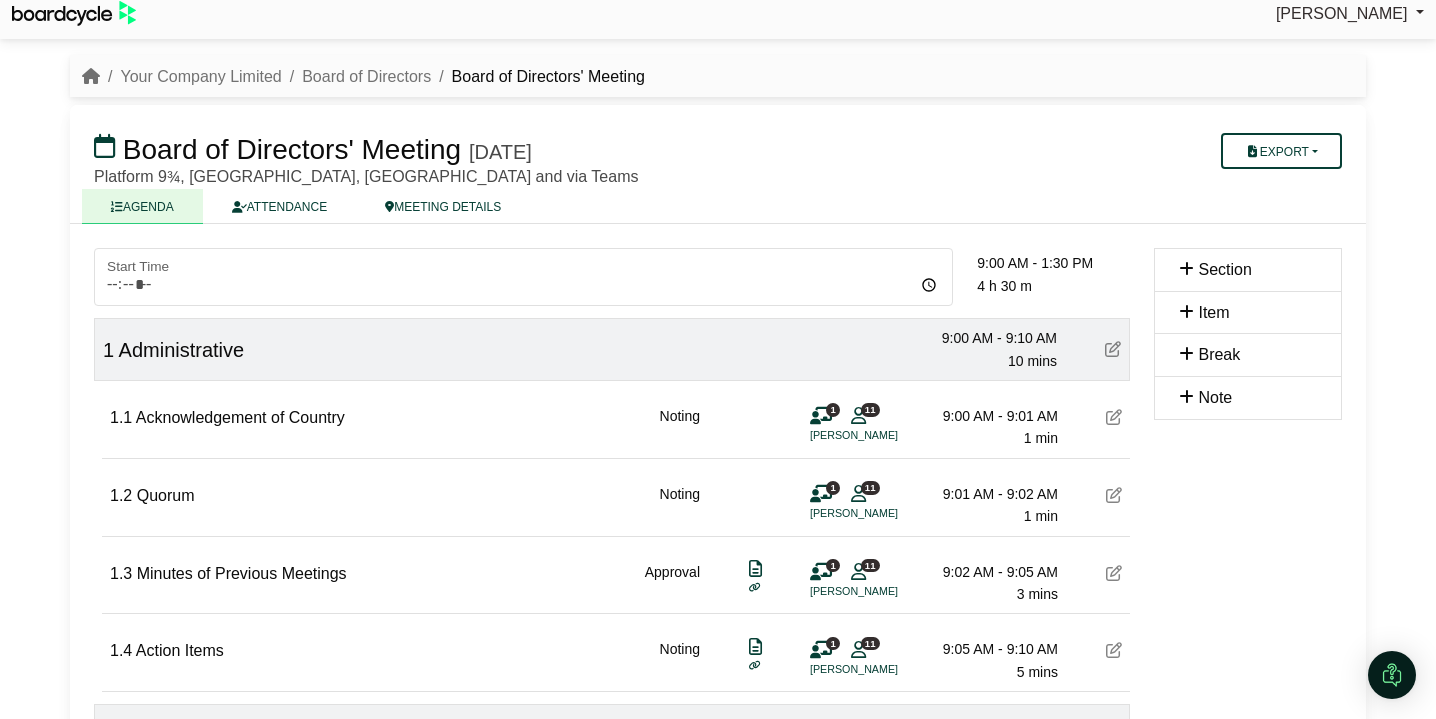 scroll, scrollTop: 0, scrollLeft: 0, axis: both 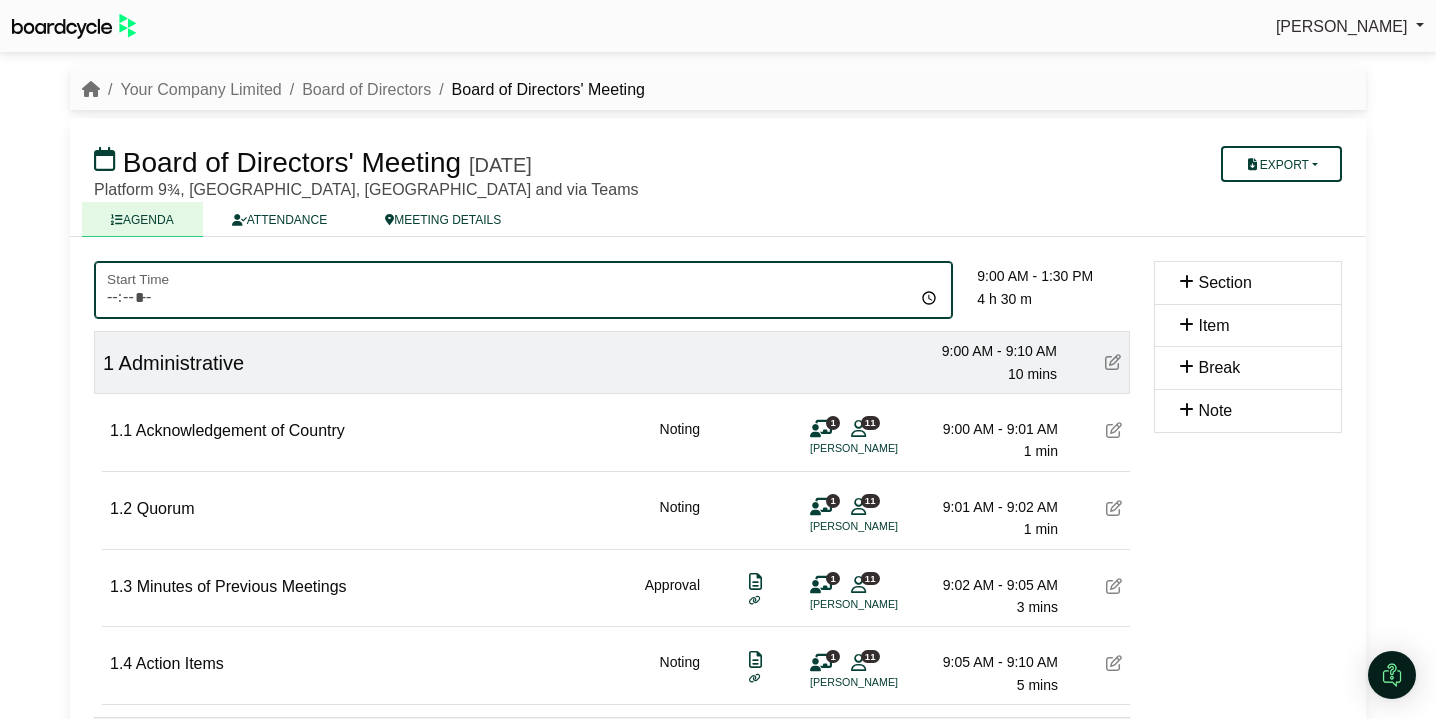 click on "*****" 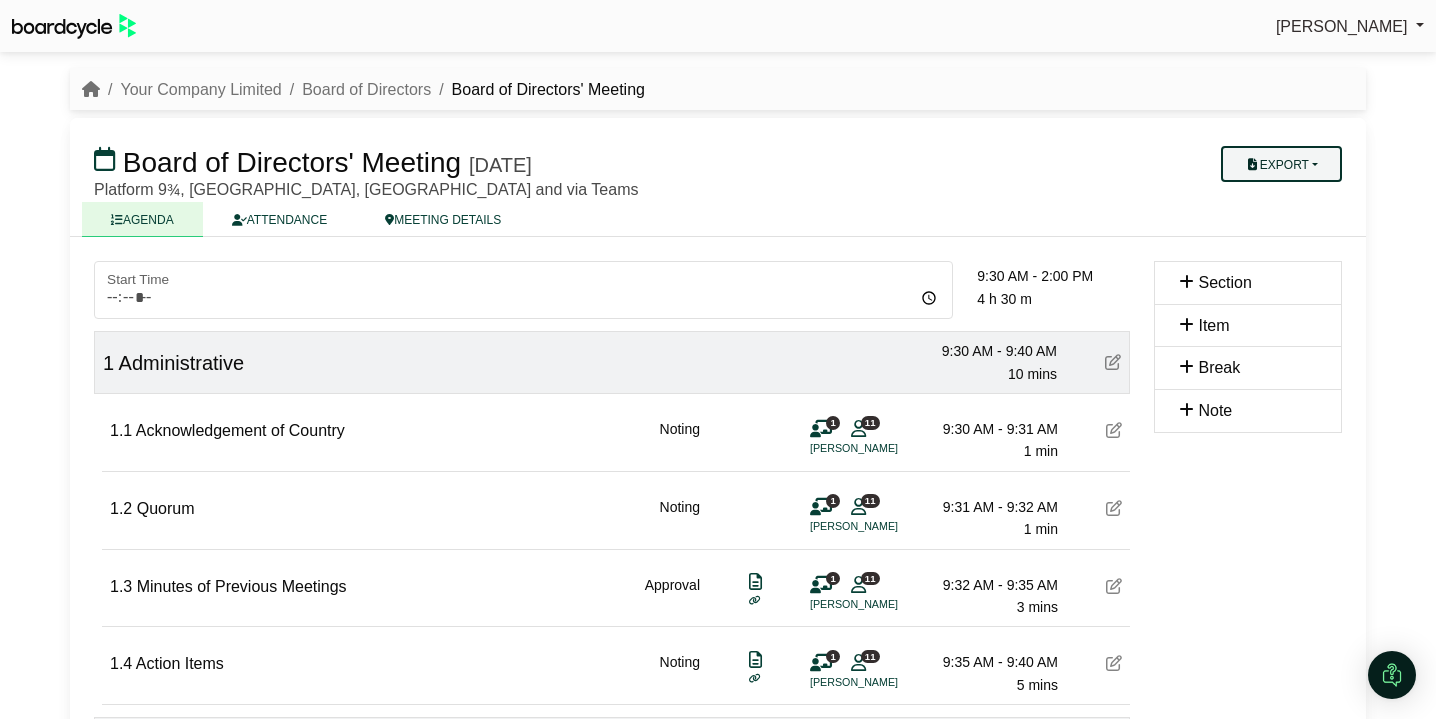 click on "Export" at bounding box center (1281, 164) 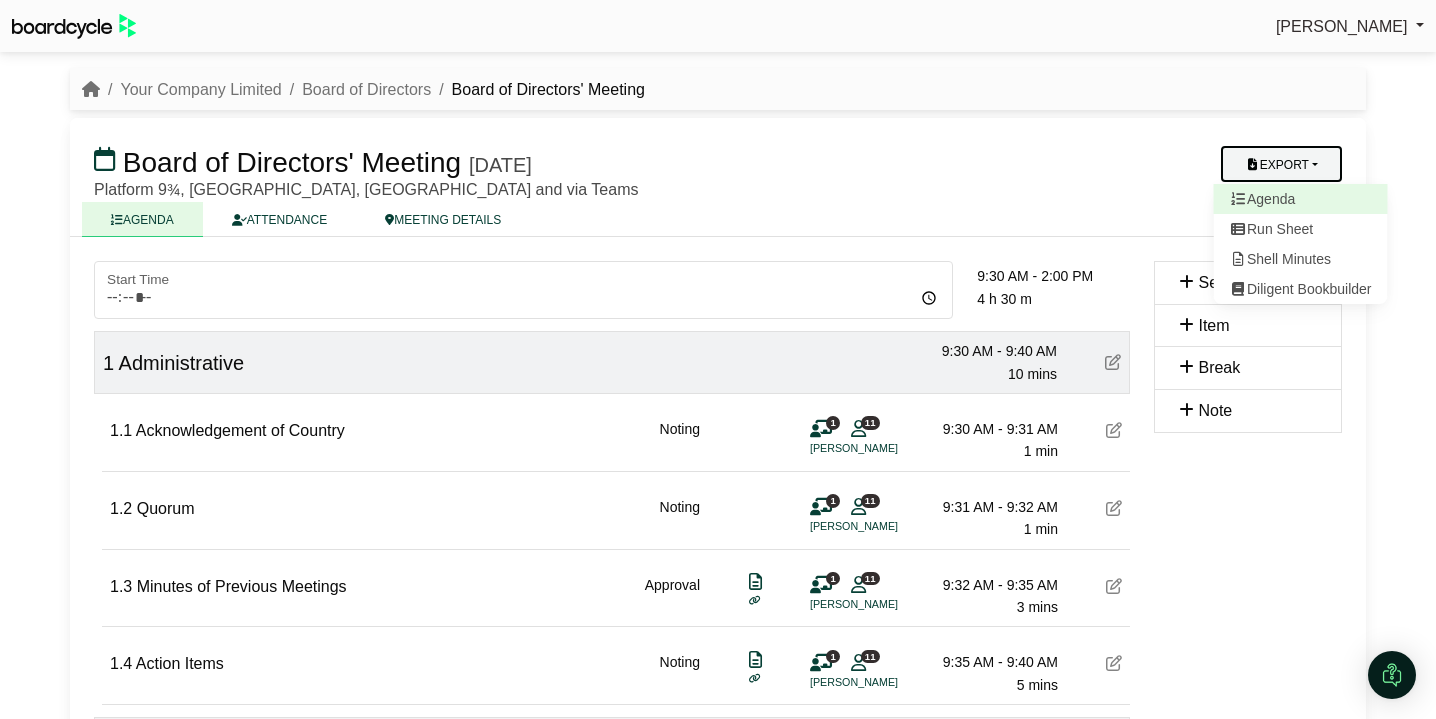 click on "Agenda" at bounding box center (1301, 199) 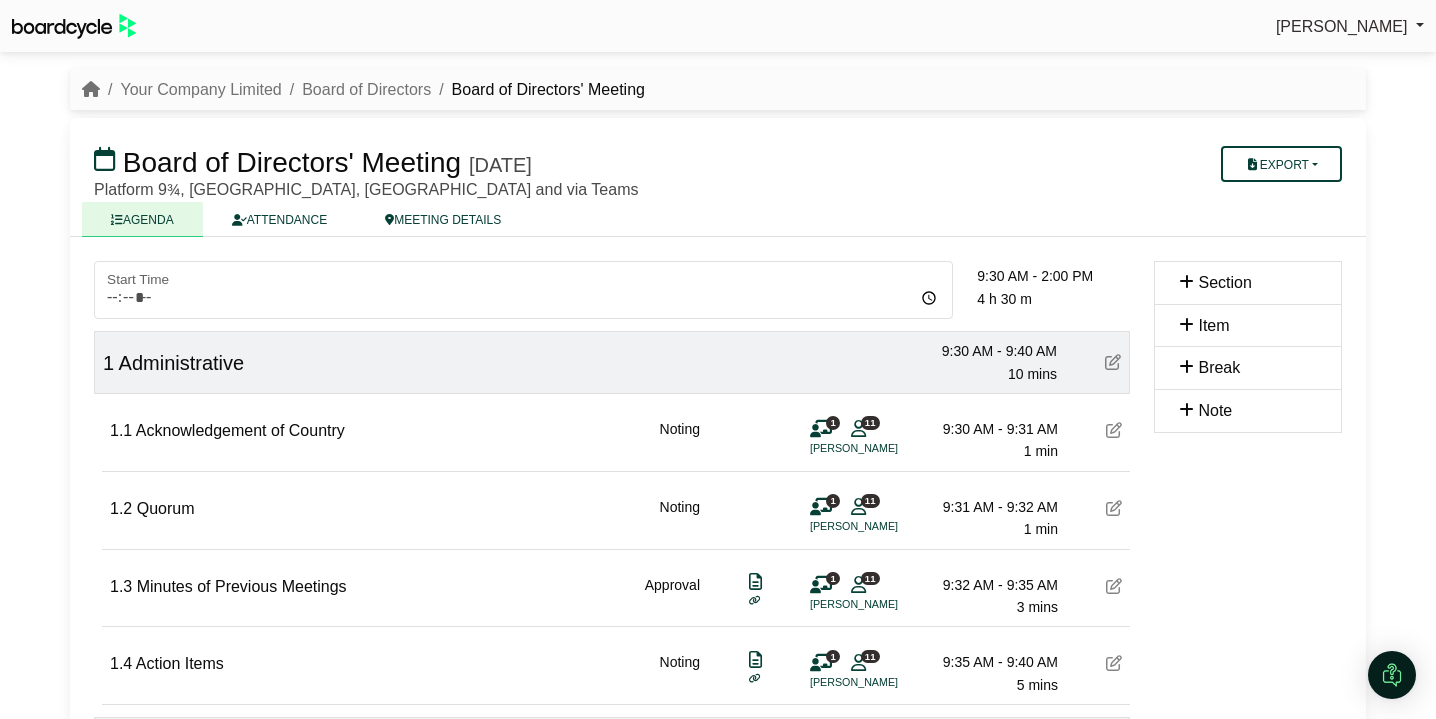 click on "Export
Agenda
Run Sheet
Shell Minutes
Diligent Bookbuilder" at bounding box center [1248, 162] 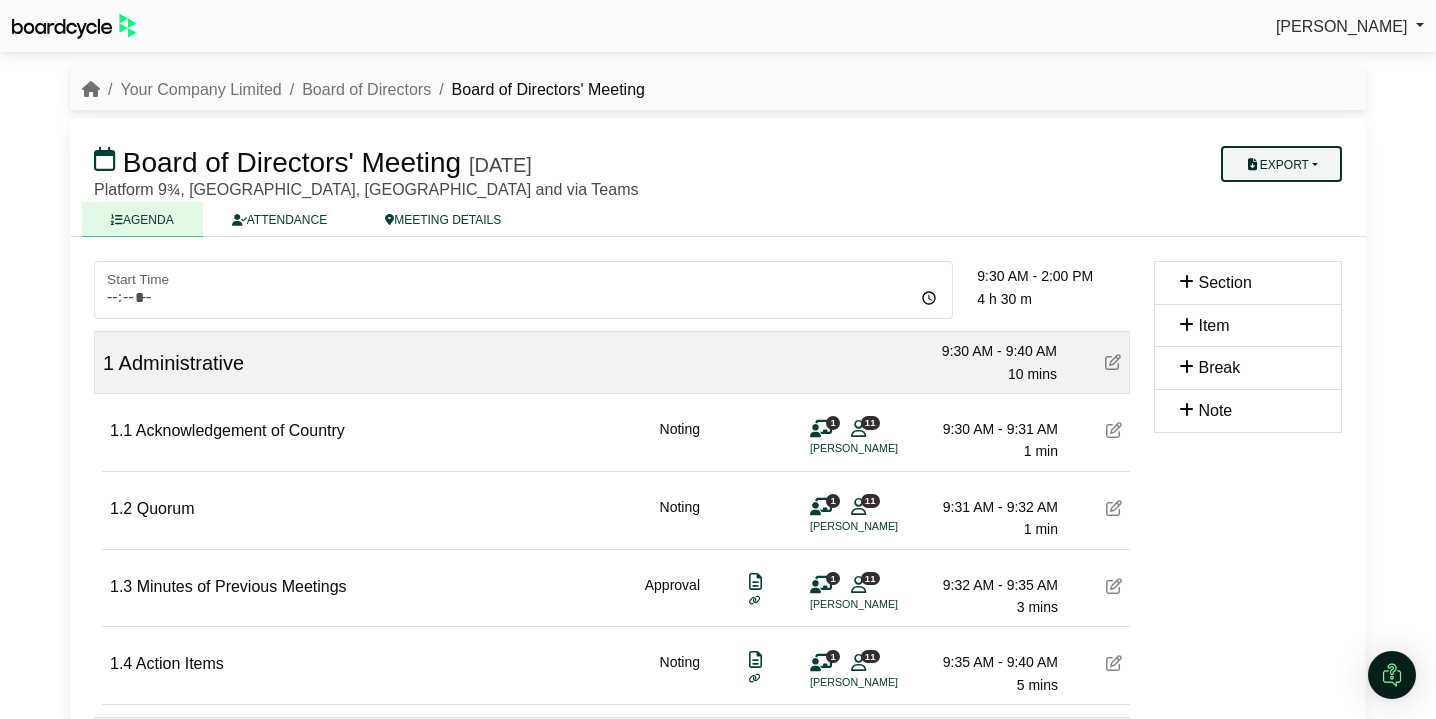 click on "Export" at bounding box center [1281, 164] 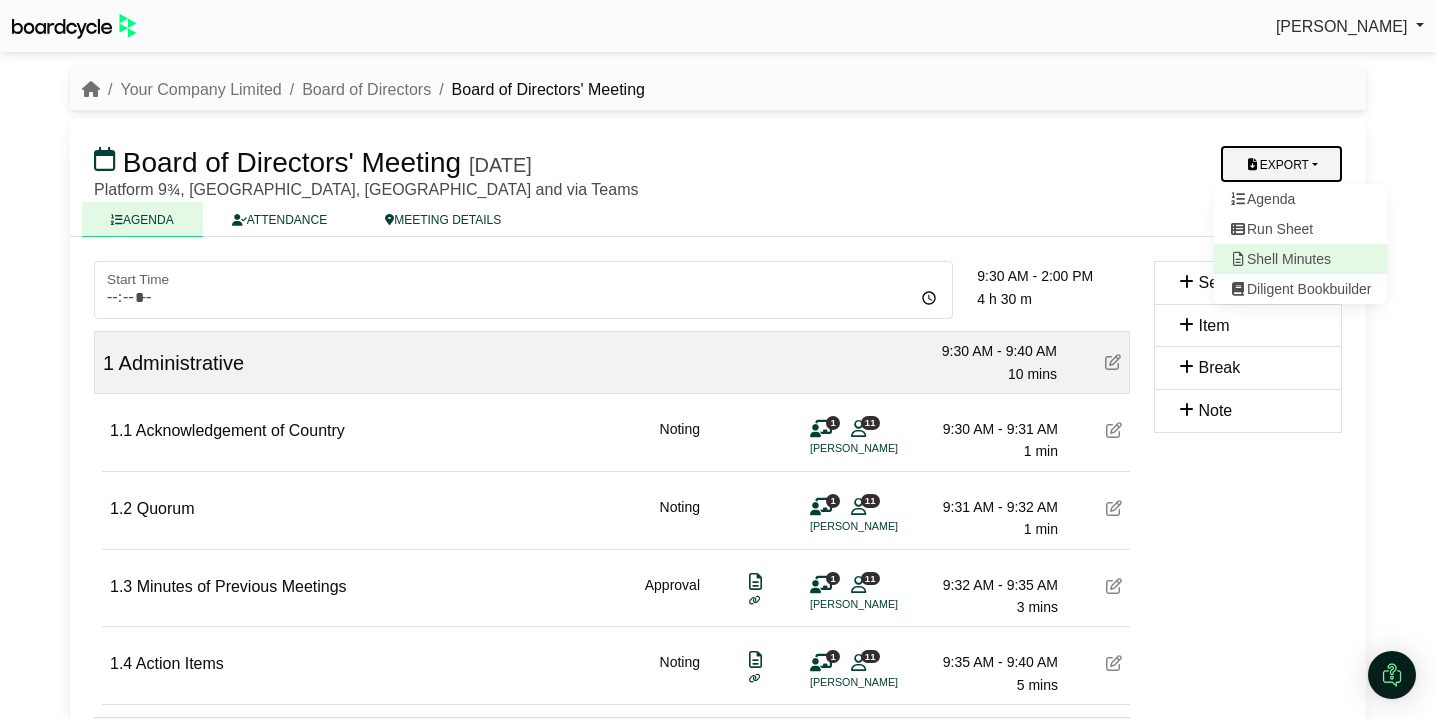 click on "Shell Minutes" at bounding box center [1301, 259] 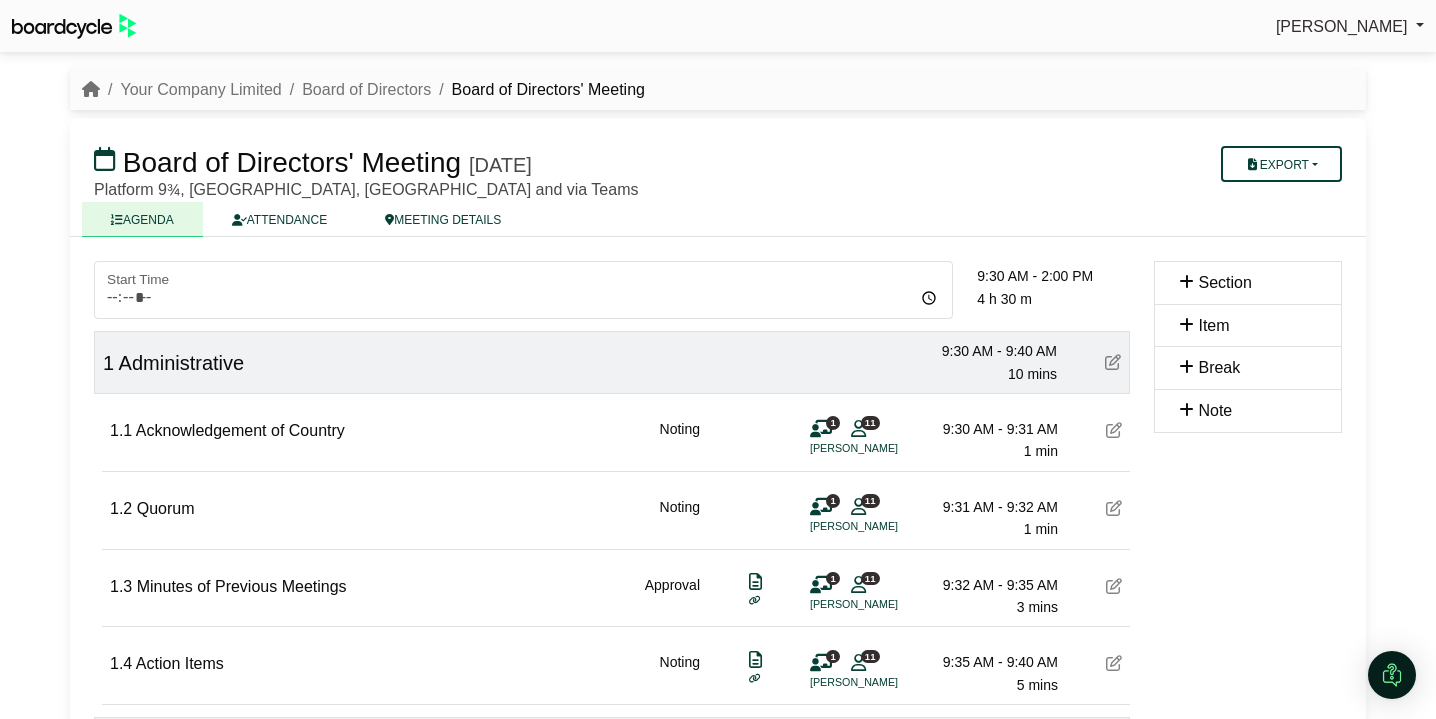 click on "Board of Directors' Meeting
Tuesday, 29 July 2025
Export
Agenda
Run Sheet
Shell Minutes
Diligent Bookbuilder
Platform 9¾, King's Cross Station, Euston Road, London N1 9AL and via Teams
AGENDA" at bounding box center [718, 177] 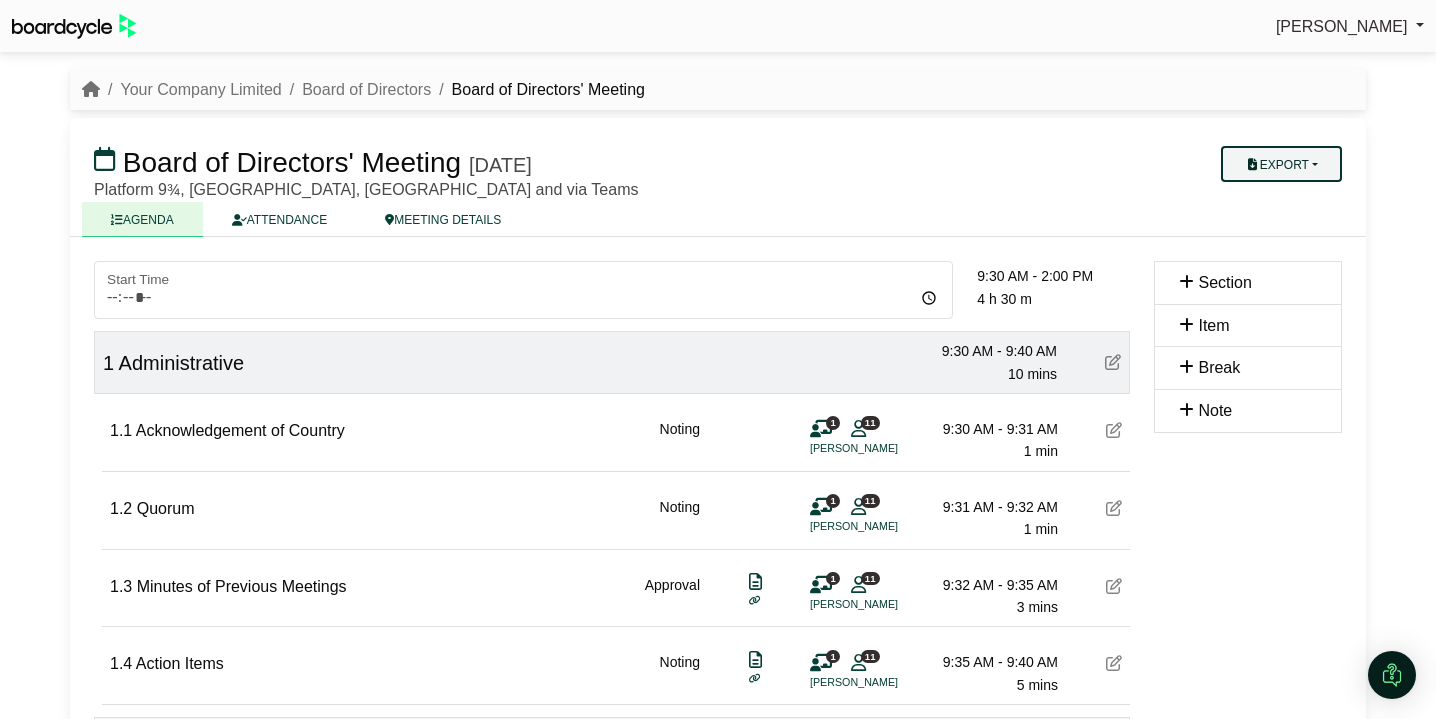 click on "Export" at bounding box center (1281, 164) 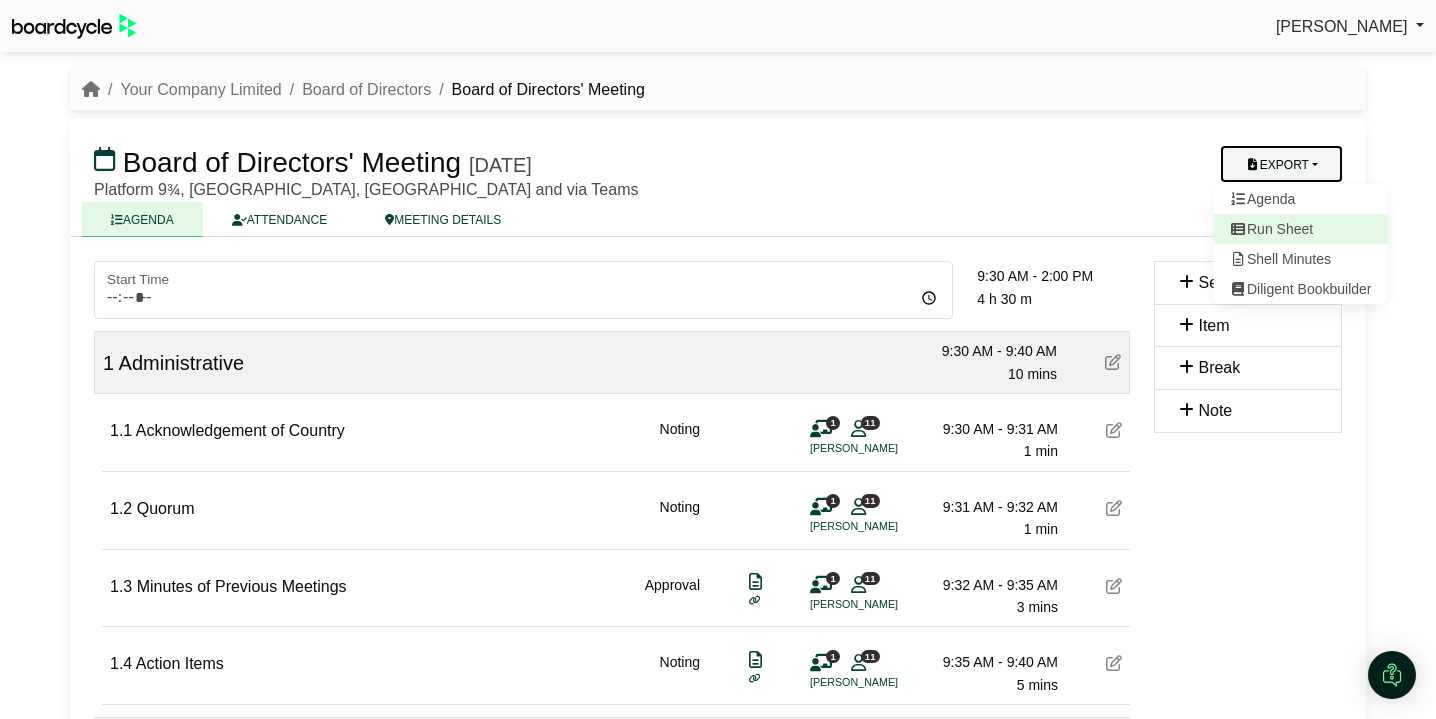 click on "Run Sheet" at bounding box center (1301, 229) 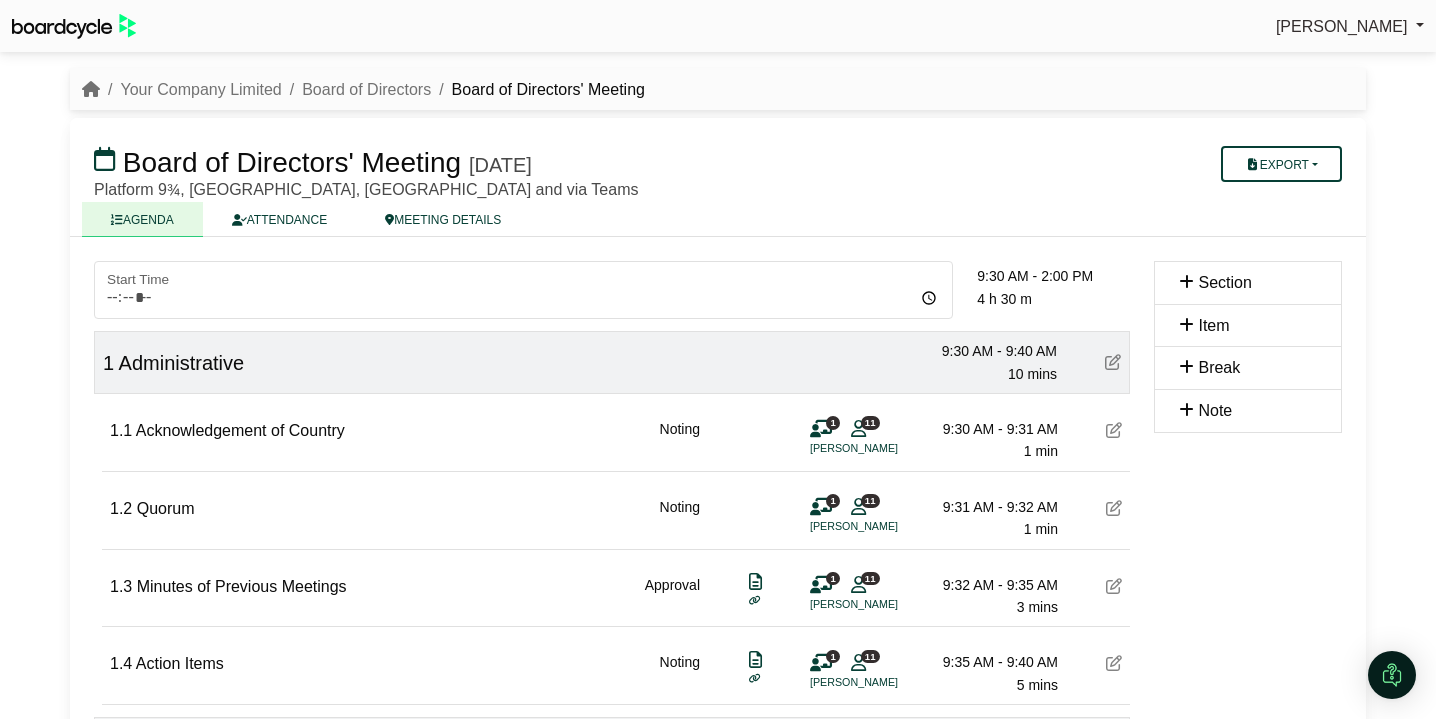 scroll, scrollTop: 0, scrollLeft: 0, axis: both 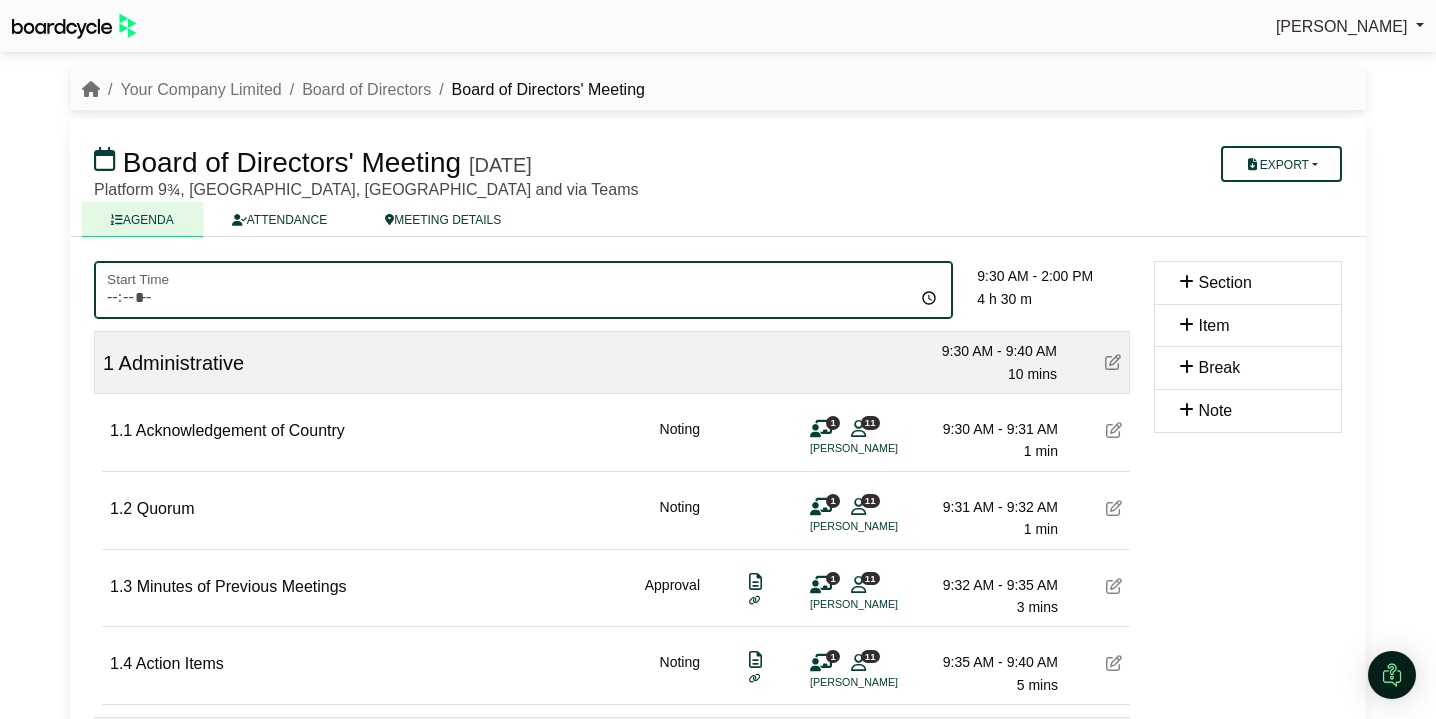 click on "*****" at bounding box center [523, 290] 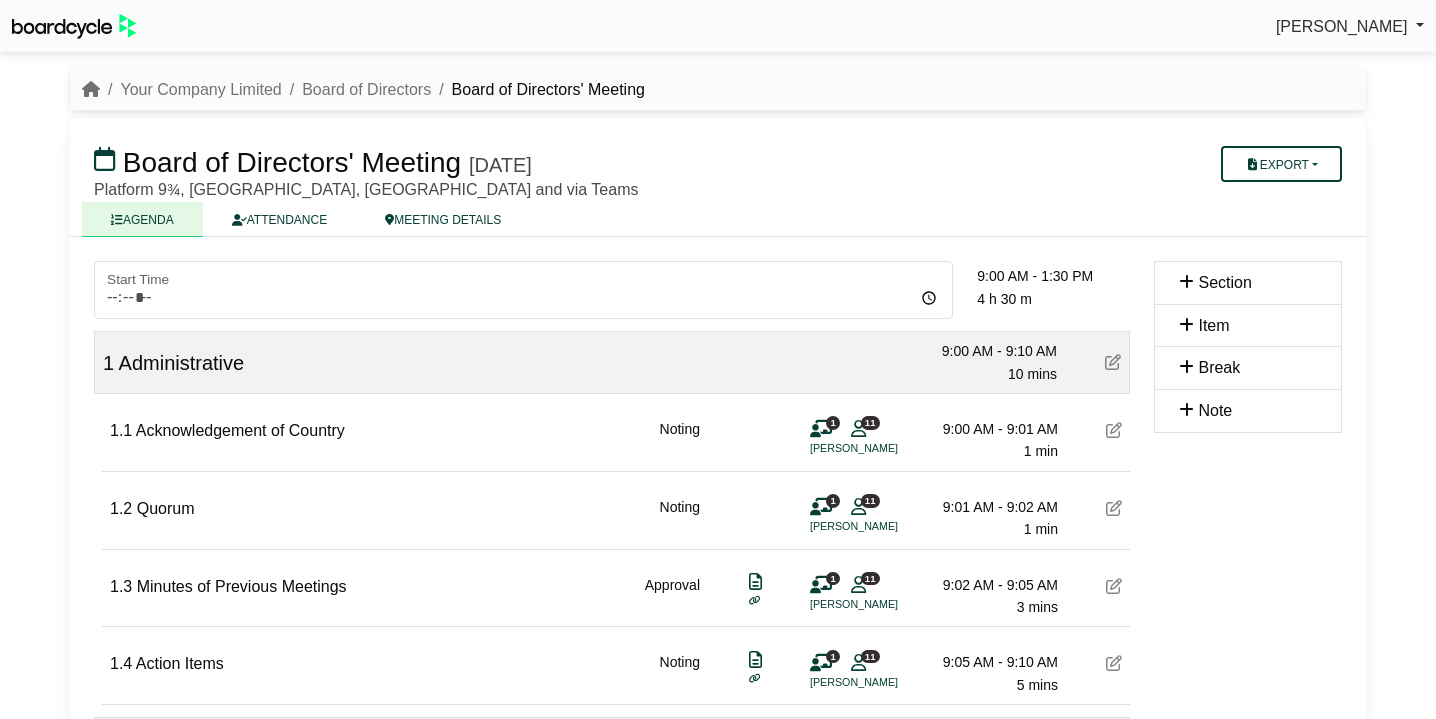 scroll, scrollTop: 0, scrollLeft: 0, axis: both 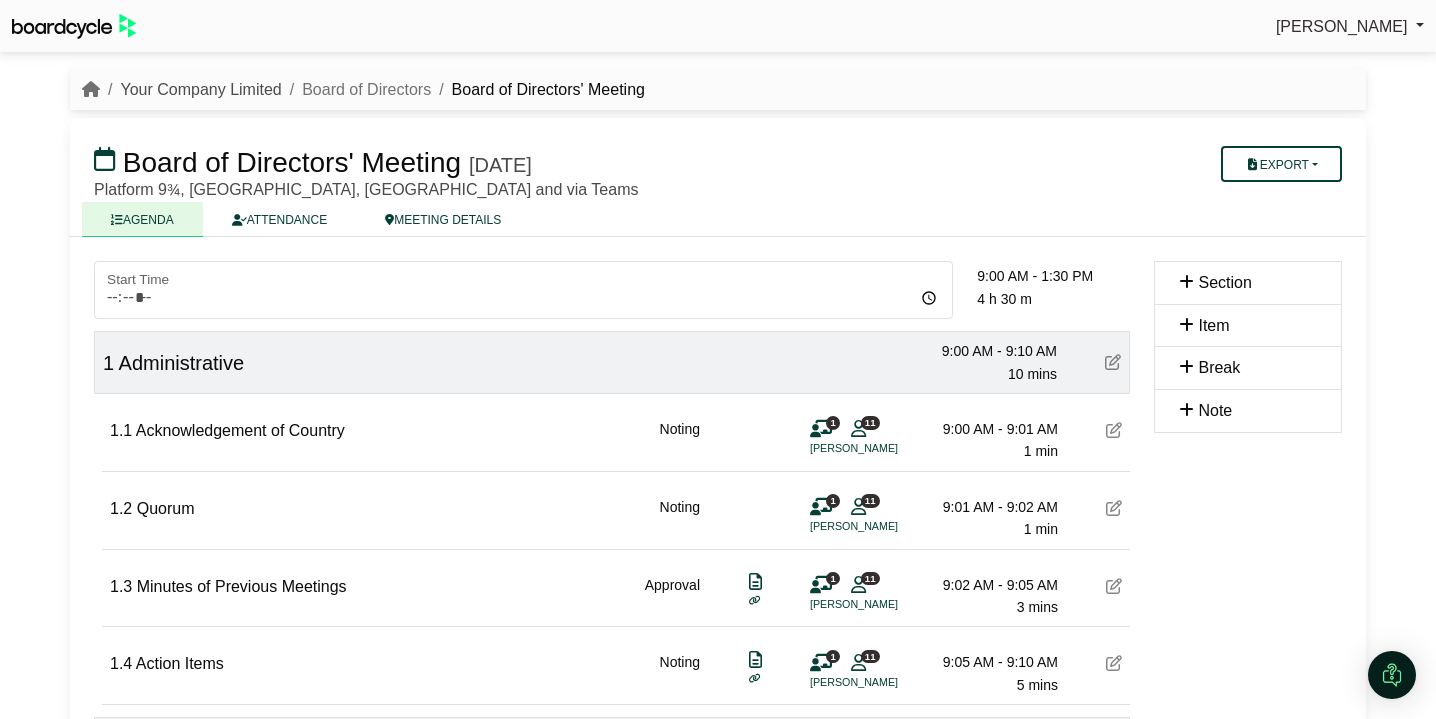 click on "Your Company Limited" at bounding box center (200, 89) 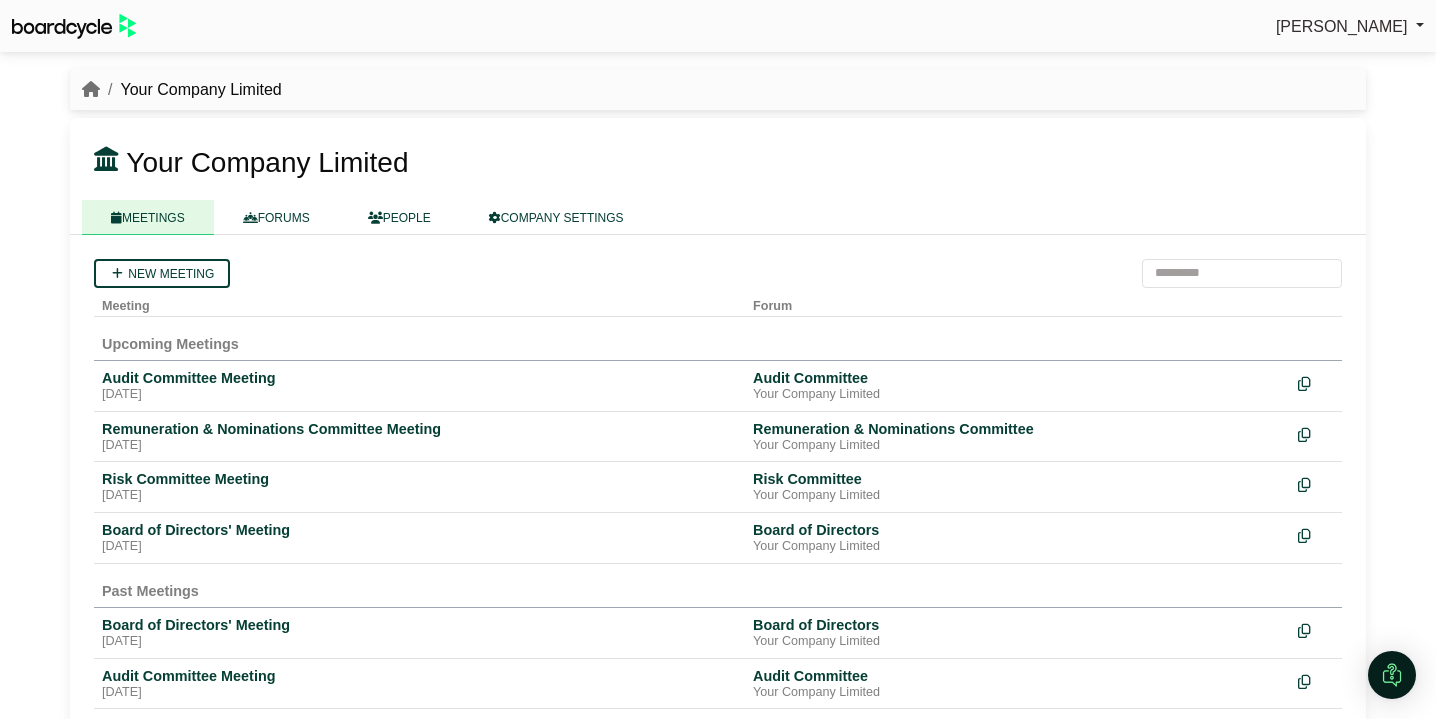 scroll, scrollTop: 0, scrollLeft: 0, axis: both 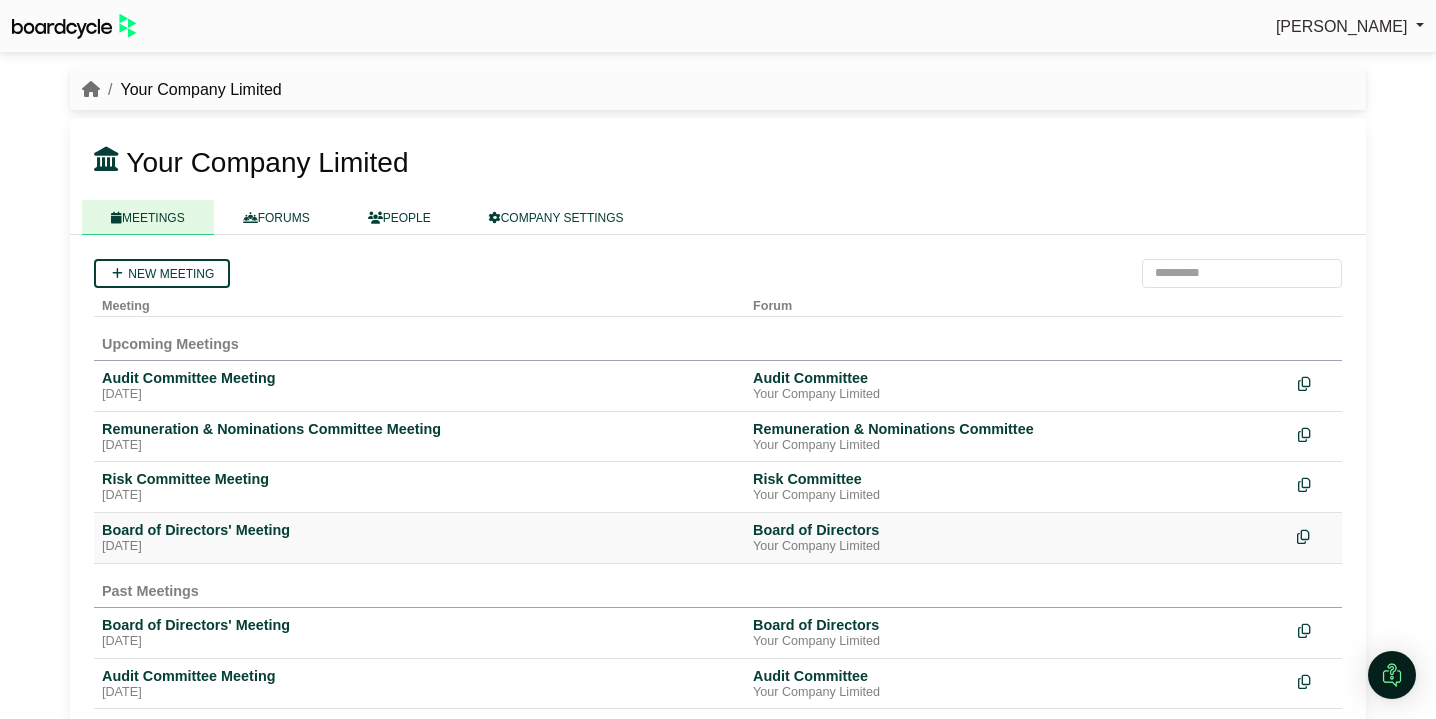 click at bounding box center (1303, 537) 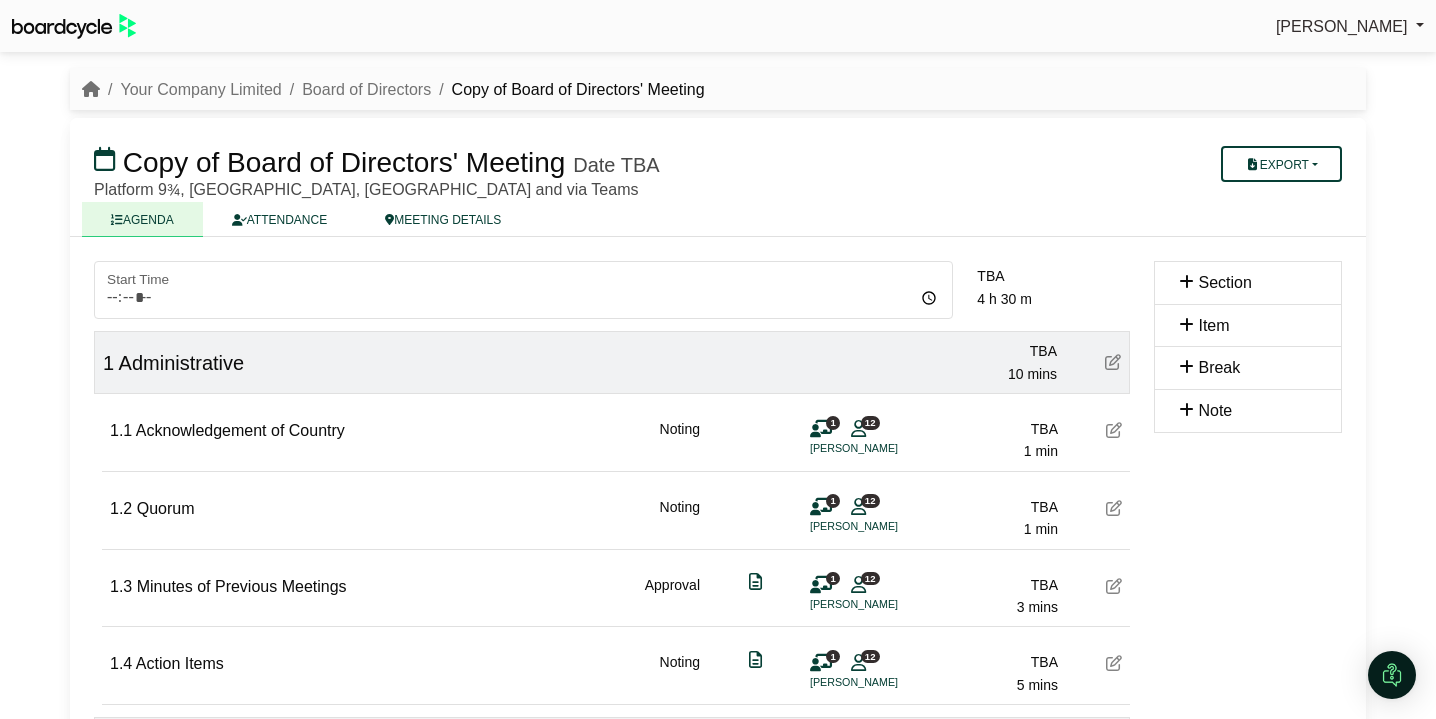 scroll, scrollTop: 0, scrollLeft: 0, axis: both 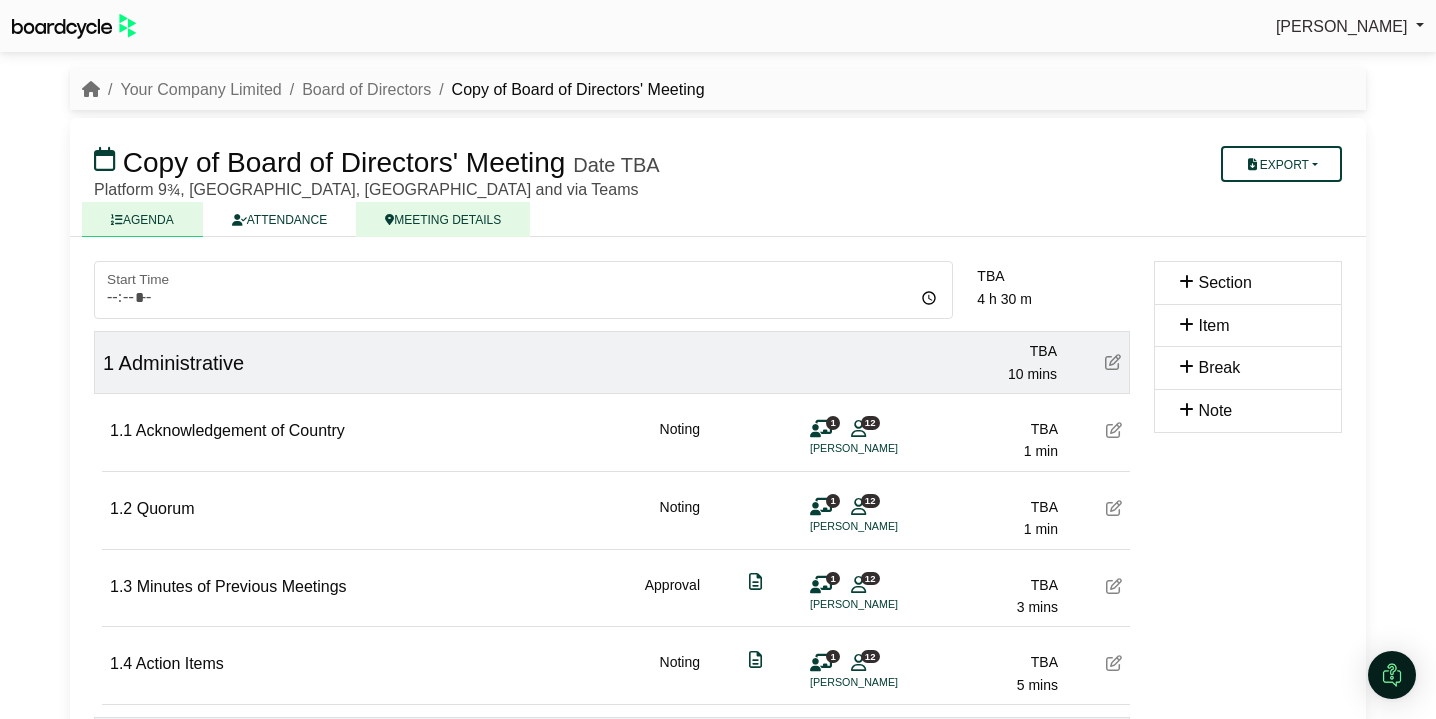 click on "MEETING DETAILS" at bounding box center [443, 219] 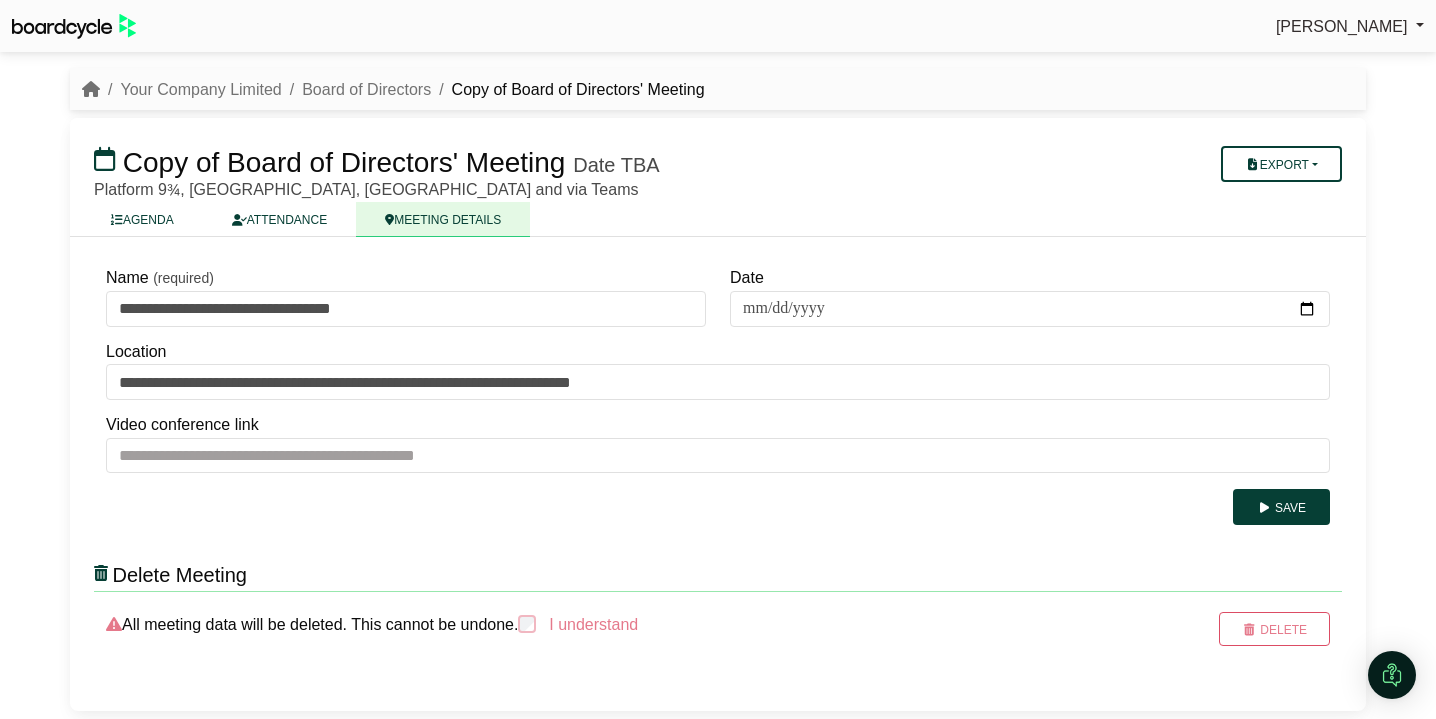 scroll, scrollTop: 0, scrollLeft: 0, axis: both 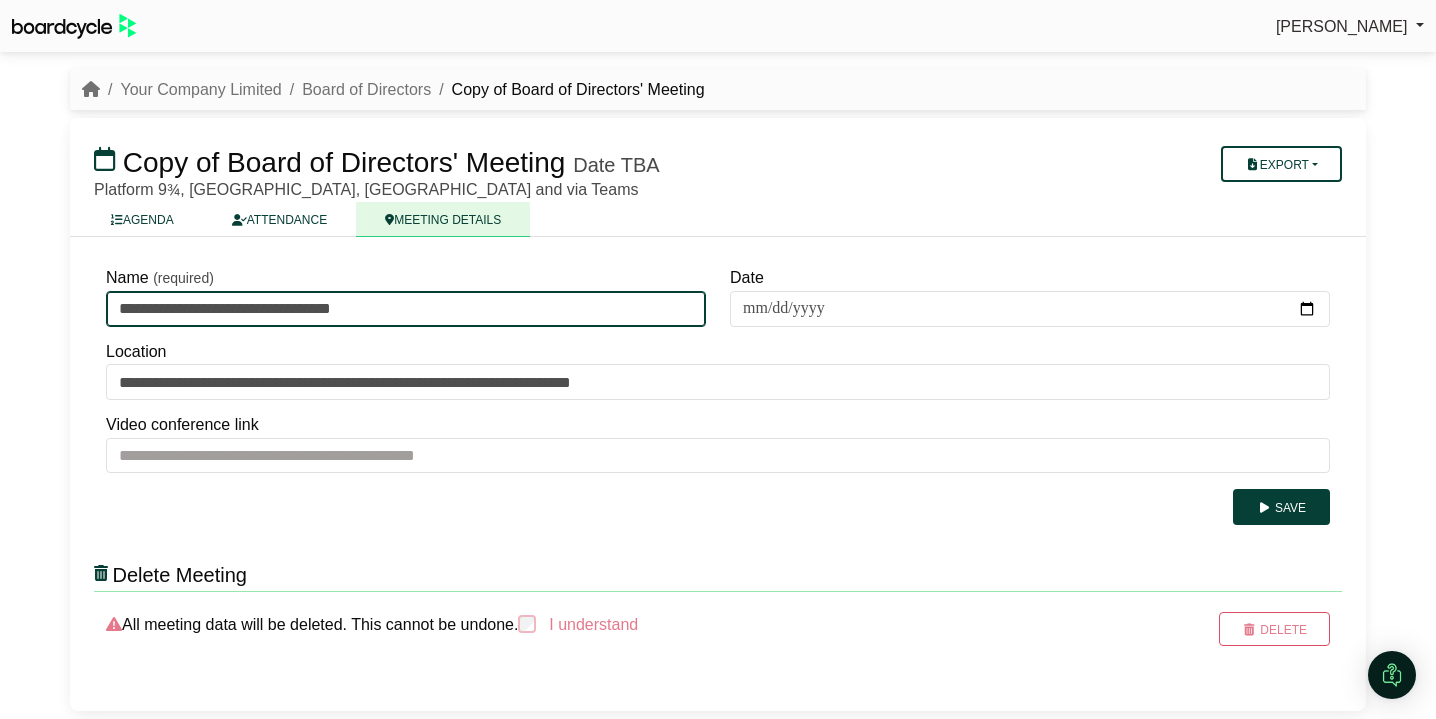 drag, startPoint x: 182, startPoint y: 305, endPoint x: 87, endPoint y: 306, distance: 95.005264 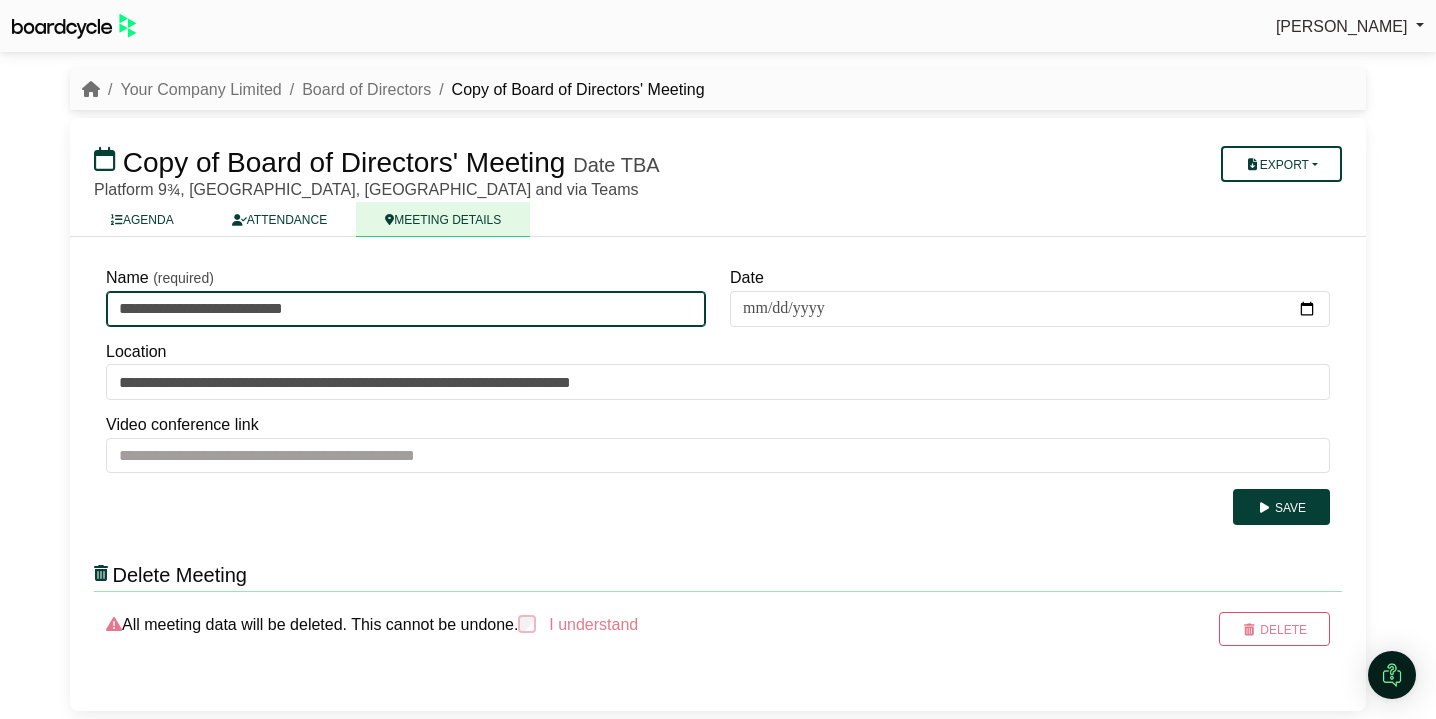 type on "**********" 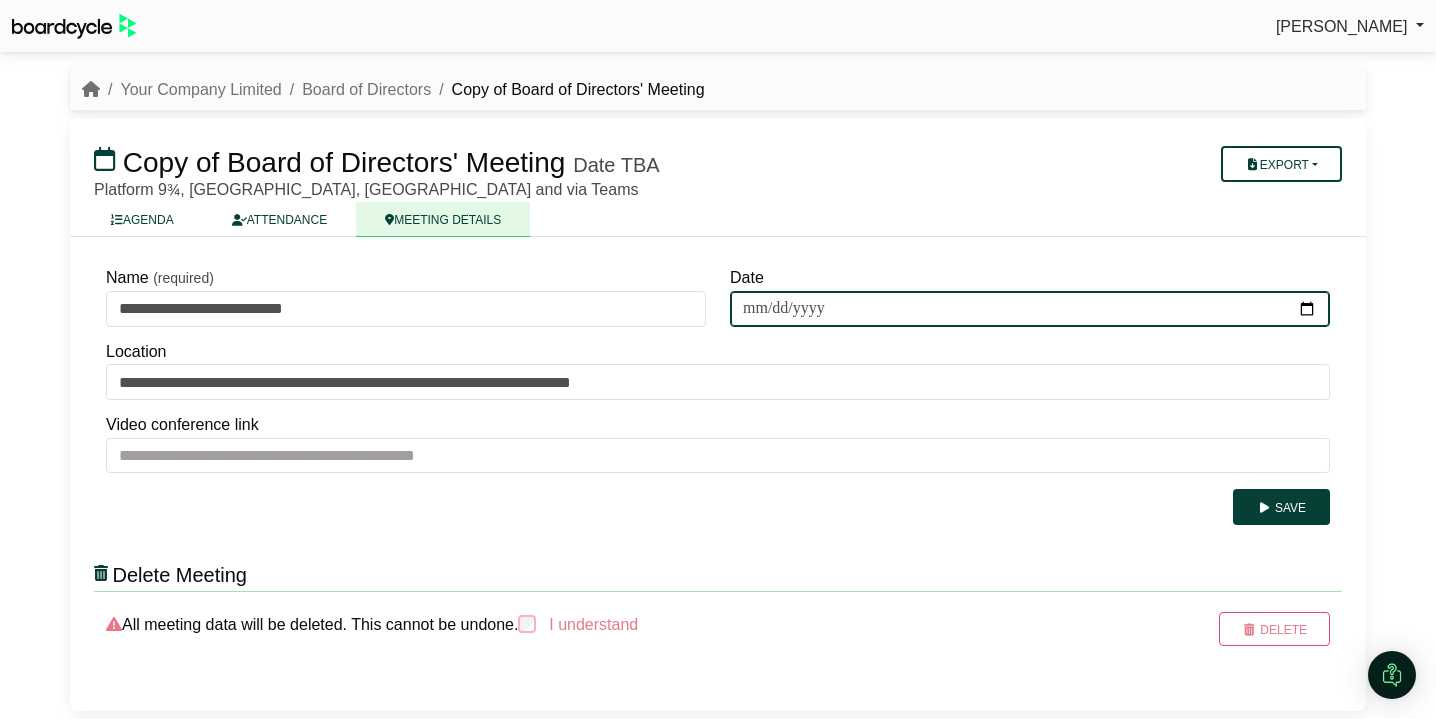 click on "Date" at bounding box center [1030, 309] 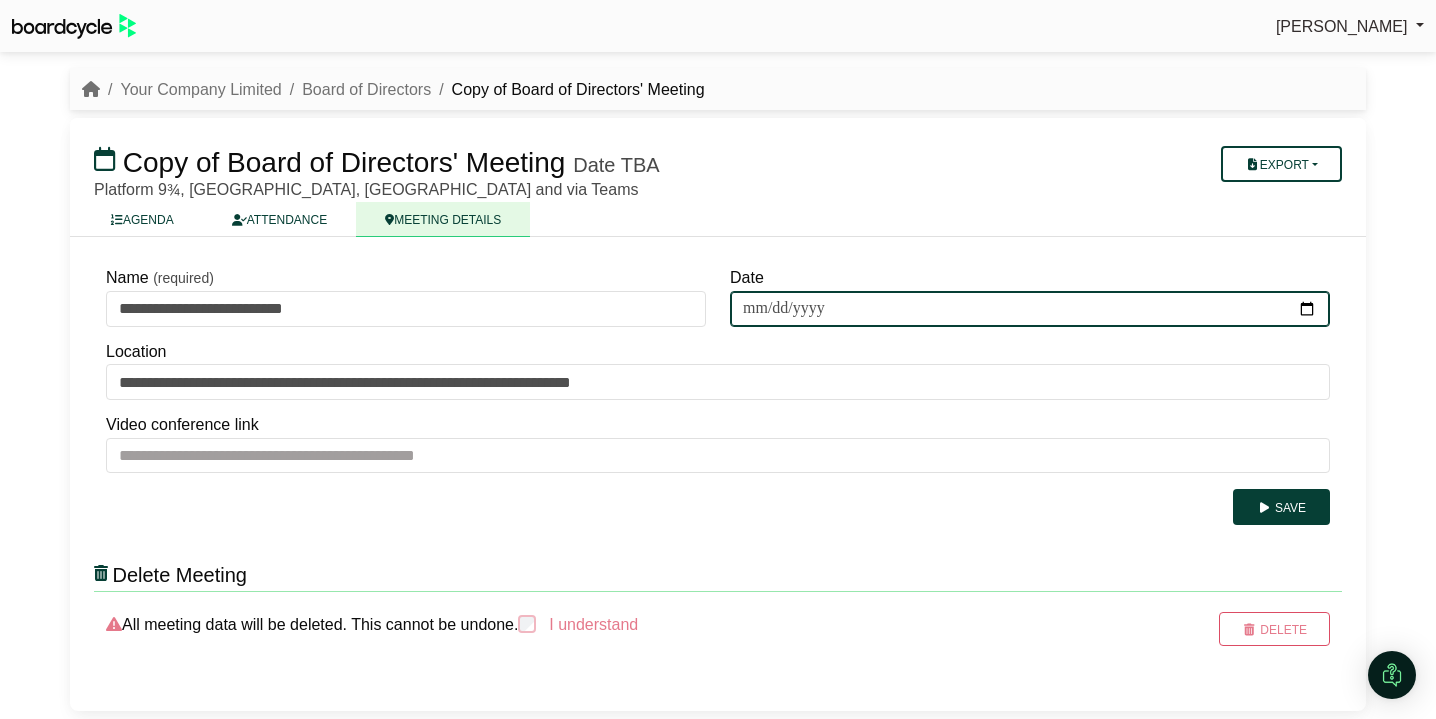 type on "**********" 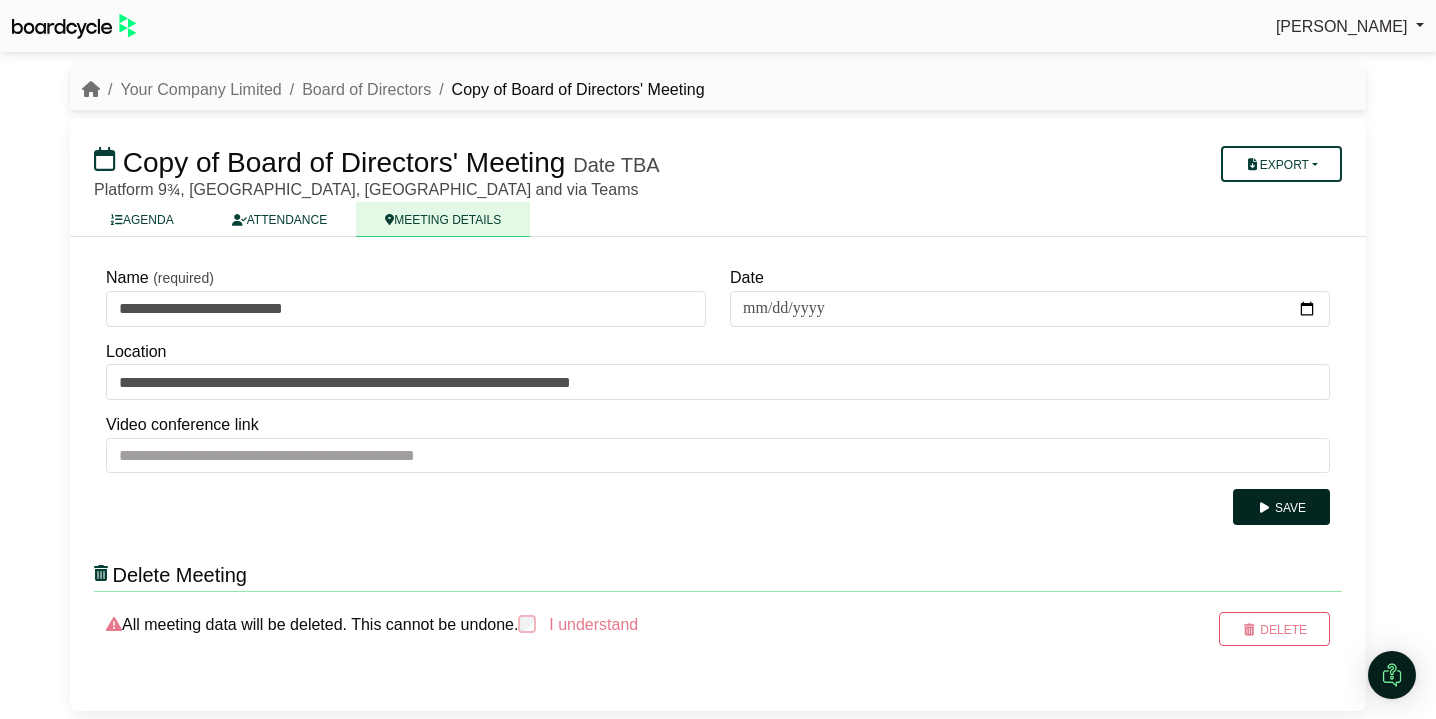 click on "Save" at bounding box center (1281, 507) 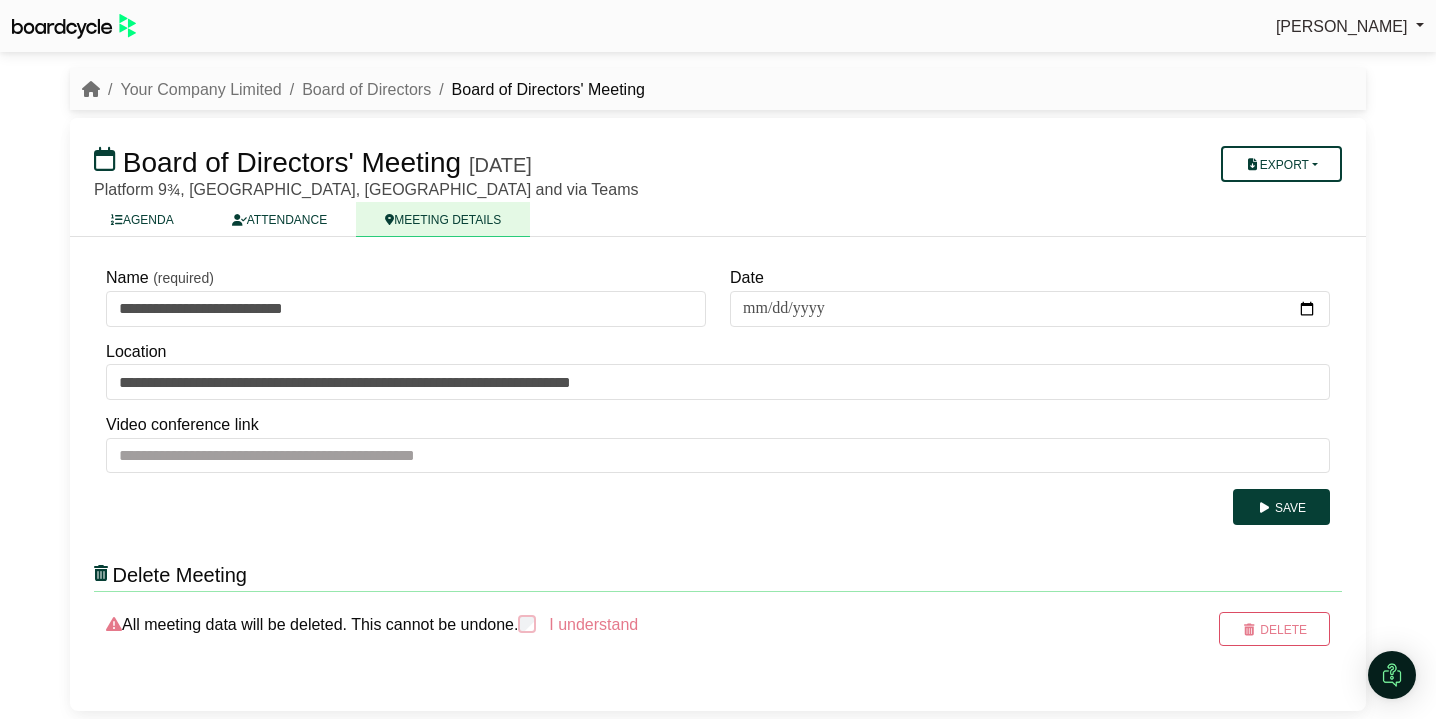 scroll, scrollTop: 0, scrollLeft: 0, axis: both 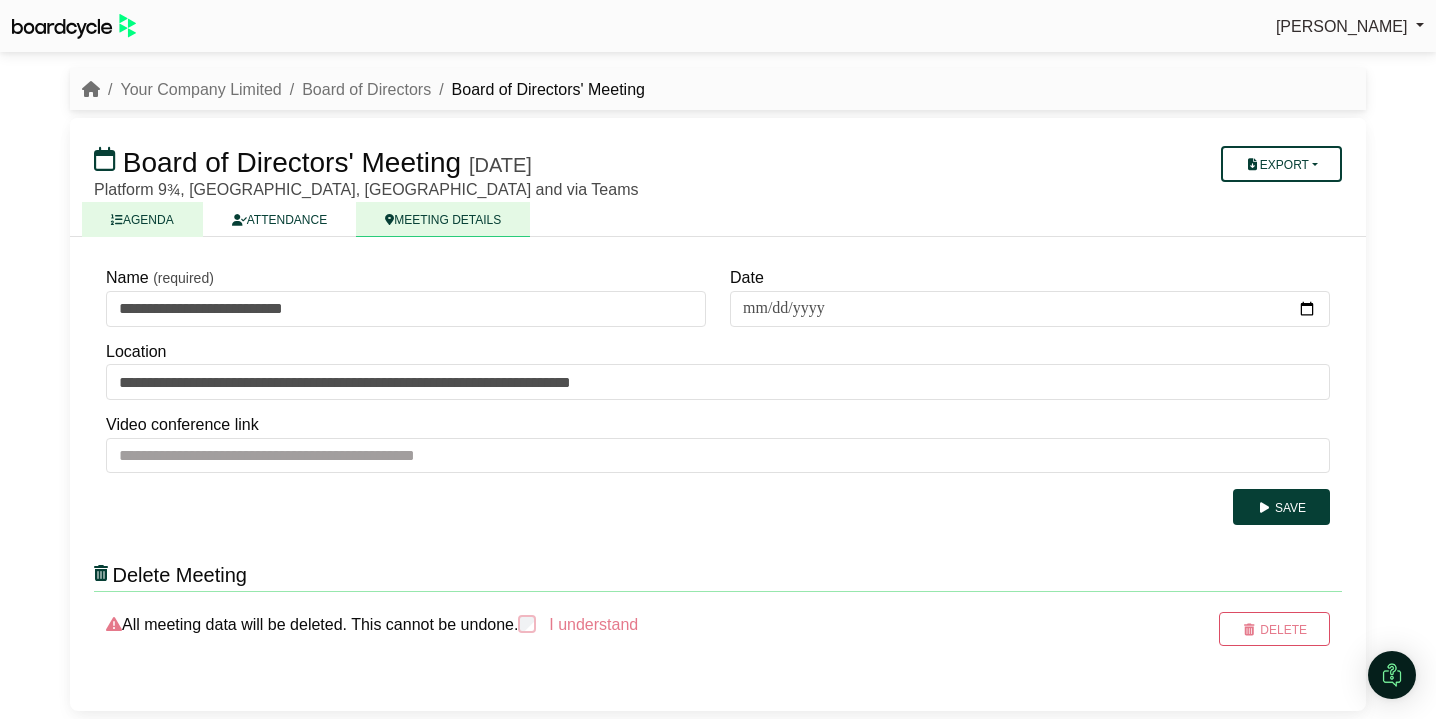 click on "AGENDA" at bounding box center (142, 219) 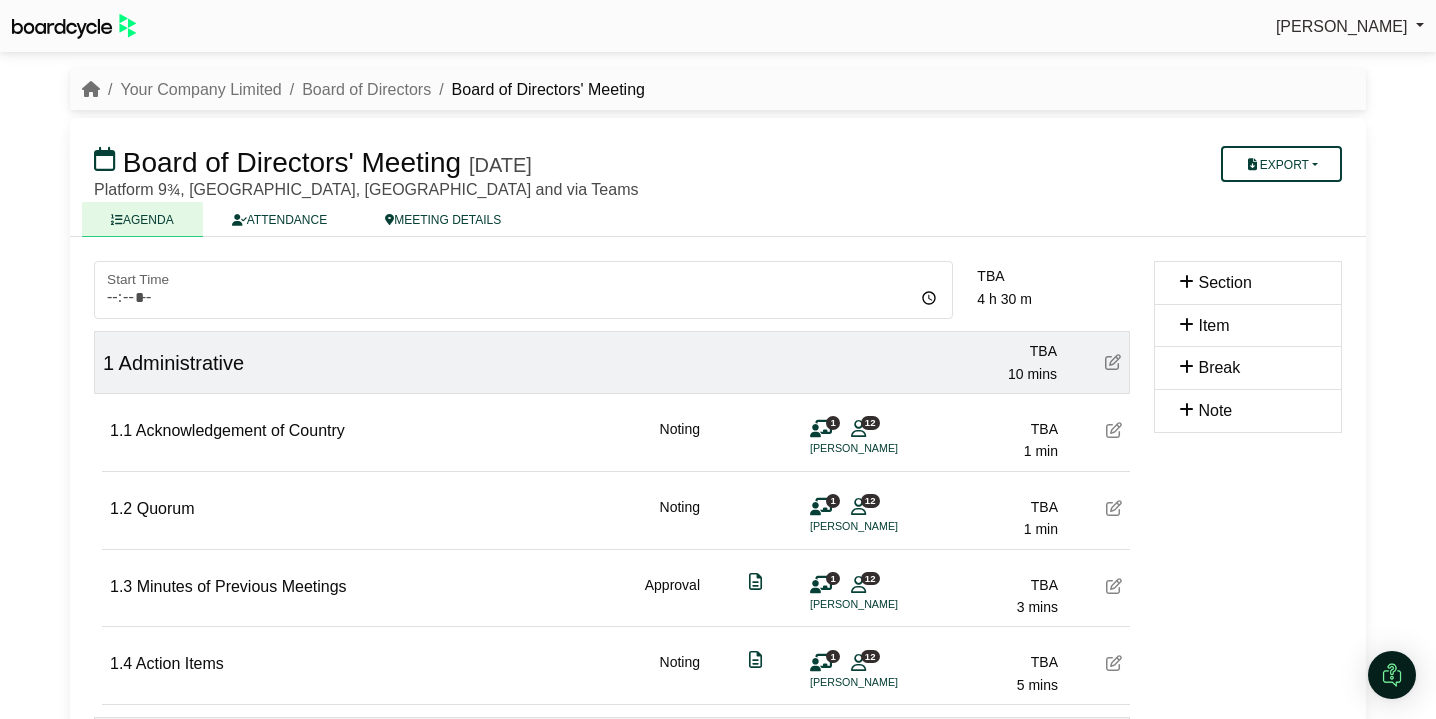 scroll, scrollTop: 0, scrollLeft: 0, axis: both 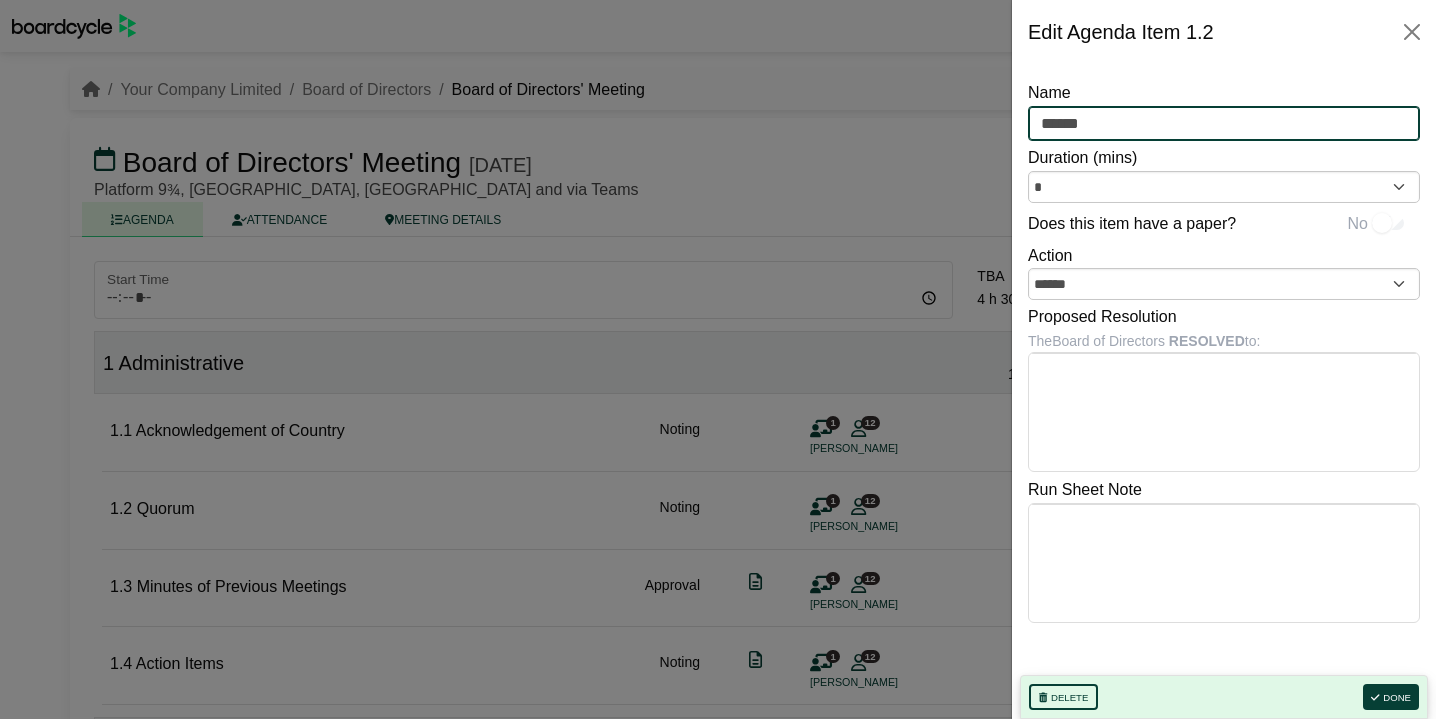 drag, startPoint x: 1147, startPoint y: 111, endPoint x: 1026, endPoint y: 105, distance: 121.14867 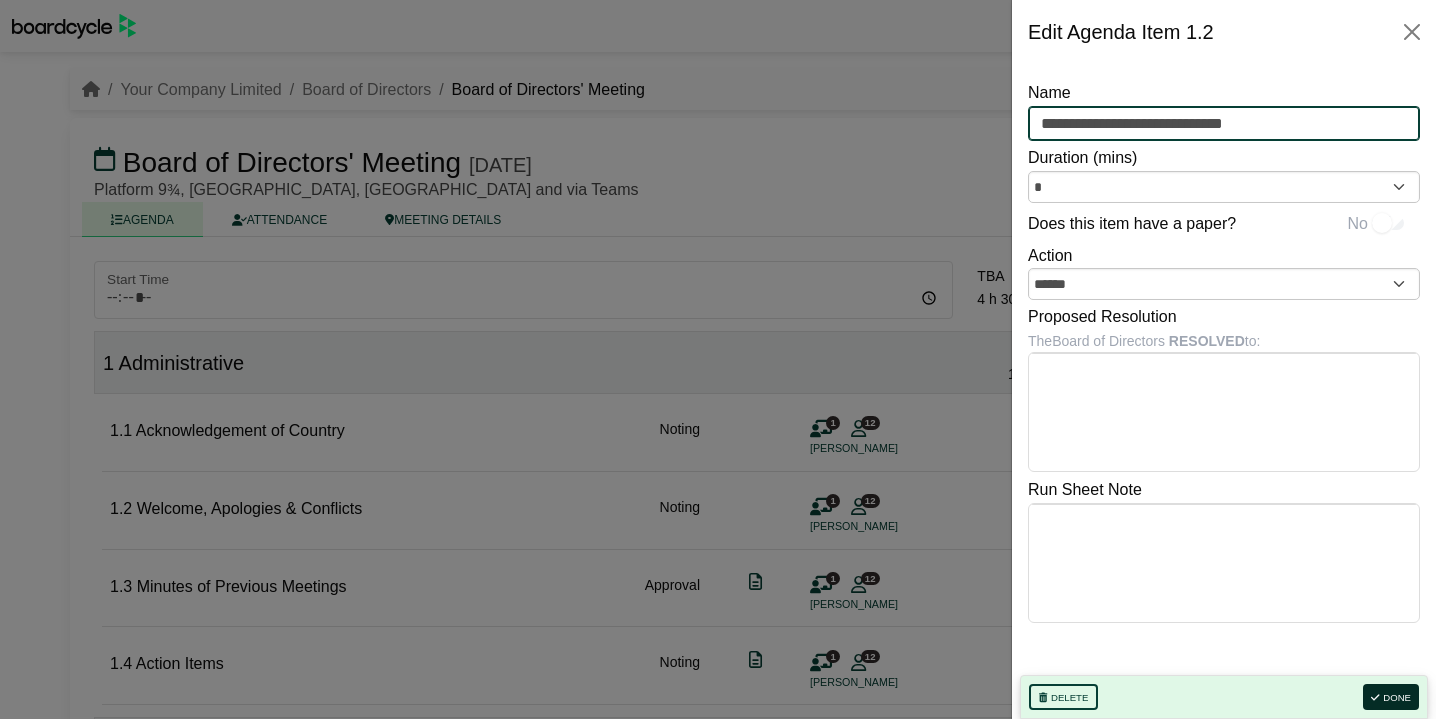 type on "**********" 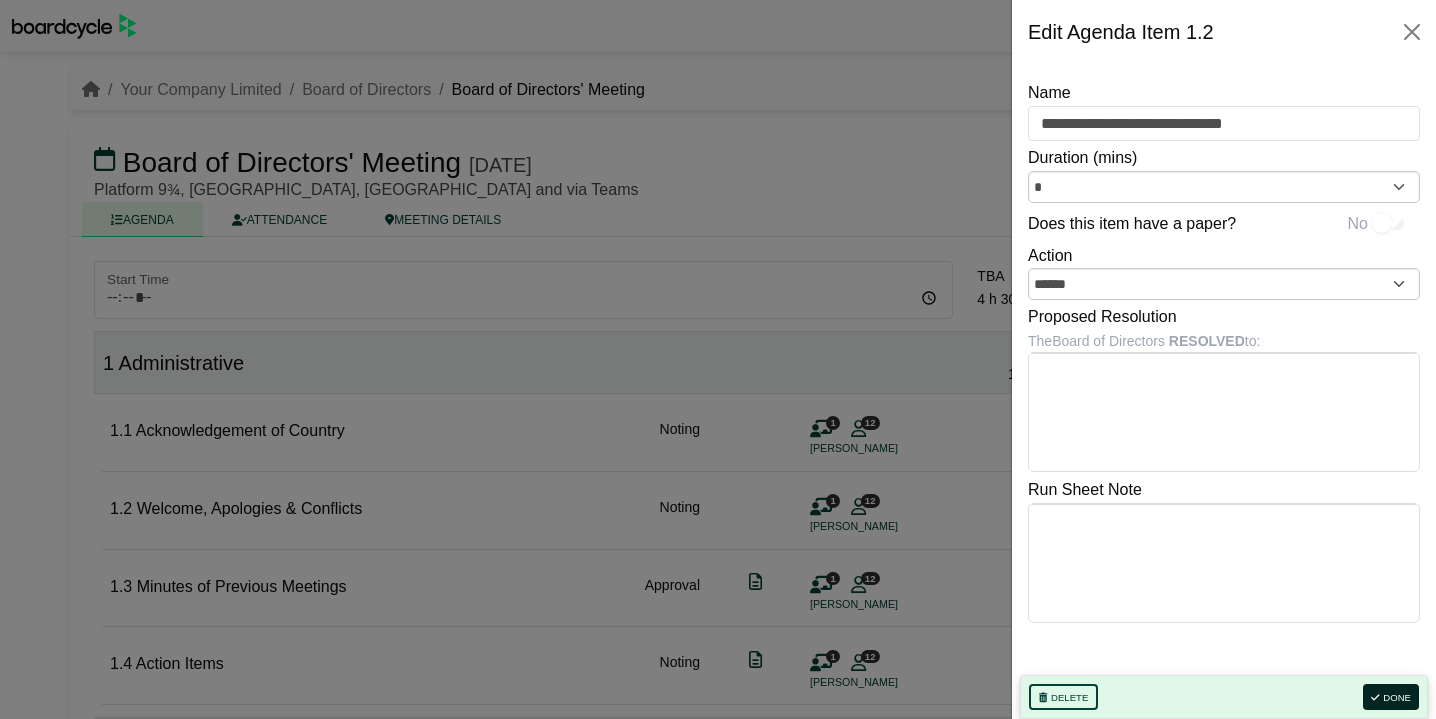 click on "Done" at bounding box center [1391, 697] 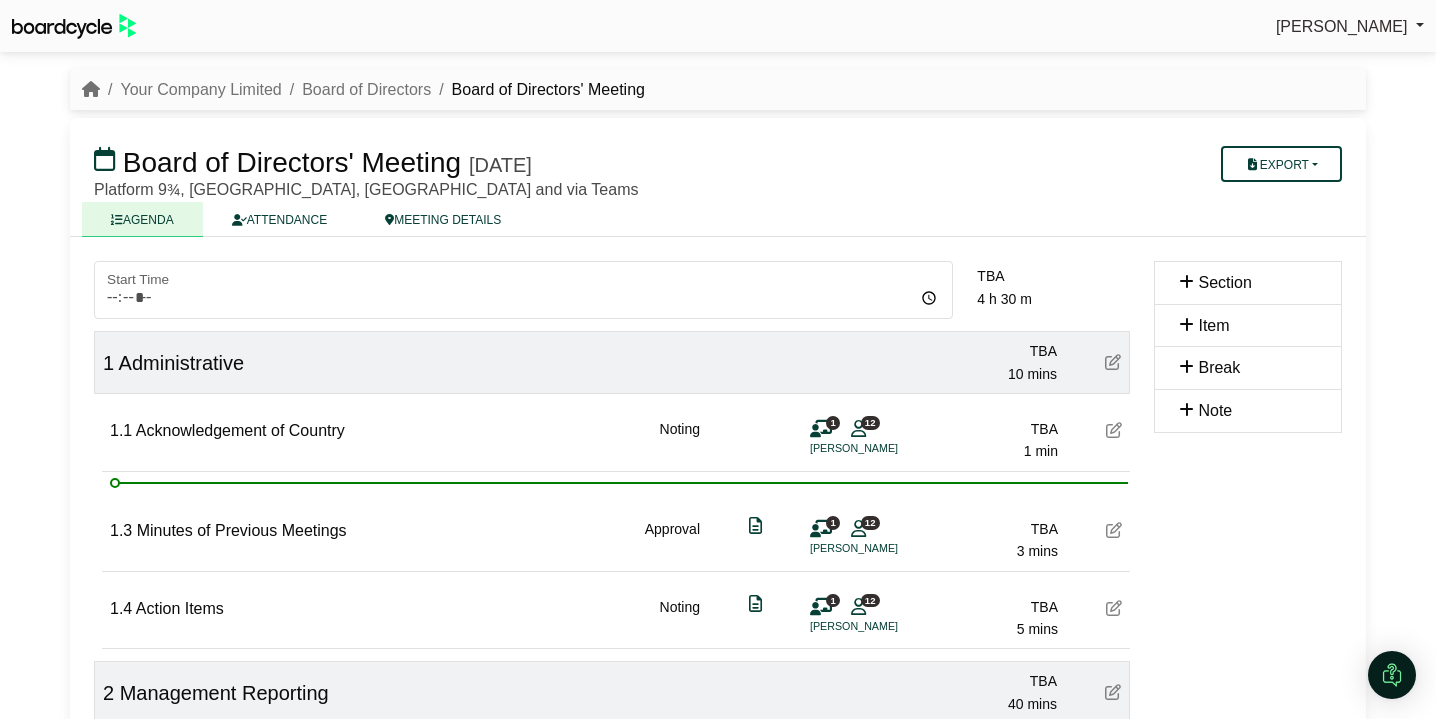 type 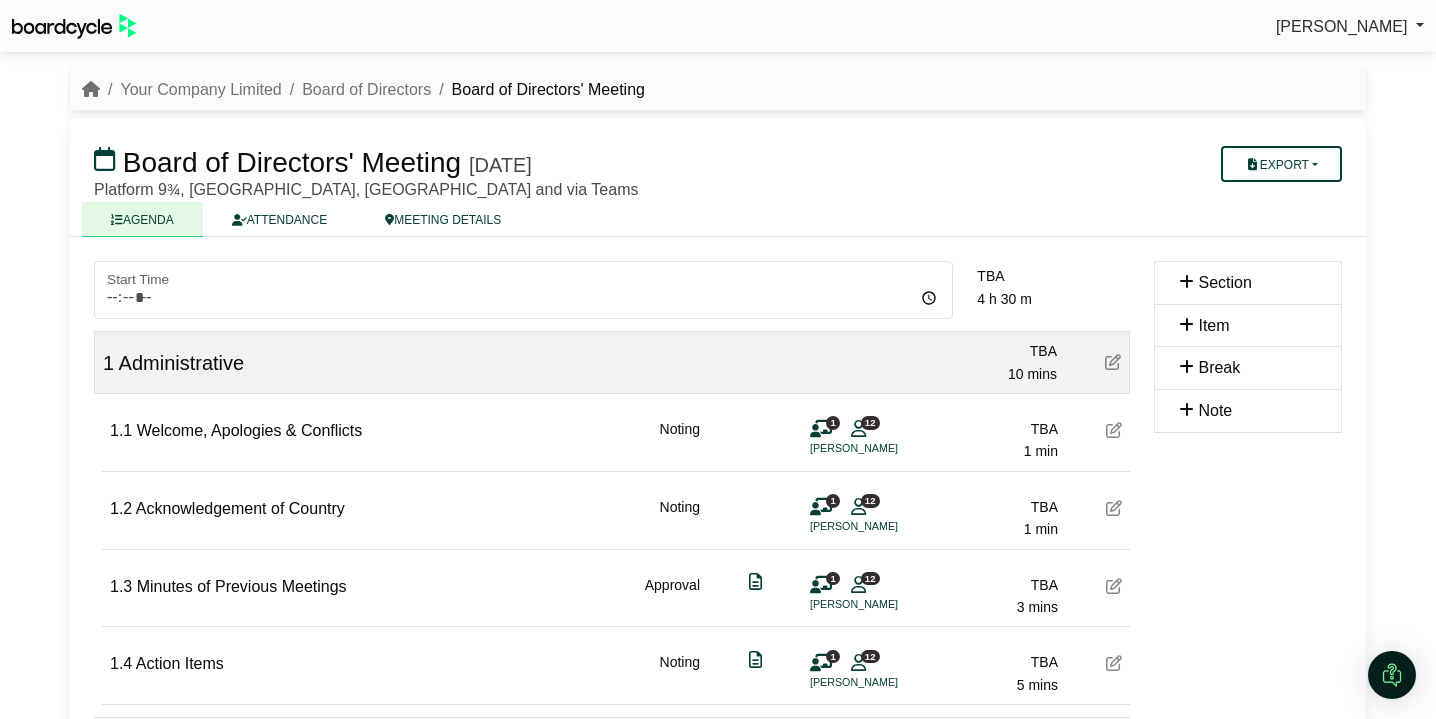 type 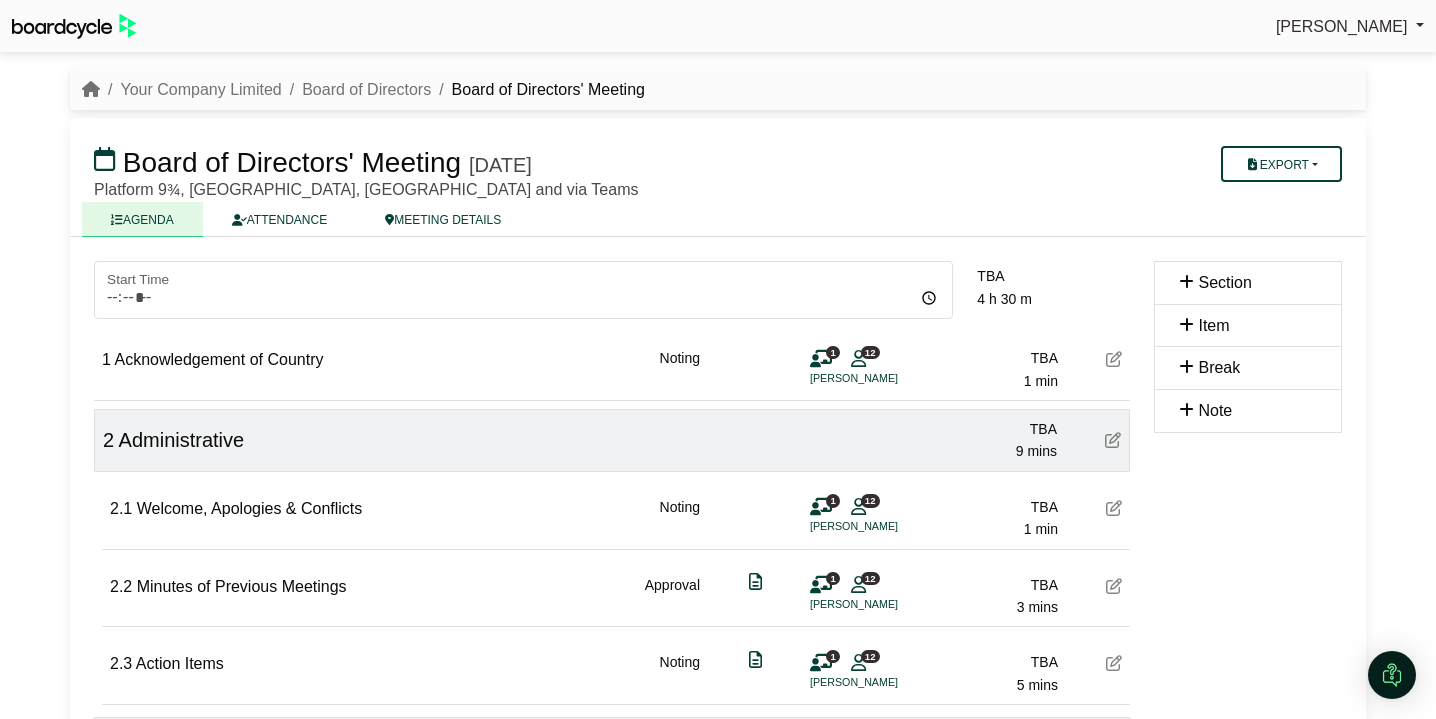 click at bounding box center [1114, 359] 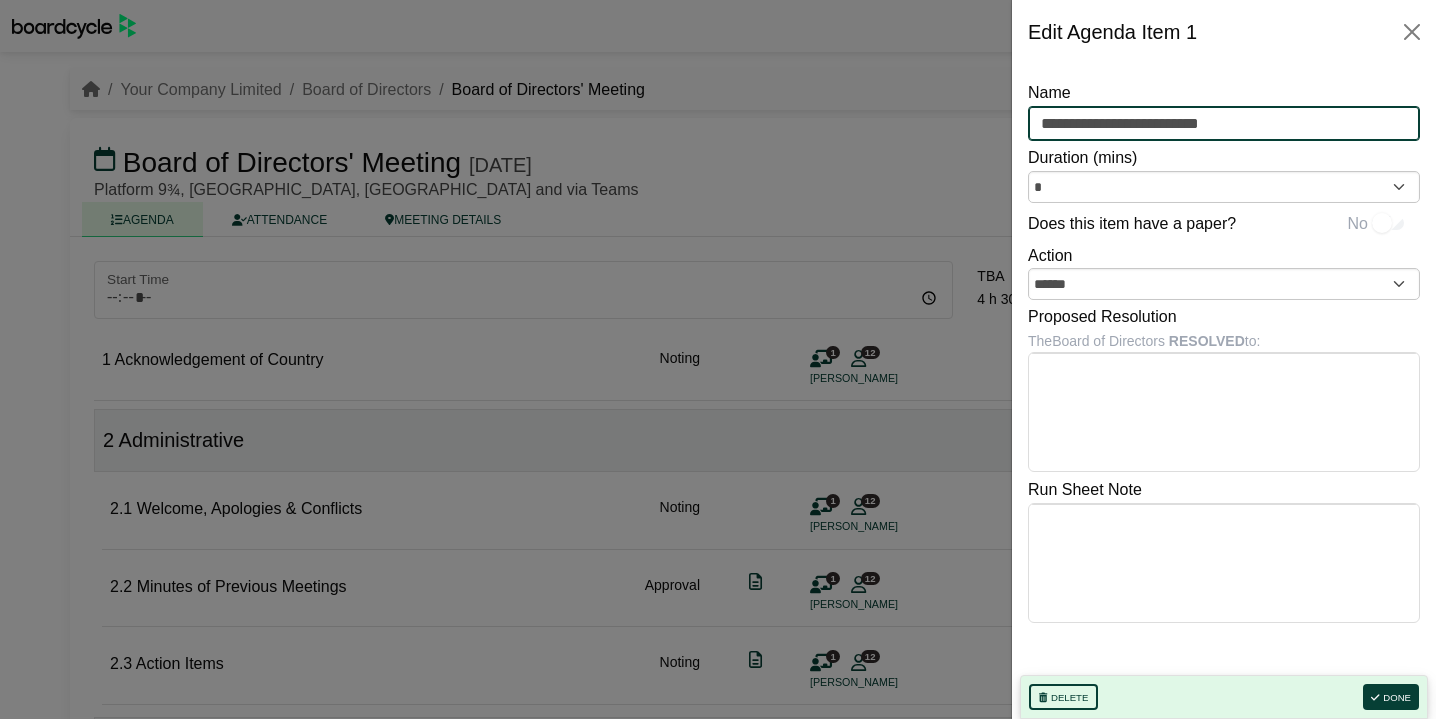 drag, startPoint x: 1272, startPoint y: 125, endPoint x: 965, endPoint y: 125, distance: 307 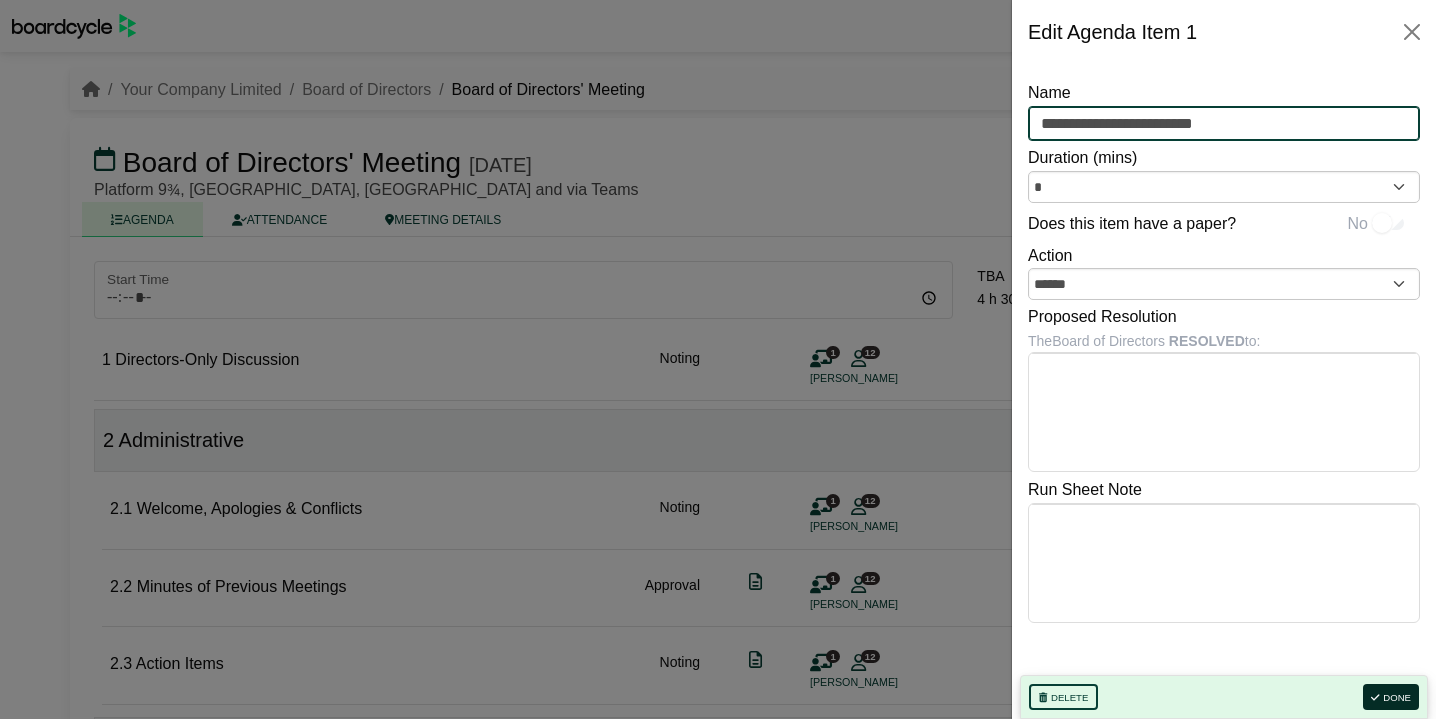 type on "**********" 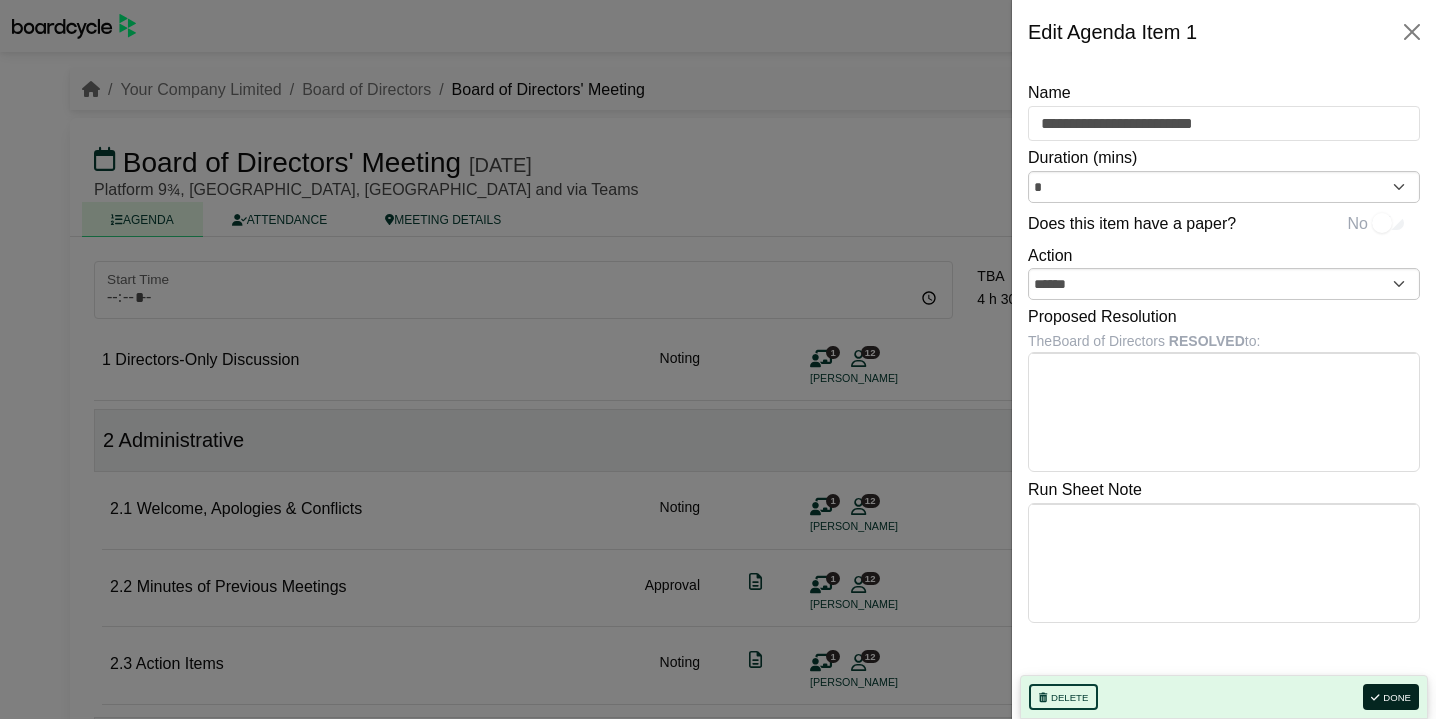 click on "Done" at bounding box center [1391, 697] 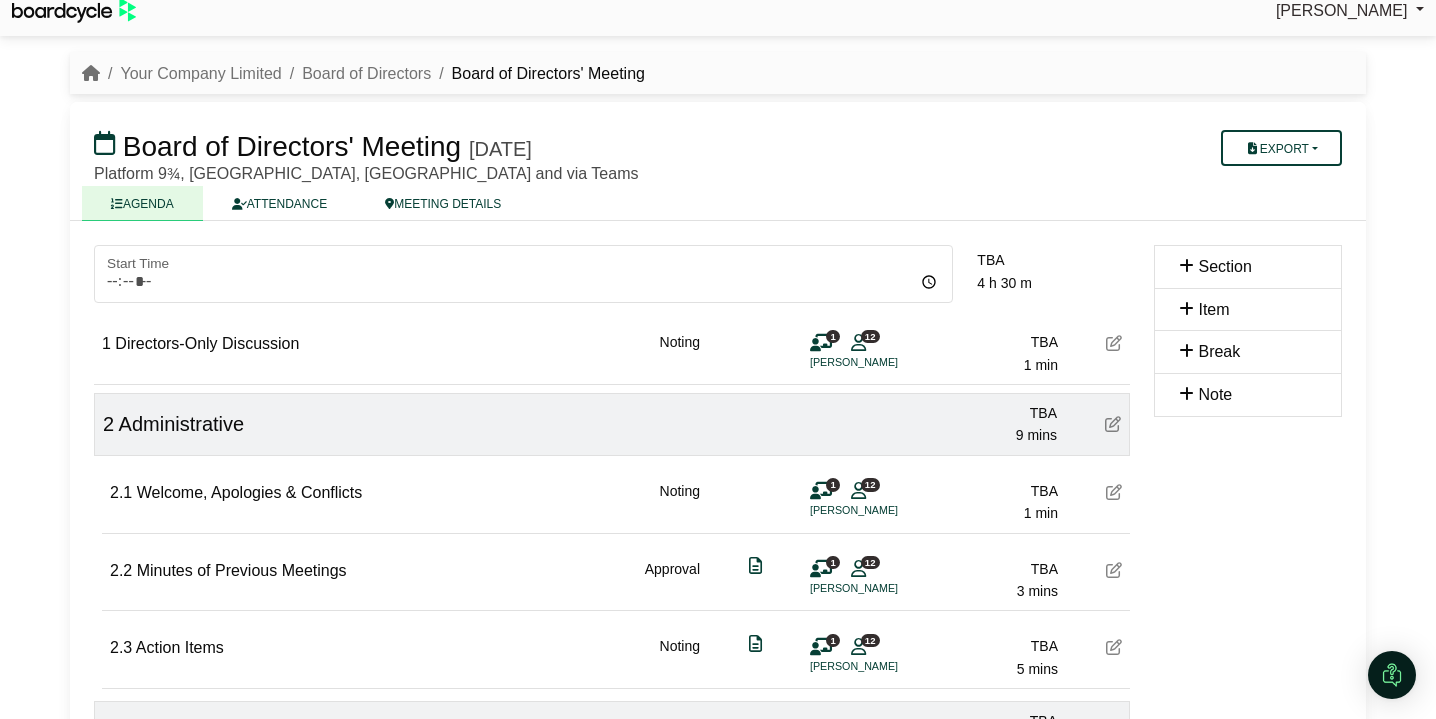 scroll, scrollTop: 18, scrollLeft: 0, axis: vertical 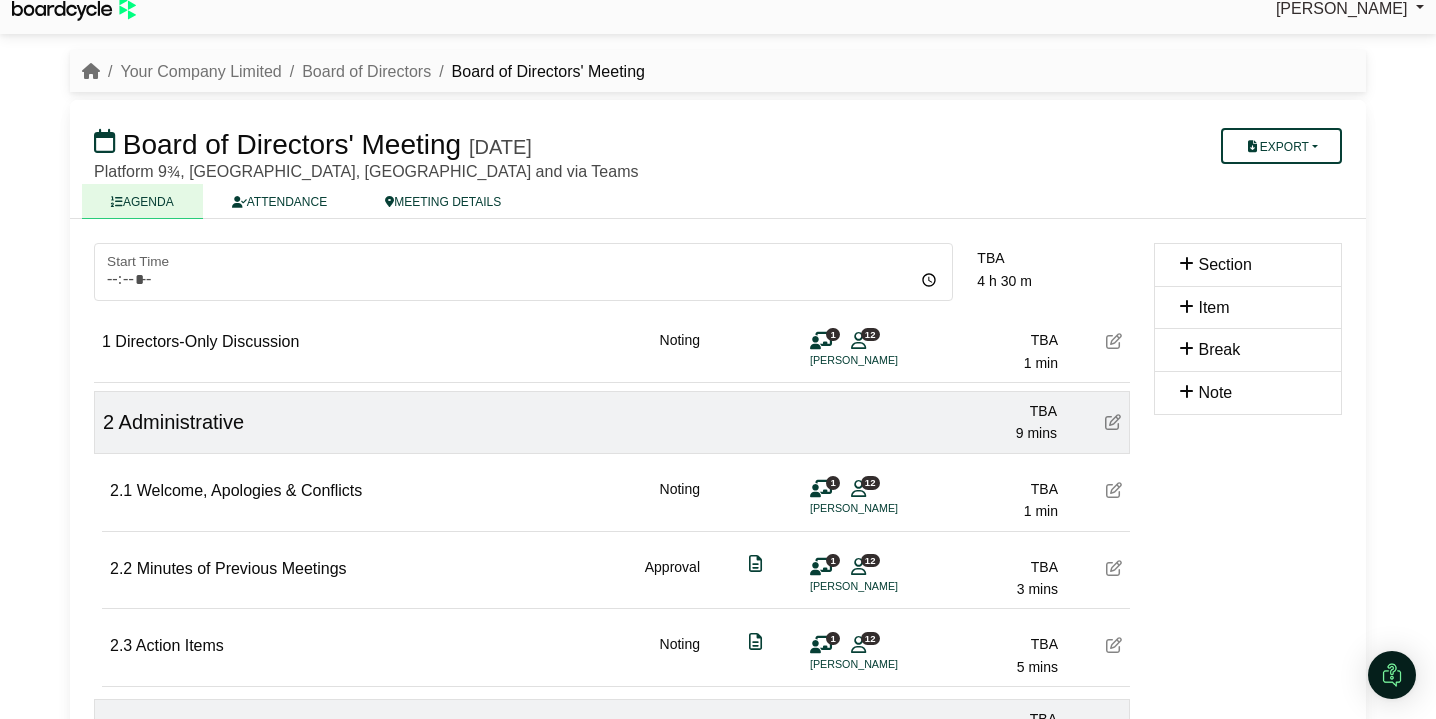 click on "Directors-Only Discussion" at bounding box center [207, 341] 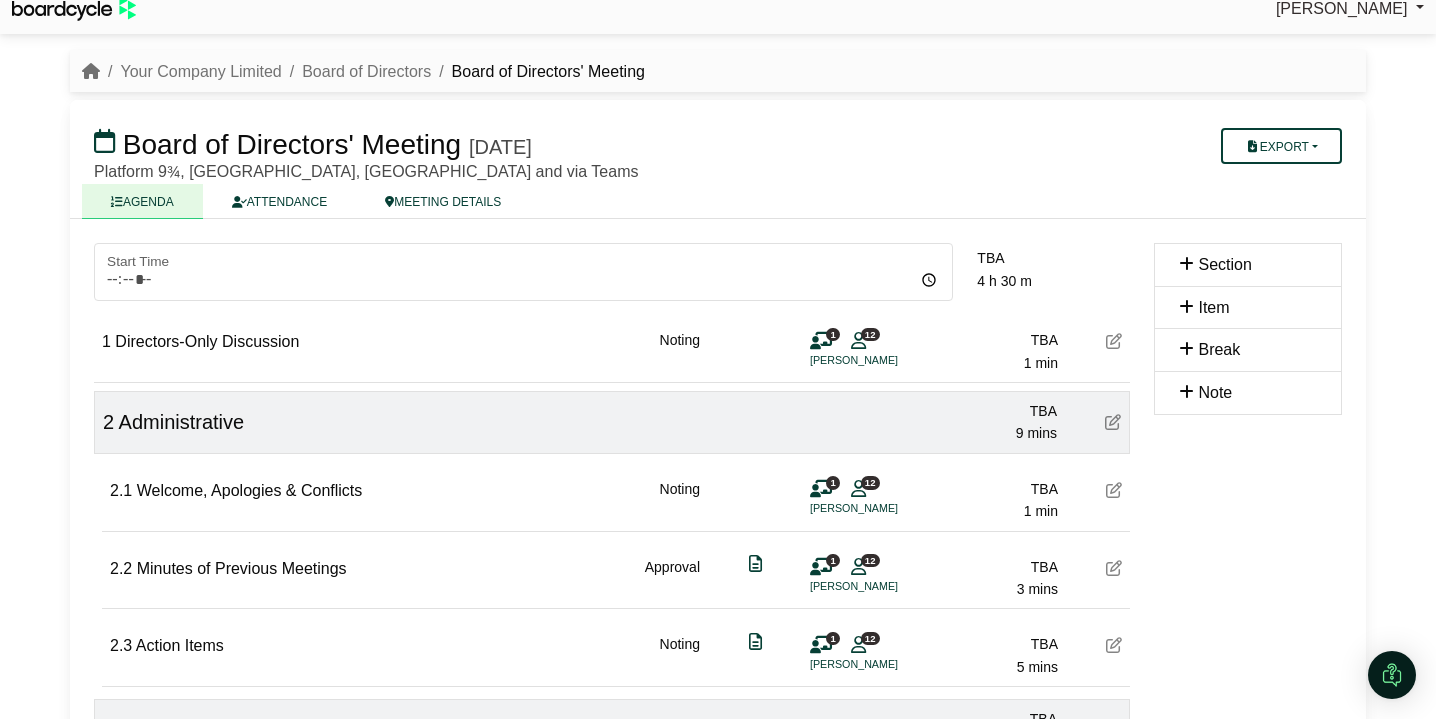 click on "Directors-Only Discussion" at bounding box center (207, 341) 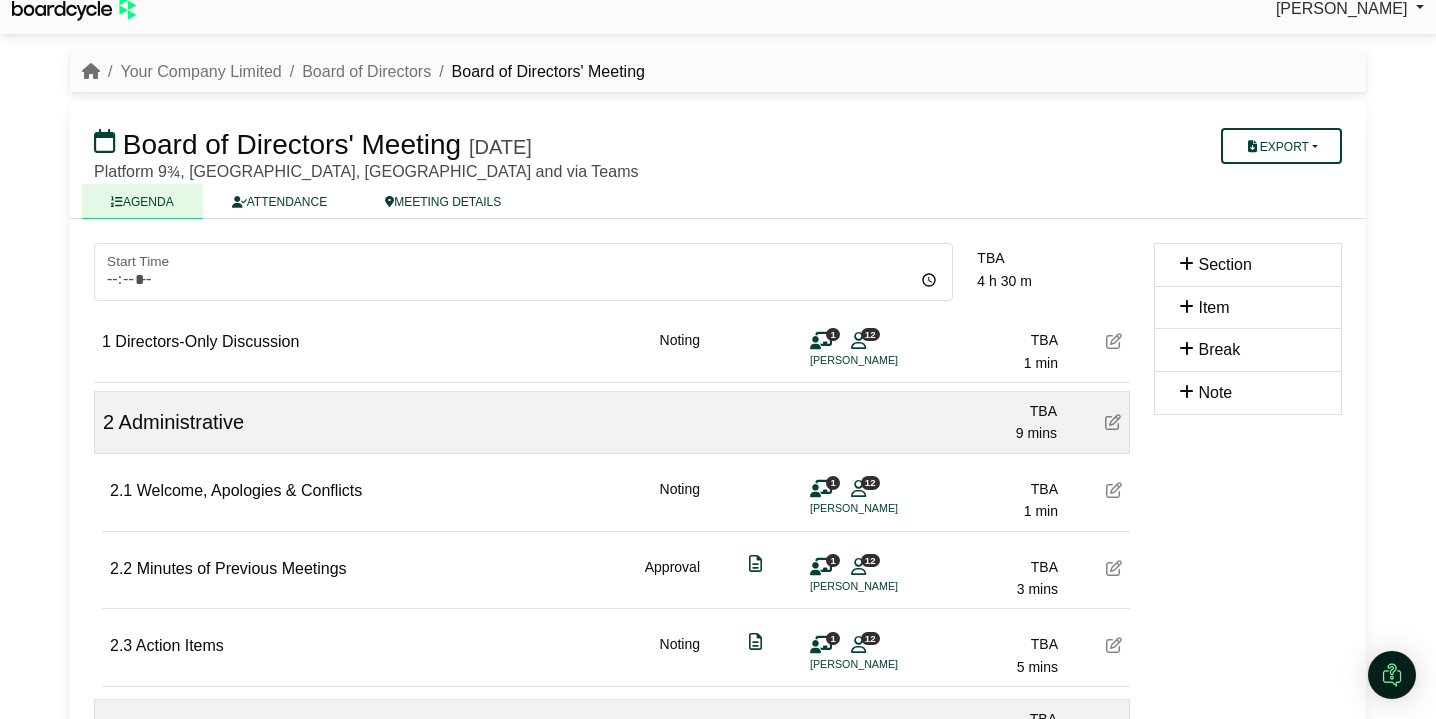 click at bounding box center (1114, 341) 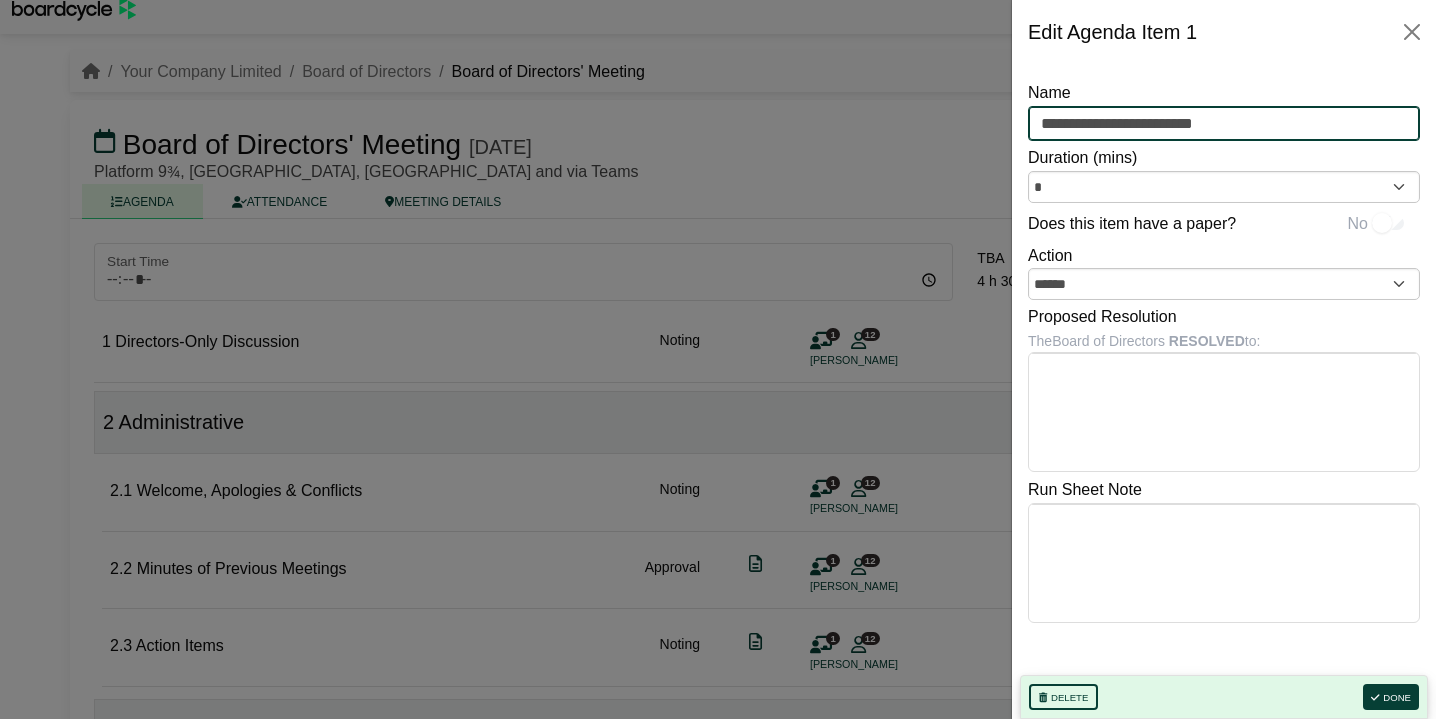 drag, startPoint x: 1113, startPoint y: 123, endPoint x: 1159, endPoint y: 148, distance: 52.35456 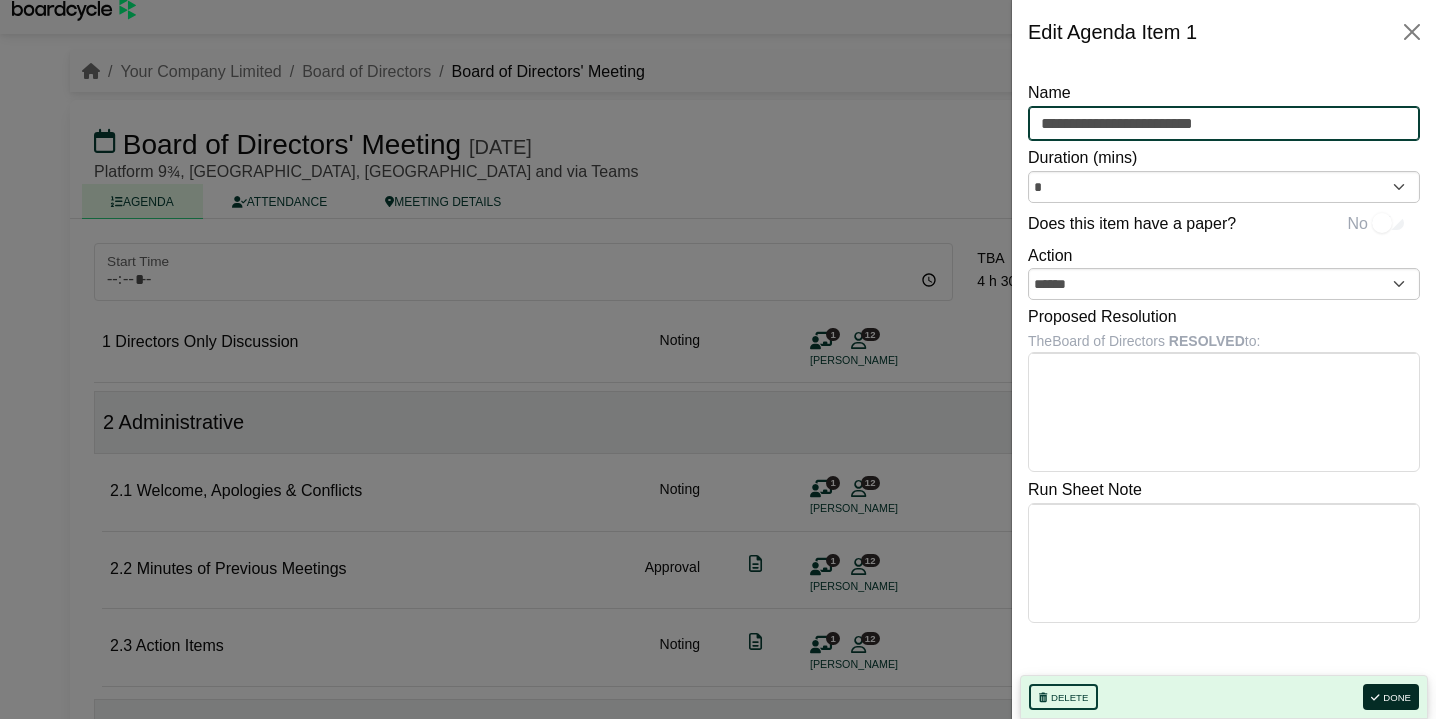 type on "**********" 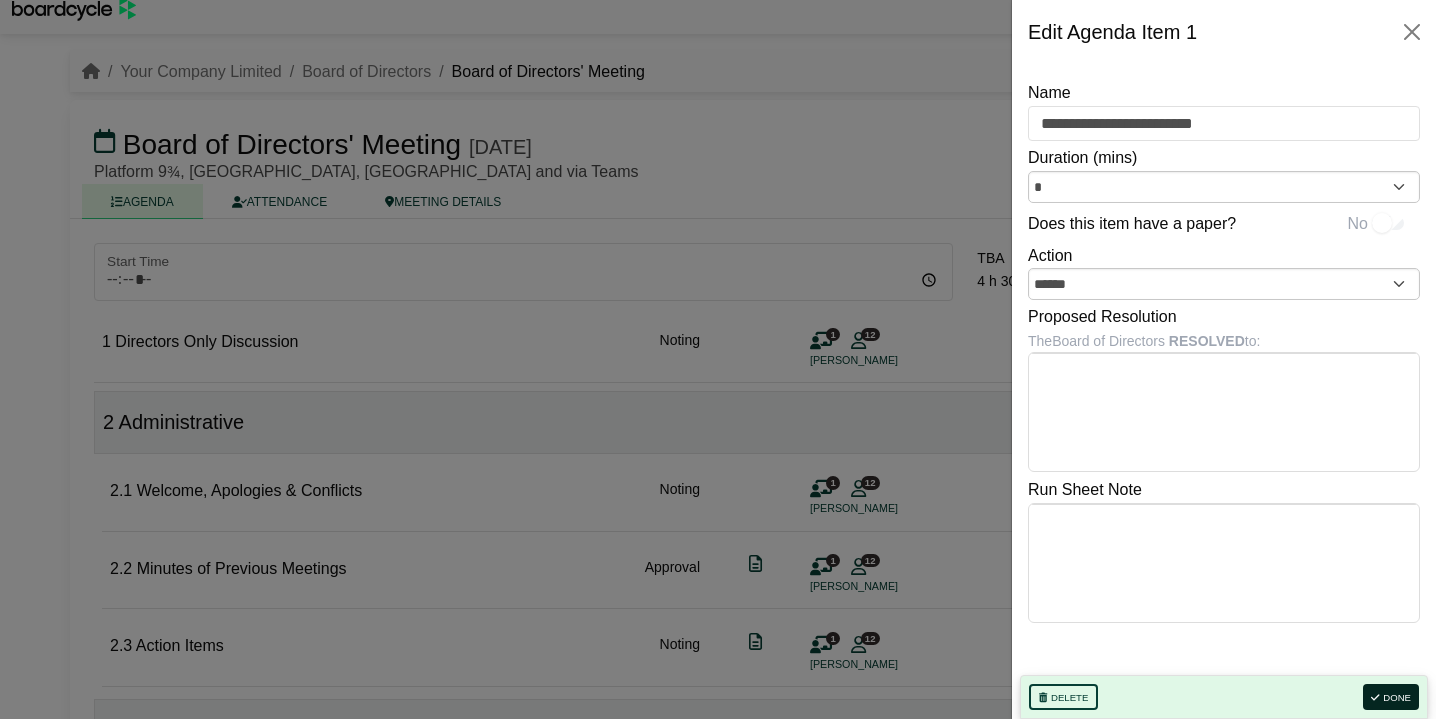 click on "Done" at bounding box center (1391, 697) 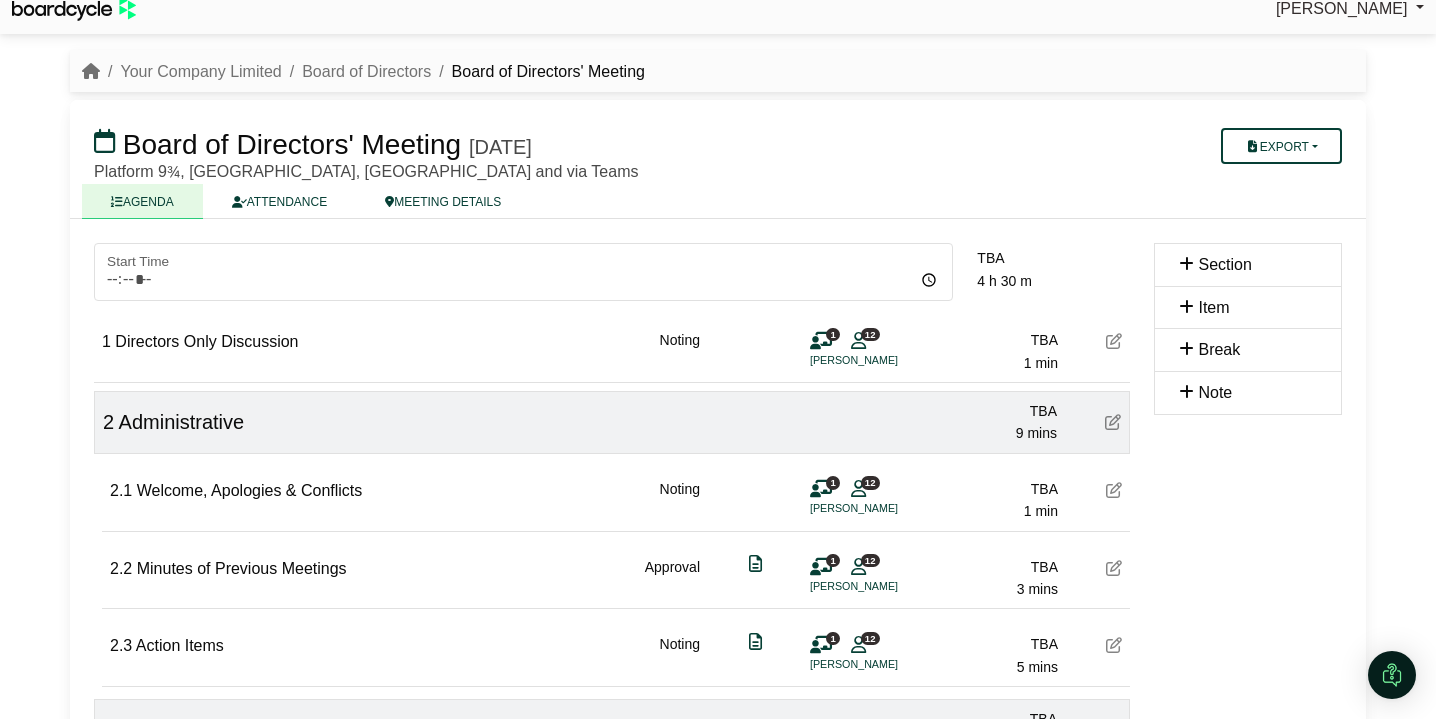 scroll, scrollTop: 17, scrollLeft: 0, axis: vertical 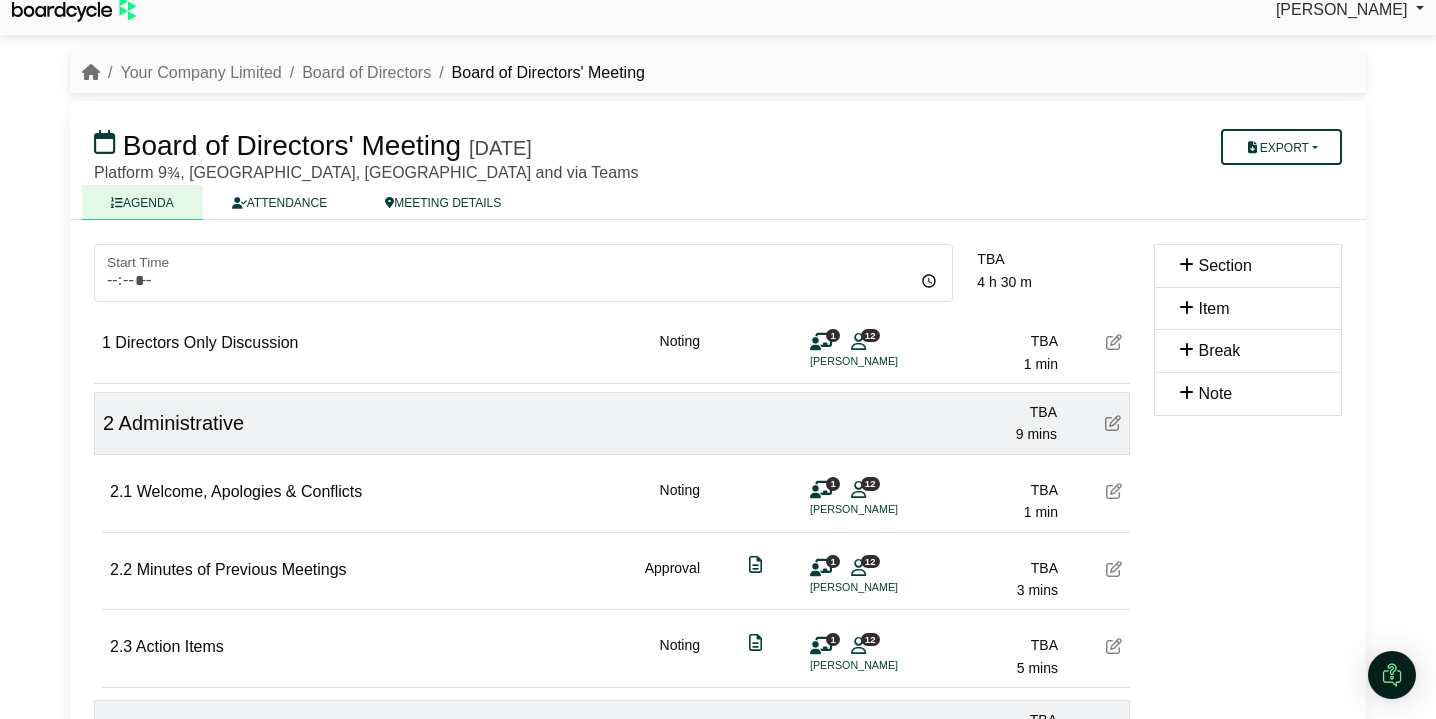 click at bounding box center (1114, 342) 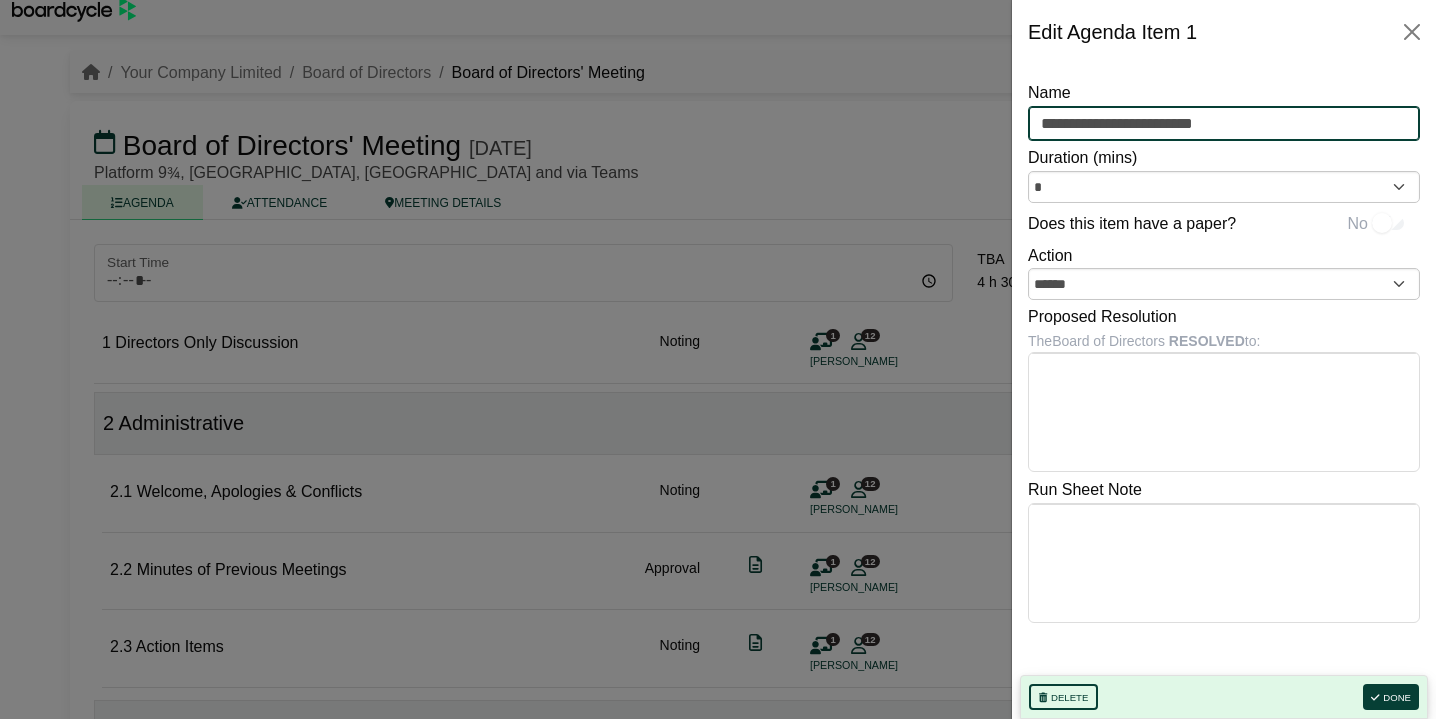 drag, startPoint x: 1111, startPoint y: 121, endPoint x: 1148, endPoint y: 143, distance: 43.046486 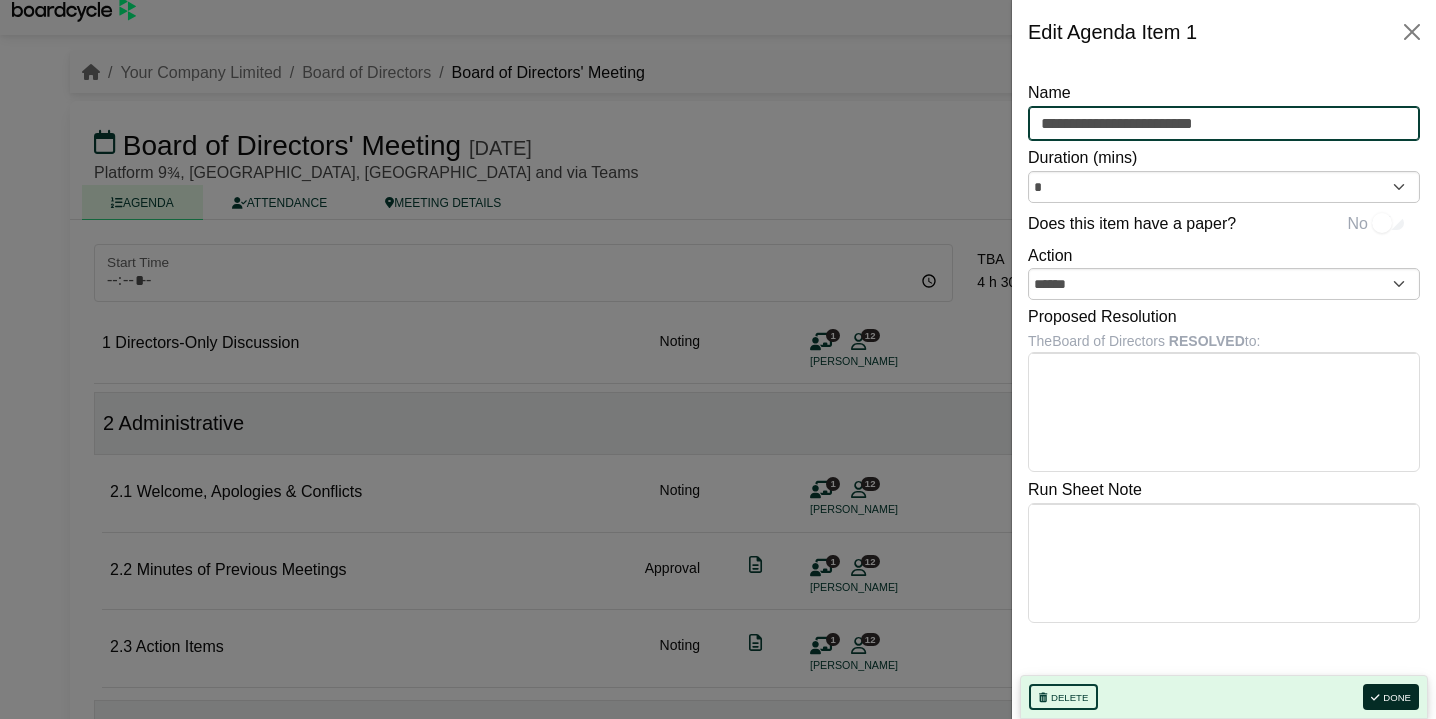 type on "**********" 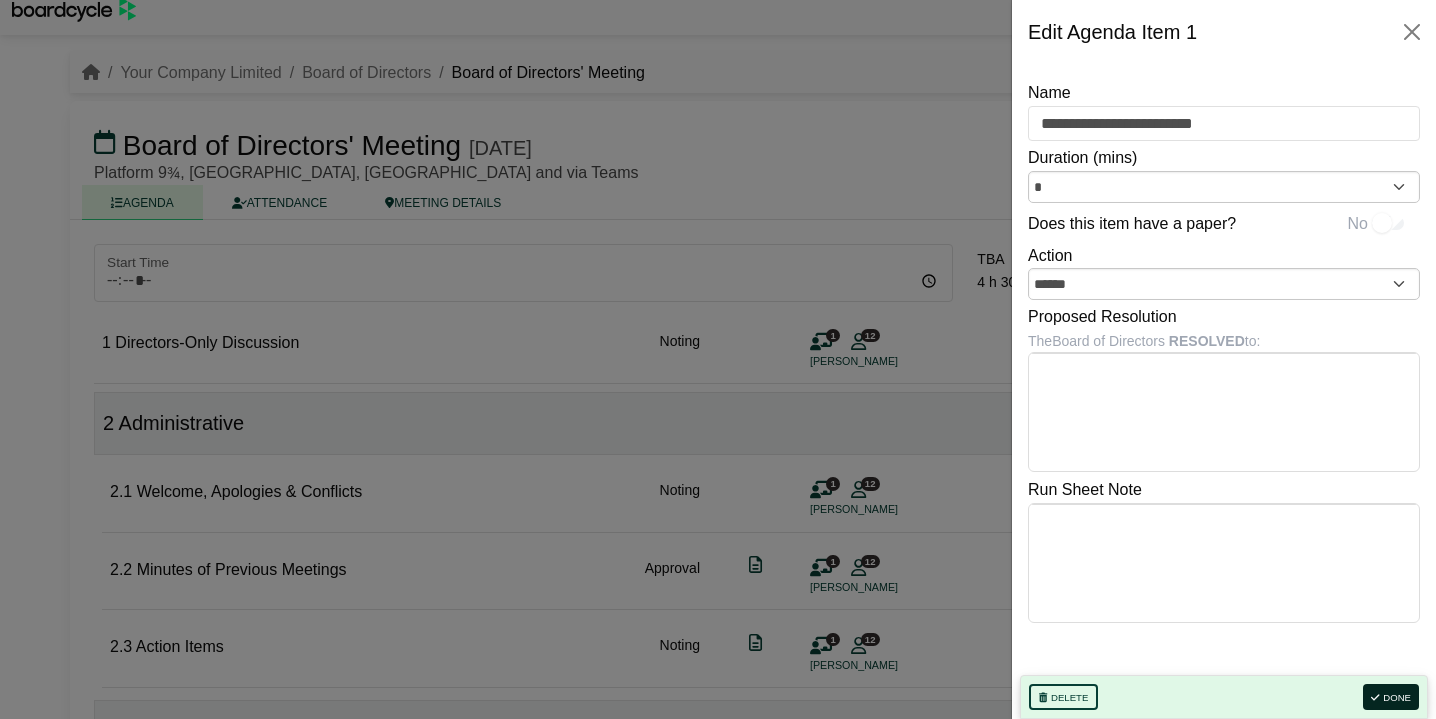 click on "Done" at bounding box center (1391, 697) 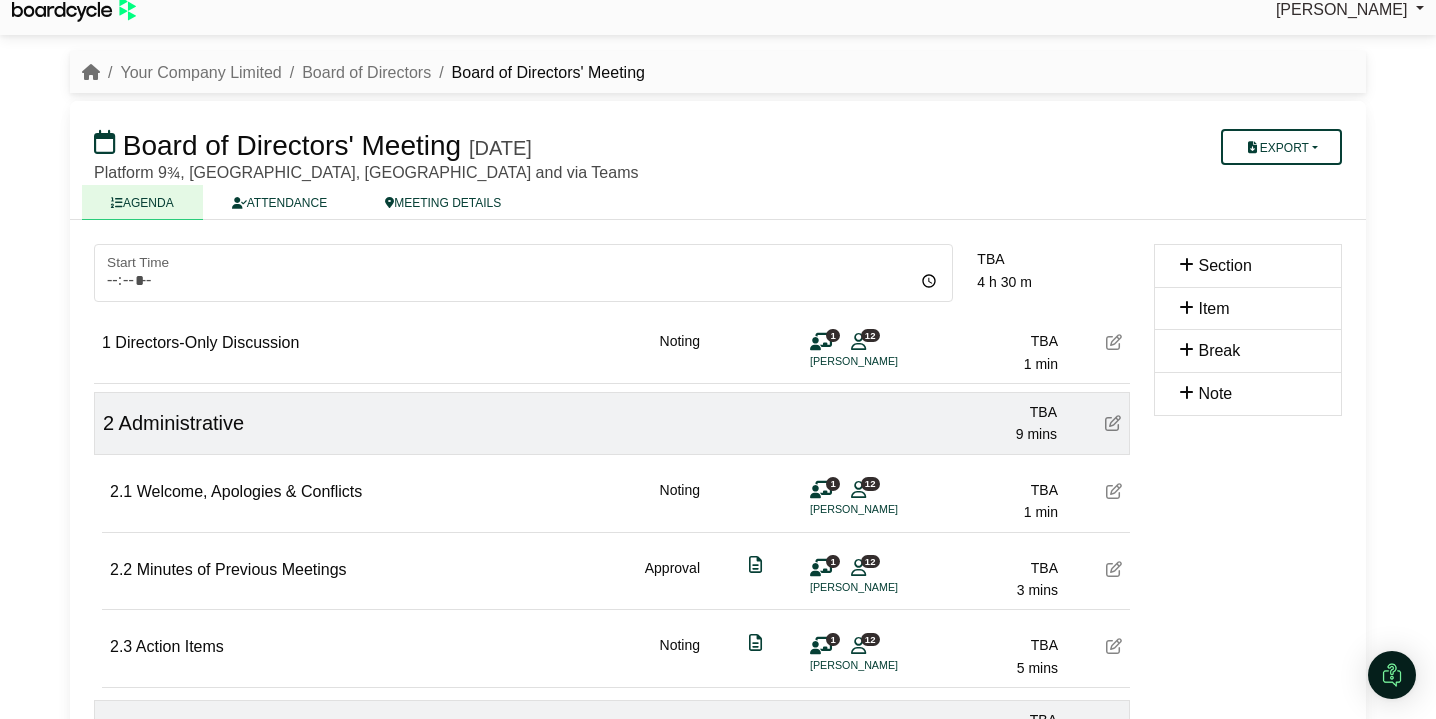type 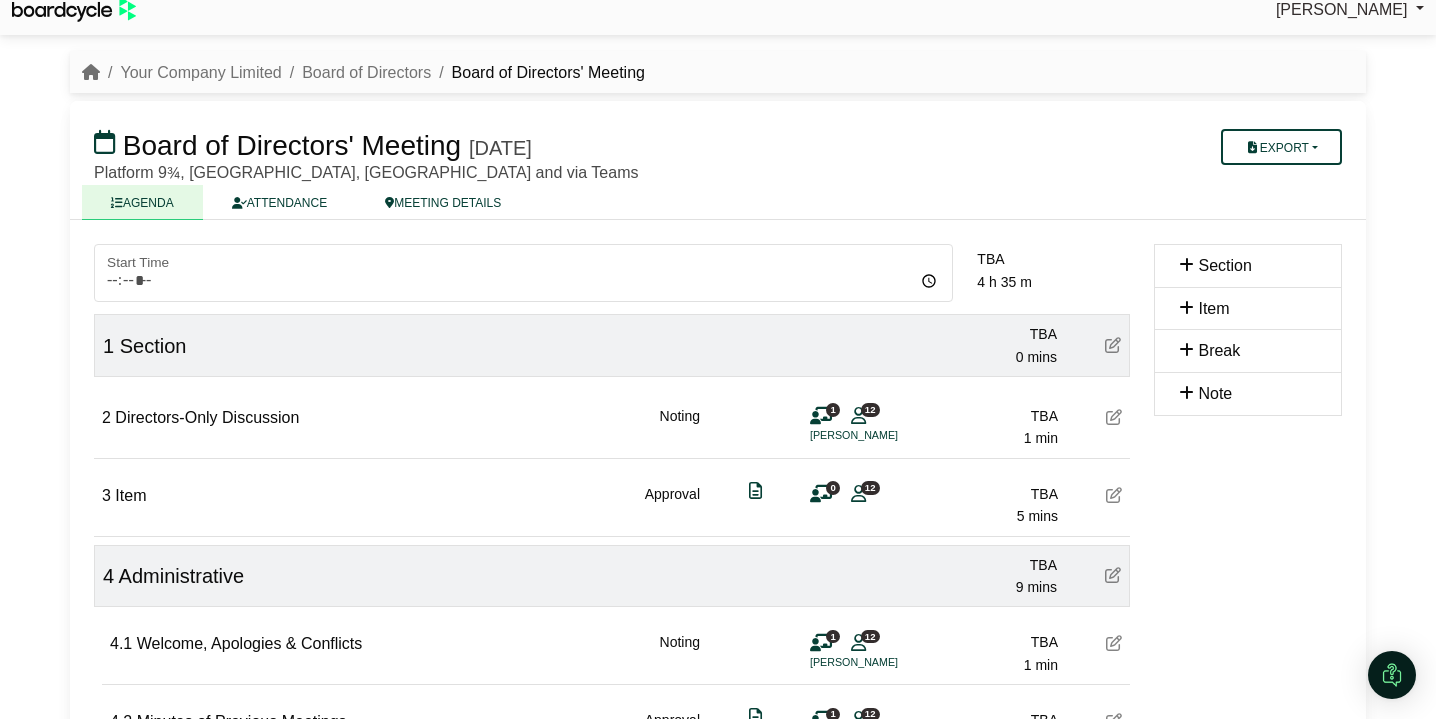 click at bounding box center [1113, 345] 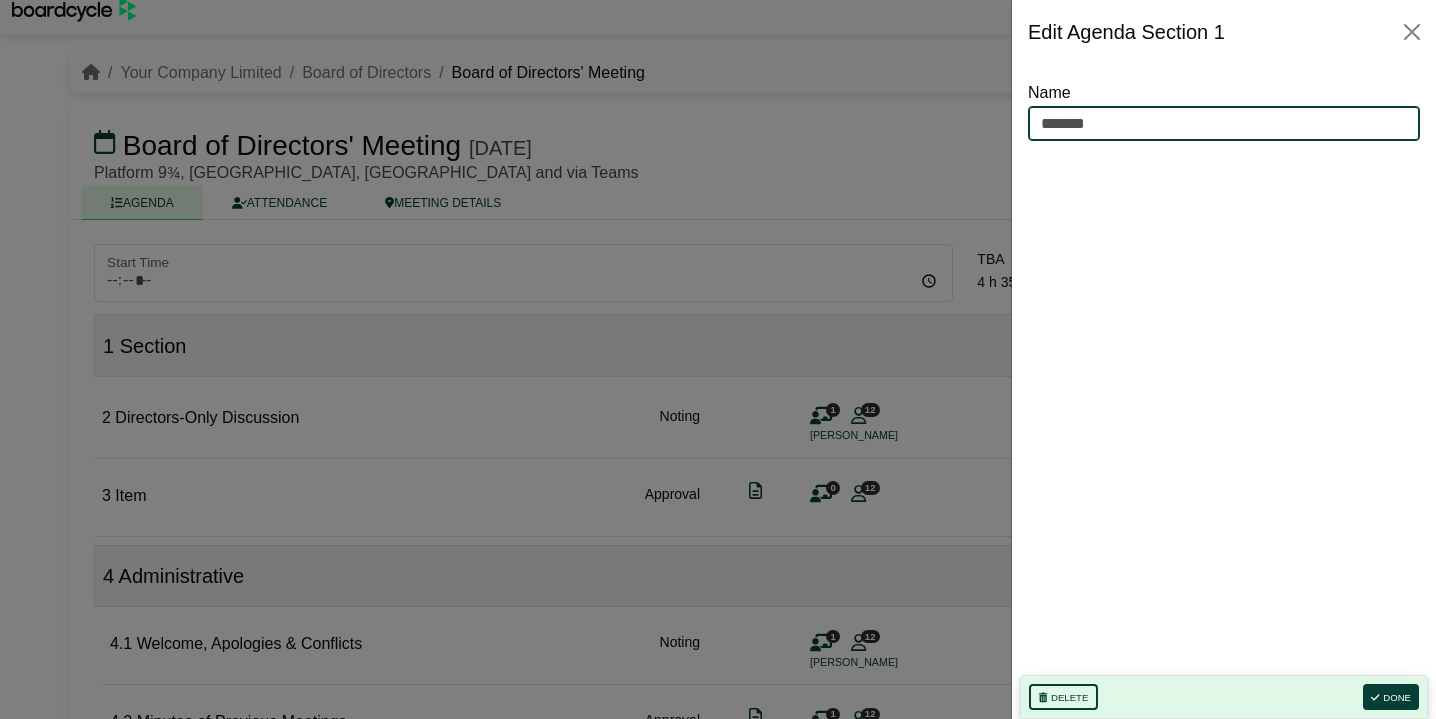 drag, startPoint x: 1122, startPoint y: 125, endPoint x: 992, endPoint y: 123, distance: 130.01538 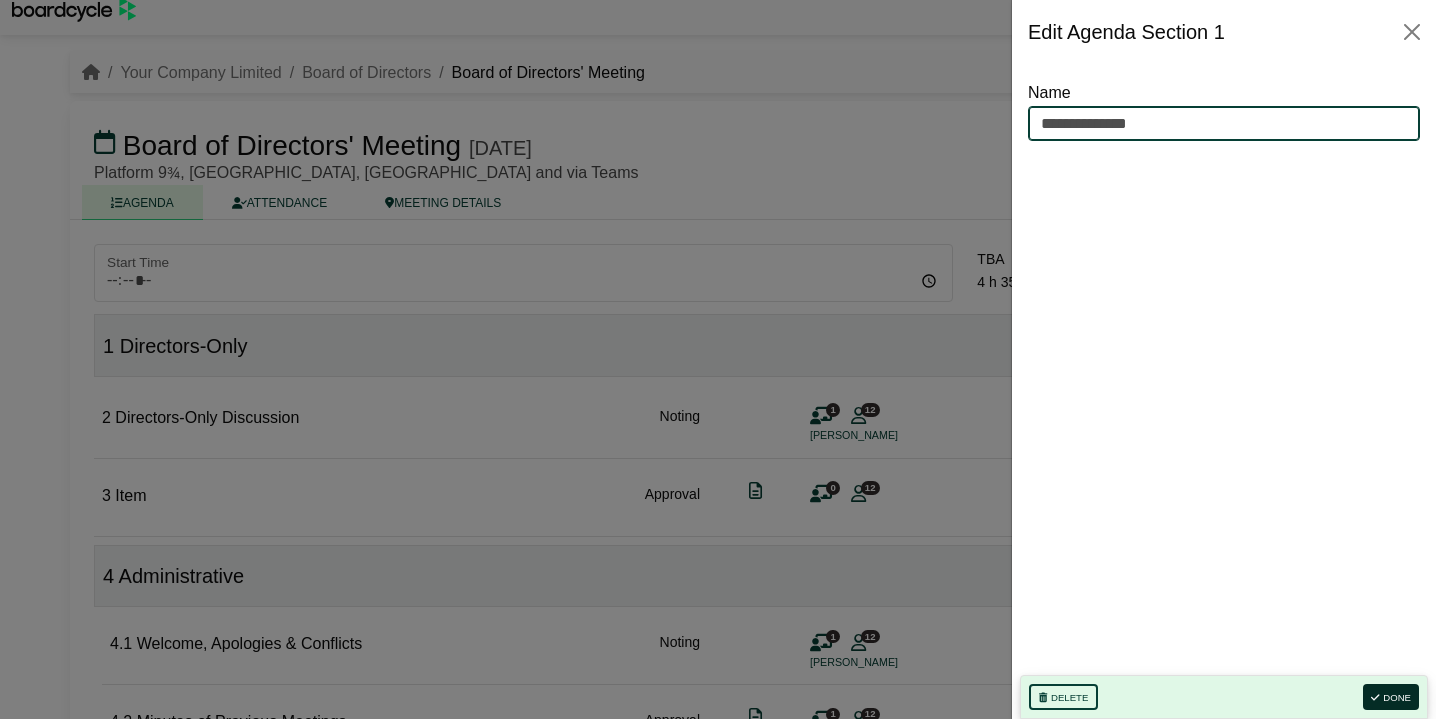 type on "**********" 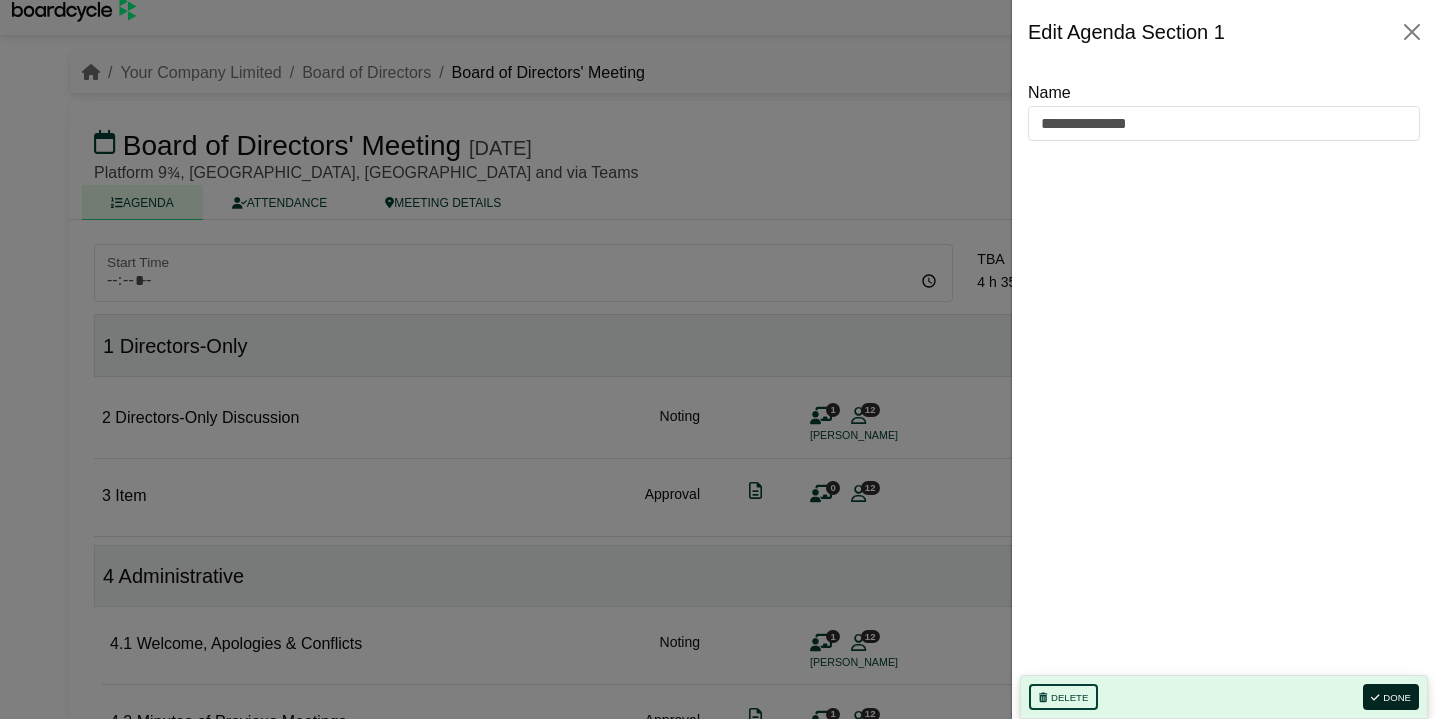 click on "Done" at bounding box center [1391, 697] 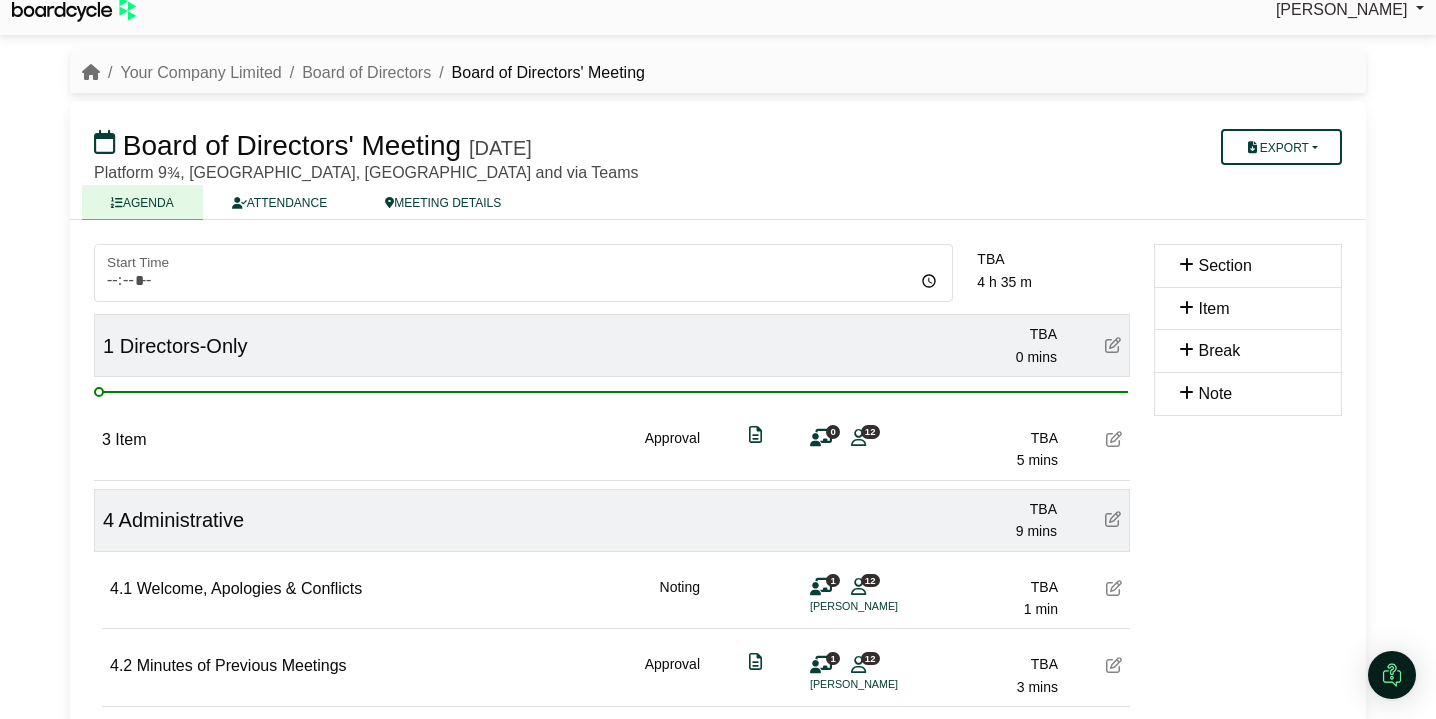type 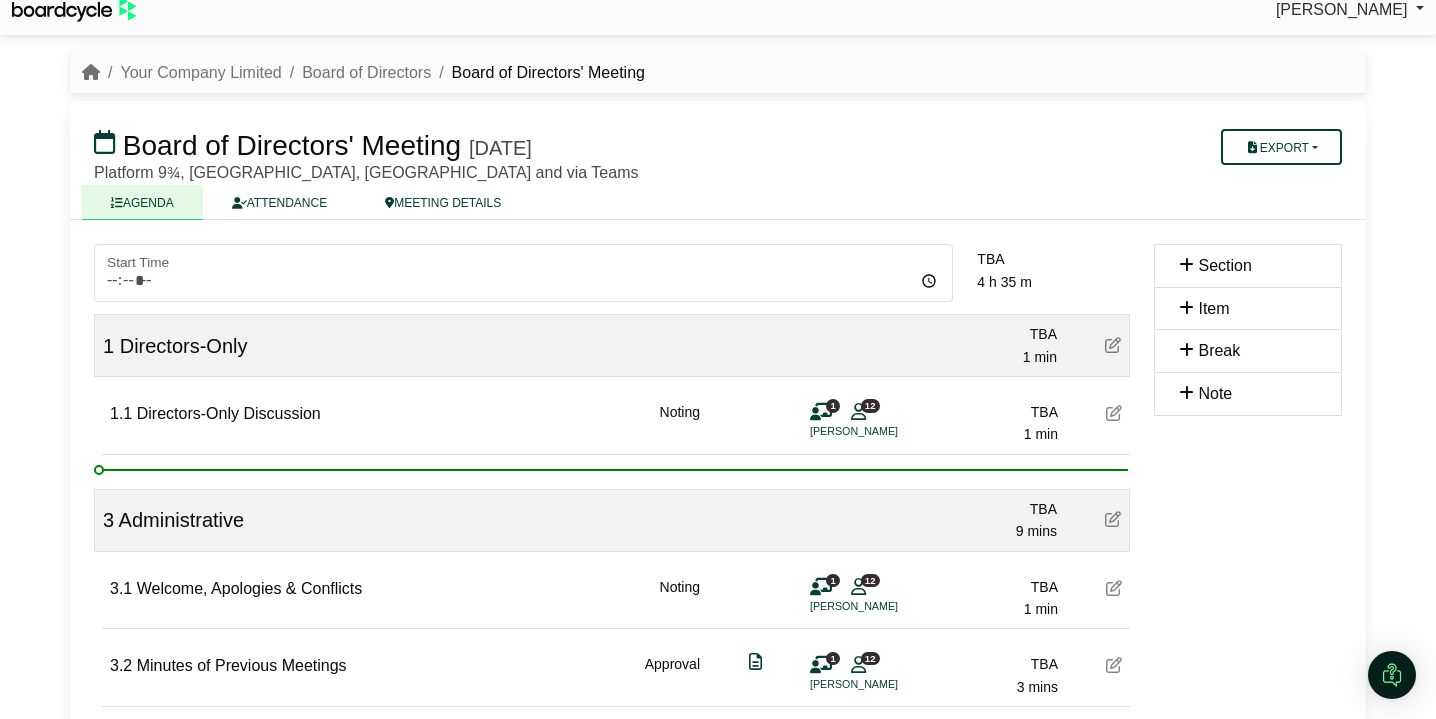 type 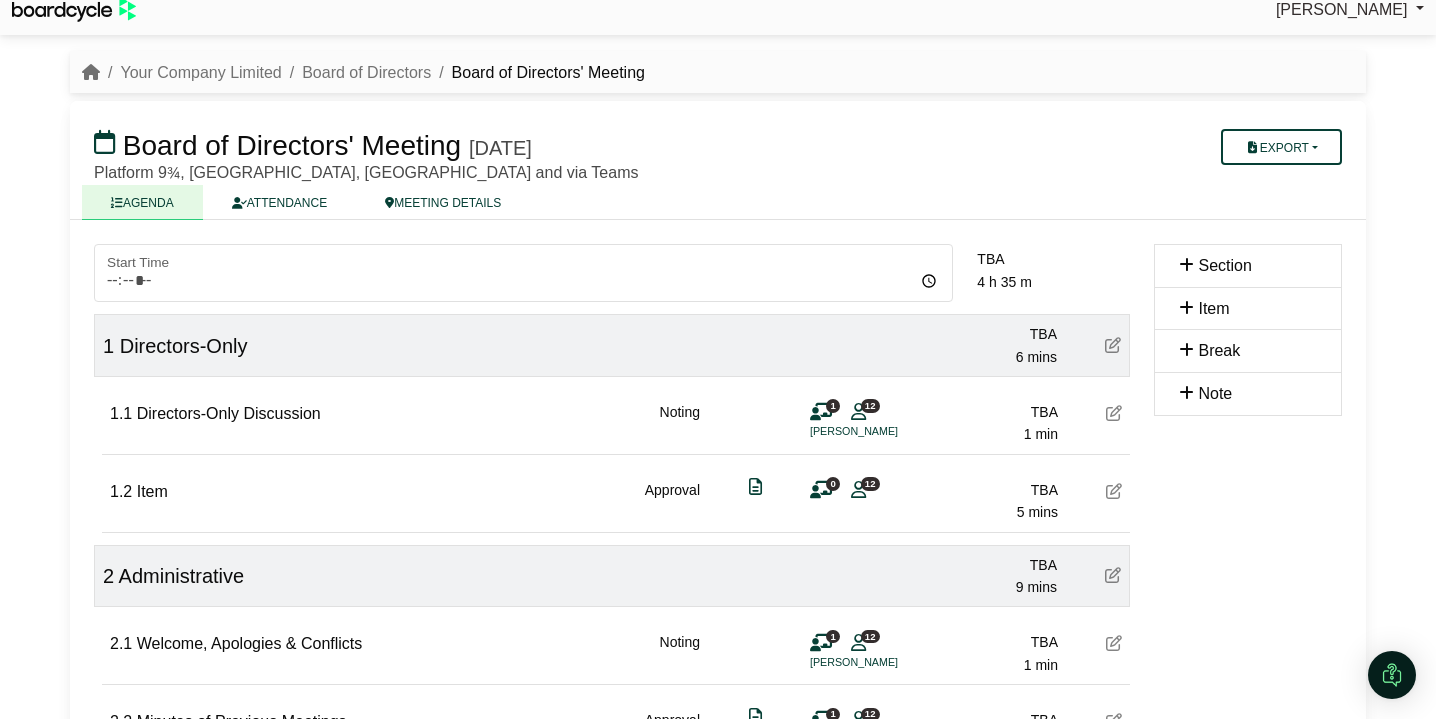 click at bounding box center (1114, 491) 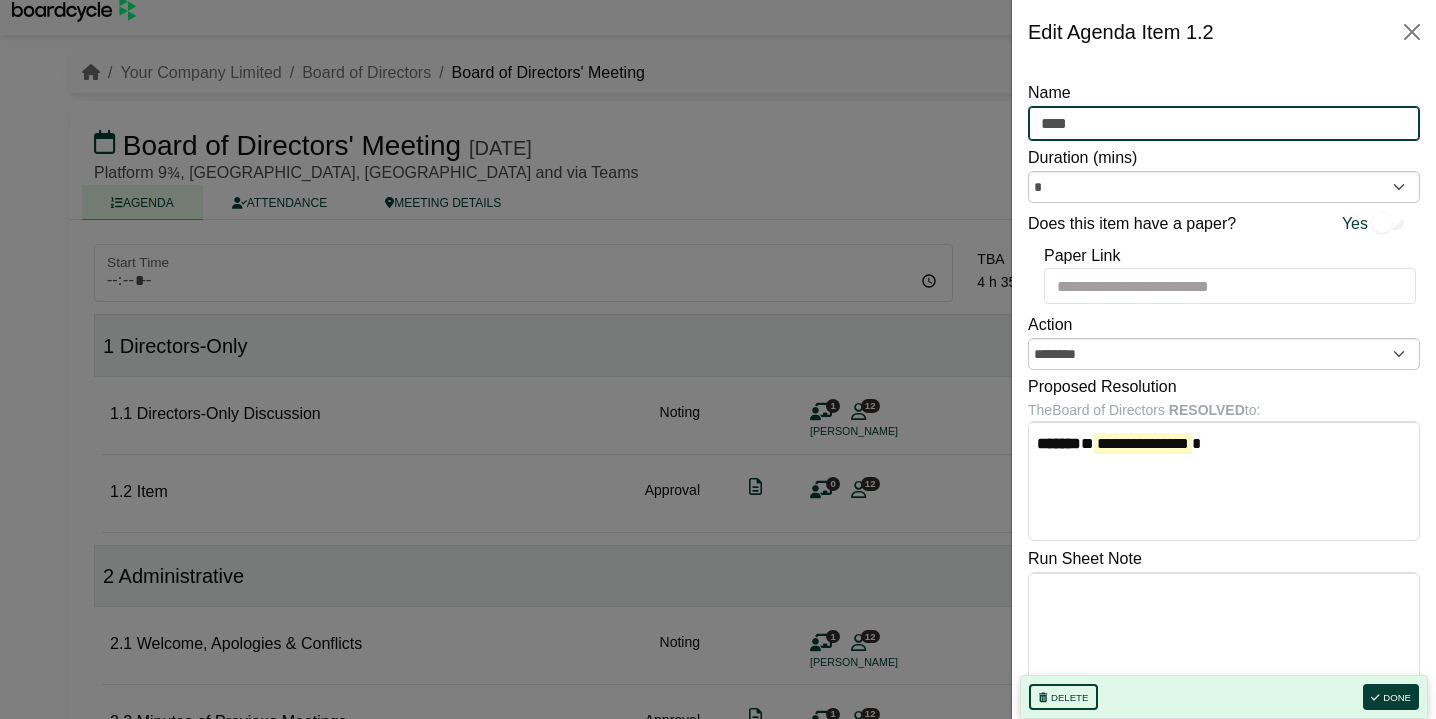 drag, startPoint x: 1159, startPoint y: 122, endPoint x: 941, endPoint y: 114, distance: 218.14674 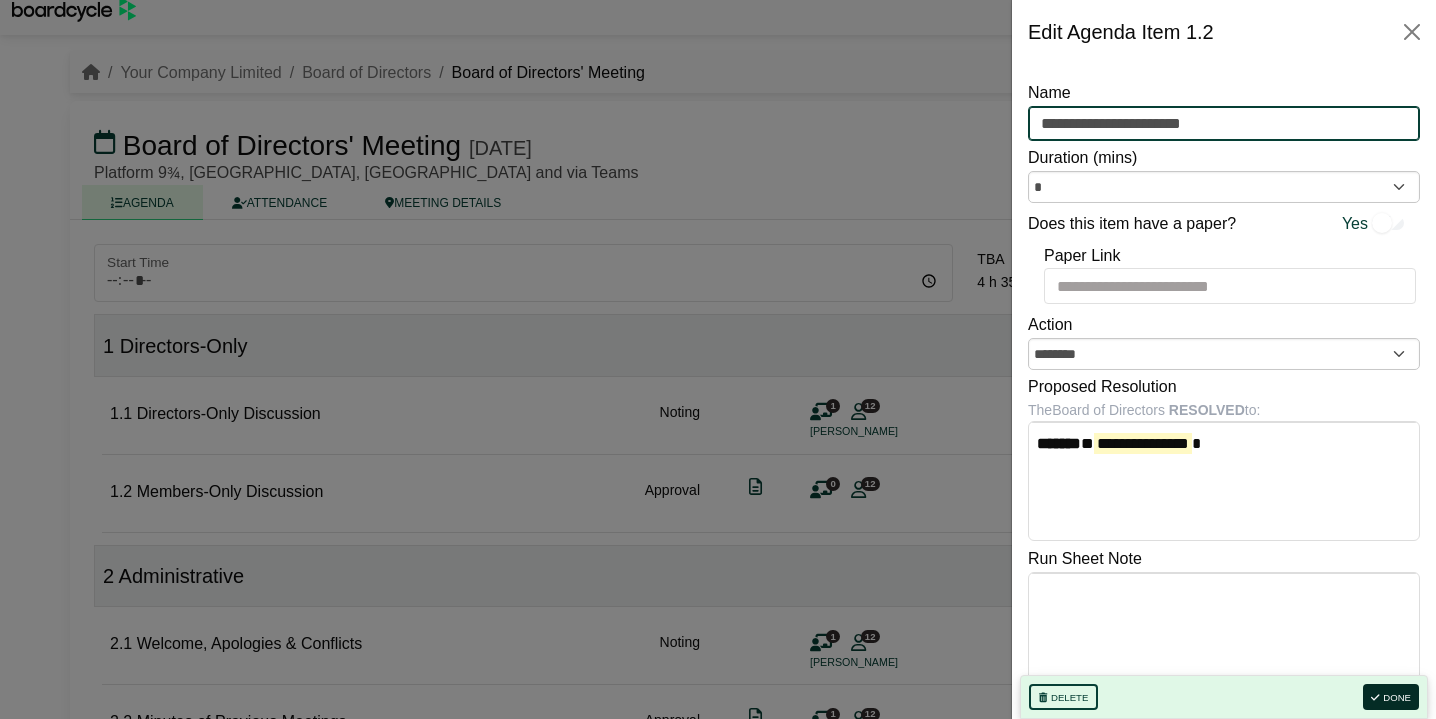 type on "**********" 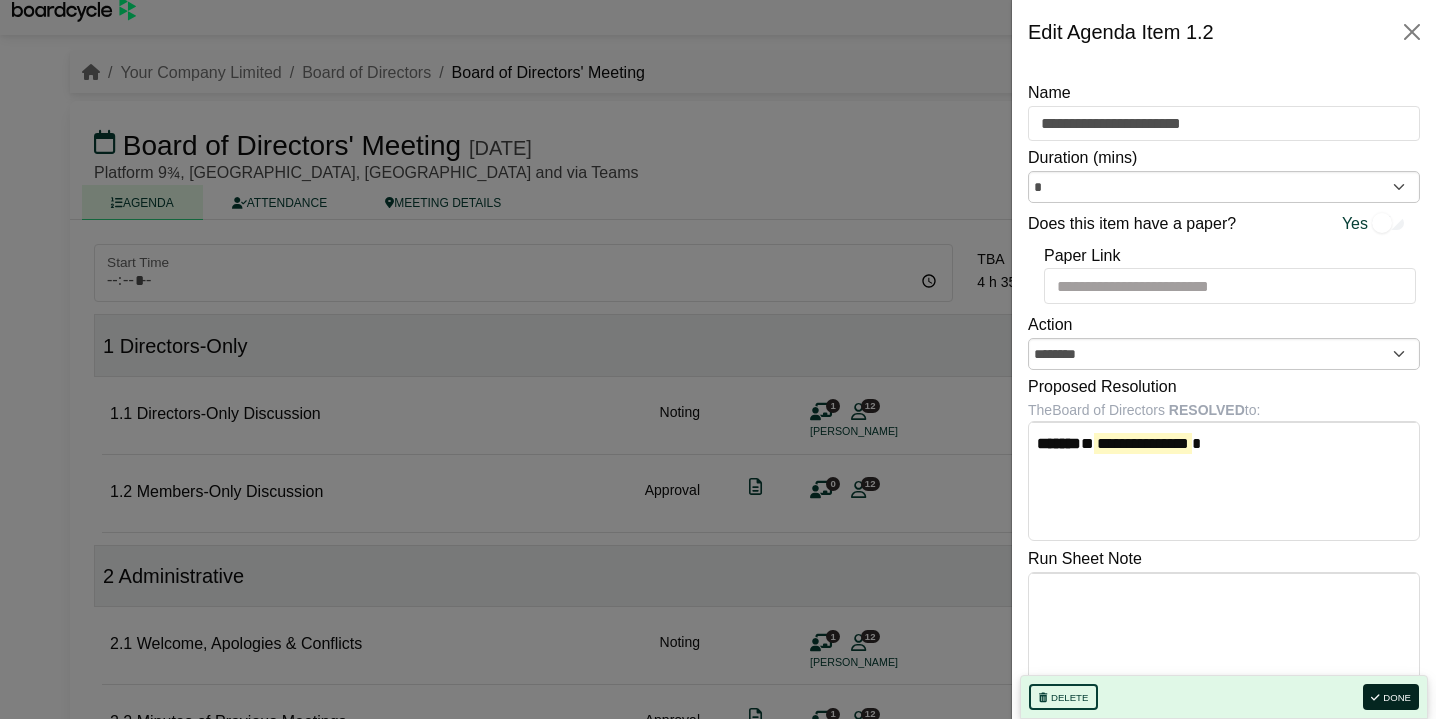 click on "Done" at bounding box center [1391, 697] 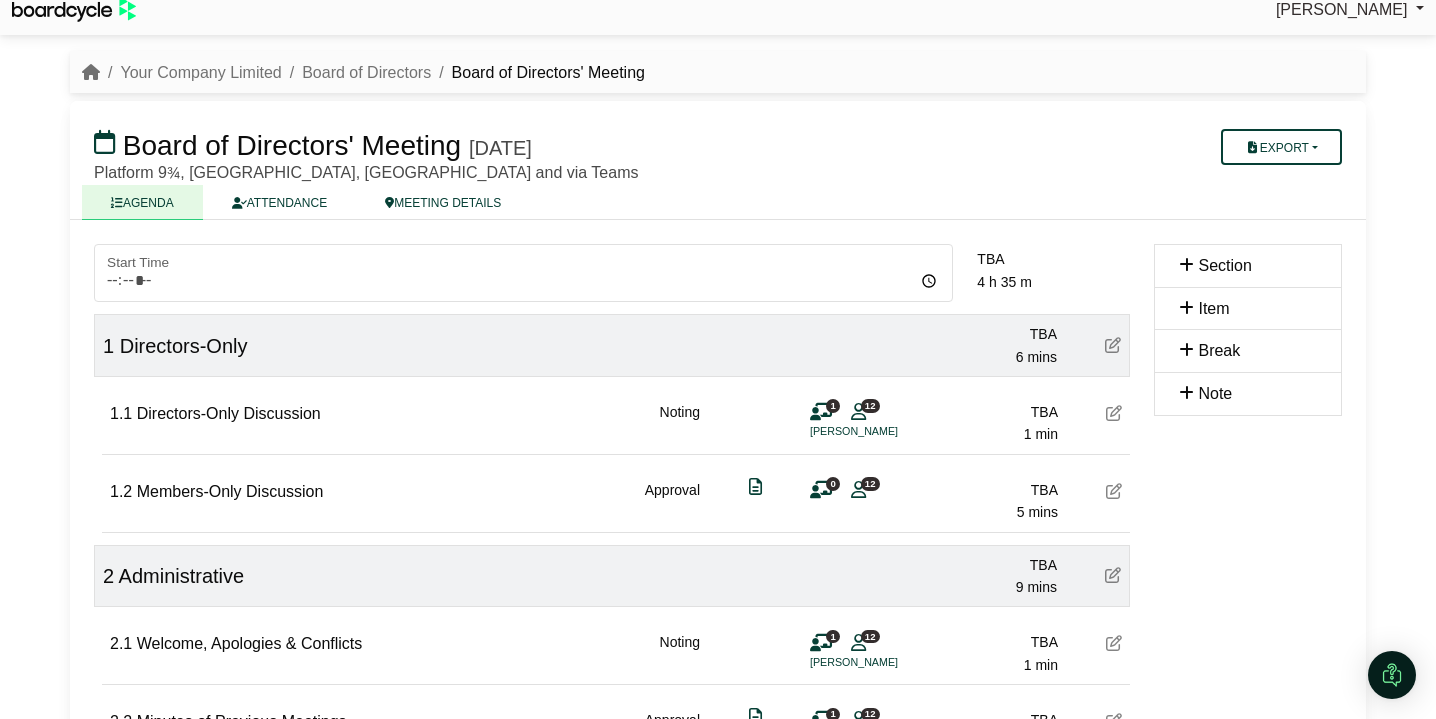 click at bounding box center (821, 490) 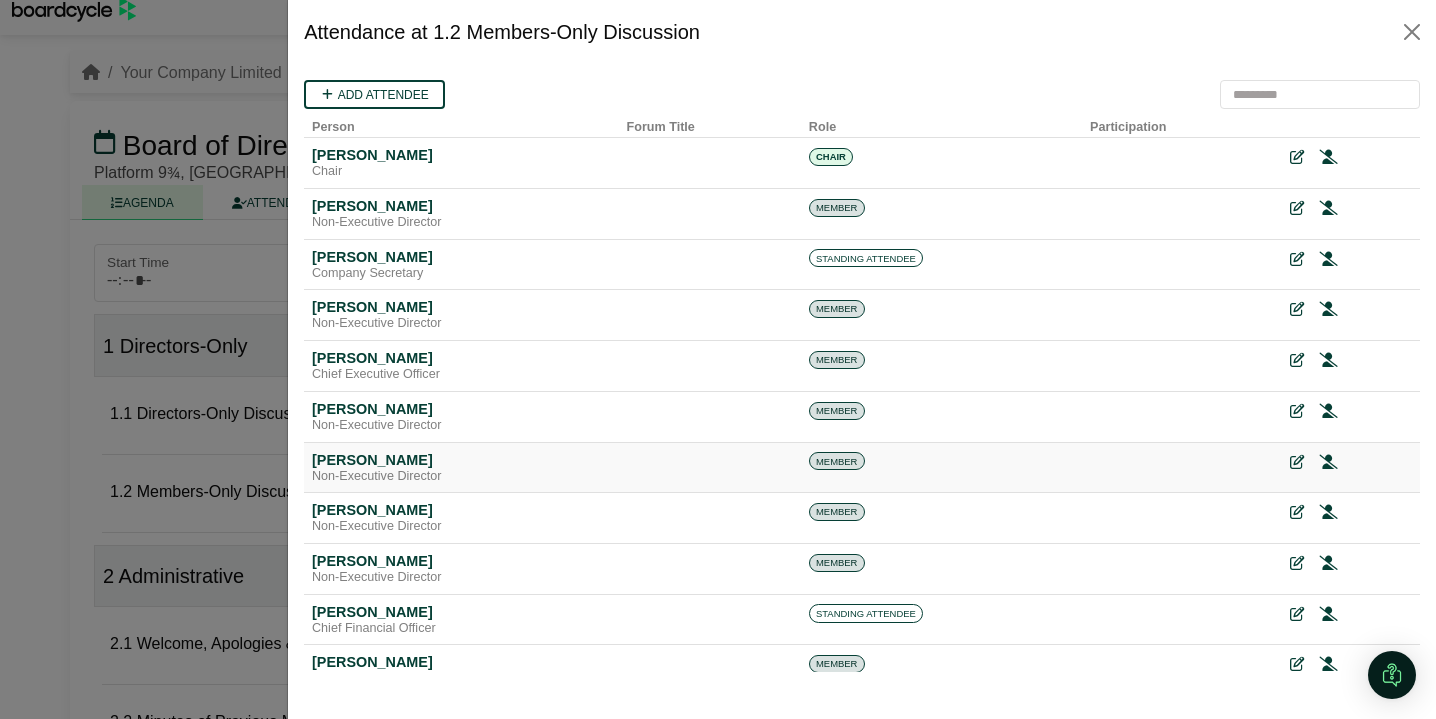 scroll, scrollTop: 0, scrollLeft: 0, axis: both 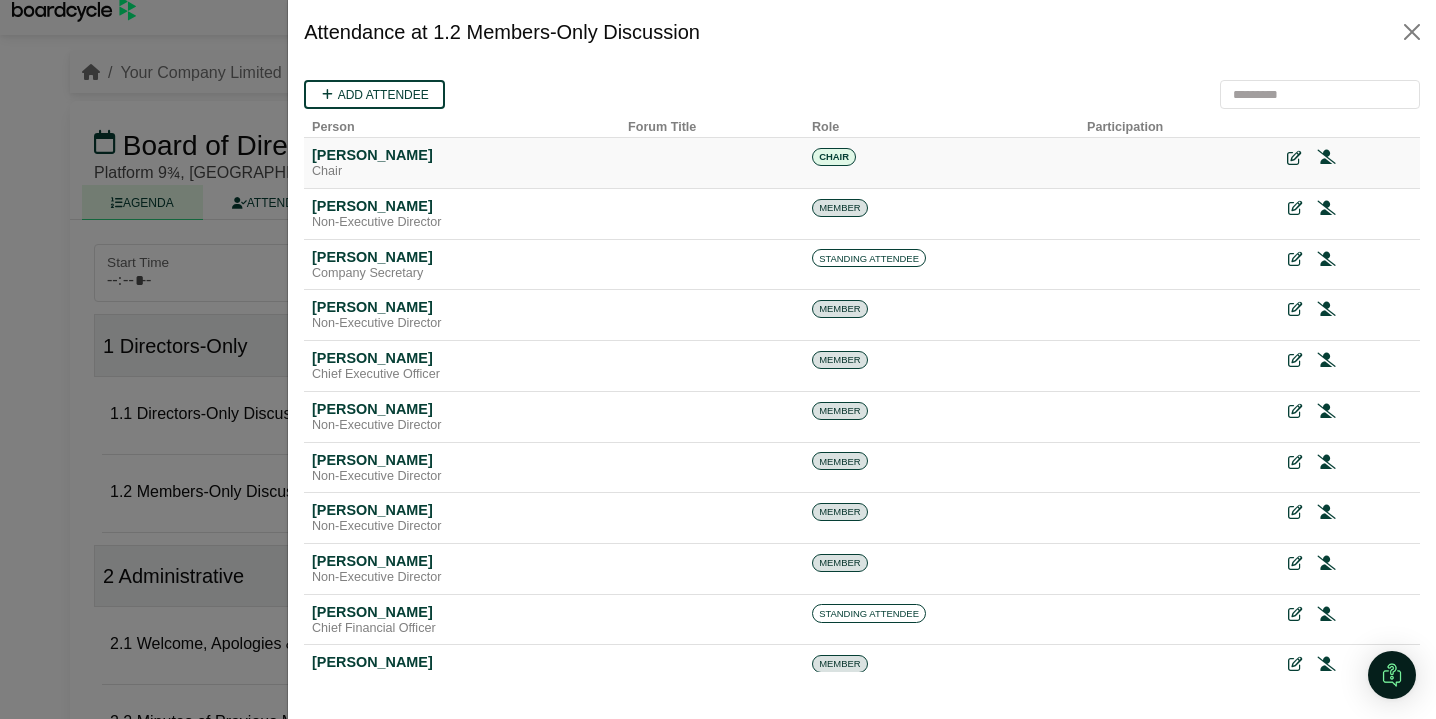 click at bounding box center (1294, 158) 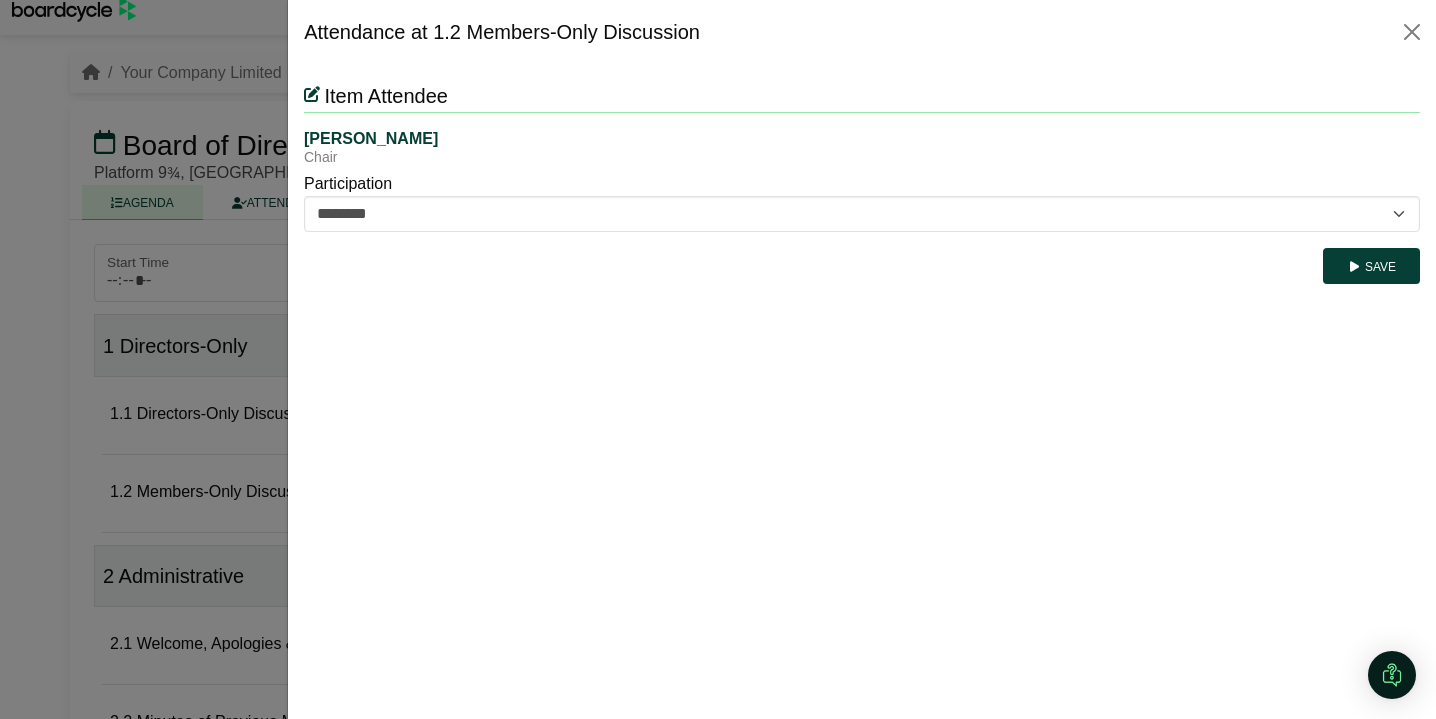 scroll, scrollTop: 0, scrollLeft: 0, axis: both 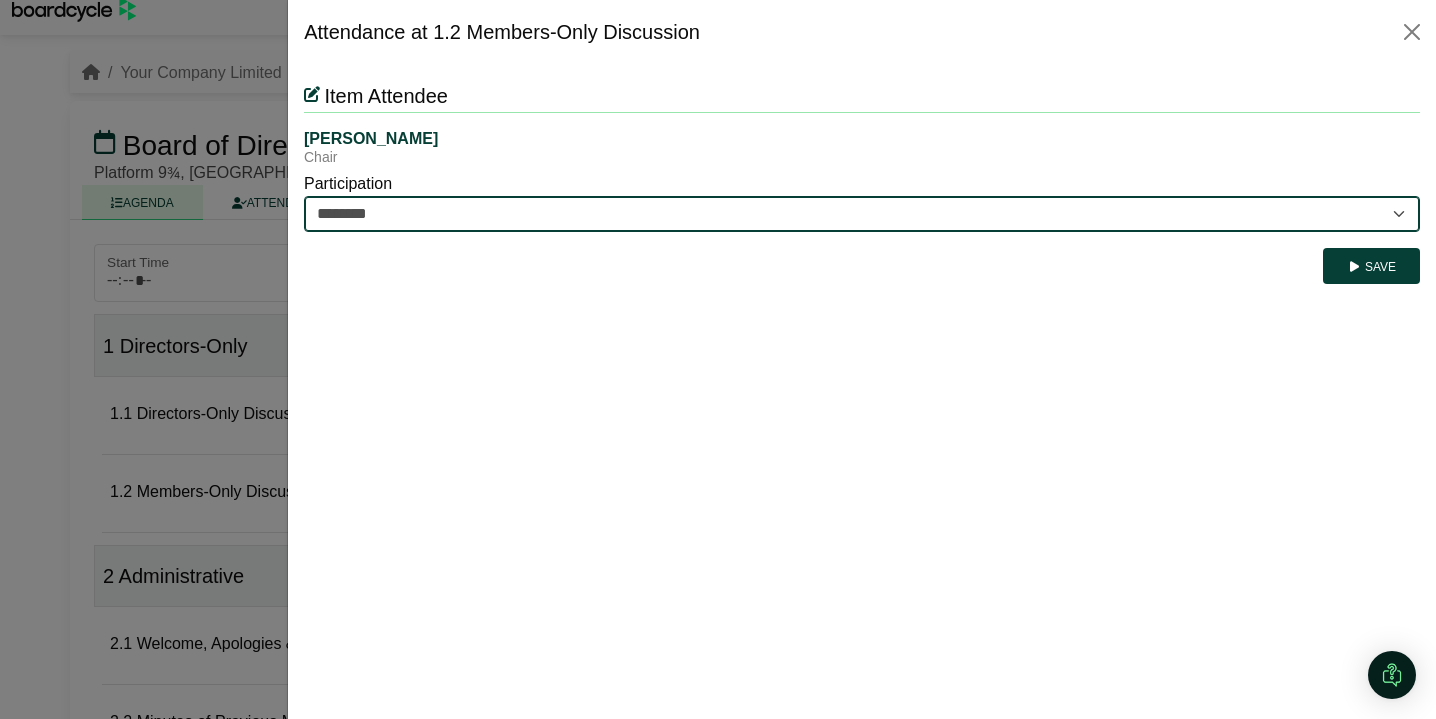 click on "*********
********" at bounding box center (862, 214) 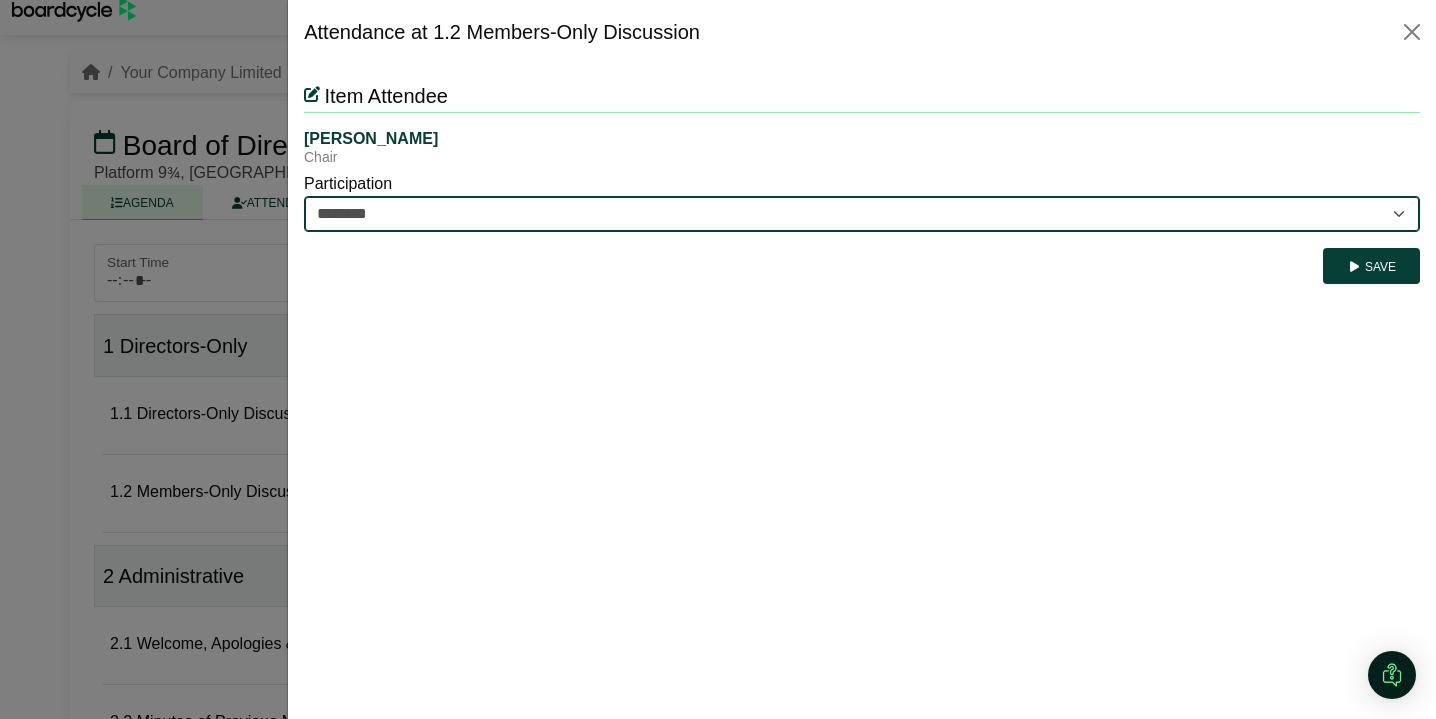 select on "*********" 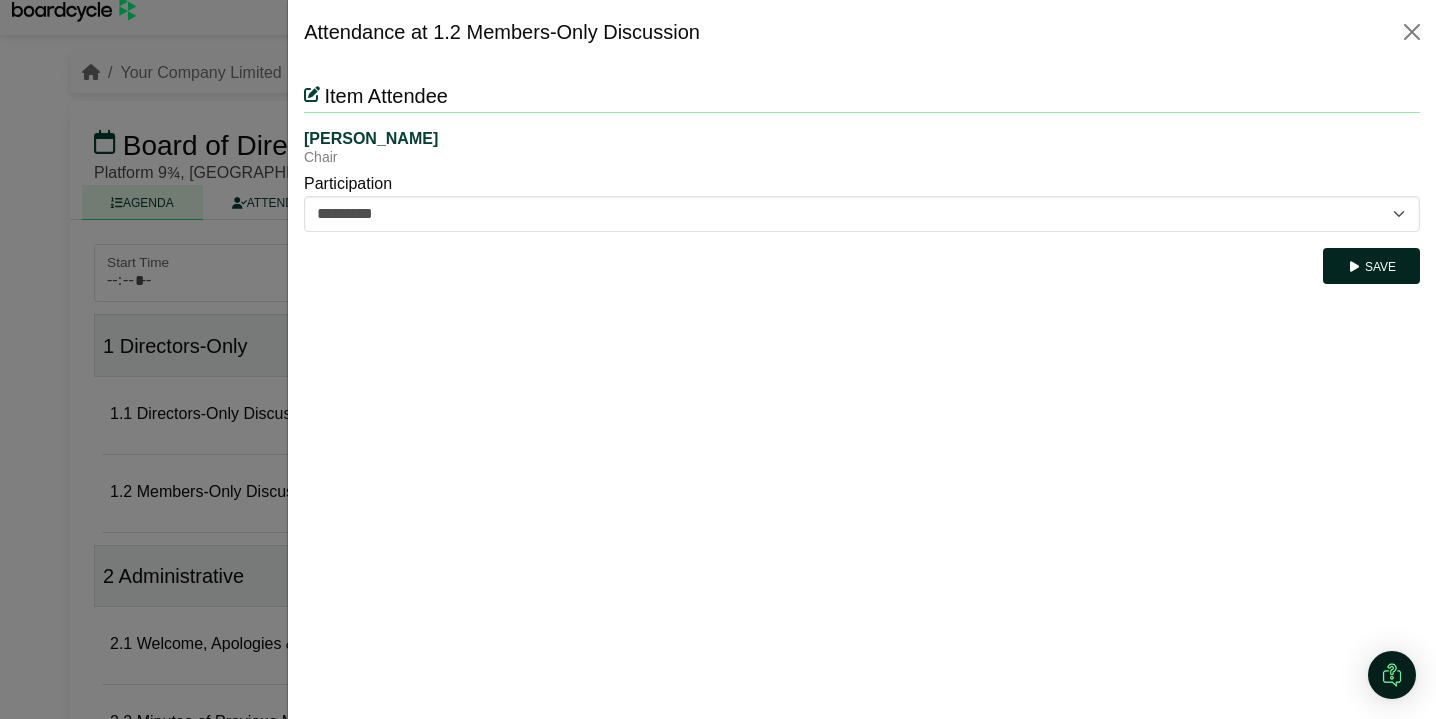drag, startPoint x: 1399, startPoint y: 261, endPoint x: 1387, endPoint y: 262, distance: 12.0415945 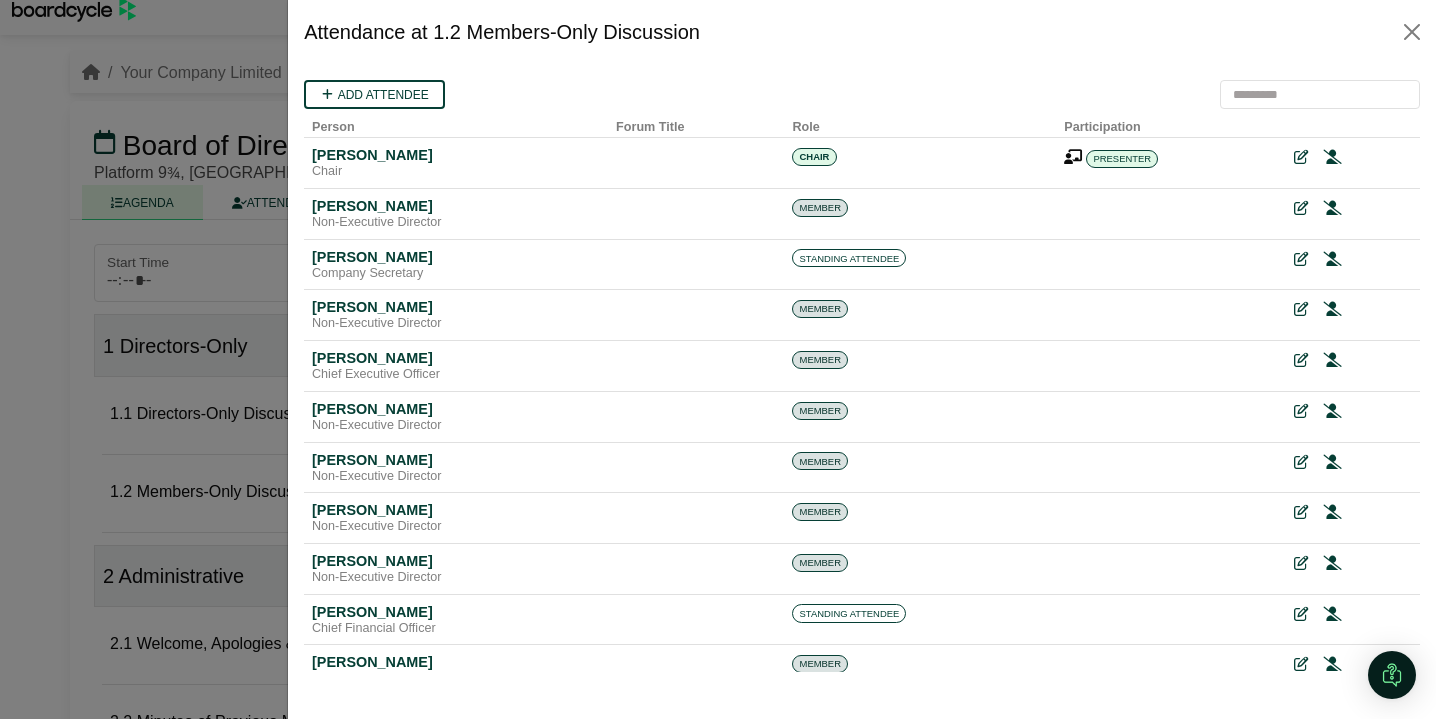 scroll, scrollTop: 0, scrollLeft: 0, axis: both 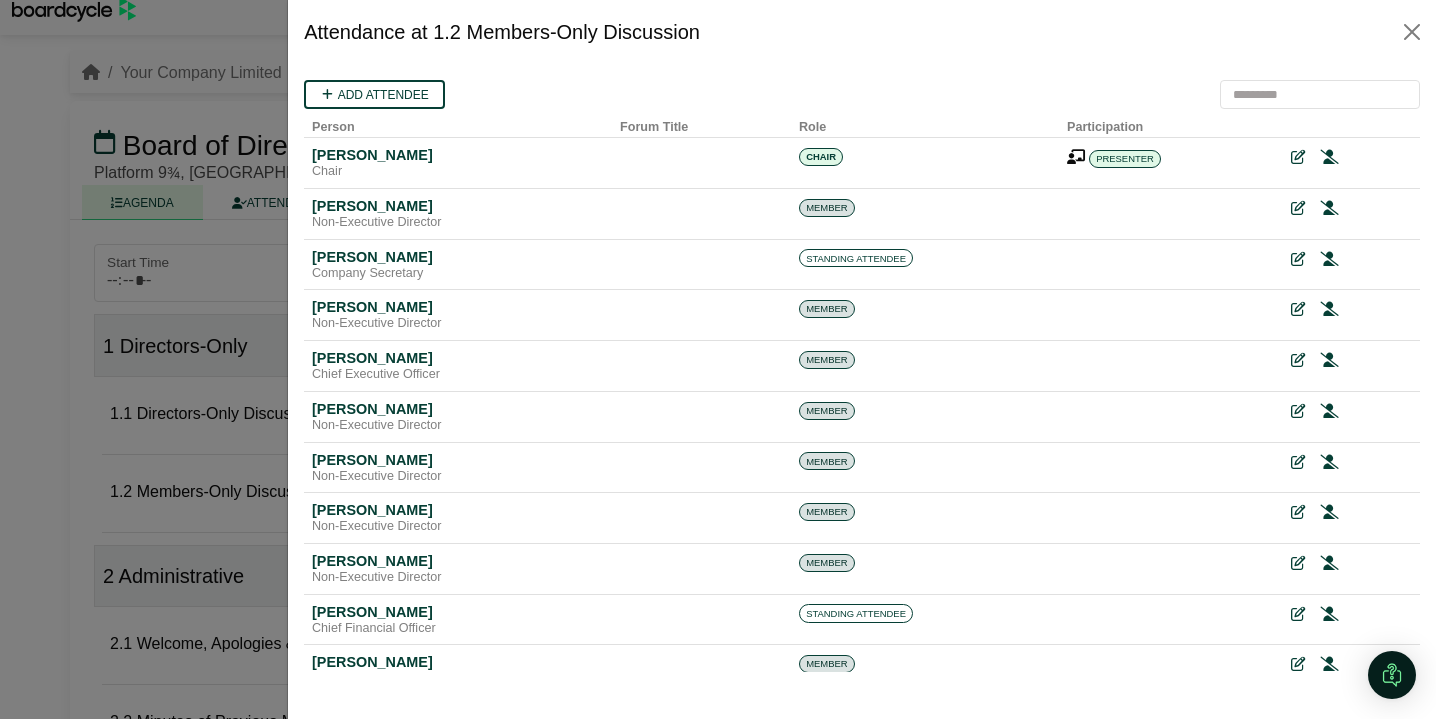 click at bounding box center [718, 359] 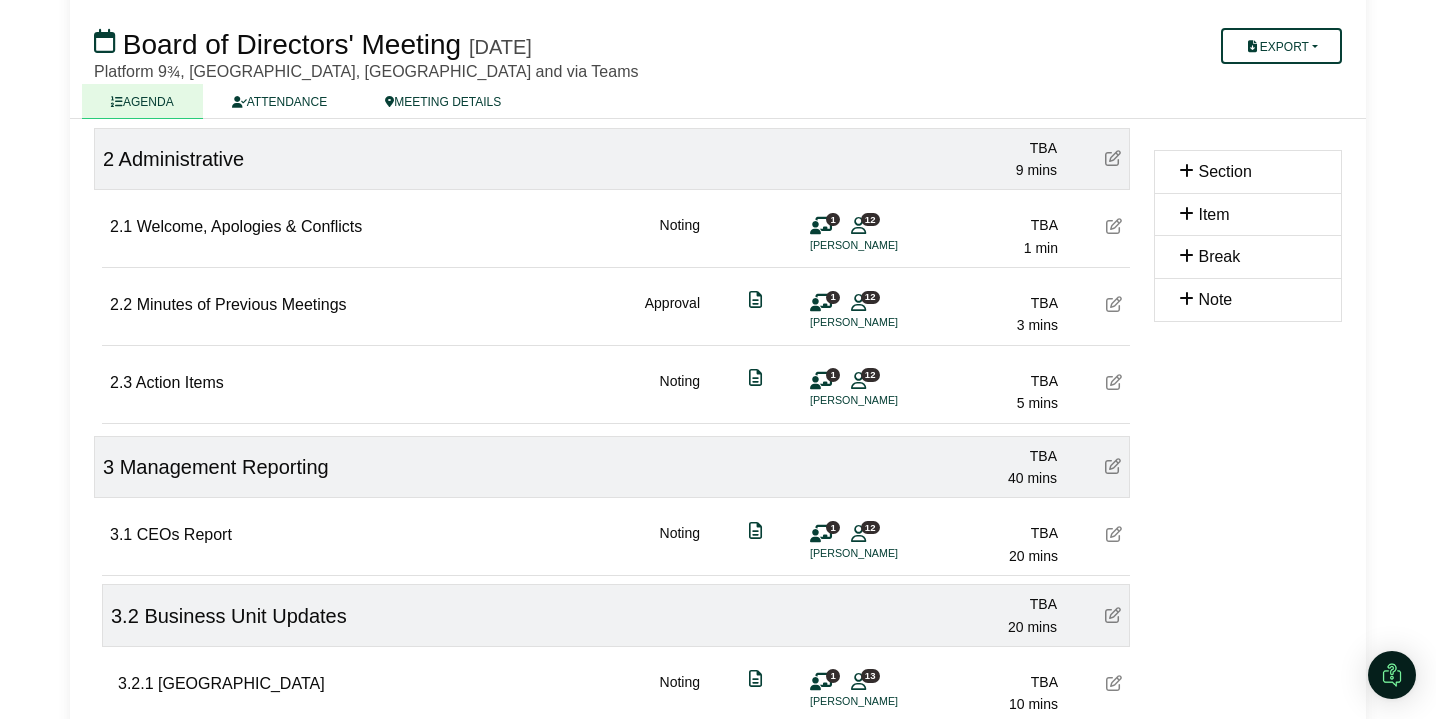 scroll, scrollTop: 439, scrollLeft: 0, axis: vertical 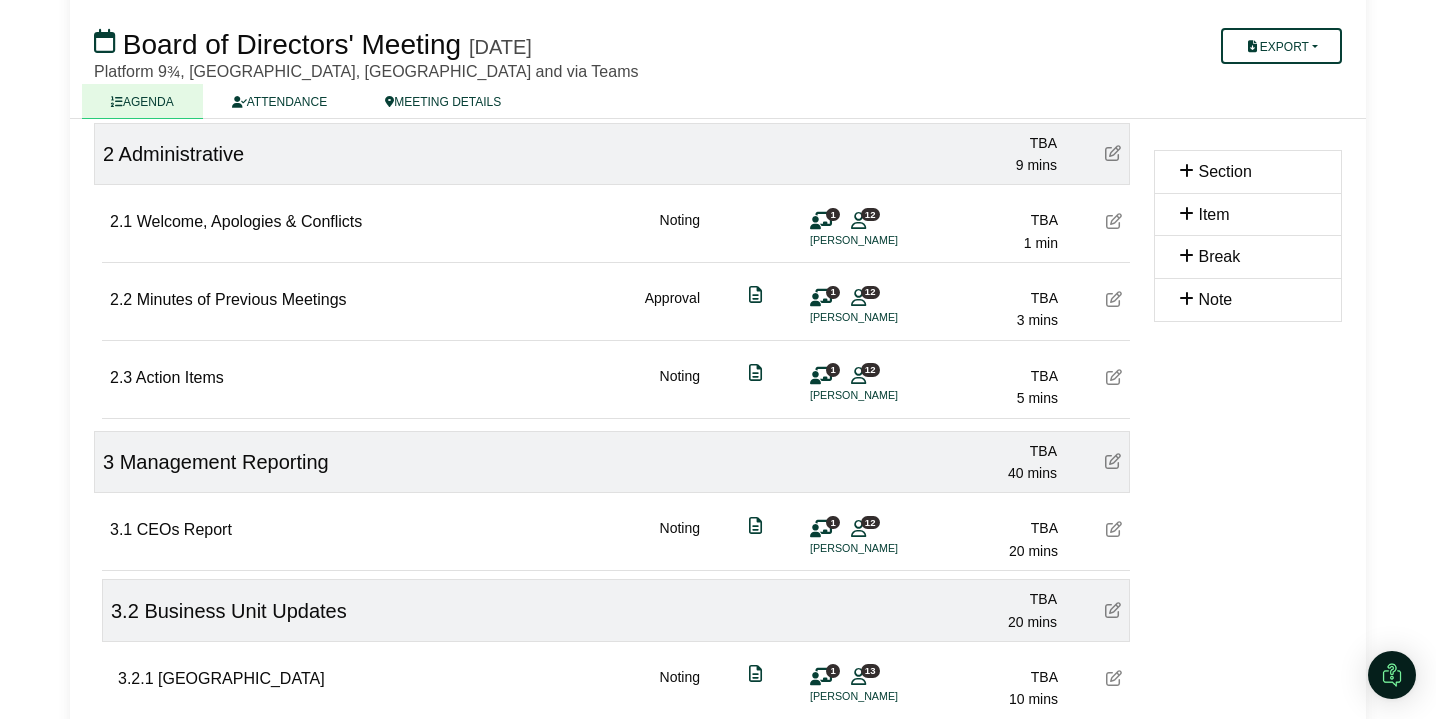 click 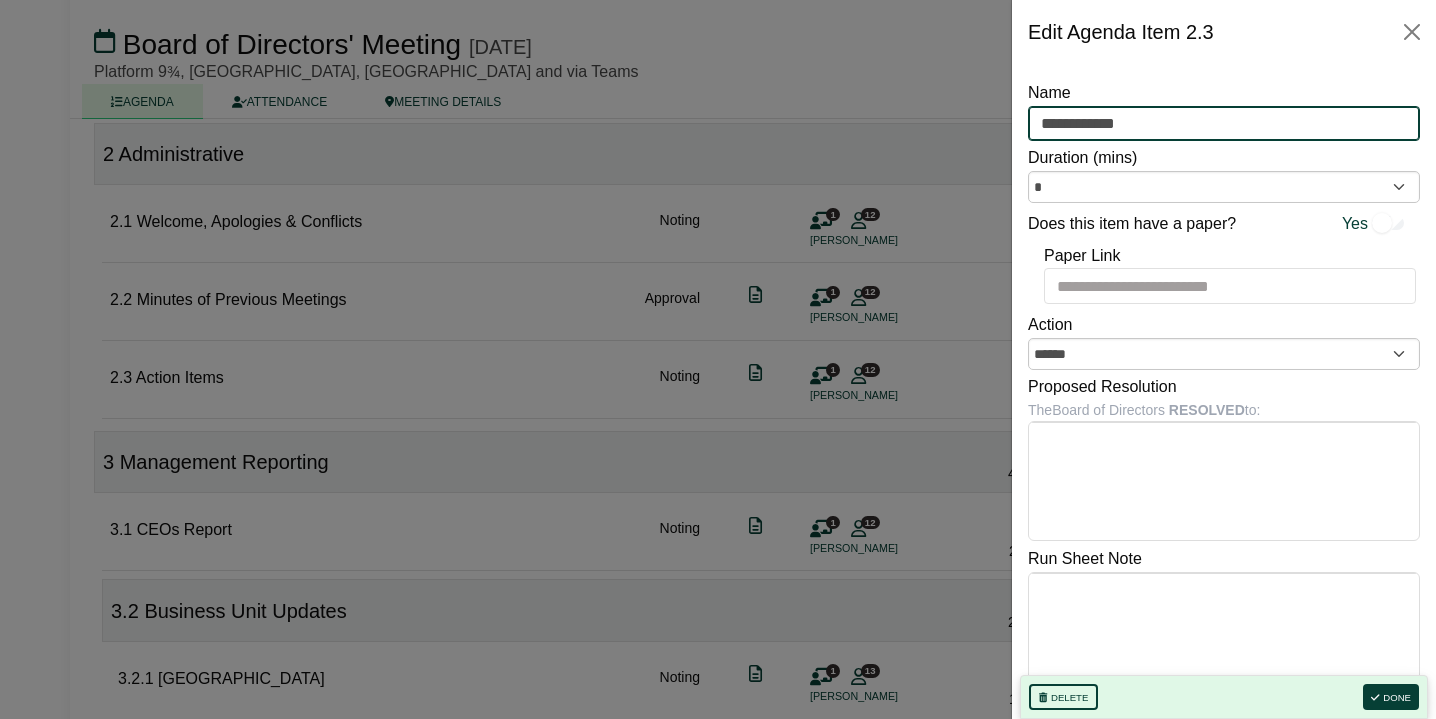 click on "**********" at bounding box center [1224, 124] 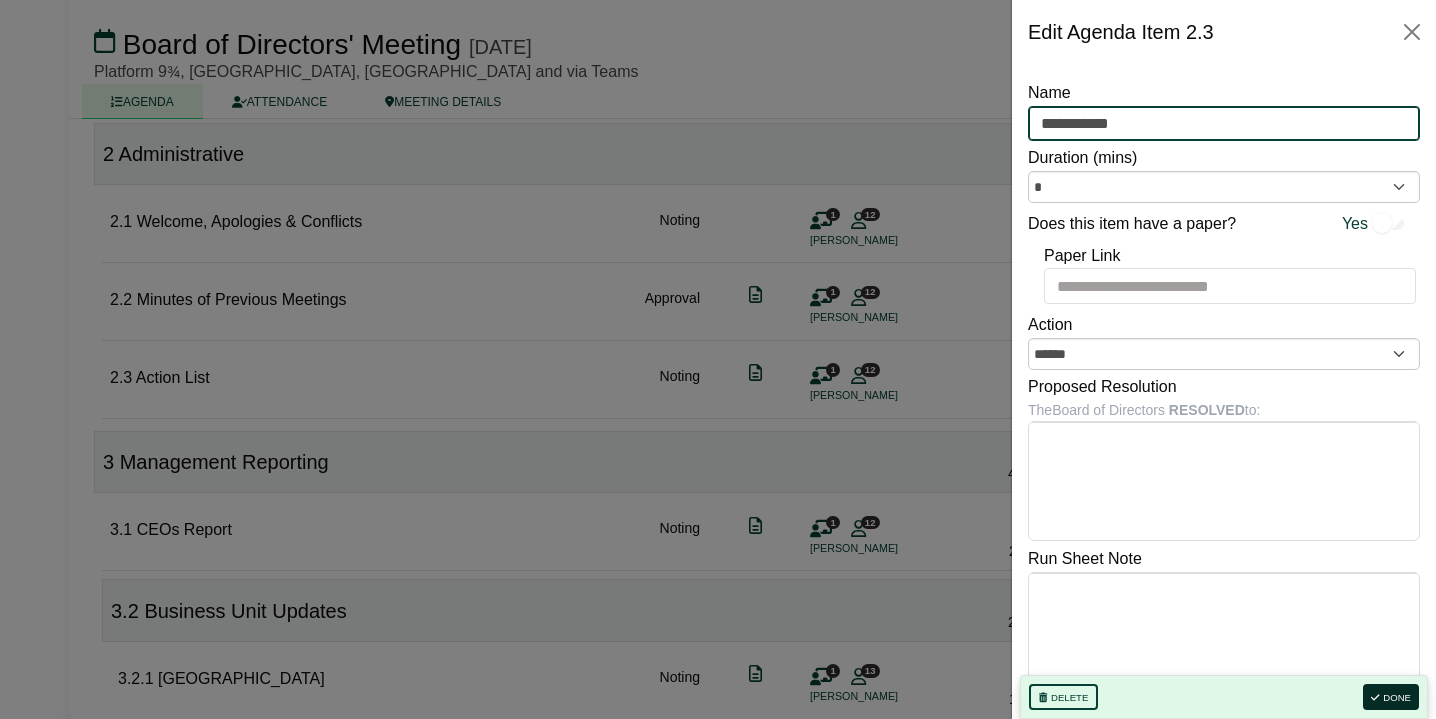 type on "**********" 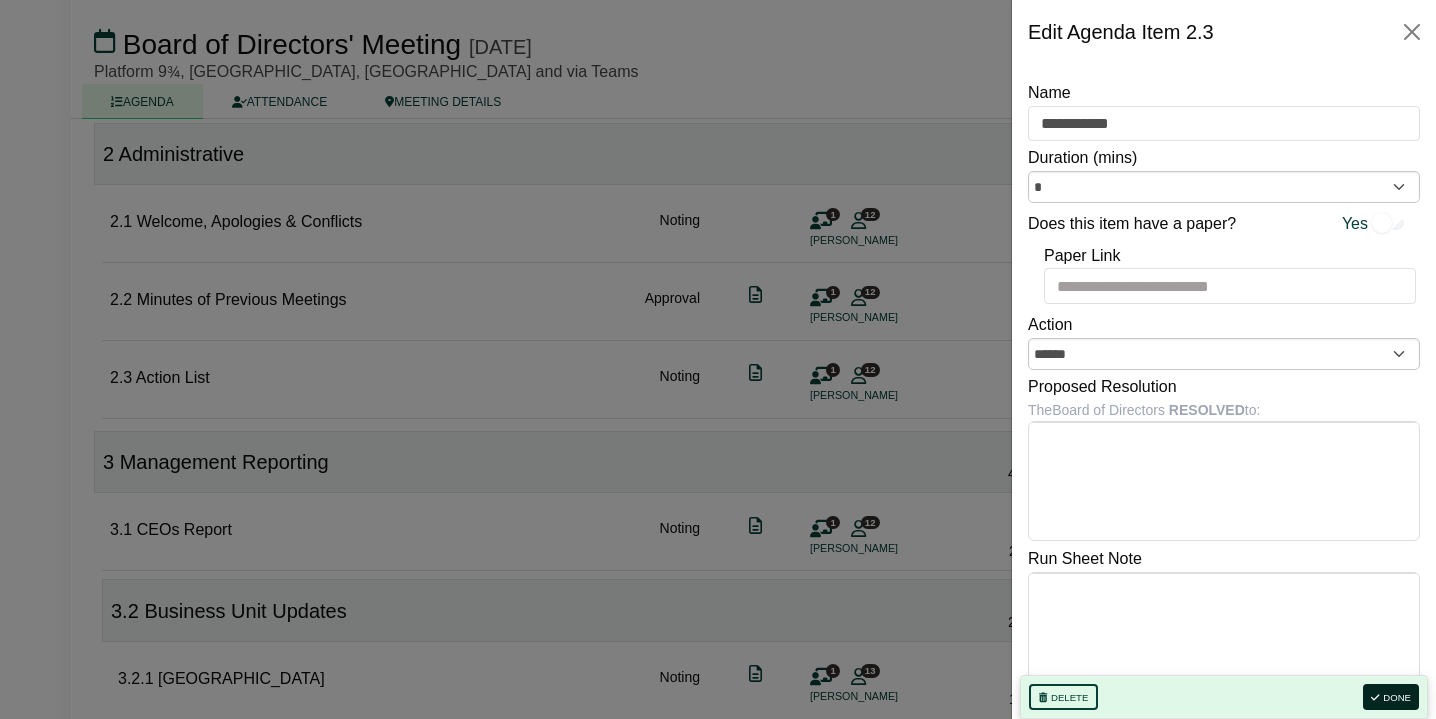 click on "Done" at bounding box center [1391, 697] 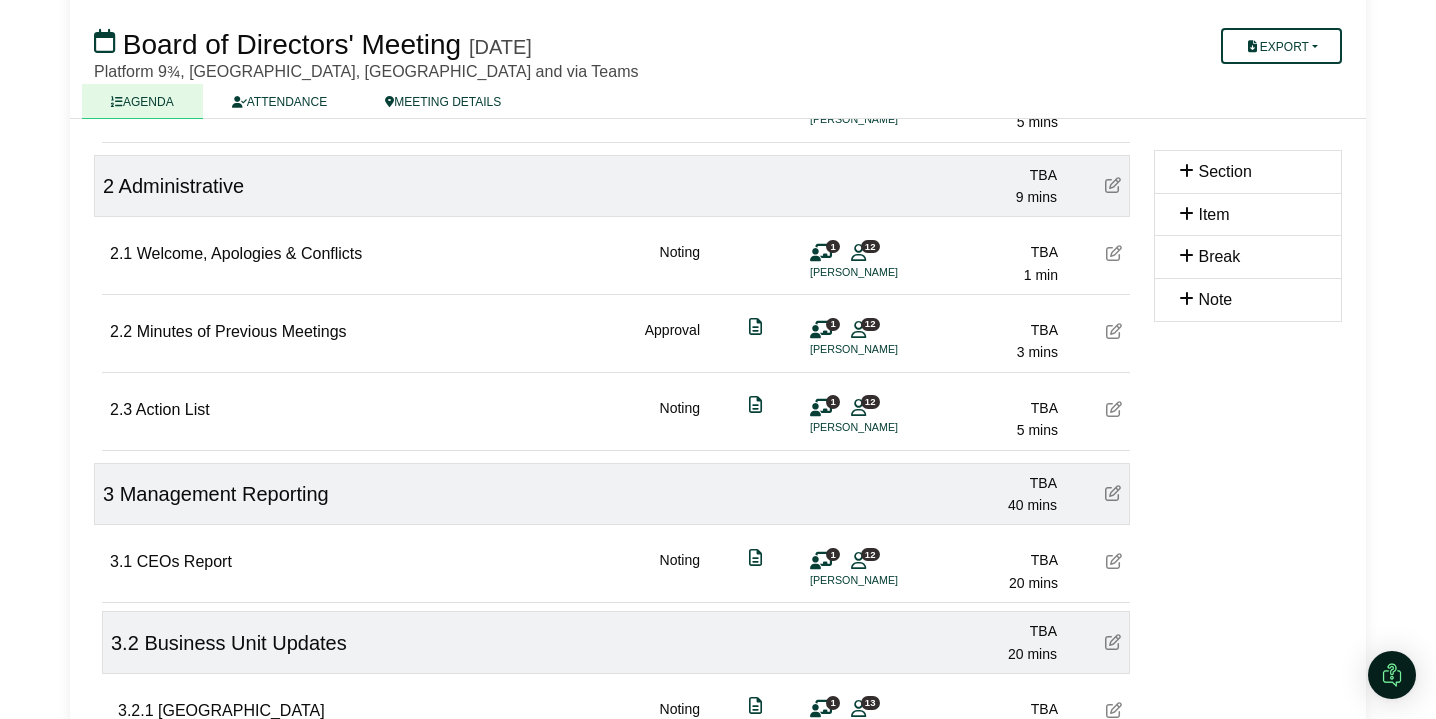 scroll, scrollTop: 404, scrollLeft: 0, axis: vertical 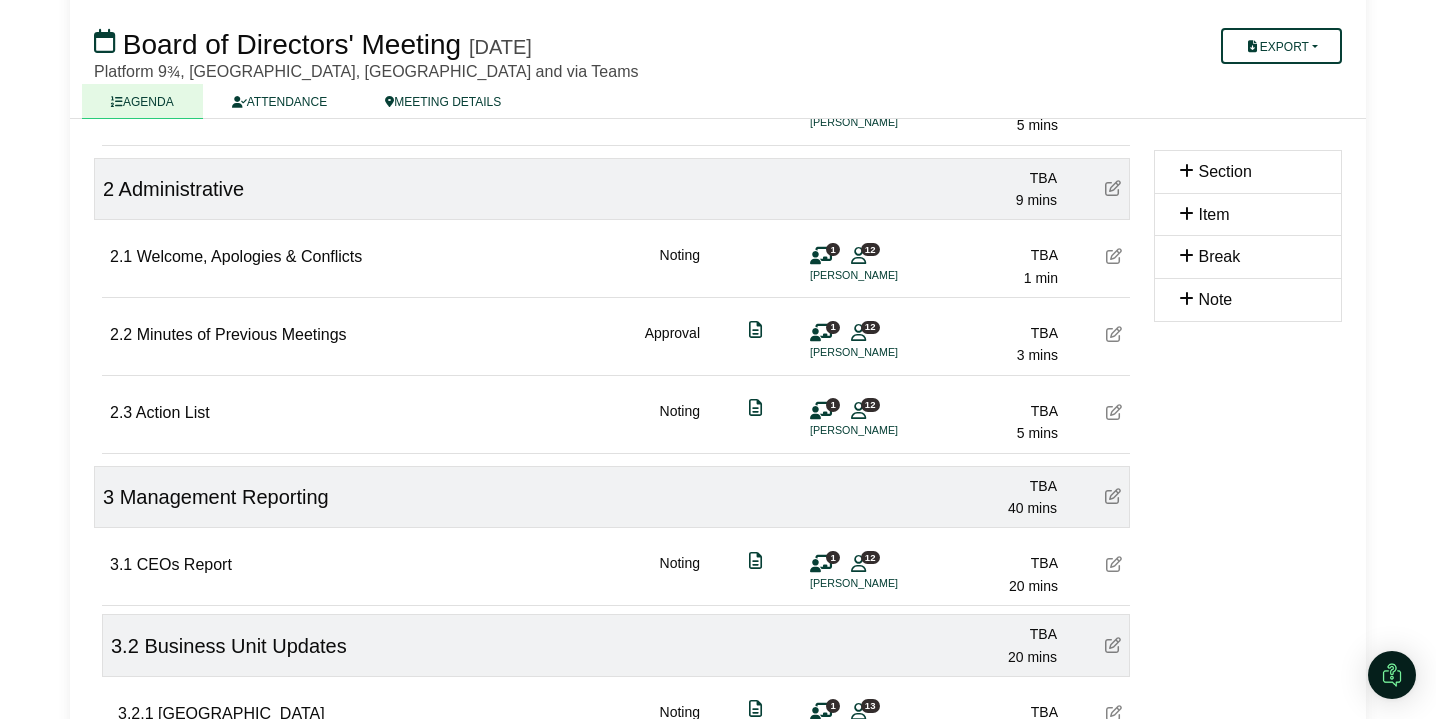 type 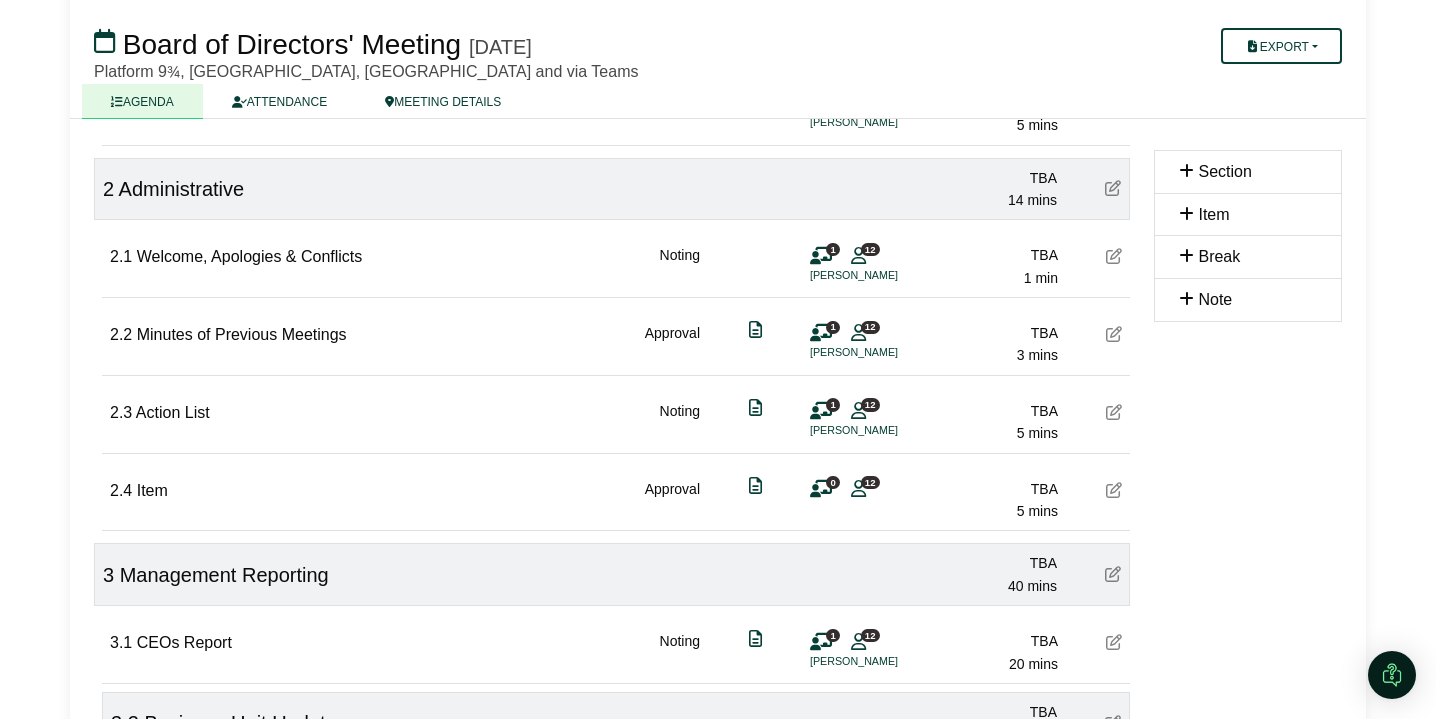 click 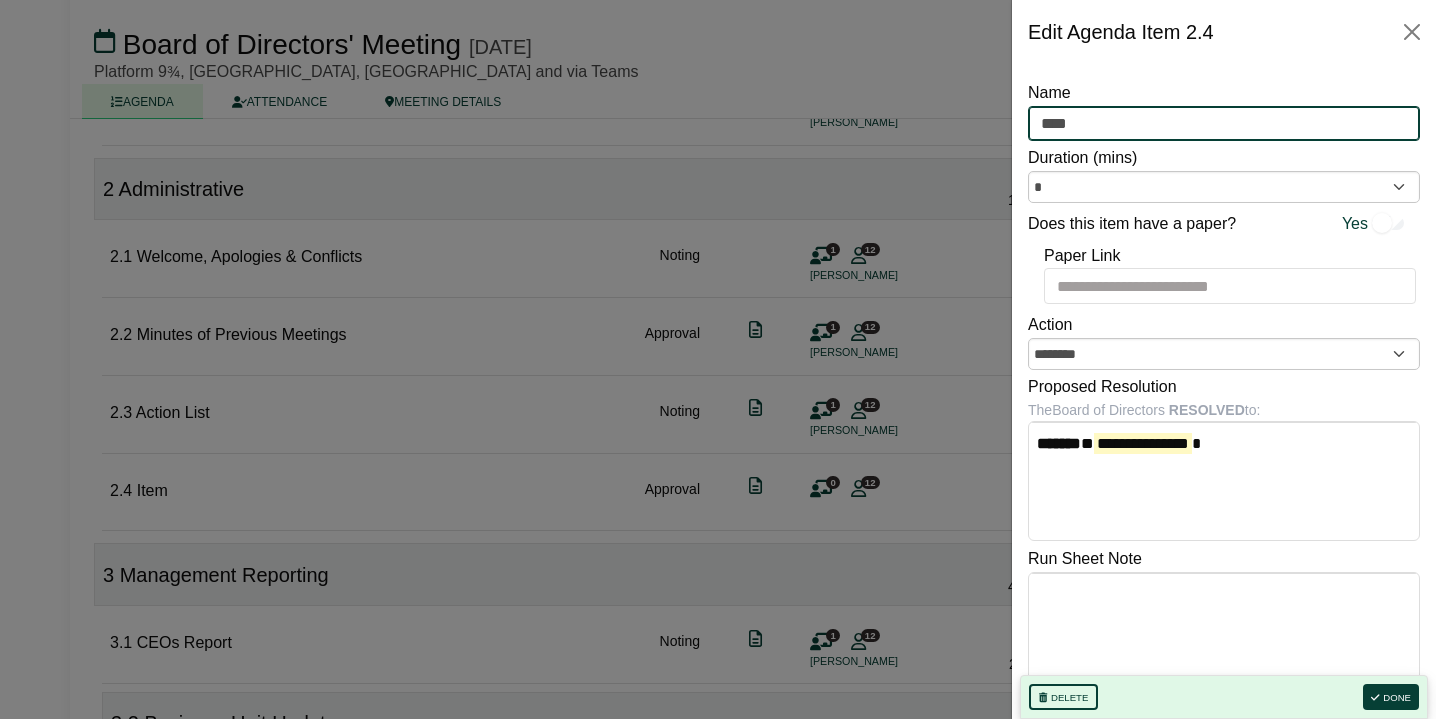drag, startPoint x: 1095, startPoint y: 121, endPoint x: 974, endPoint y: 119, distance: 121.016525 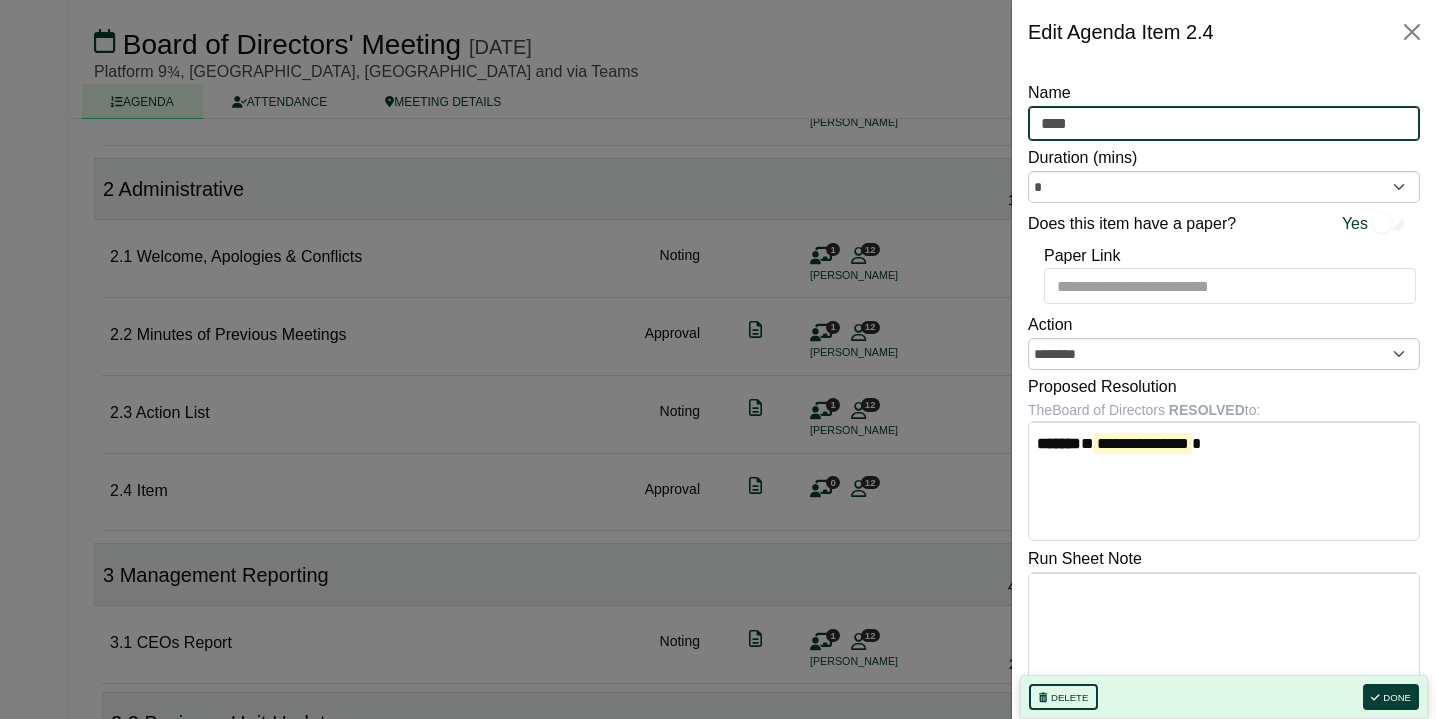 click on "Richard Conway
Sign Out
Your Company Limited
Board of Directors
Board of Directors' Meeting" at bounding box center [718, -45] 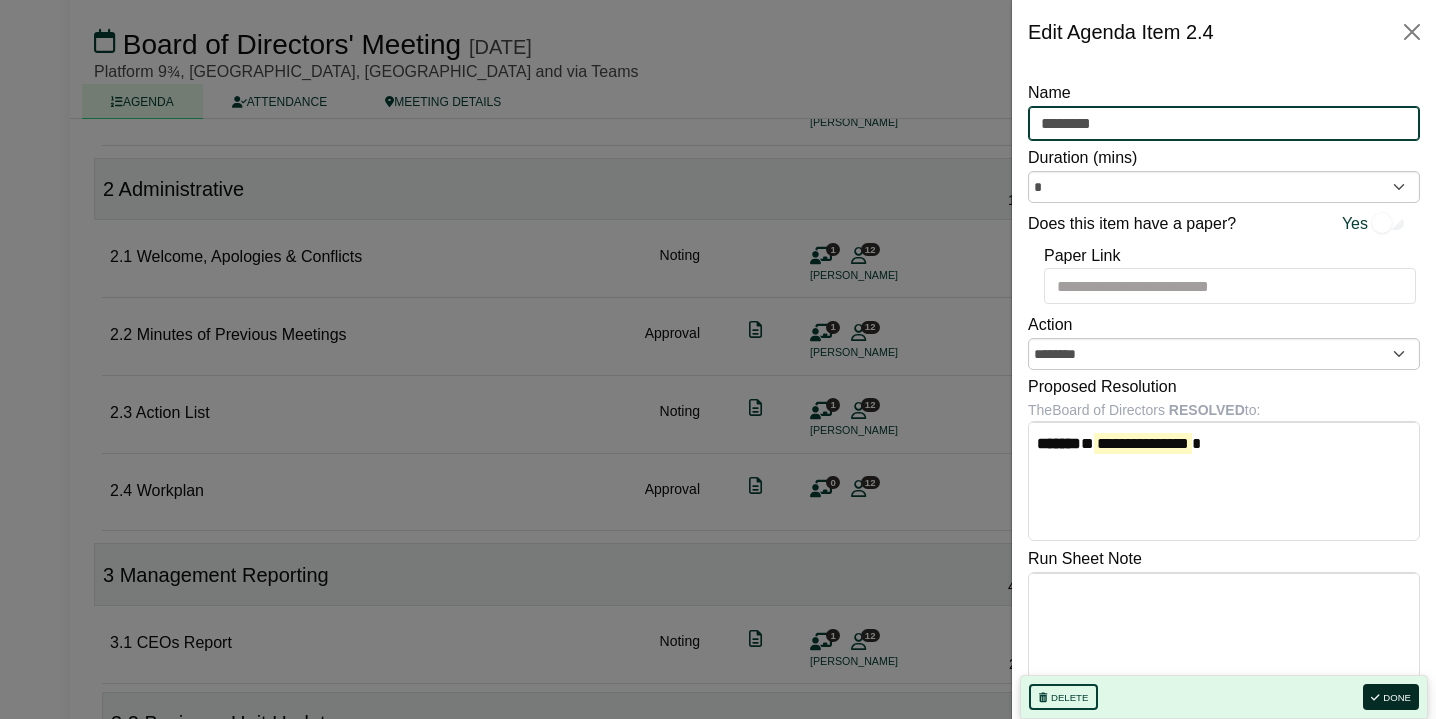 type on "********" 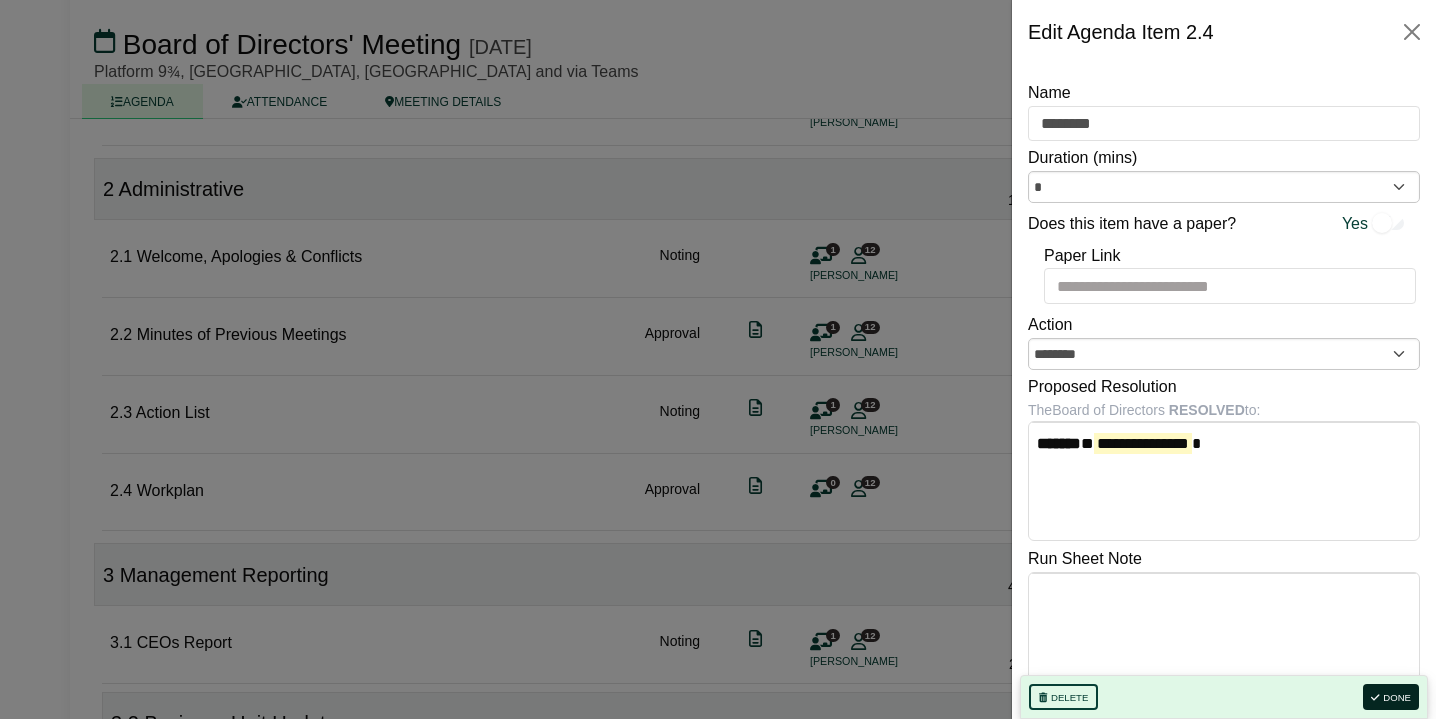 click on "Done" at bounding box center [1391, 697] 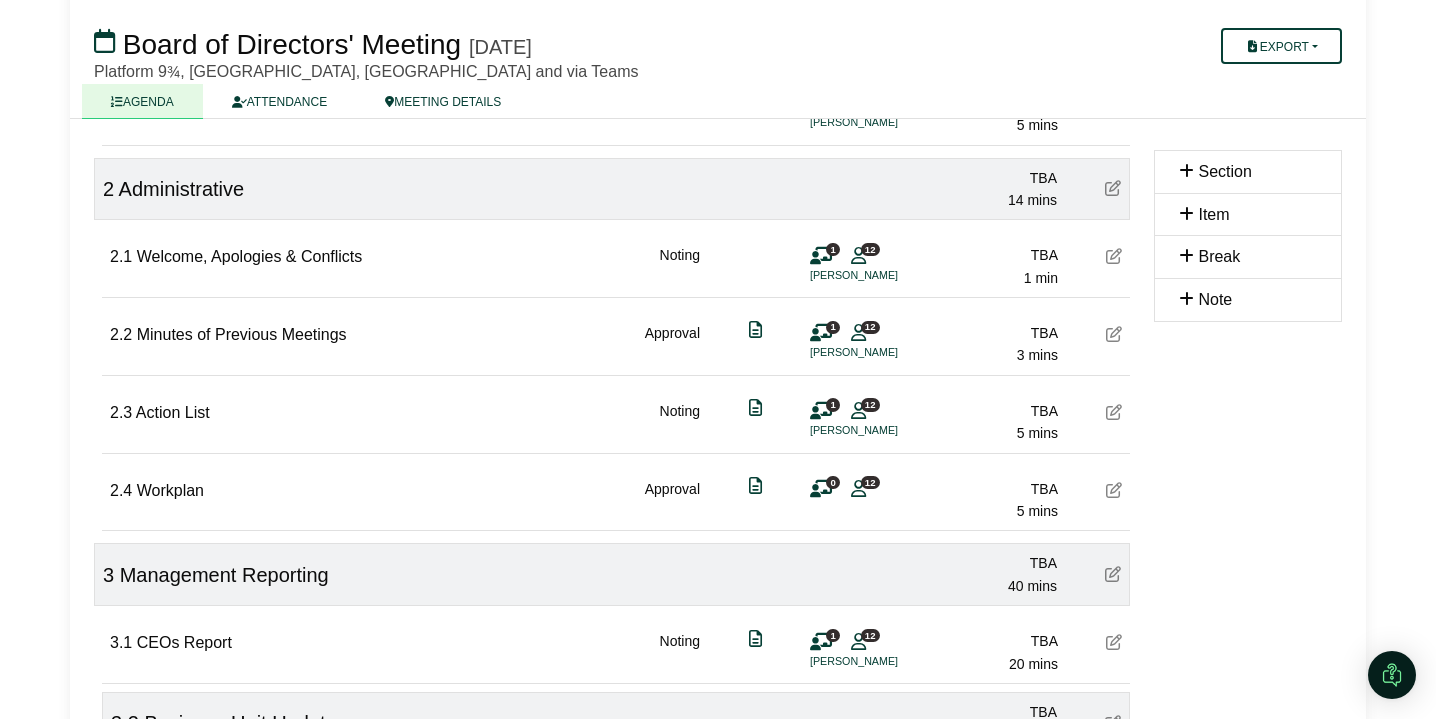 click on "0" 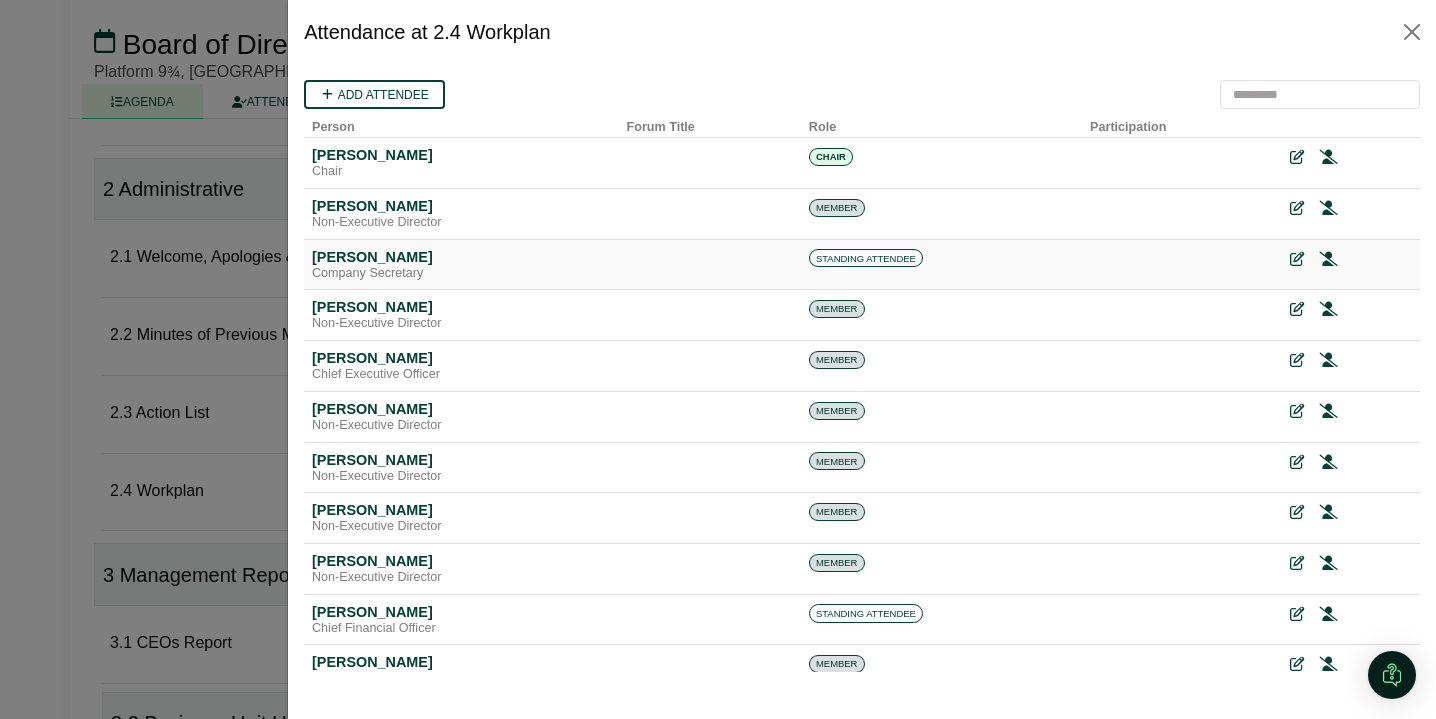 scroll, scrollTop: 0, scrollLeft: 0, axis: both 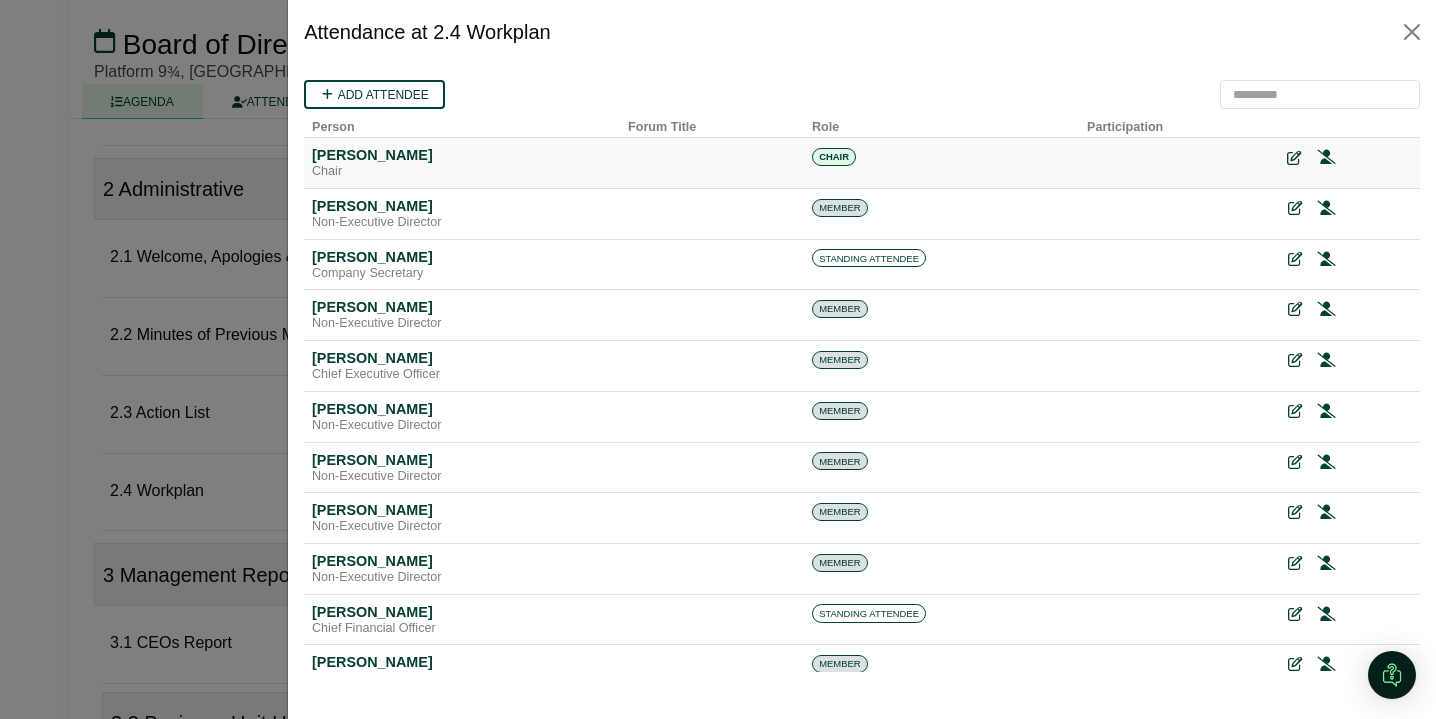 click at bounding box center [1294, 158] 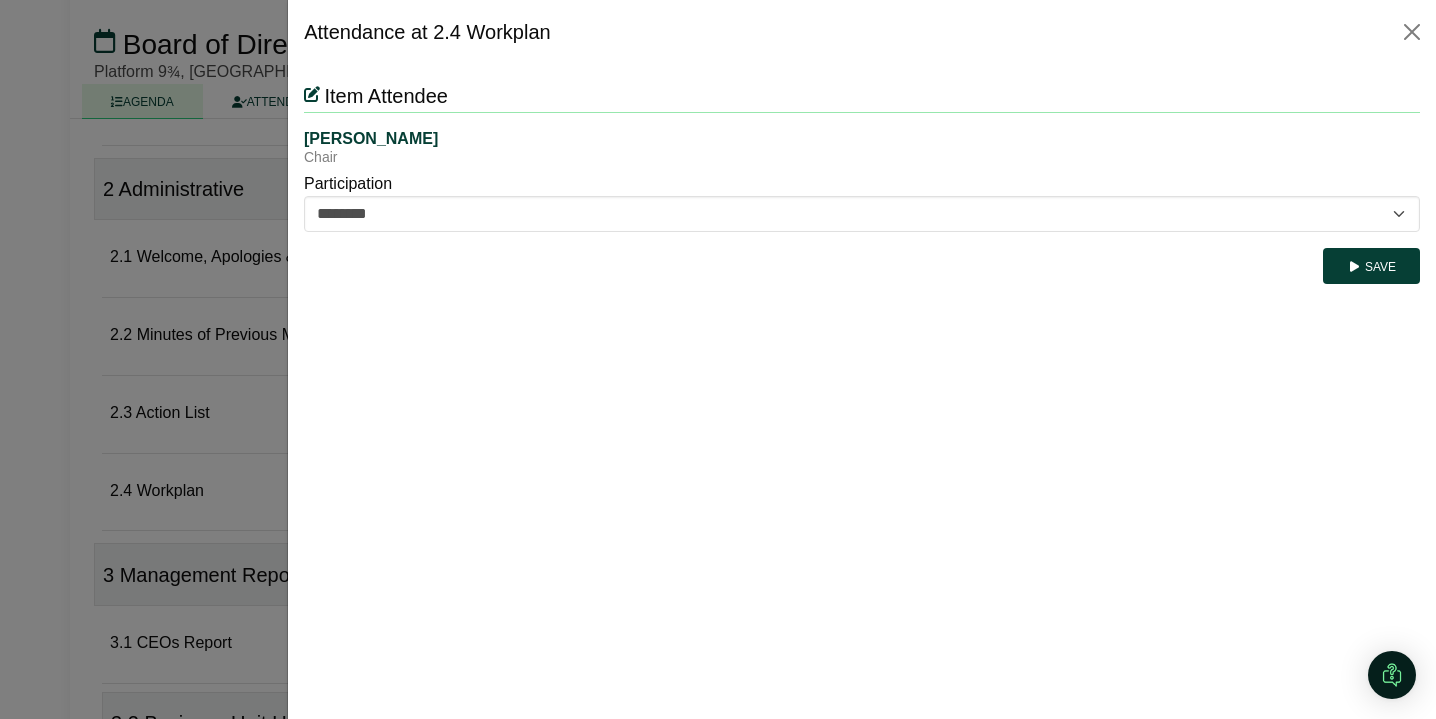 scroll, scrollTop: 0, scrollLeft: 0, axis: both 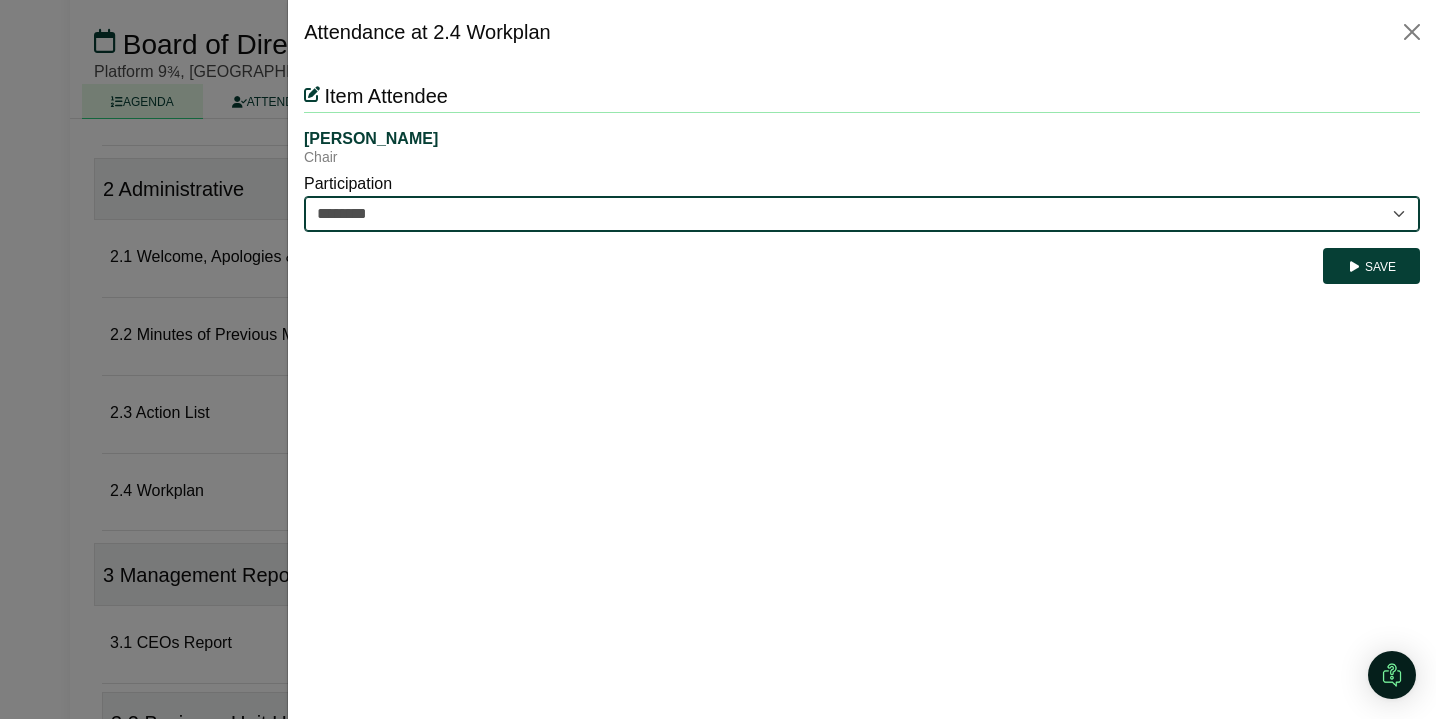 click on "*********
********" at bounding box center [862, 214] 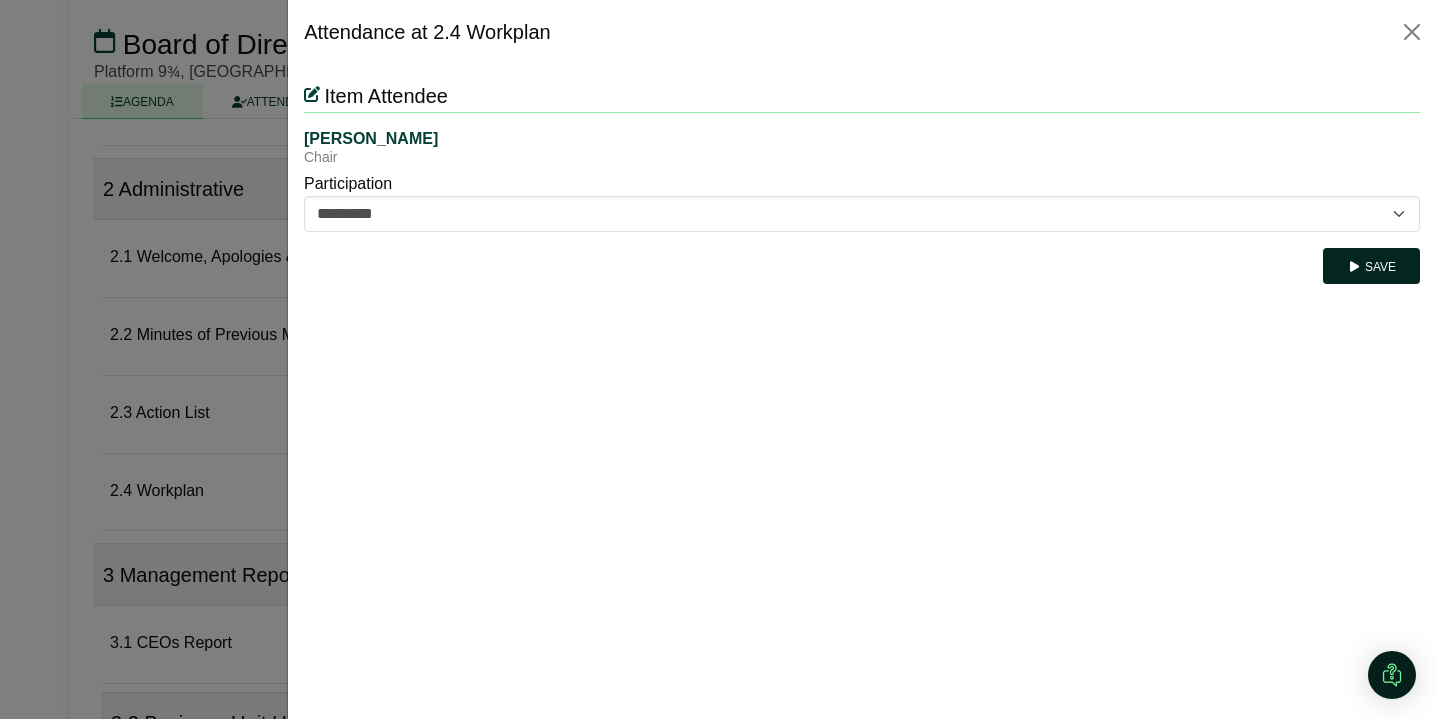 click on "Save" at bounding box center (1371, 266) 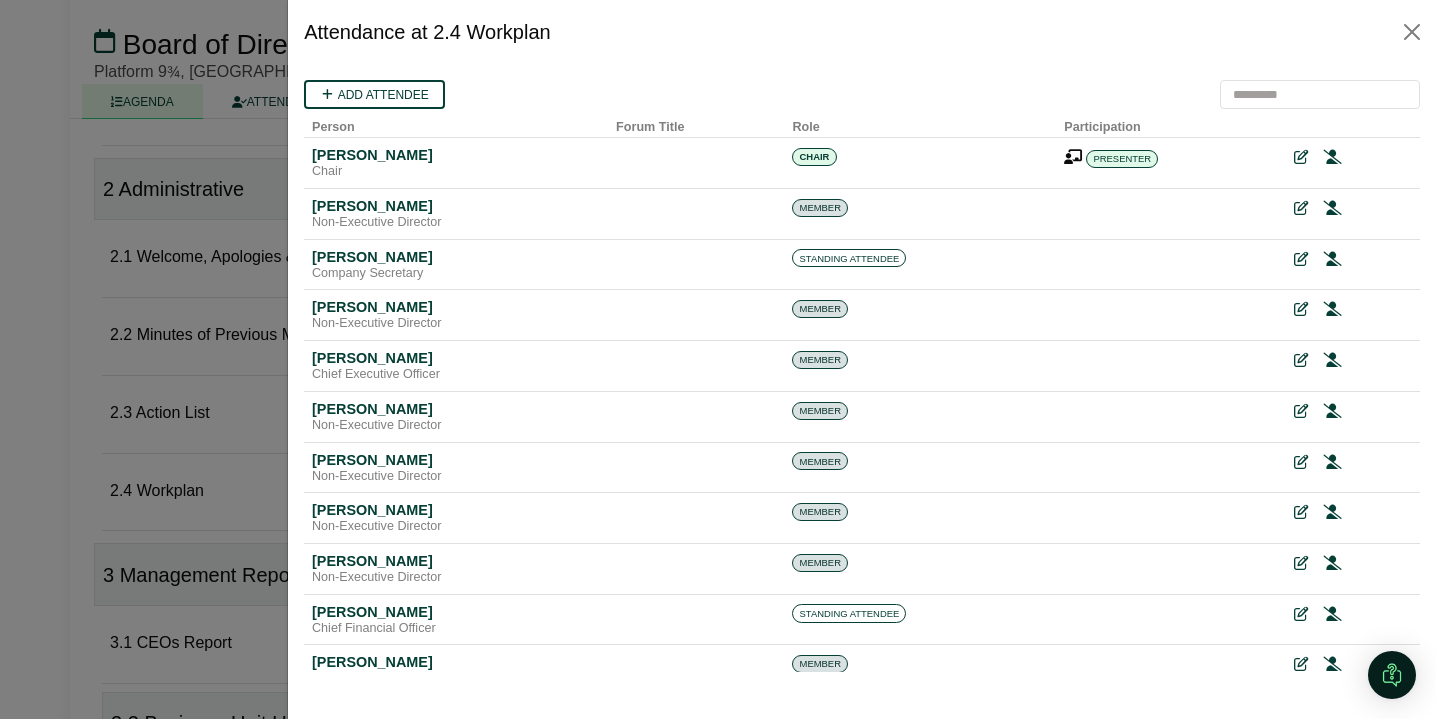 scroll, scrollTop: 0, scrollLeft: 0, axis: both 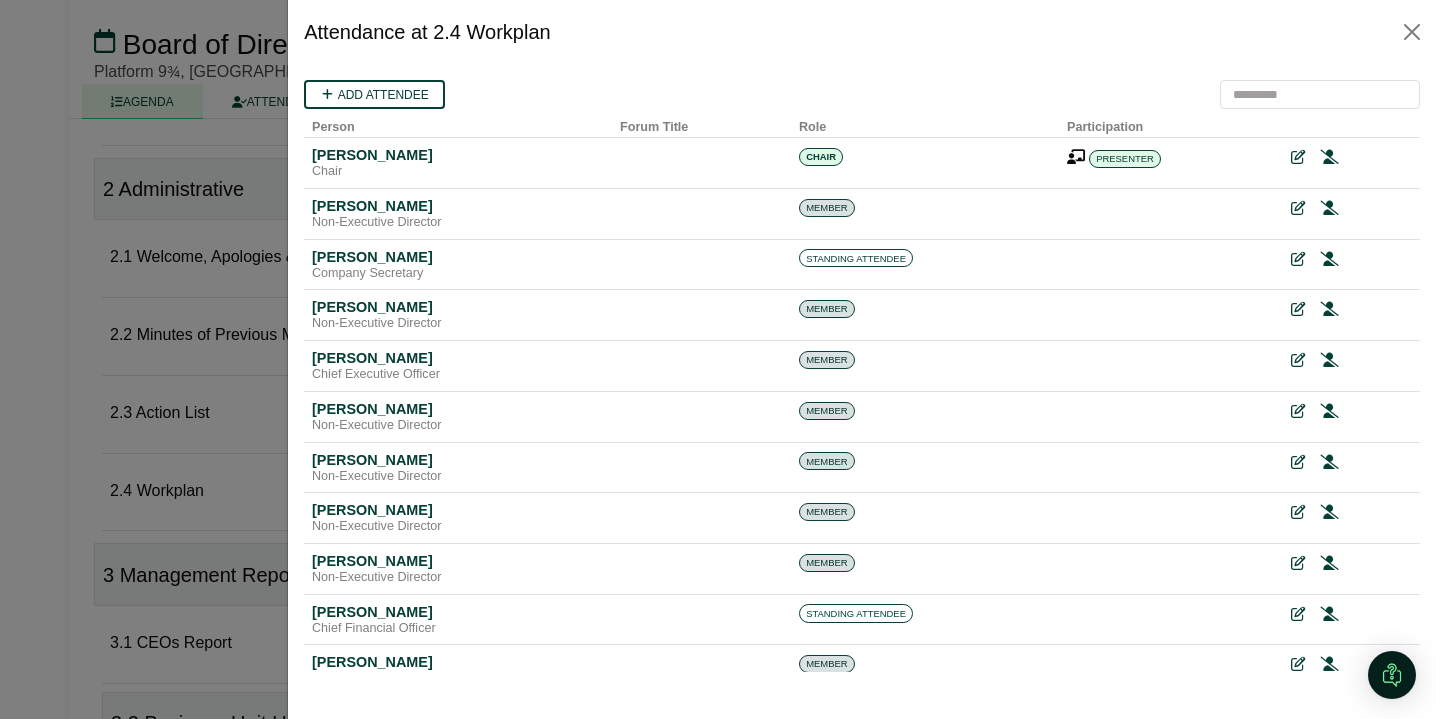 click at bounding box center (718, 359) 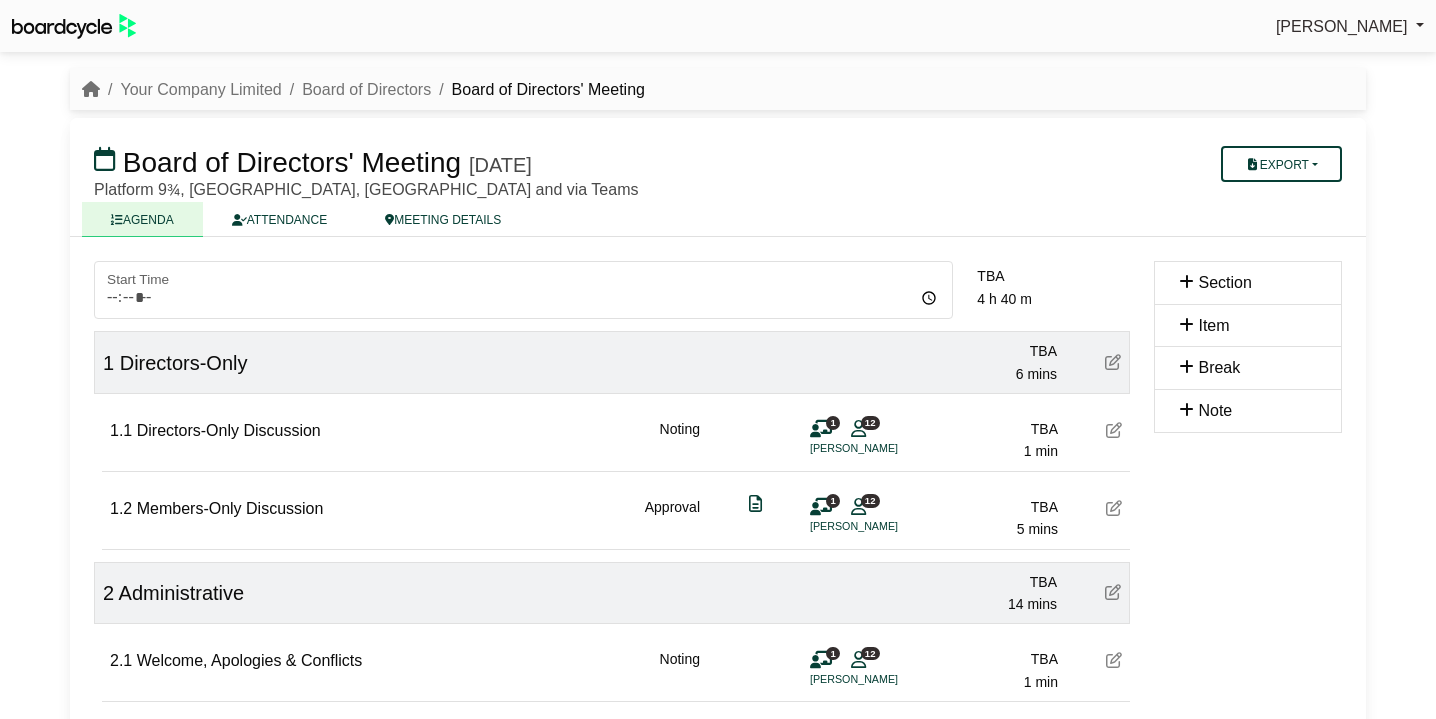 scroll, scrollTop: 404, scrollLeft: 0, axis: vertical 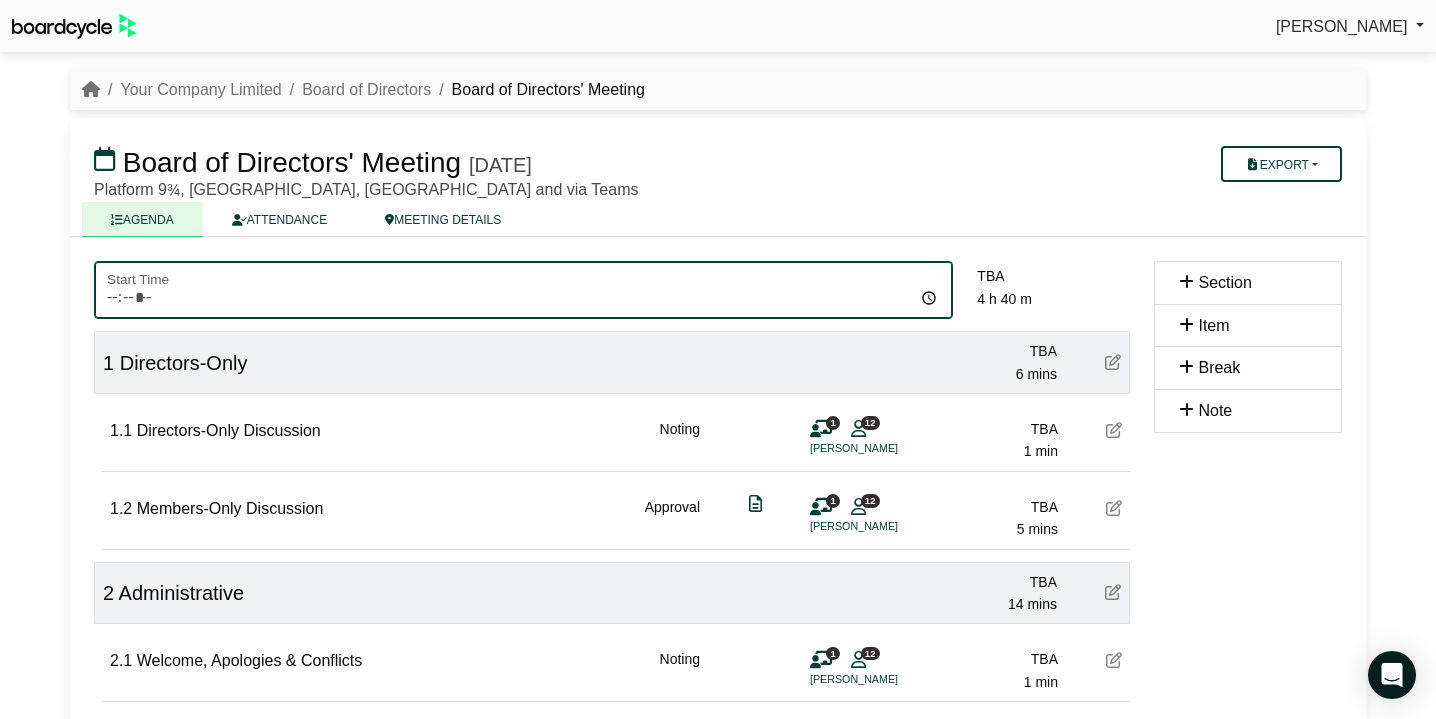 click on "Start Time" at bounding box center [523, 290] 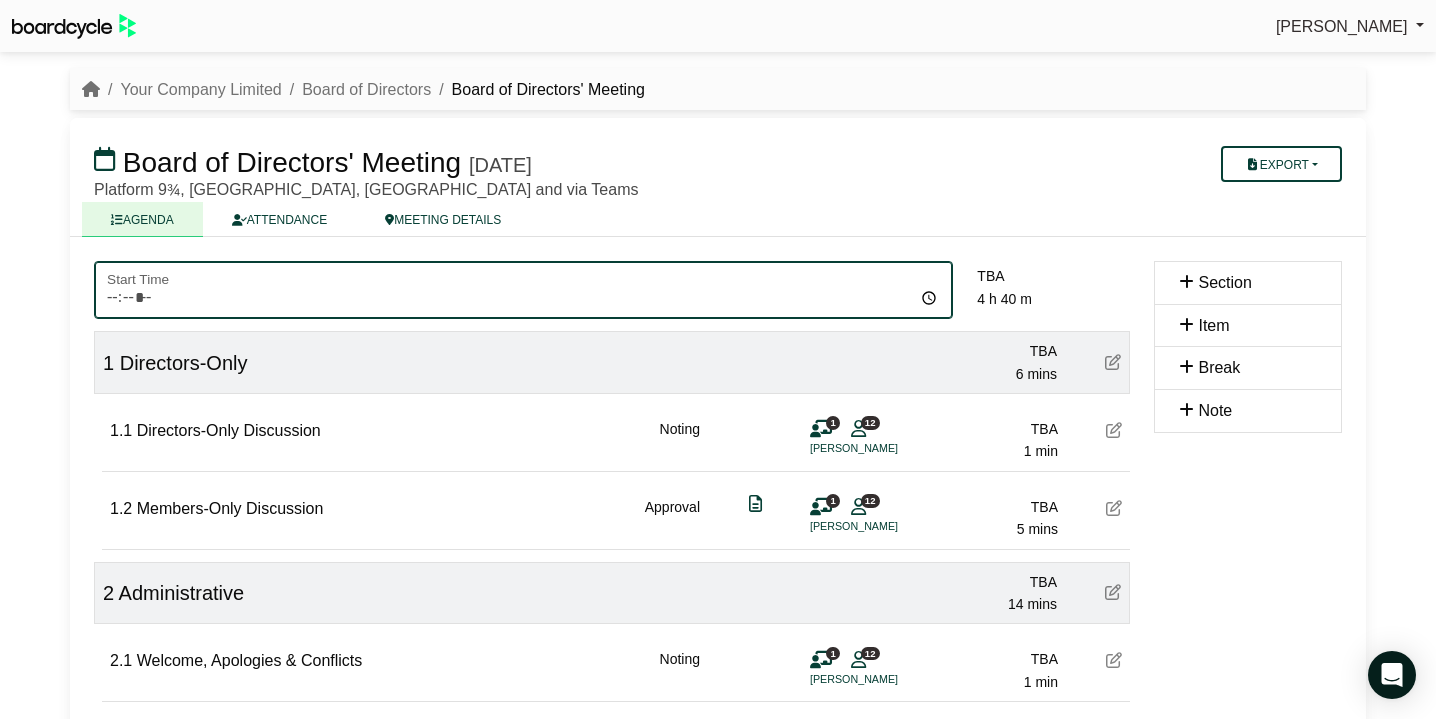 type on "*****" 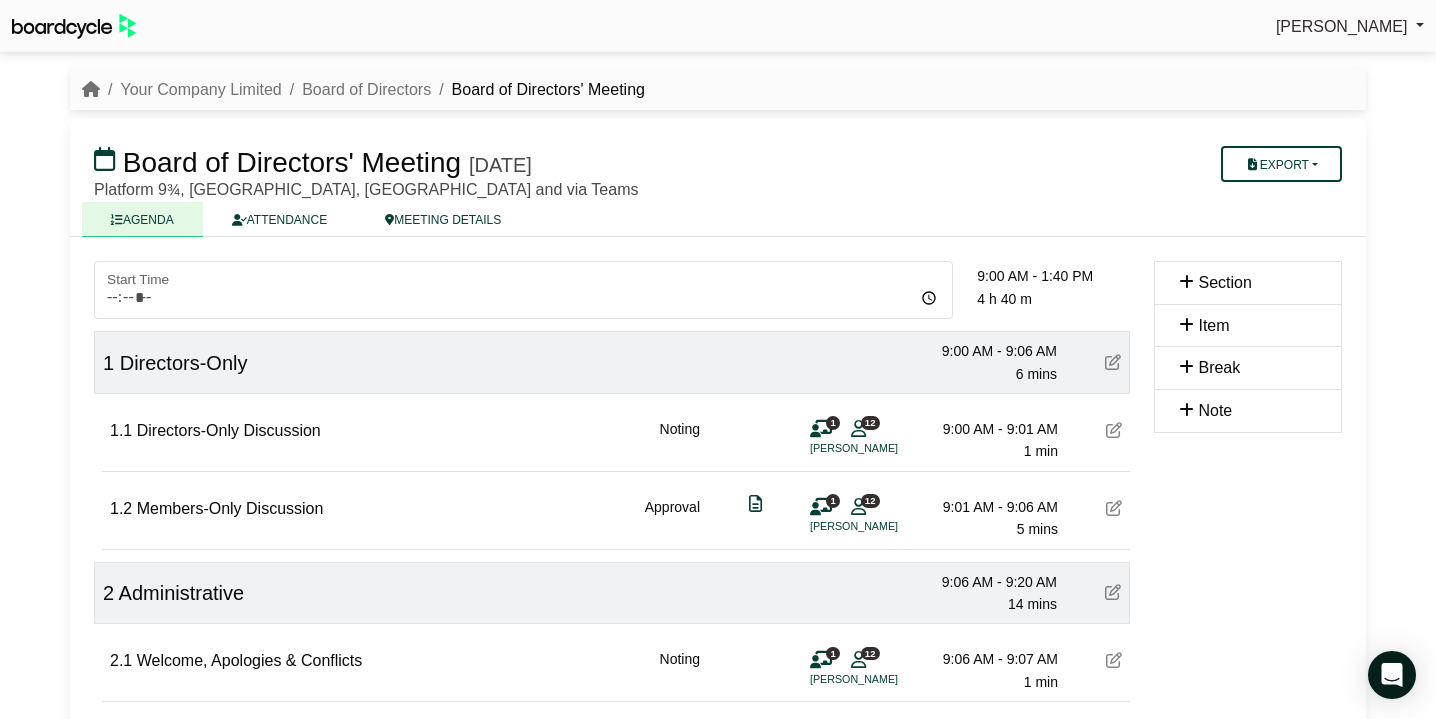 click on "Section   Item   Break   Note" at bounding box center (1248, 2165) 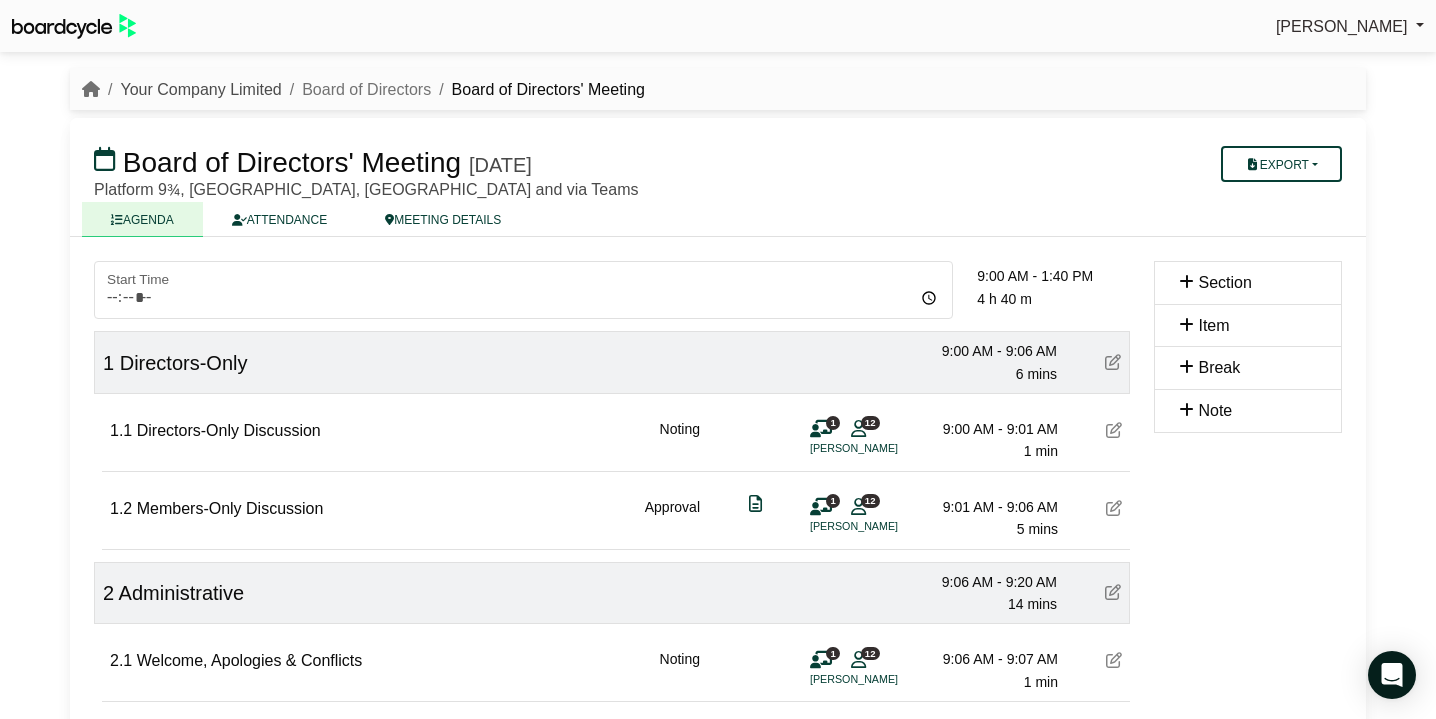click on "Your Company Limited" at bounding box center (200, 89) 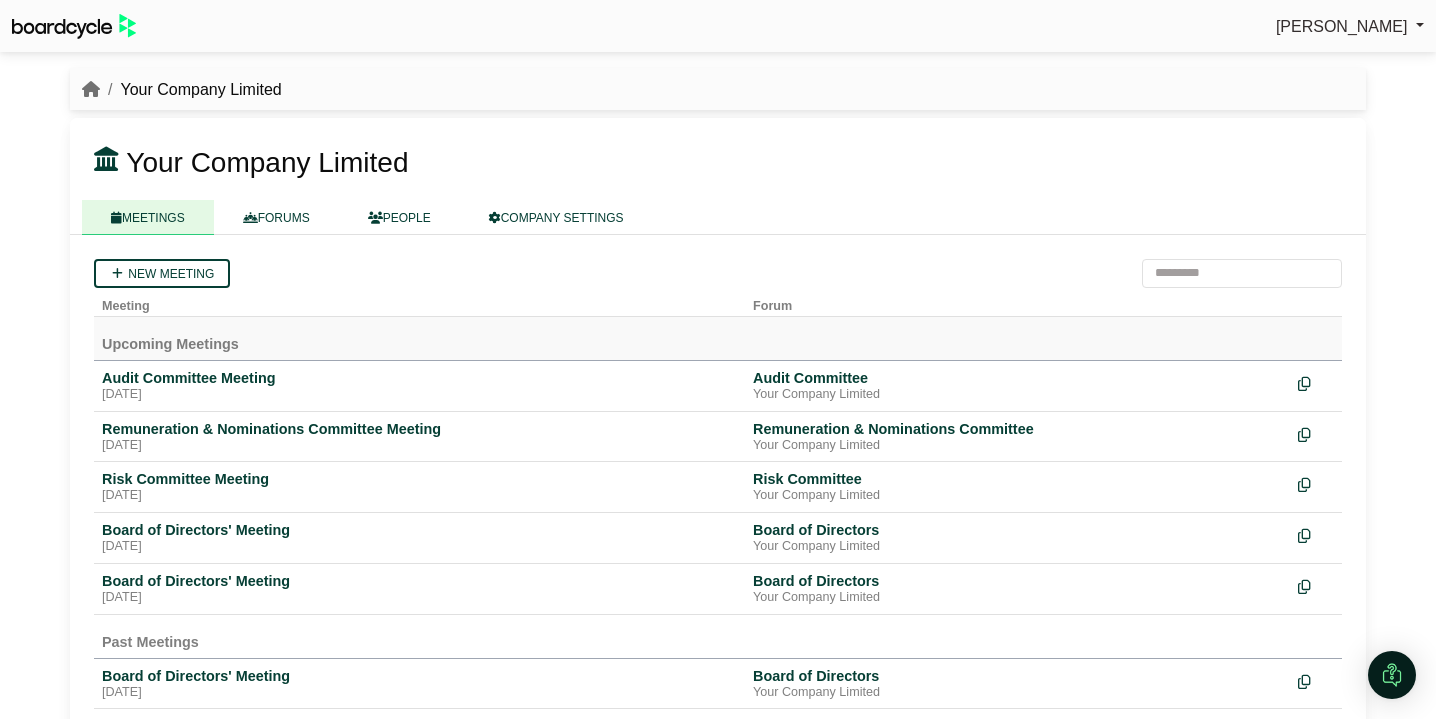 scroll, scrollTop: 0, scrollLeft: 0, axis: both 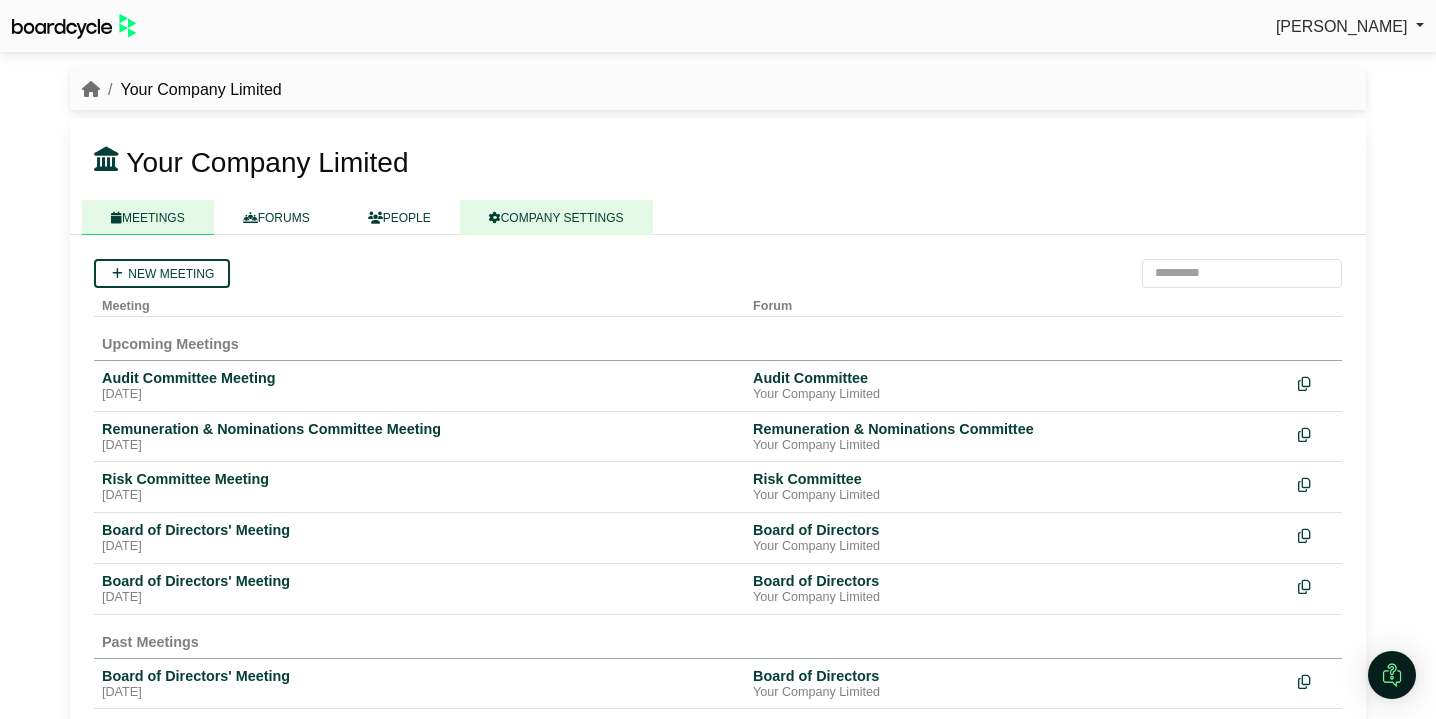 click on "COMPANY SETTINGS" at bounding box center (556, 217) 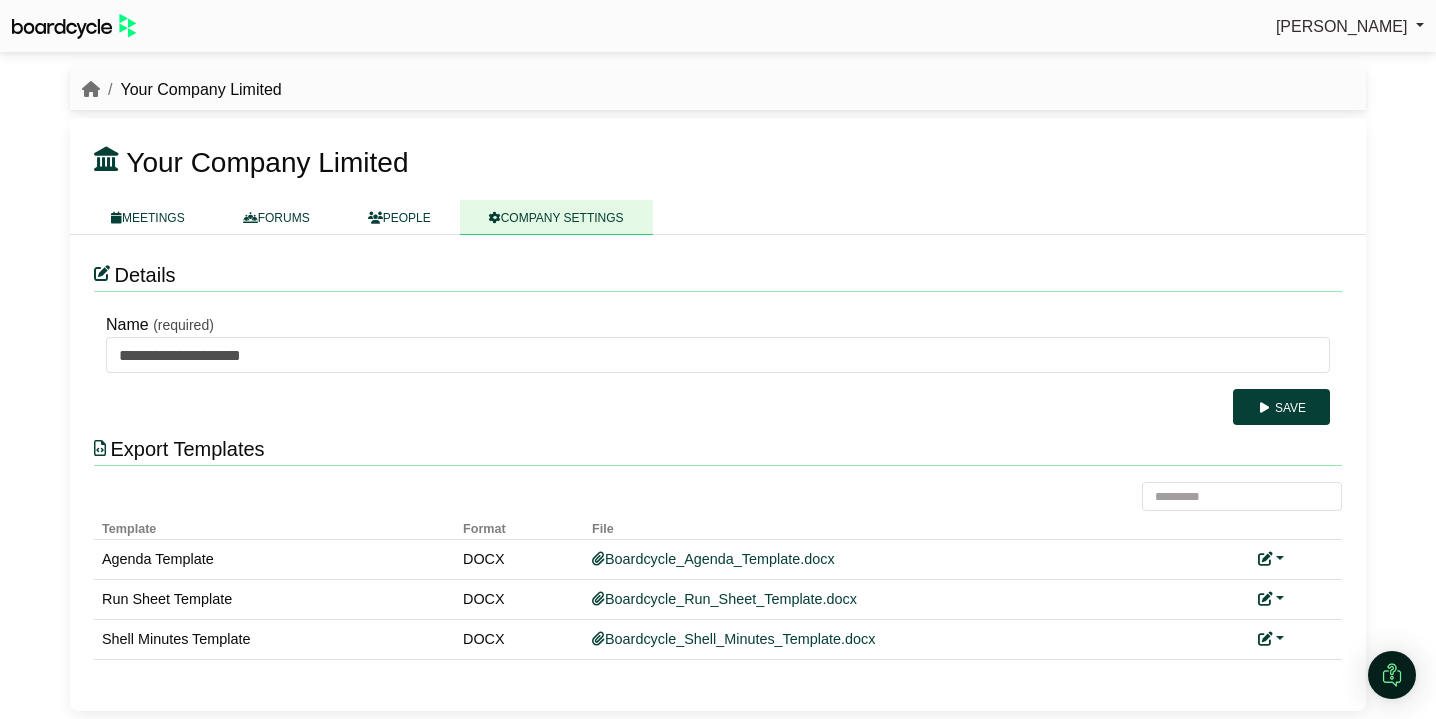 scroll, scrollTop: 0, scrollLeft: 0, axis: both 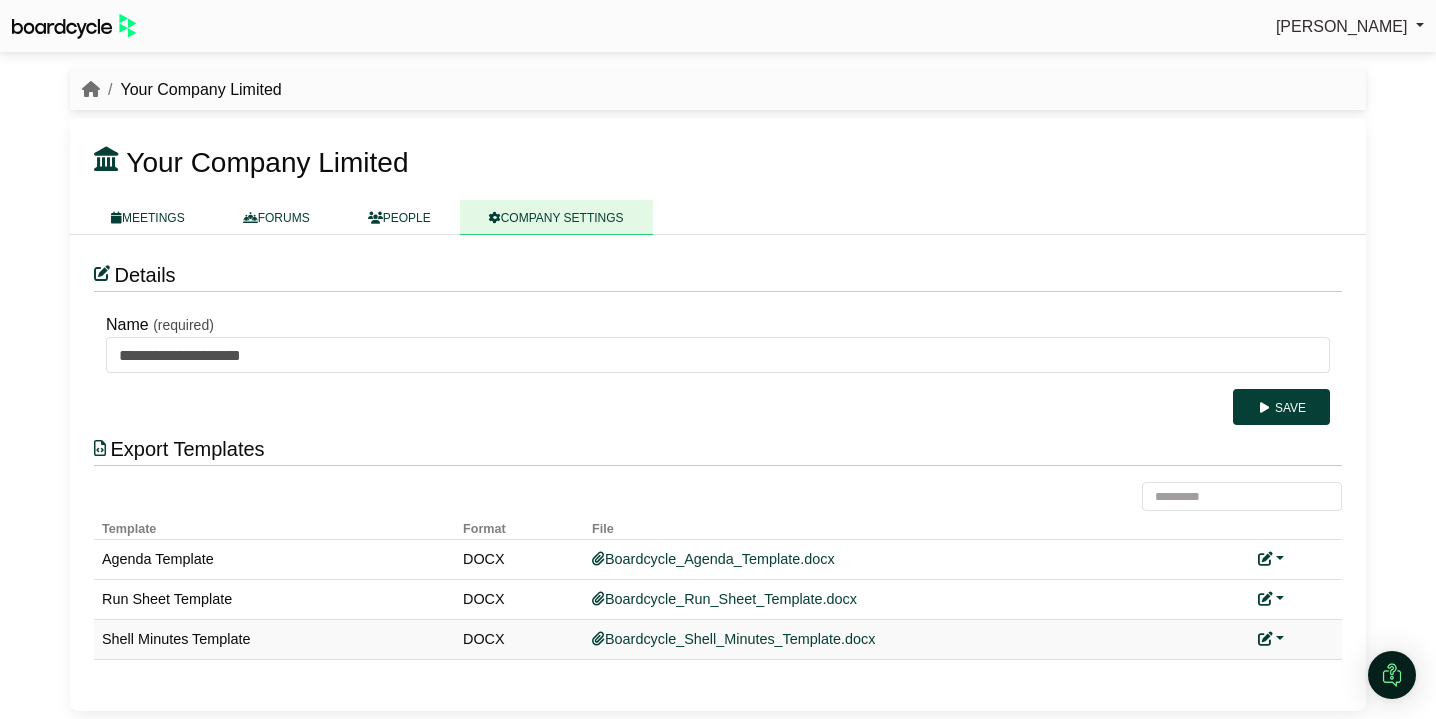 click at bounding box center (1271, 639) 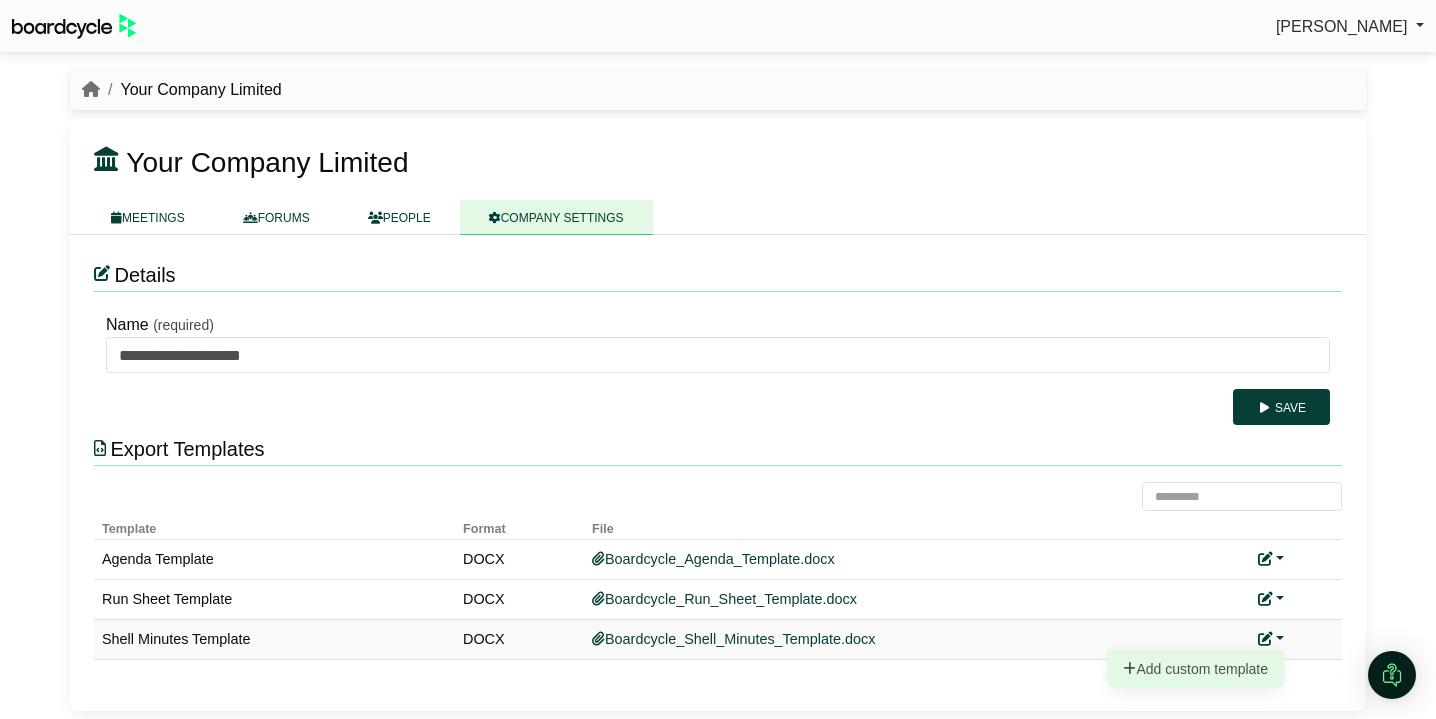 click on "Add custom template" at bounding box center [1195, 669] 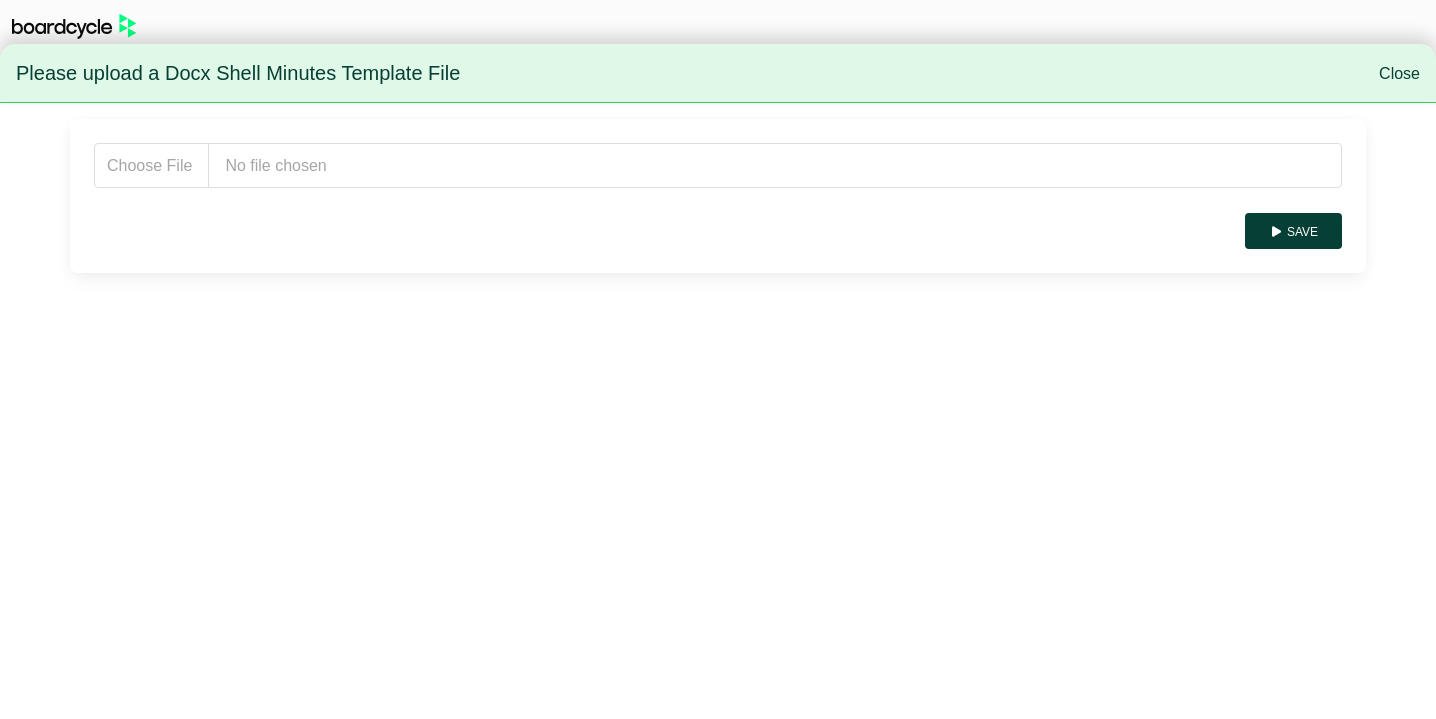 scroll, scrollTop: 0, scrollLeft: 0, axis: both 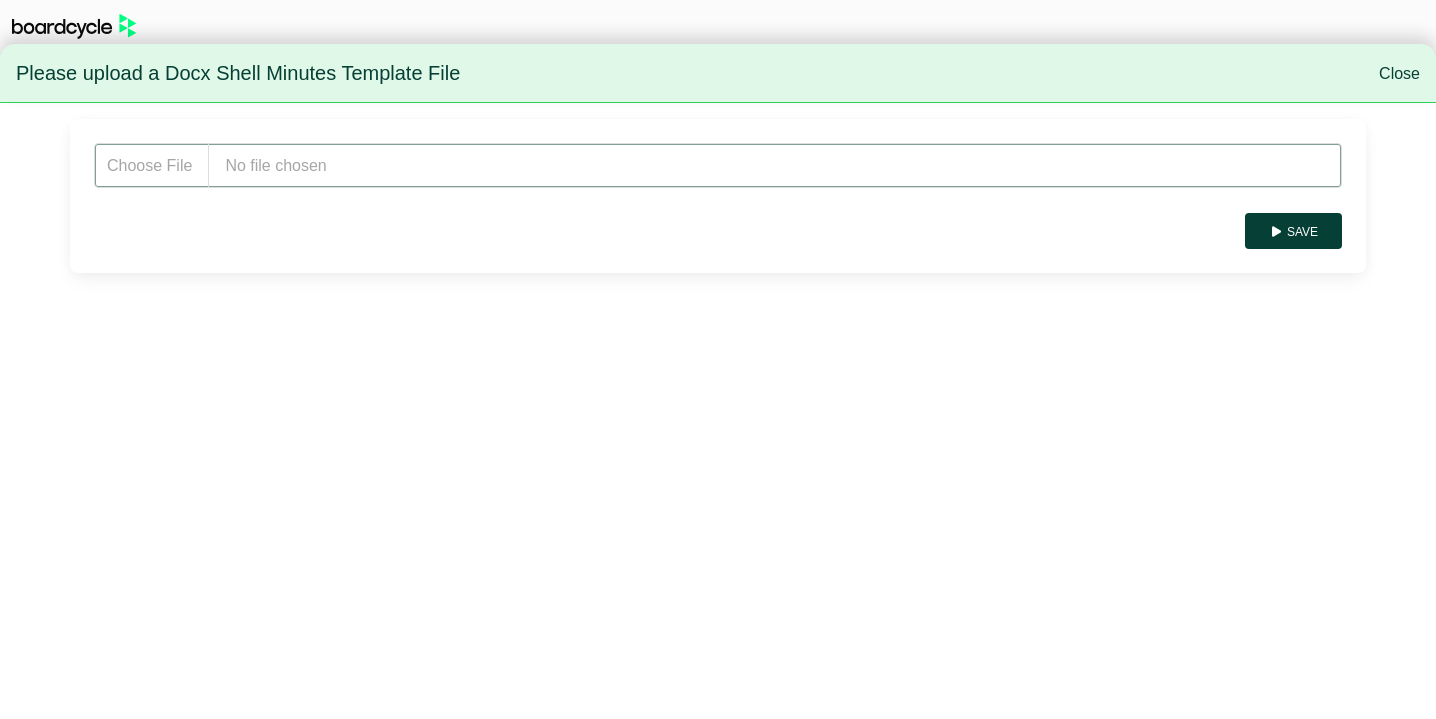 click at bounding box center [718, 165] 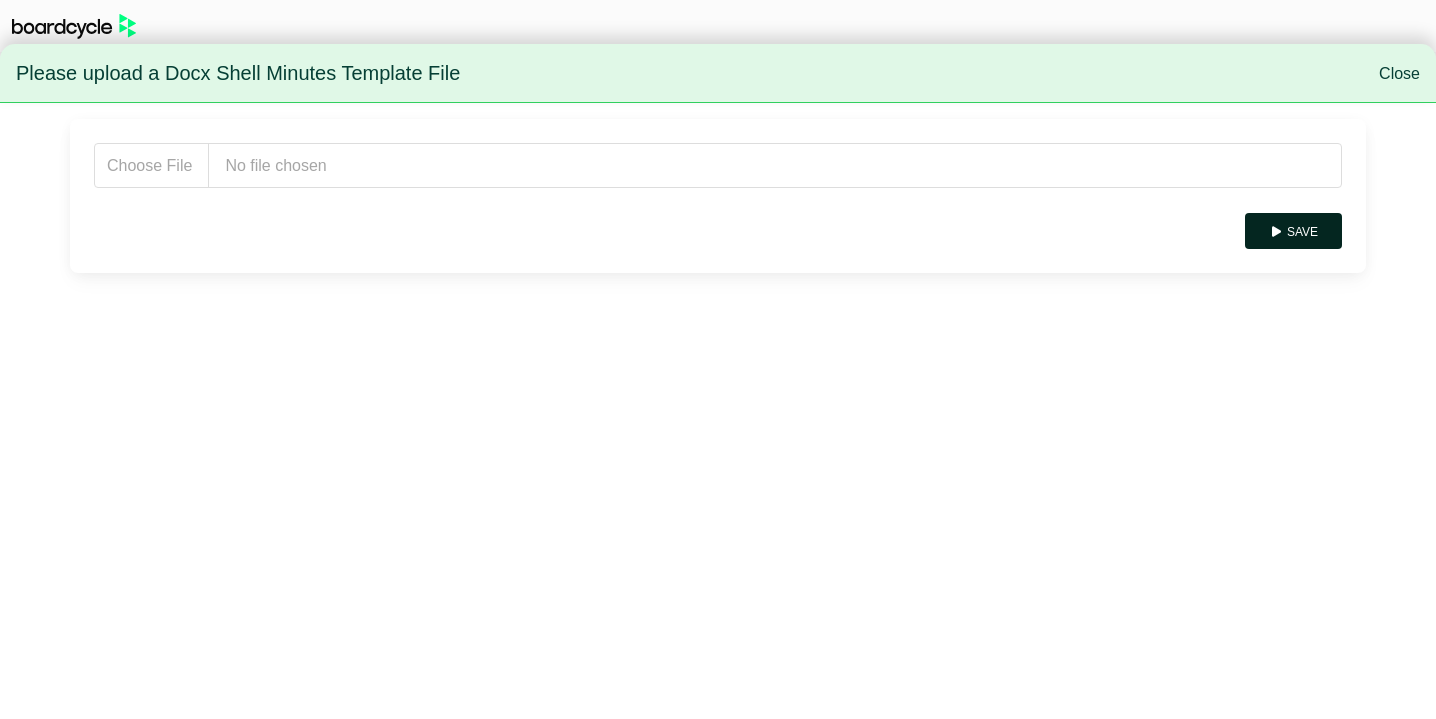 click on "Save" at bounding box center (1293, 231) 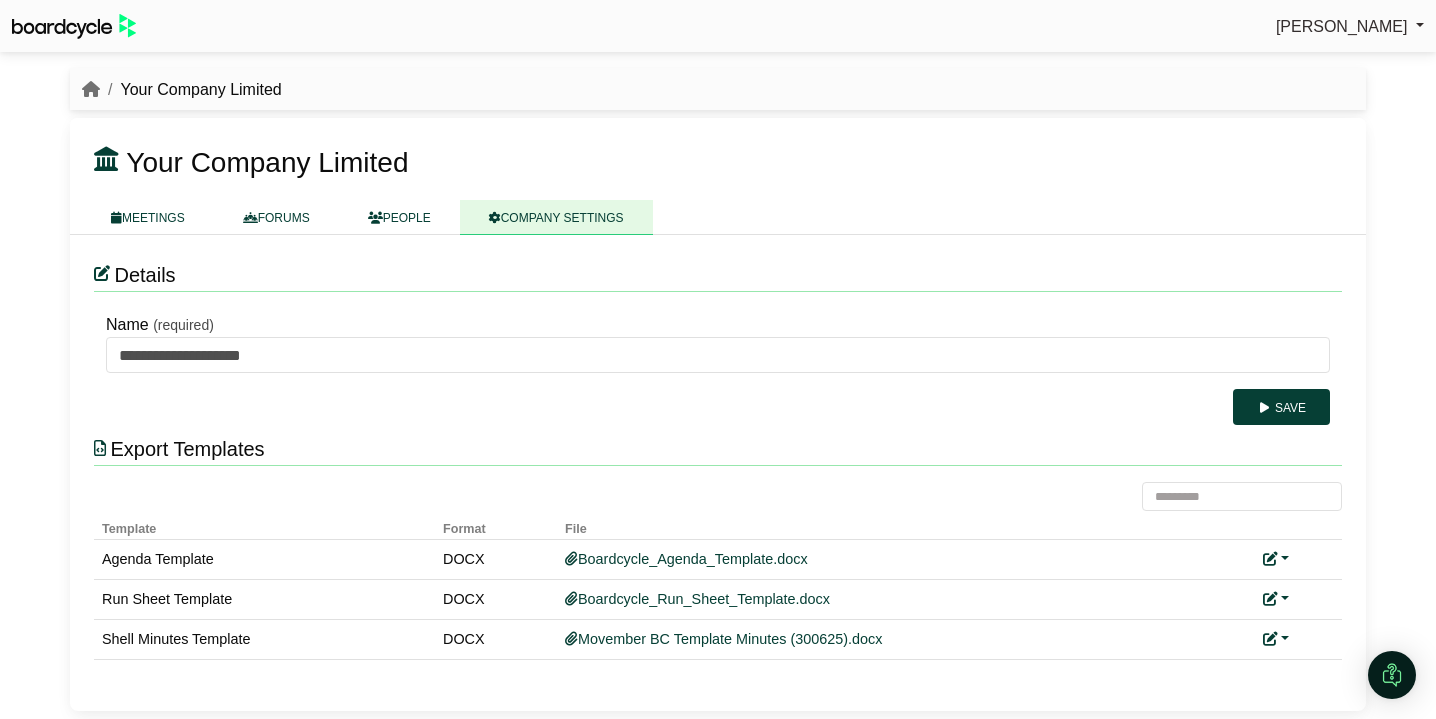 scroll, scrollTop: 0, scrollLeft: 0, axis: both 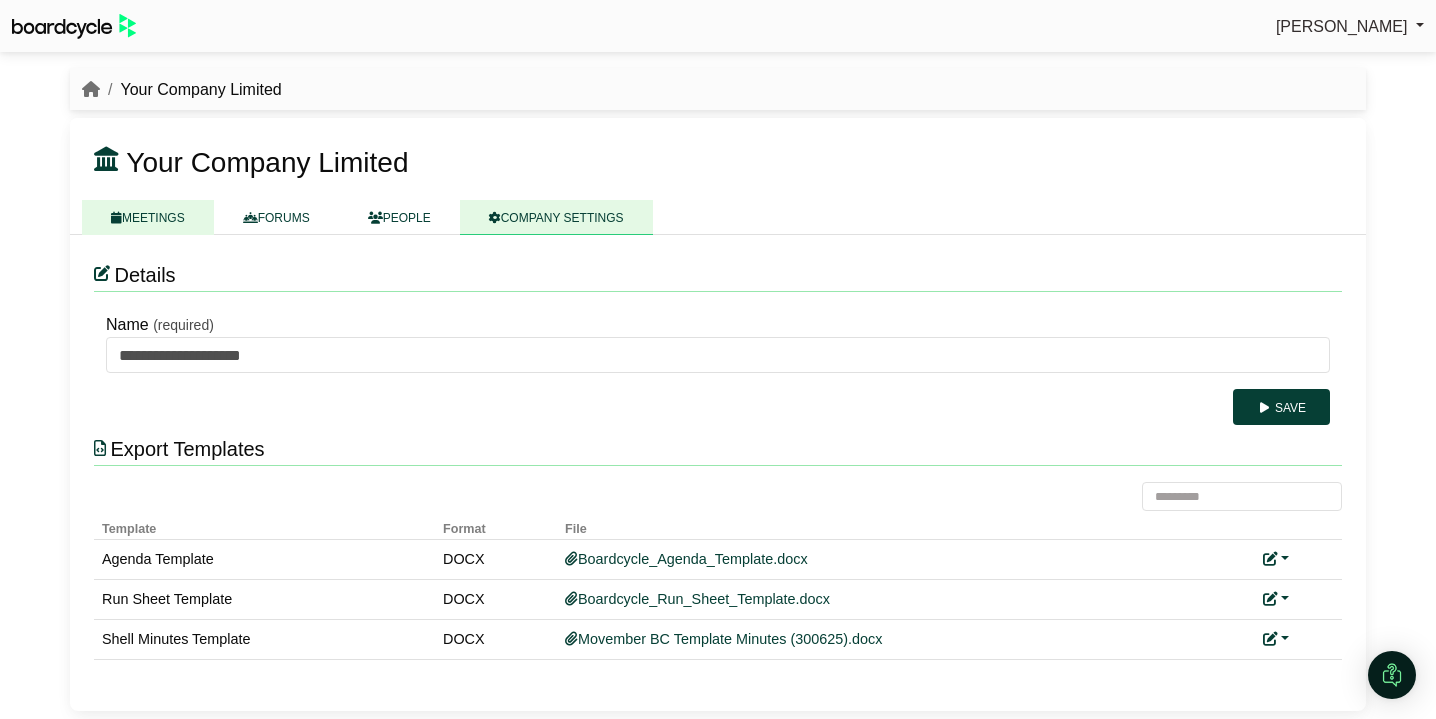 click on "MEETINGS" at bounding box center [148, 217] 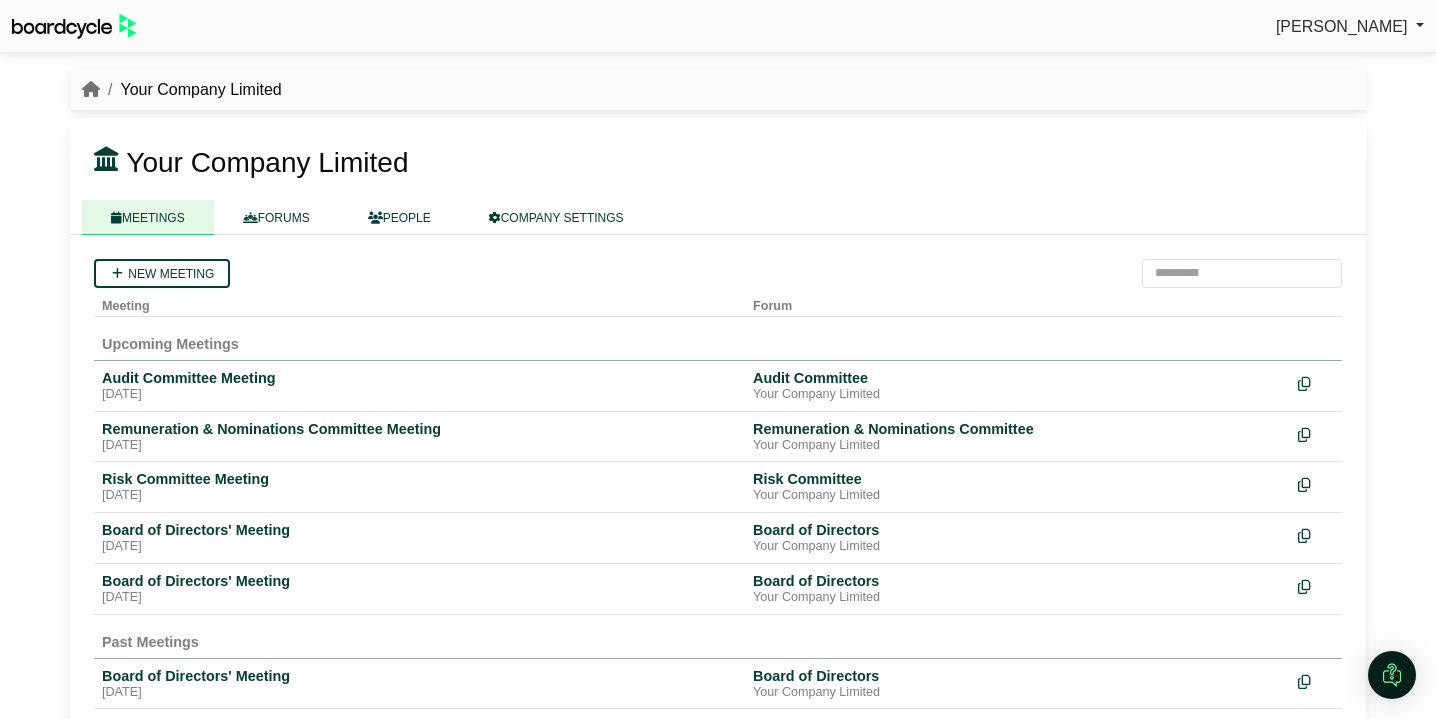 scroll, scrollTop: 0, scrollLeft: 0, axis: both 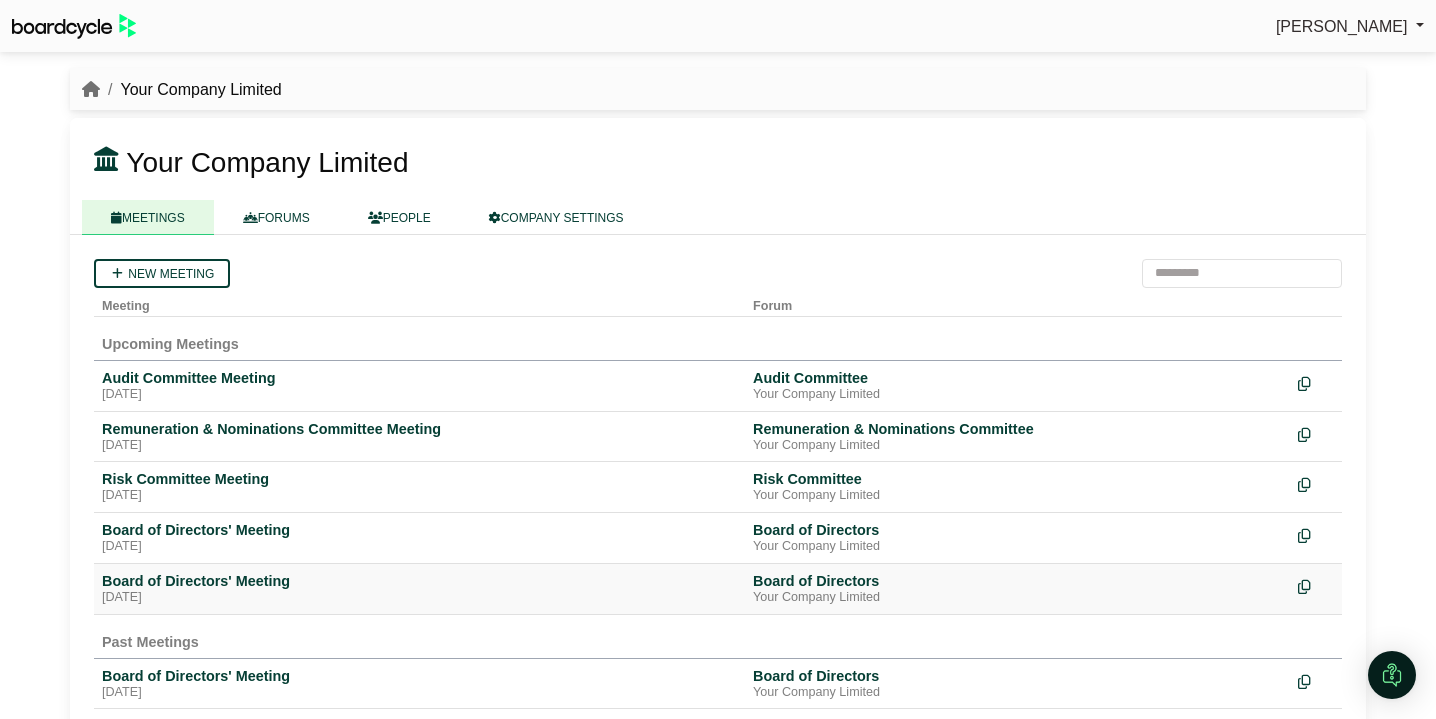 click on "[DATE]" at bounding box center (419, 598) 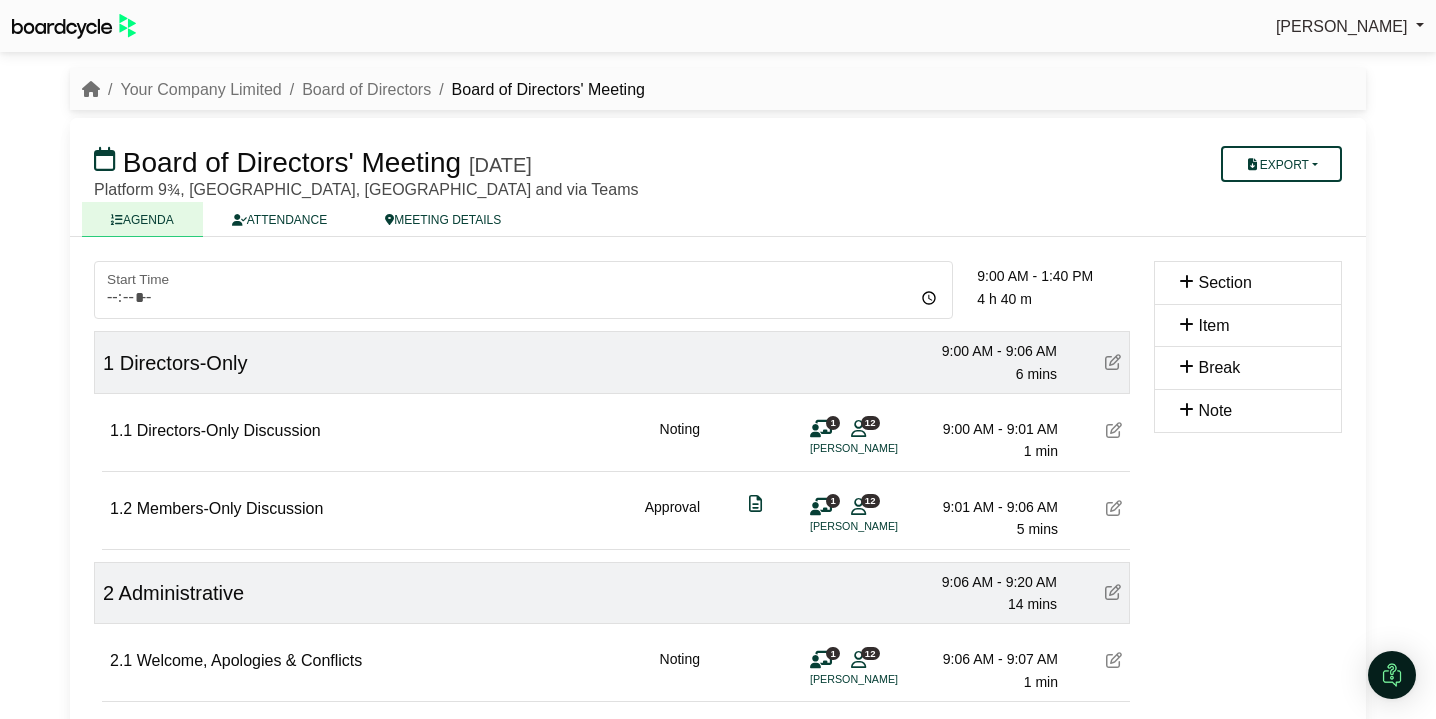 scroll, scrollTop: 0, scrollLeft: 0, axis: both 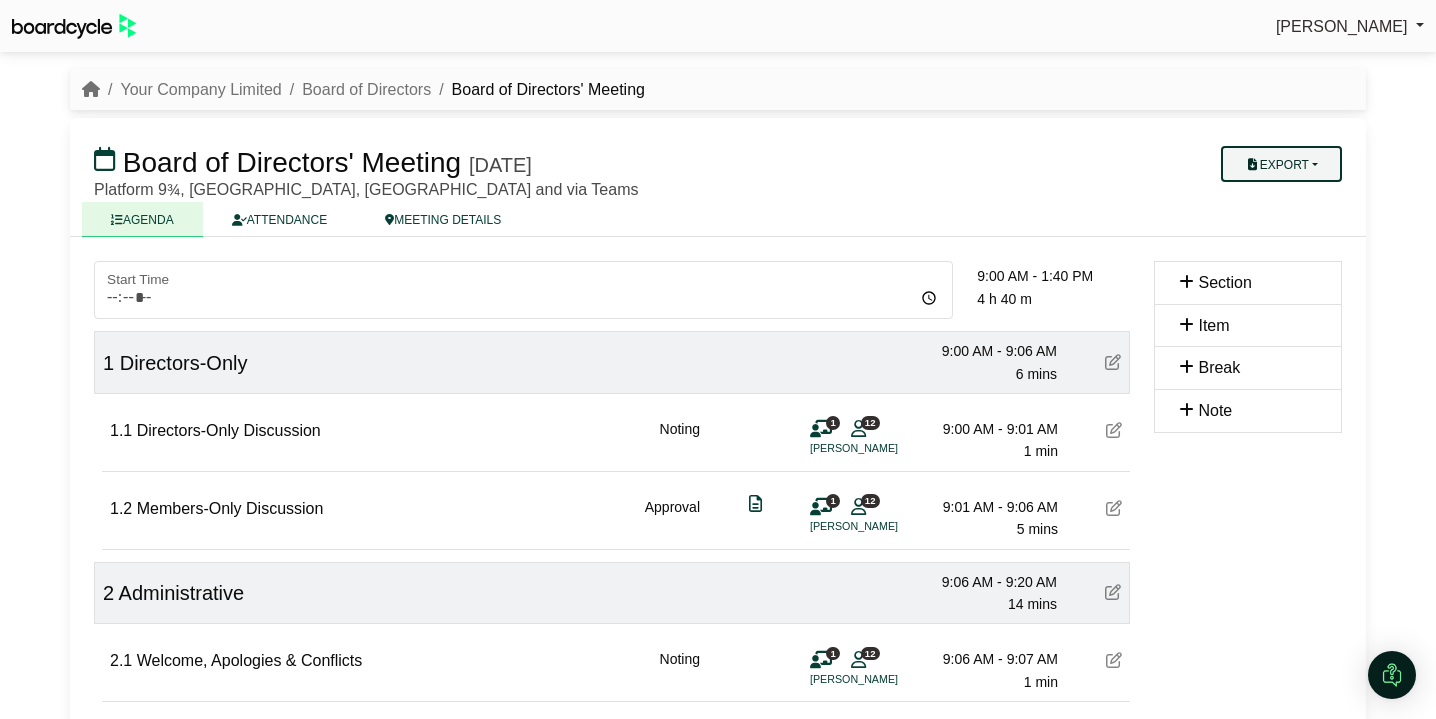 click on "Export" at bounding box center [1281, 164] 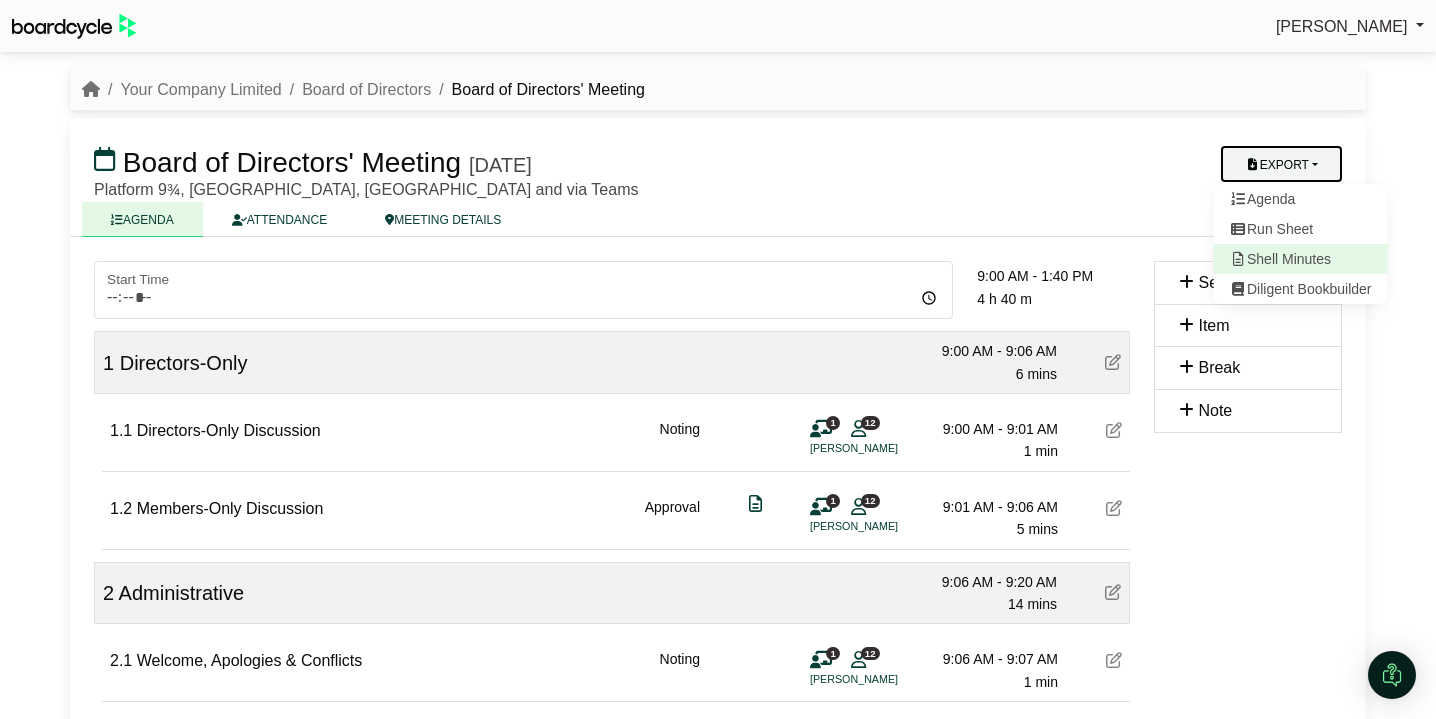 click on "Shell Minutes" at bounding box center (1301, 259) 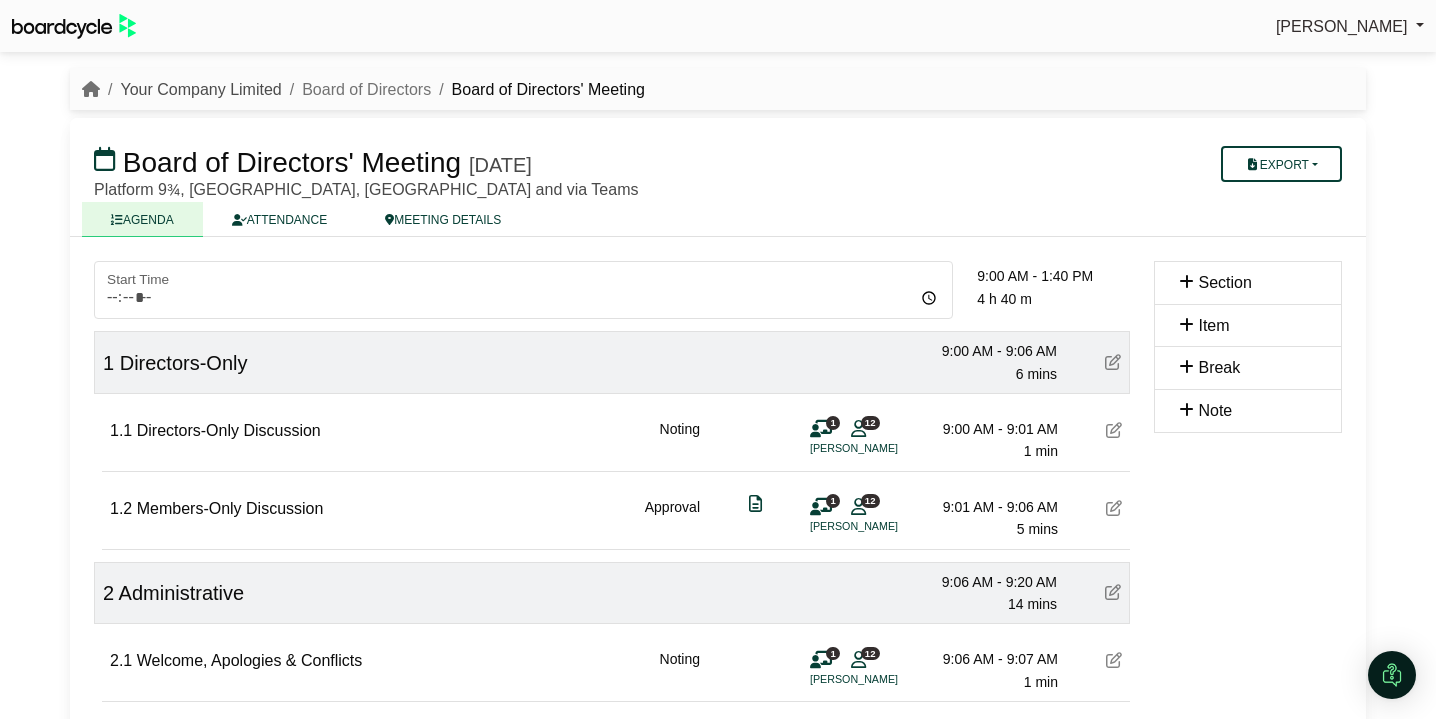 click on "Your Company Limited" at bounding box center (200, 89) 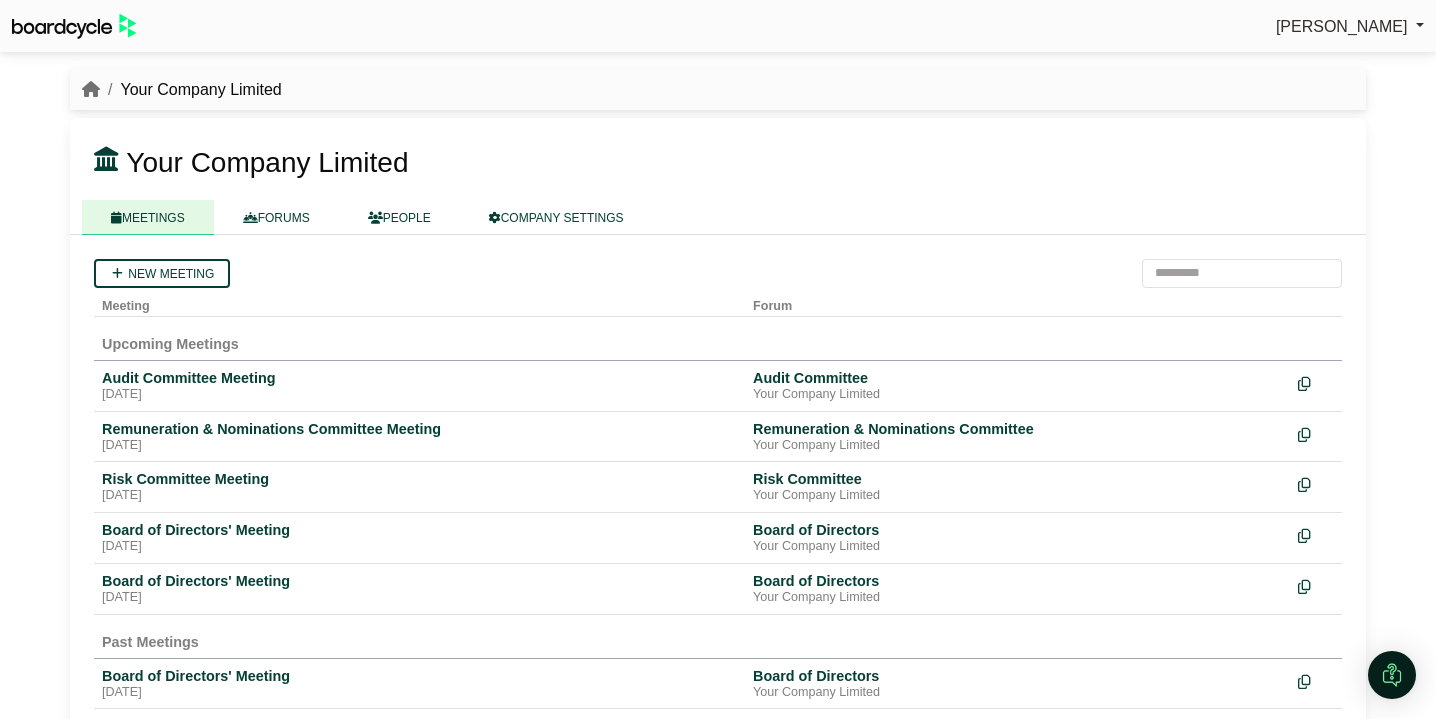 scroll, scrollTop: 0, scrollLeft: 0, axis: both 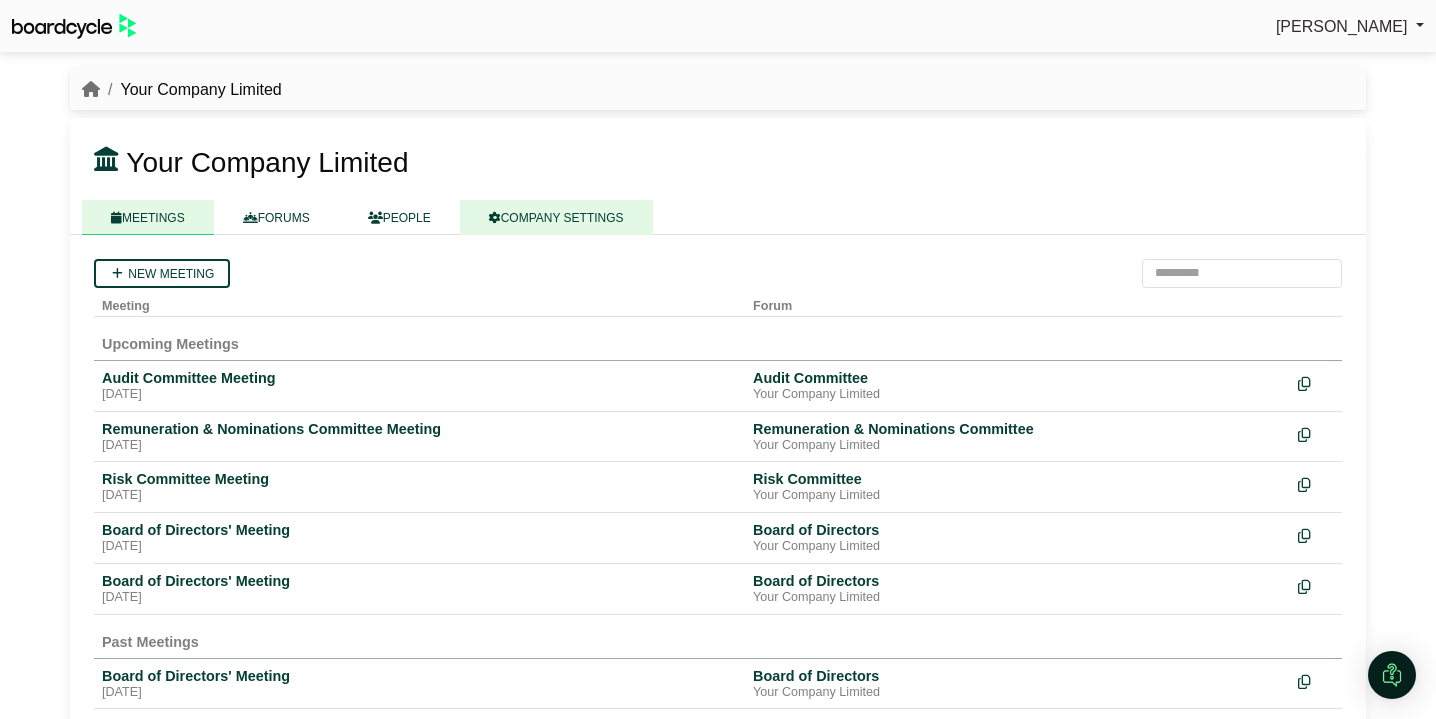 click on "COMPANY SETTINGS" at bounding box center [556, 217] 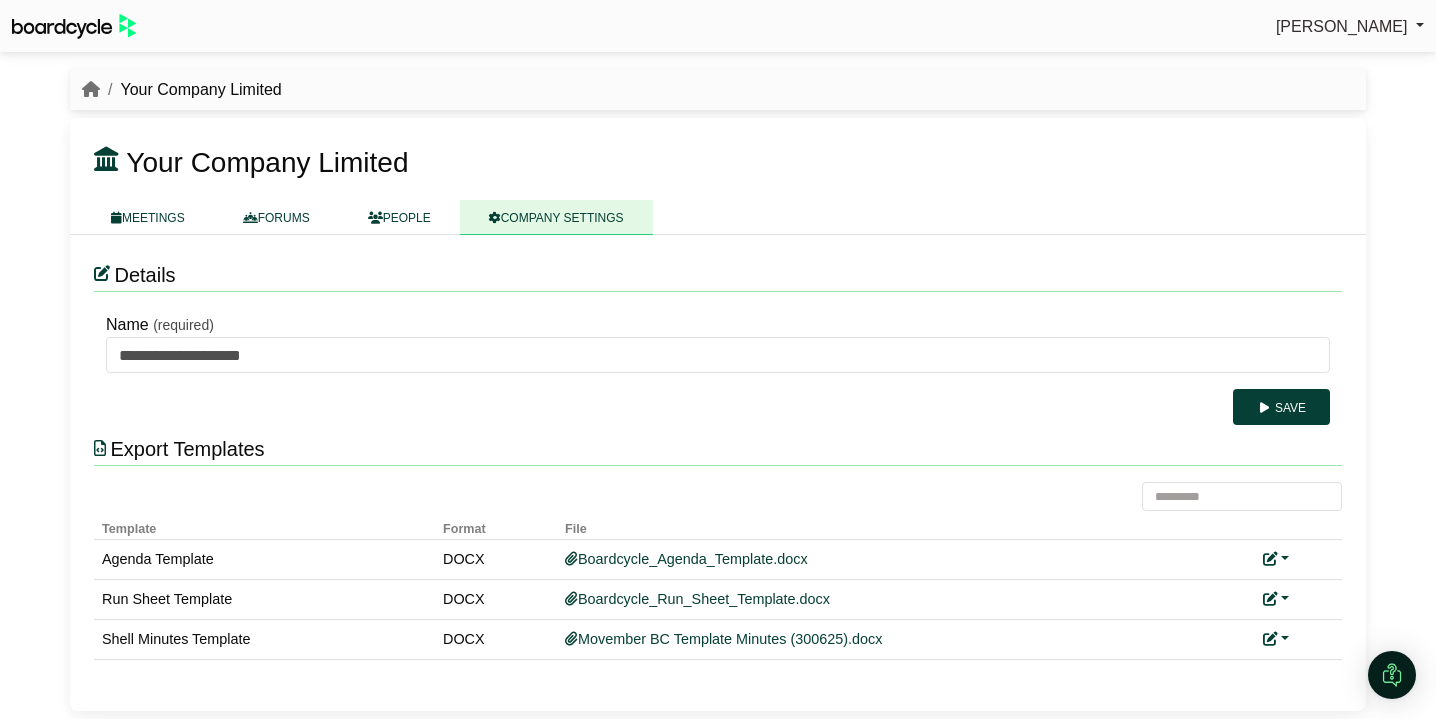 scroll, scrollTop: 0, scrollLeft: 0, axis: both 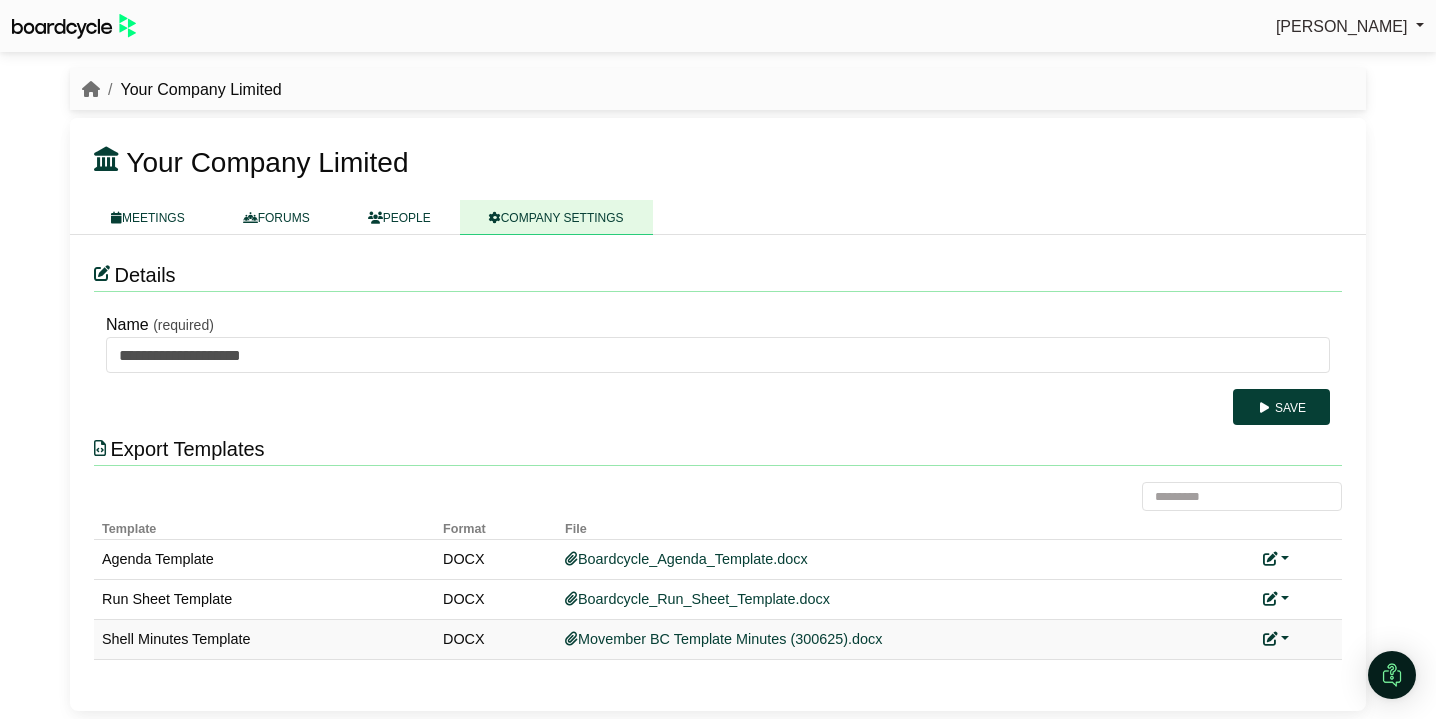 click at bounding box center [1276, 639] 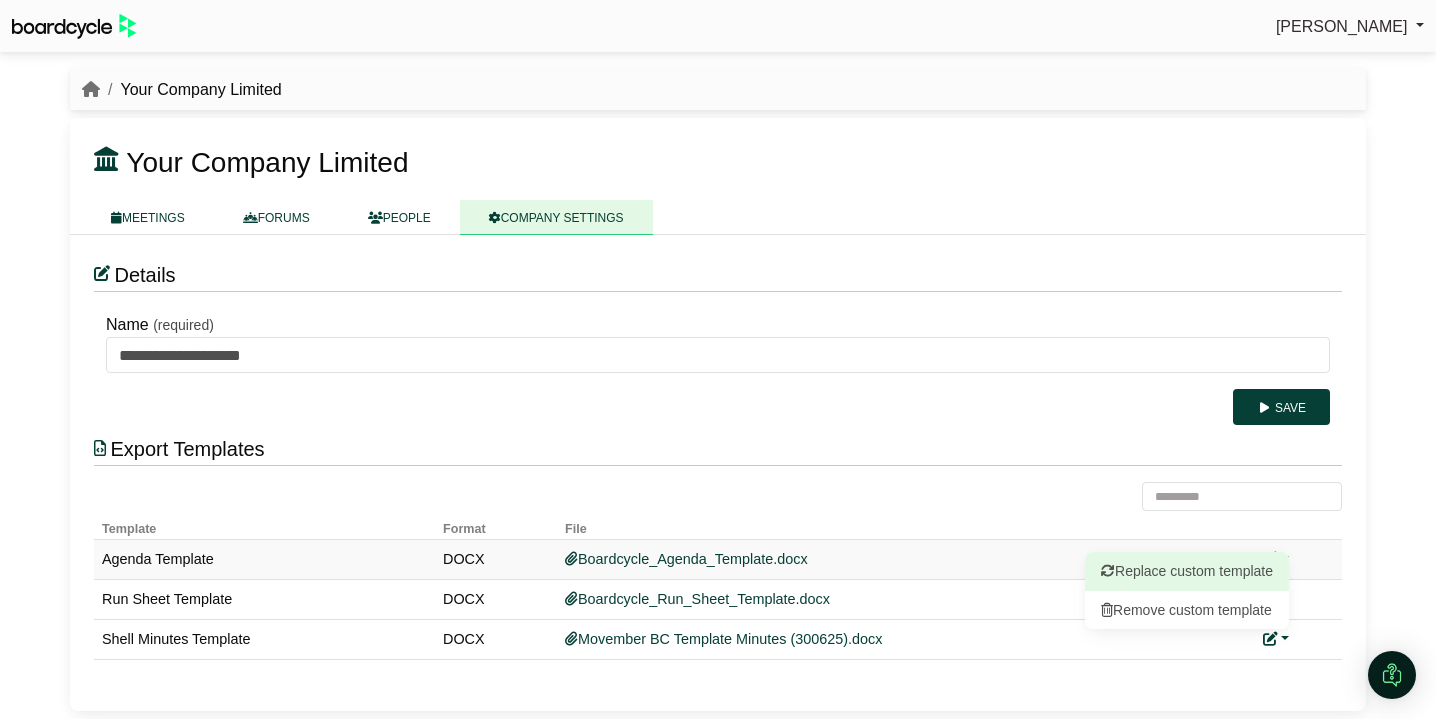 click on "Replace custom template" at bounding box center (1187, 571) 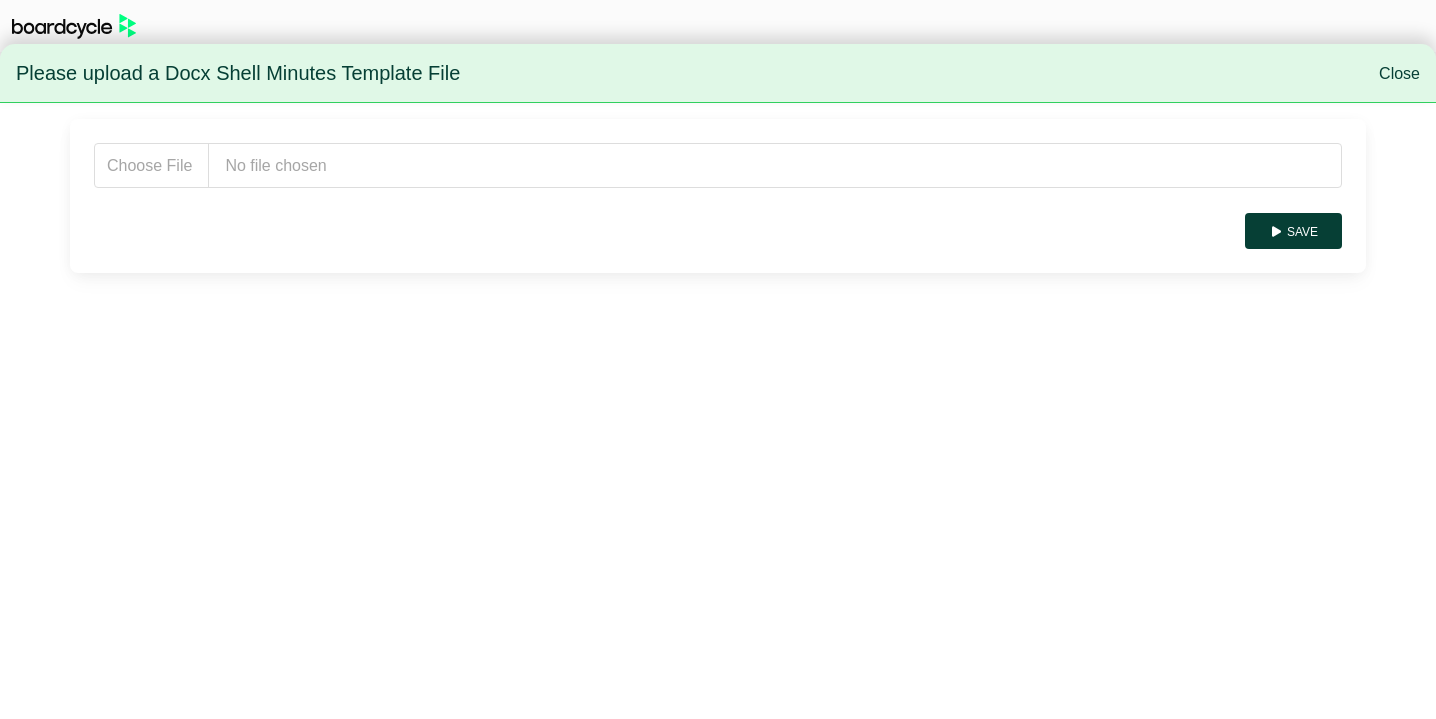 scroll, scrollTop: 0, scrollLeft: 0, axis: both 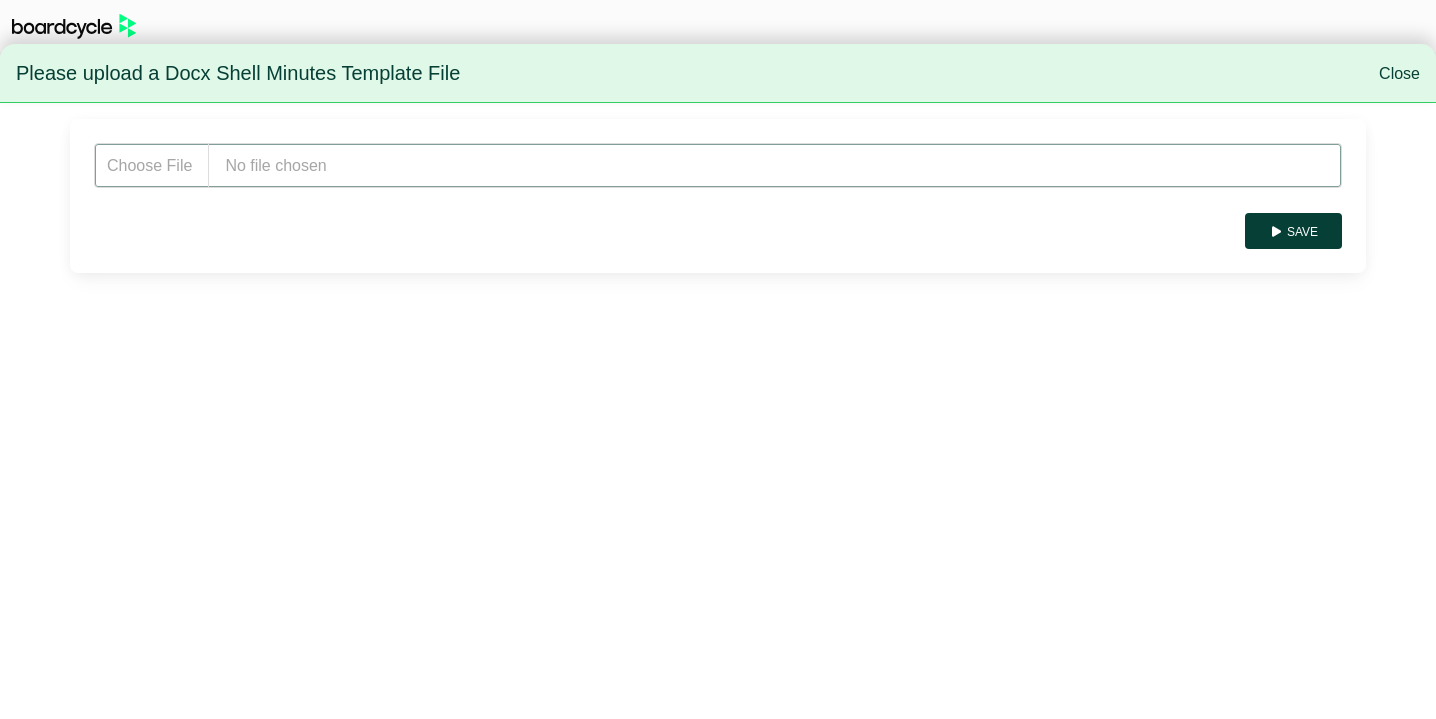click at bounding box center [718, 165] 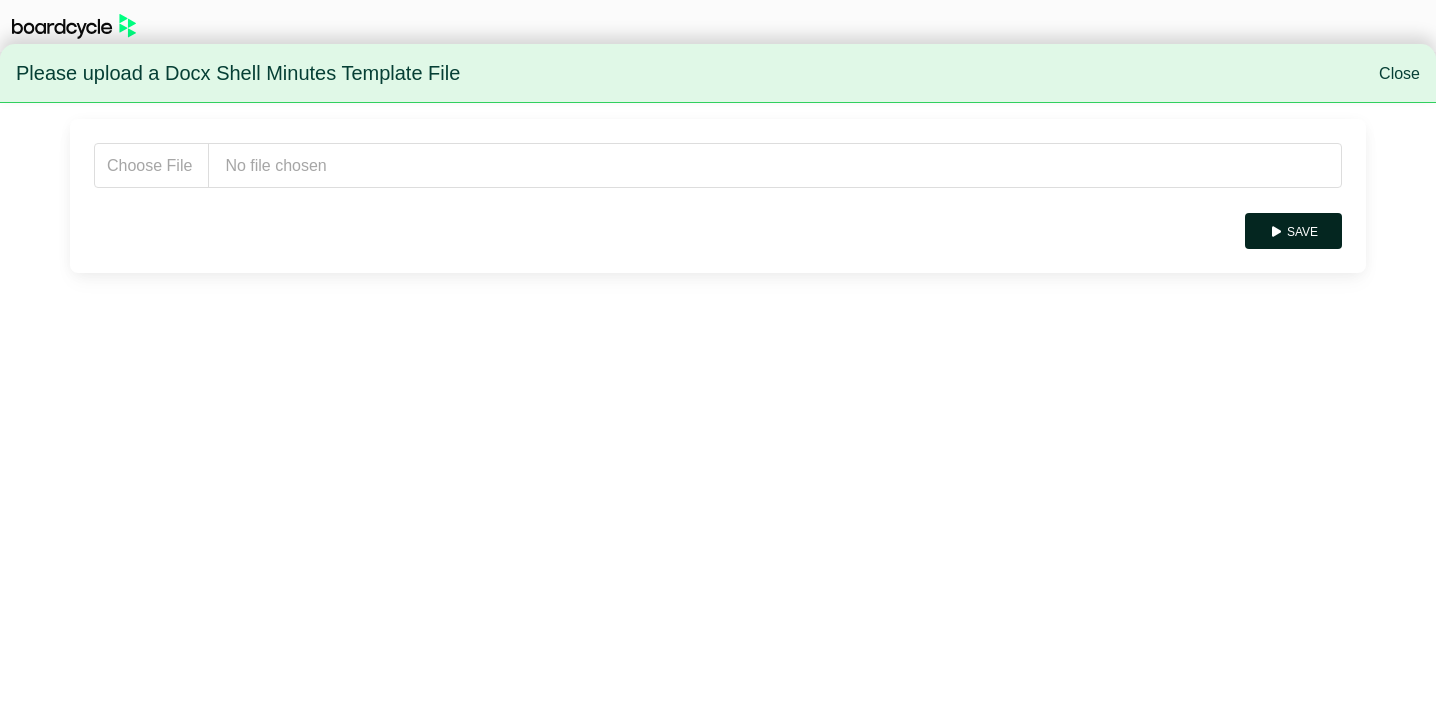 click on "Save" at bounding box center [1293, 231] 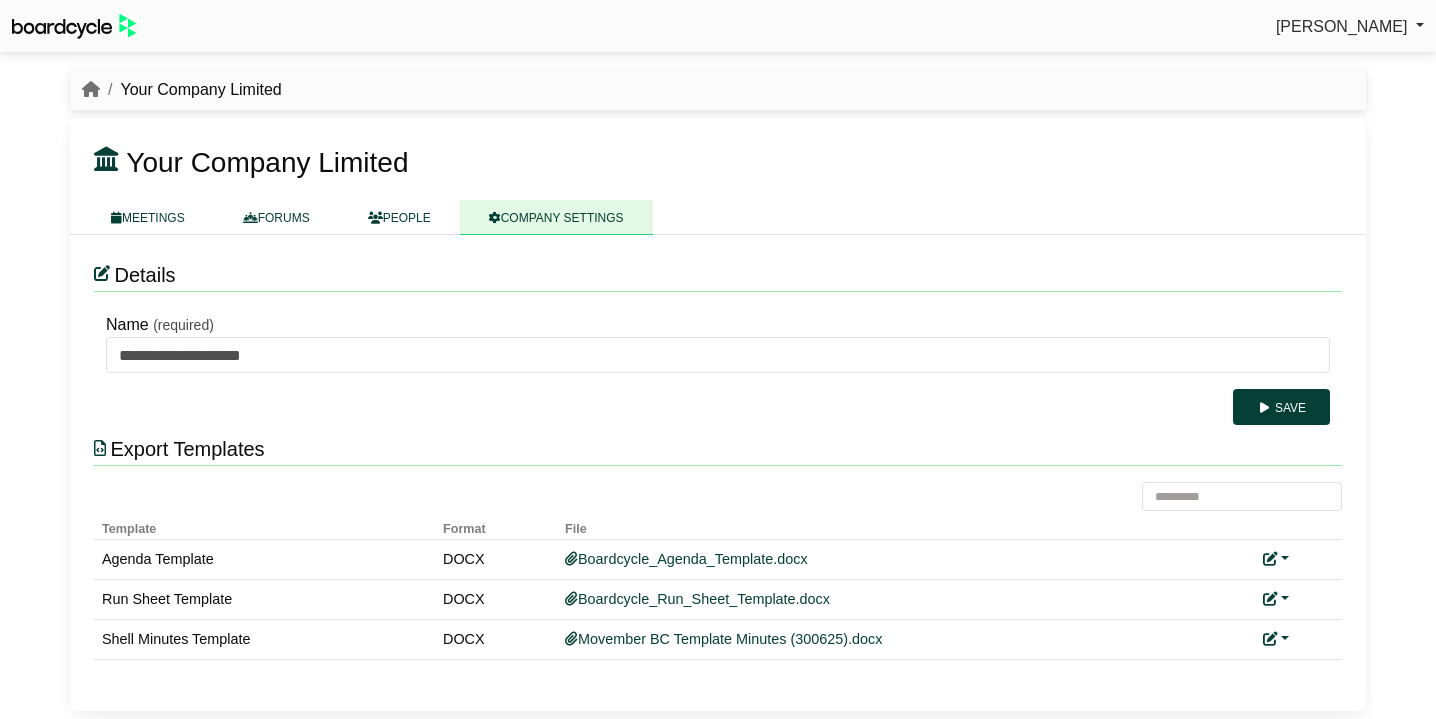 scroll, scrollTop: 0, scrollLeft: 0, axis: both 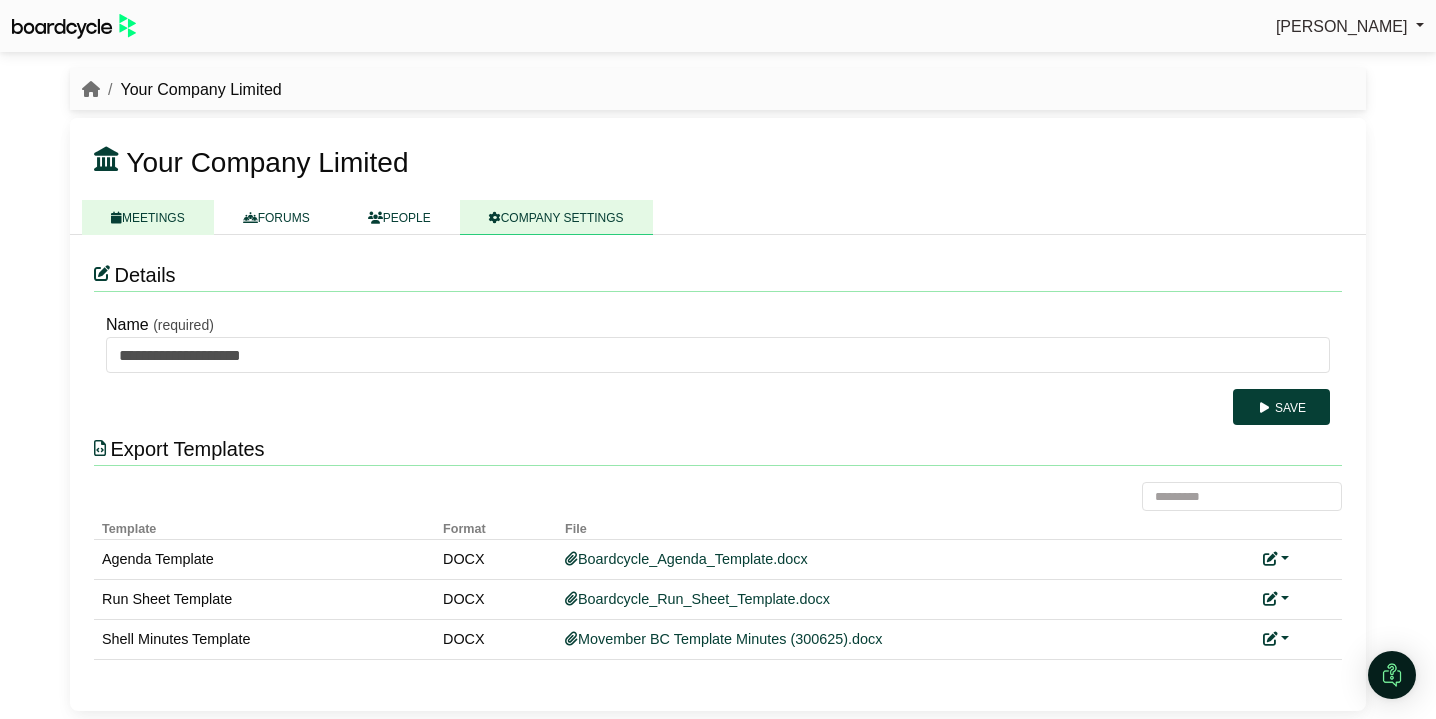 click on "MEETINGS" at bounding box center (148, 217) 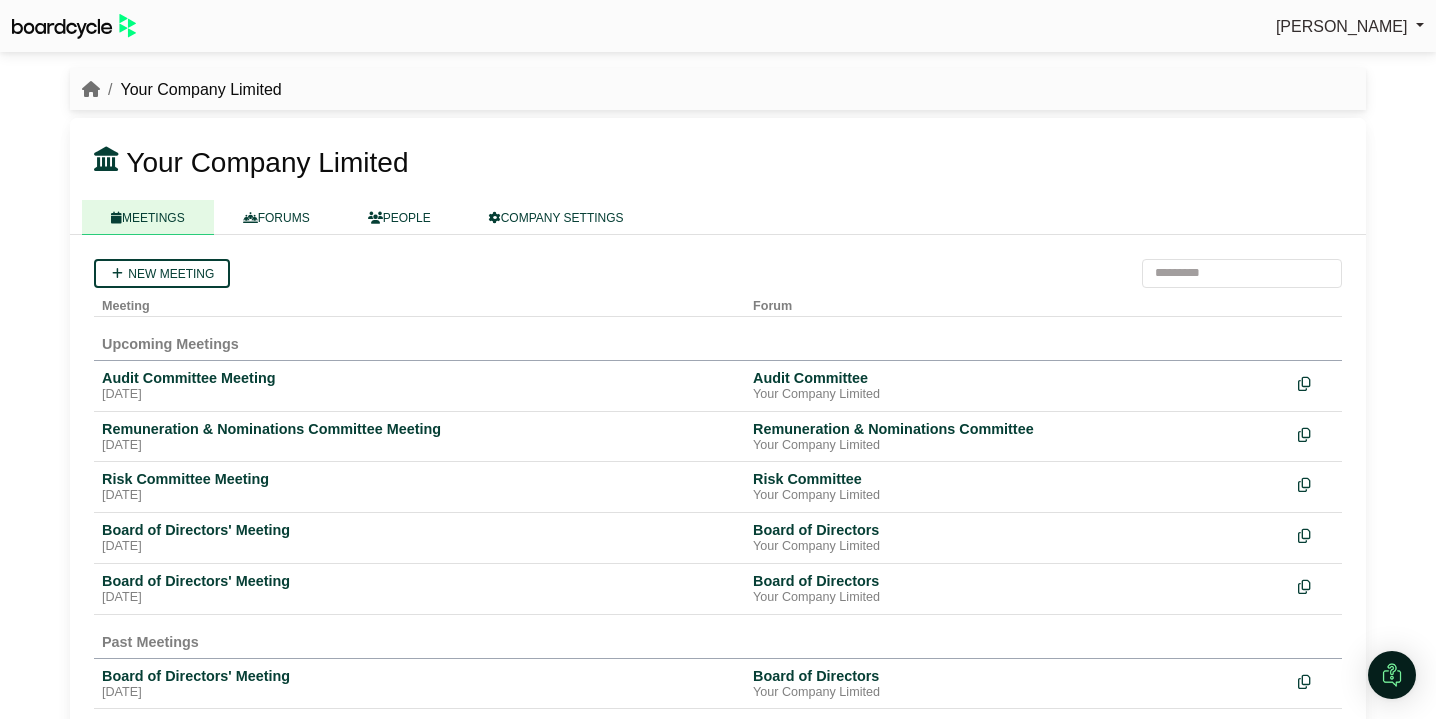 scroll, scrollTop: 0, scrollLeft: 0, axis: both 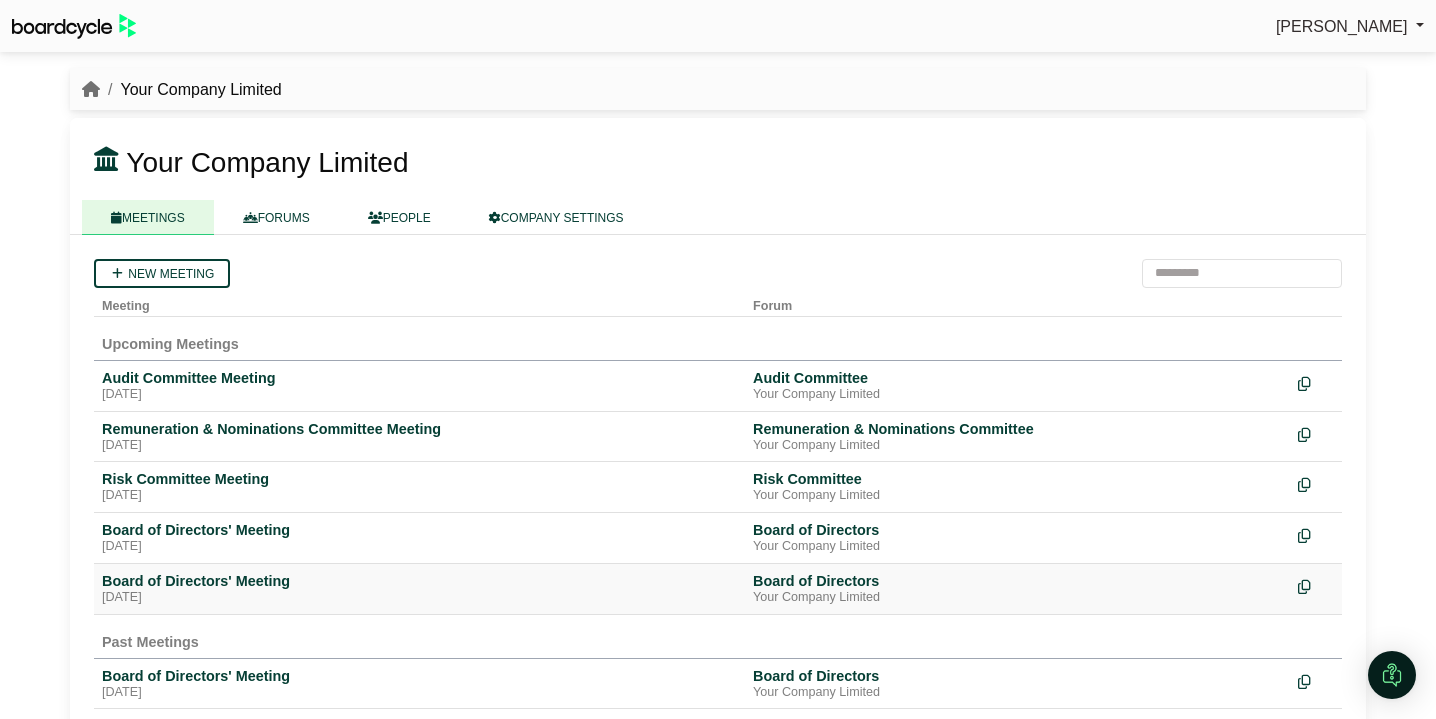 click on "Board of Directors' Meeting" at bounding box center (419, 581) 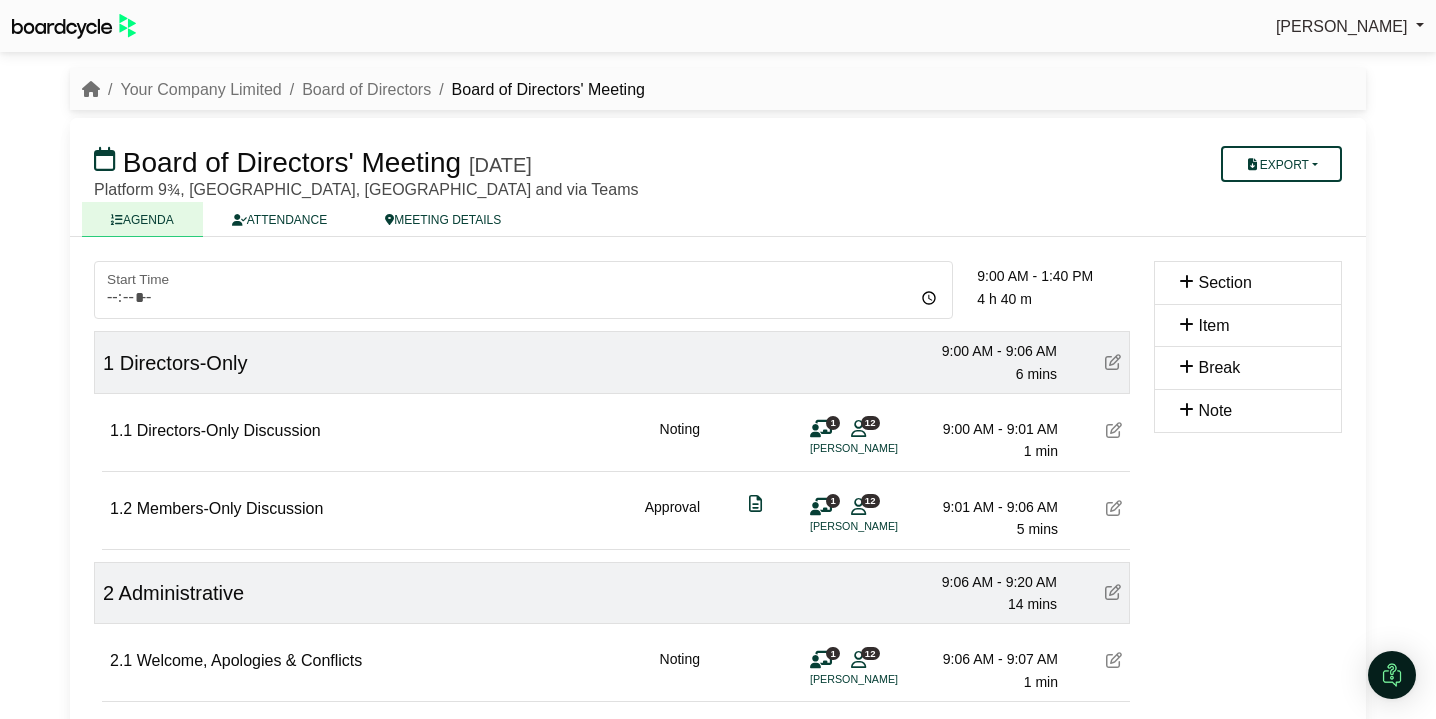 scroll, scrollTop: 0, scrollLeft: 0, axis: both 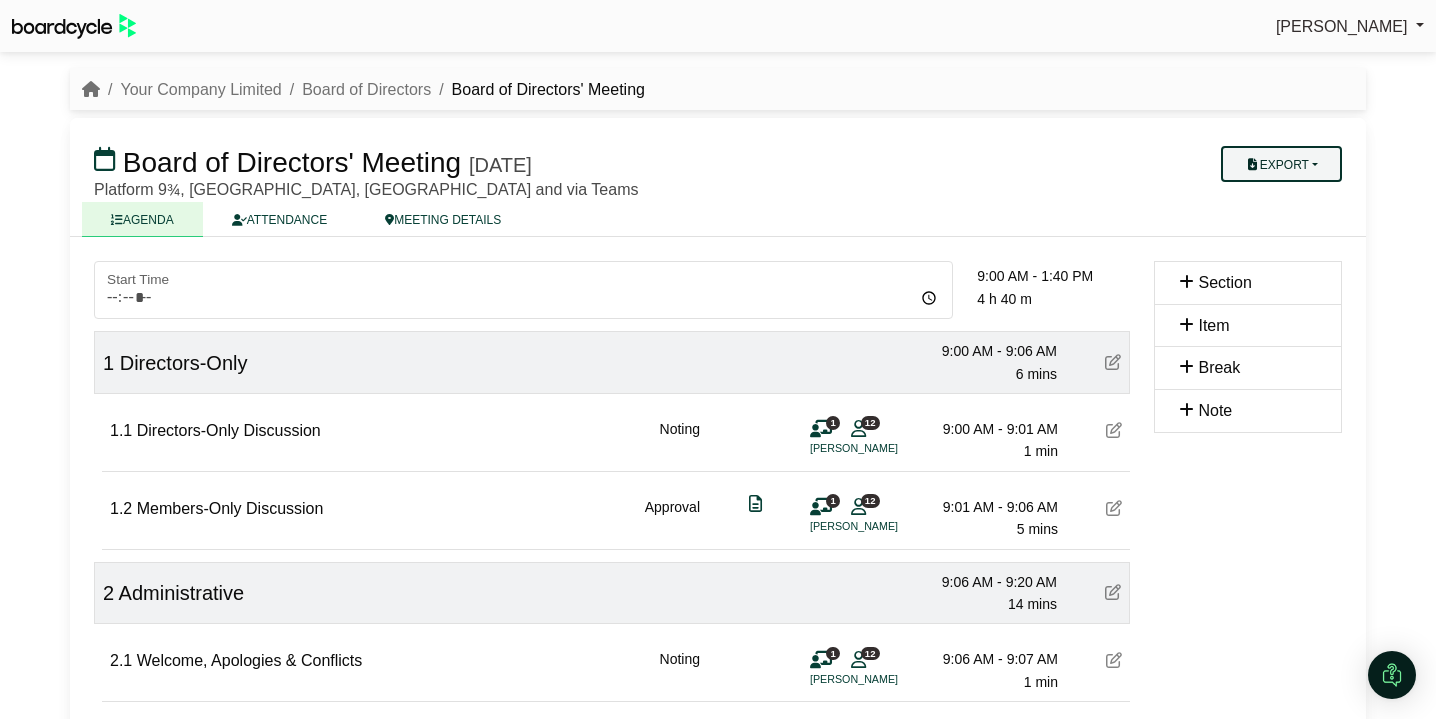 click on "Export" at bounding box center (1281, 164) 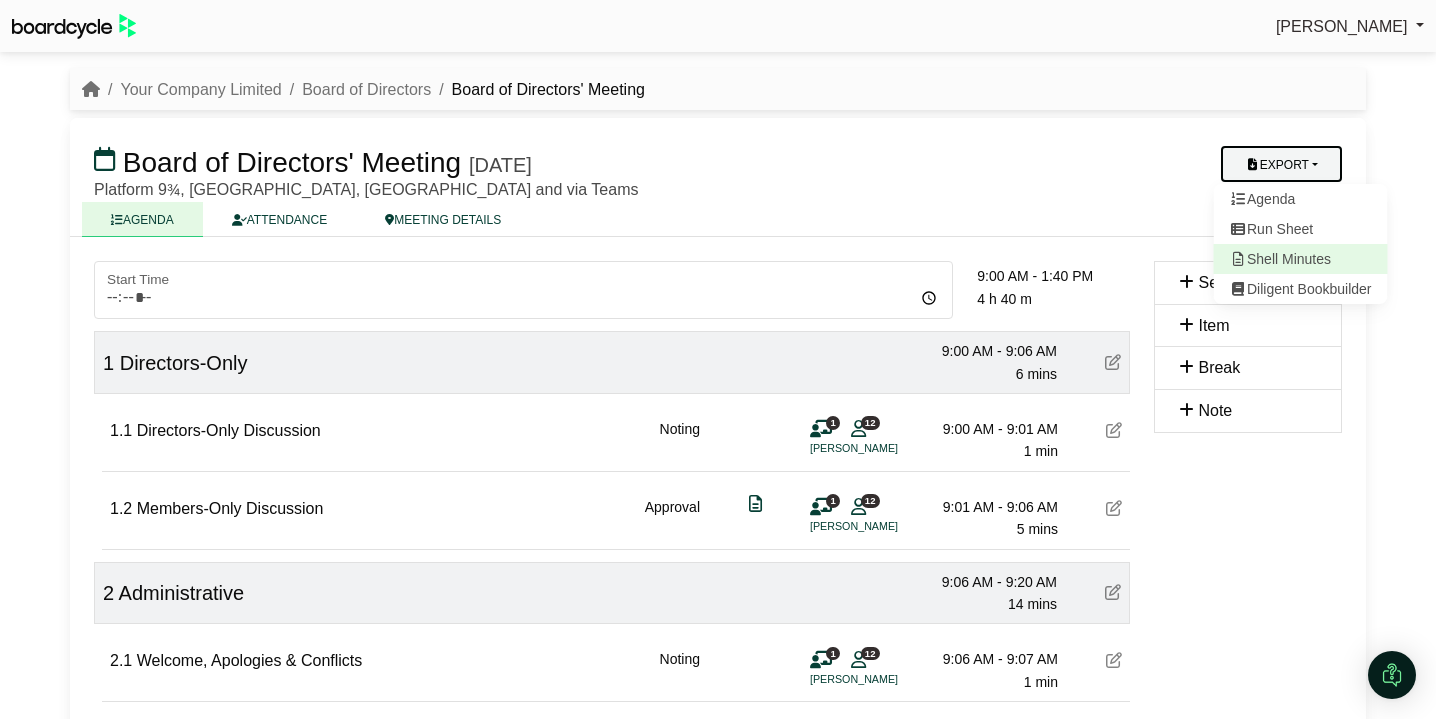 click on "Shell Minutes" at bounding box center (1301, 259) 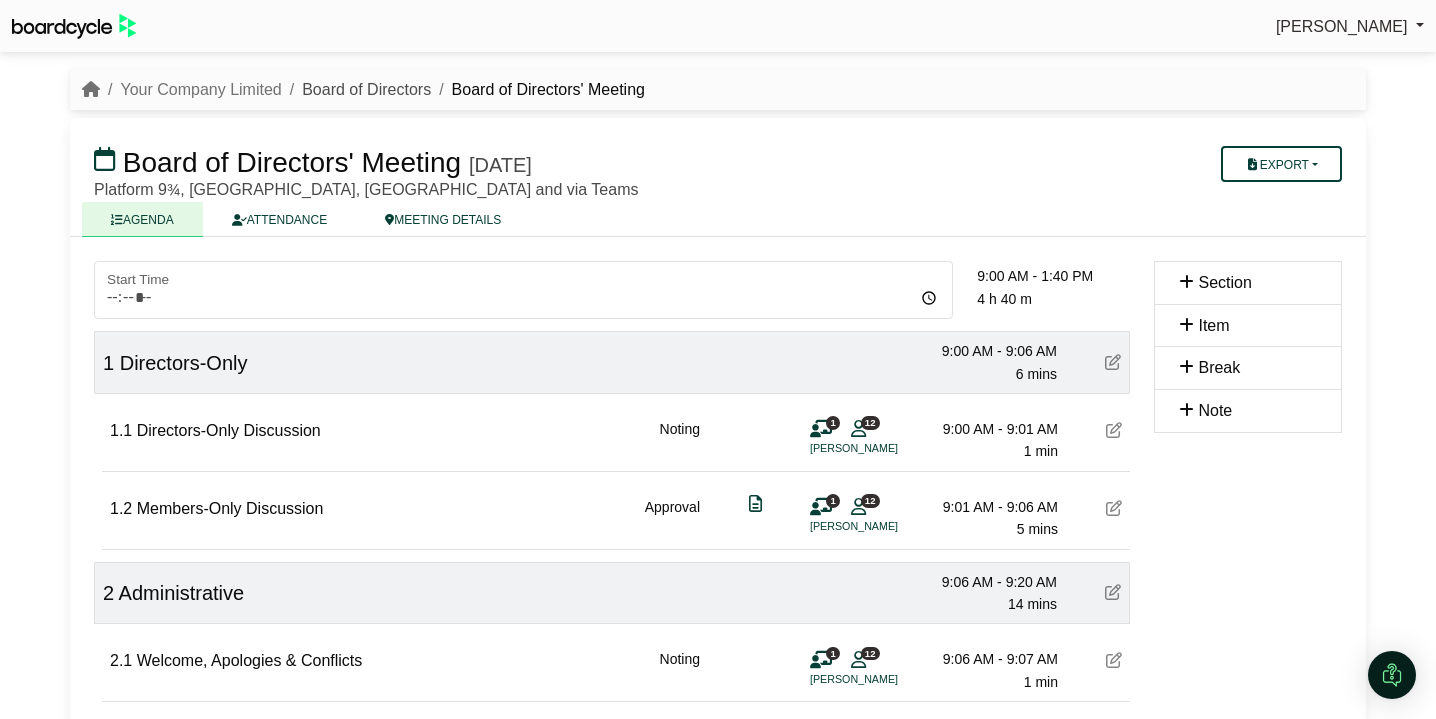 click on "Board of Directors" at bounding box center (366, 89) 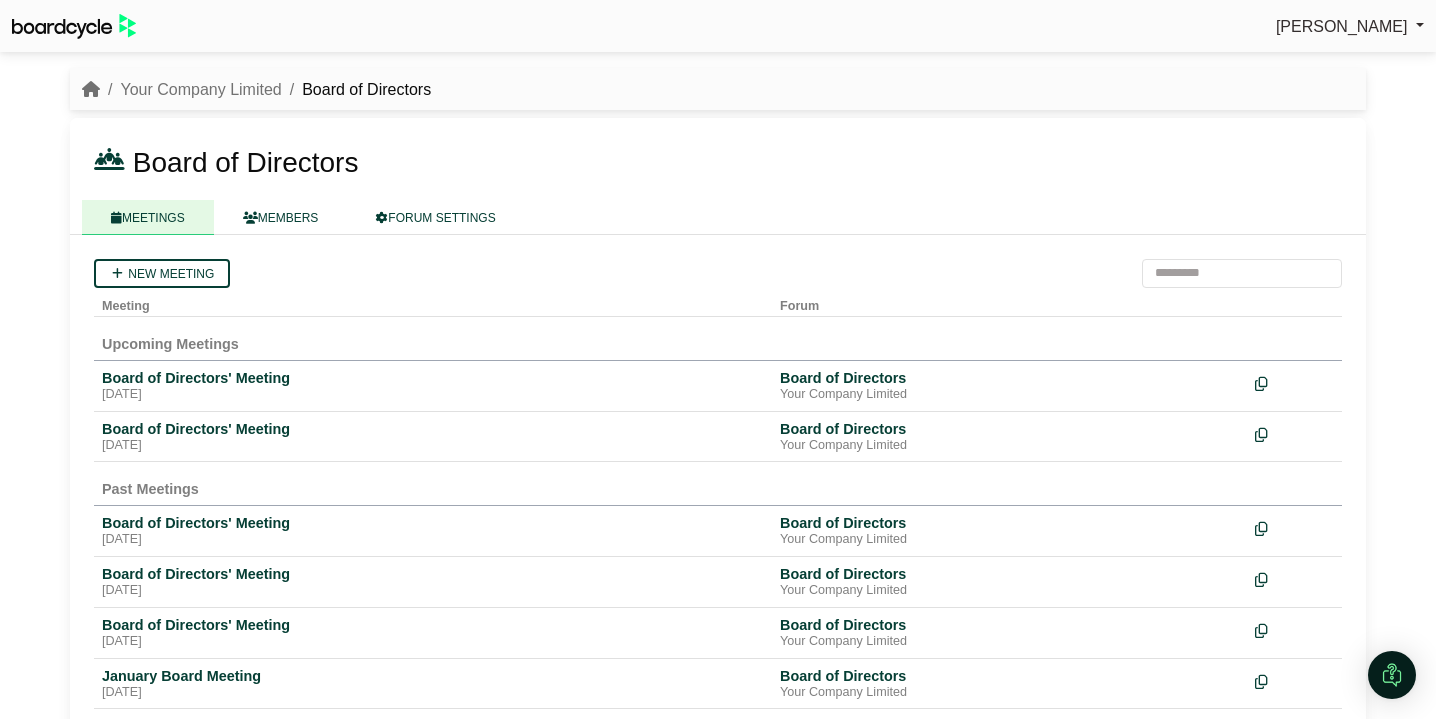 scroll, scrollTop: 0, scrollLeft: 0, axis: both 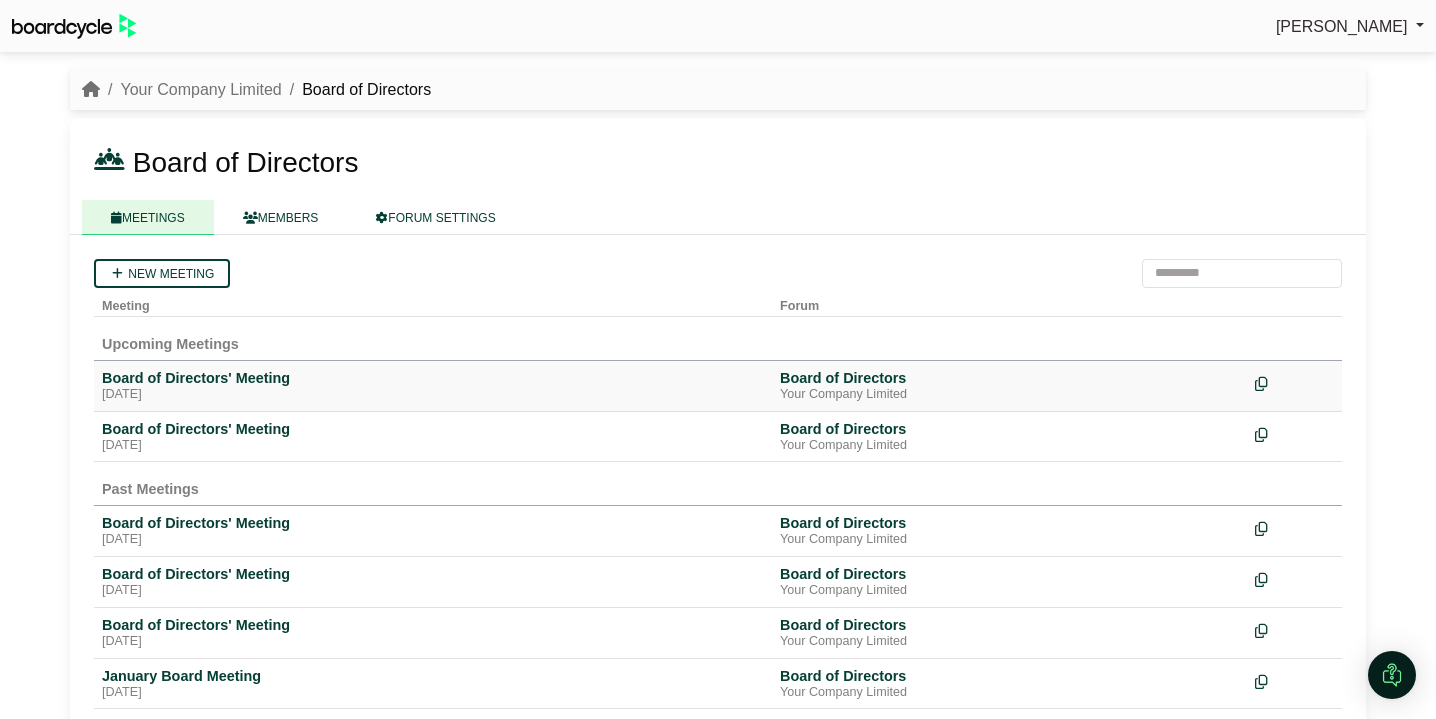click on "Board of Directors' Meeting" at bounding box center [433, 378] 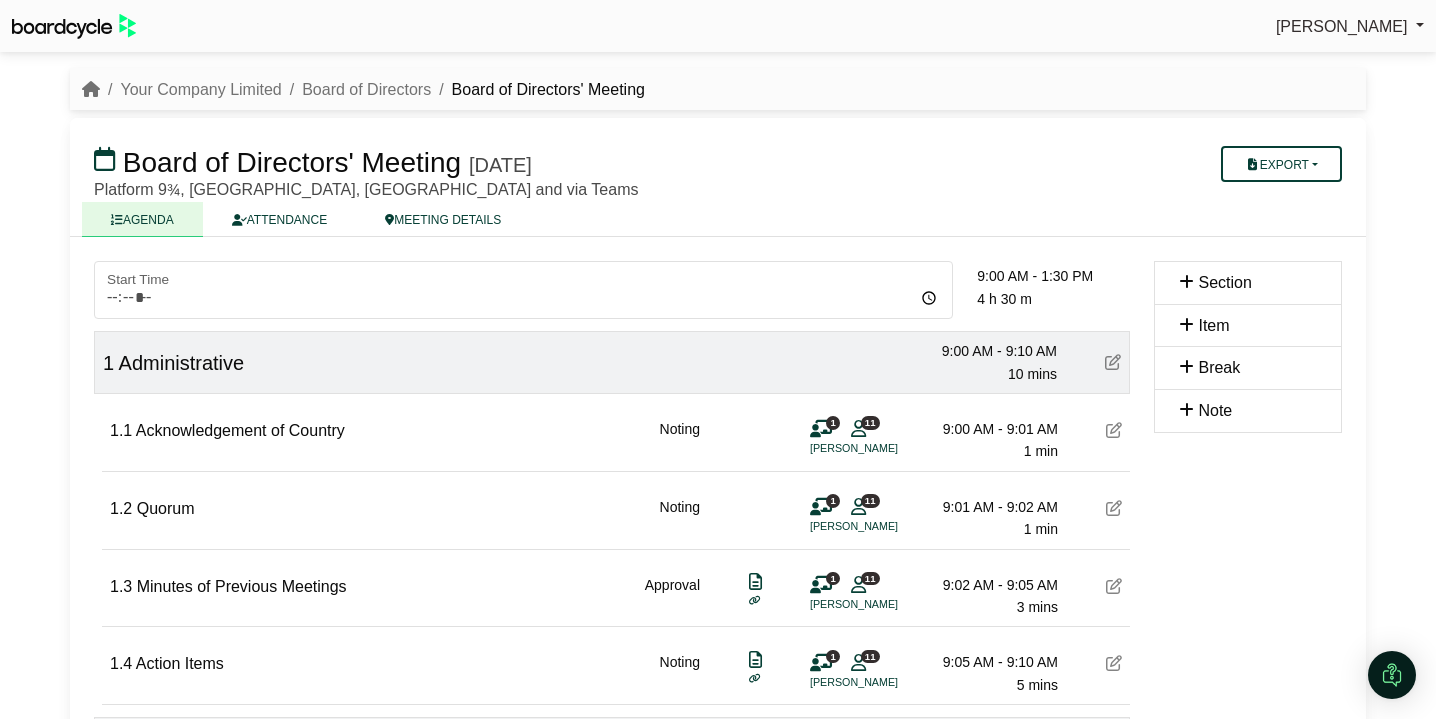 scroll, scrollTop: 0, scrollLeft: 0, axis: both 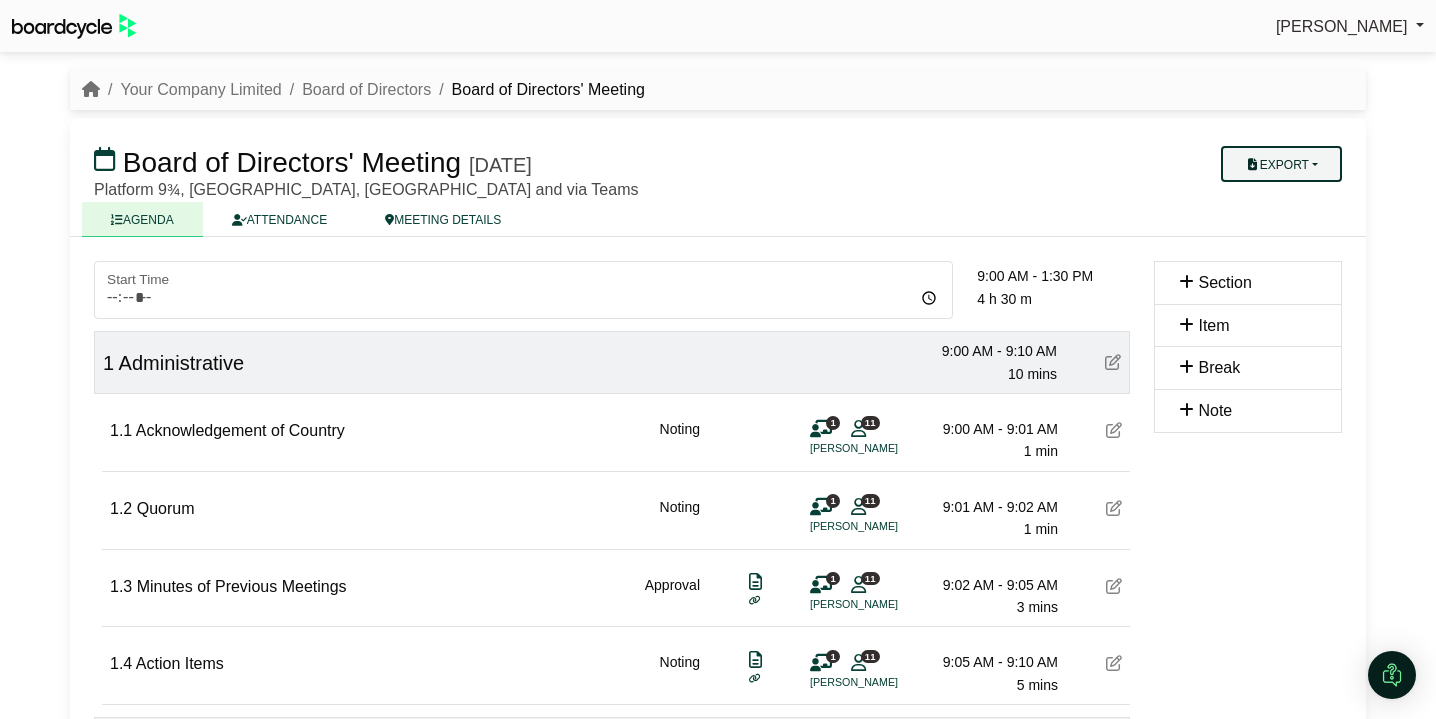 click on "Export" at bounding box center (1281, 164) 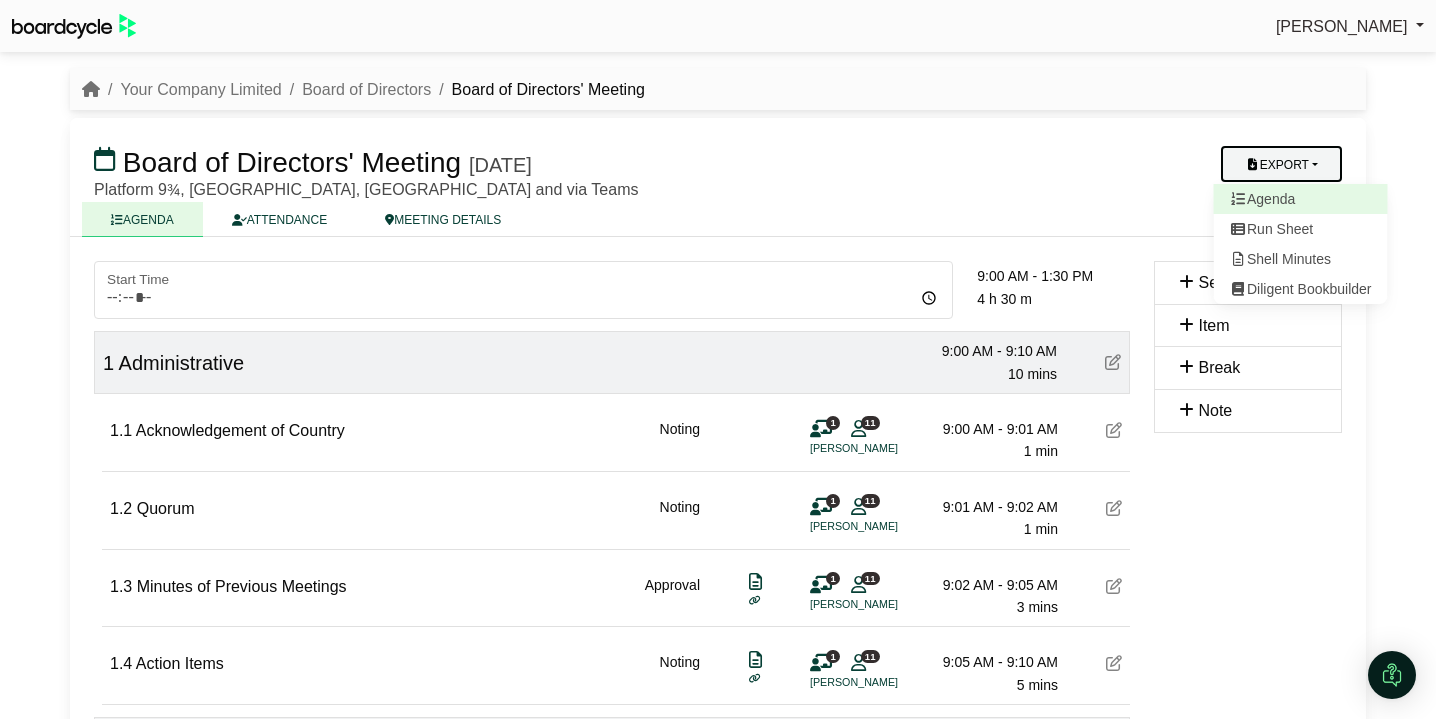 click on "Agenda" at bounding box center [1301, 199] 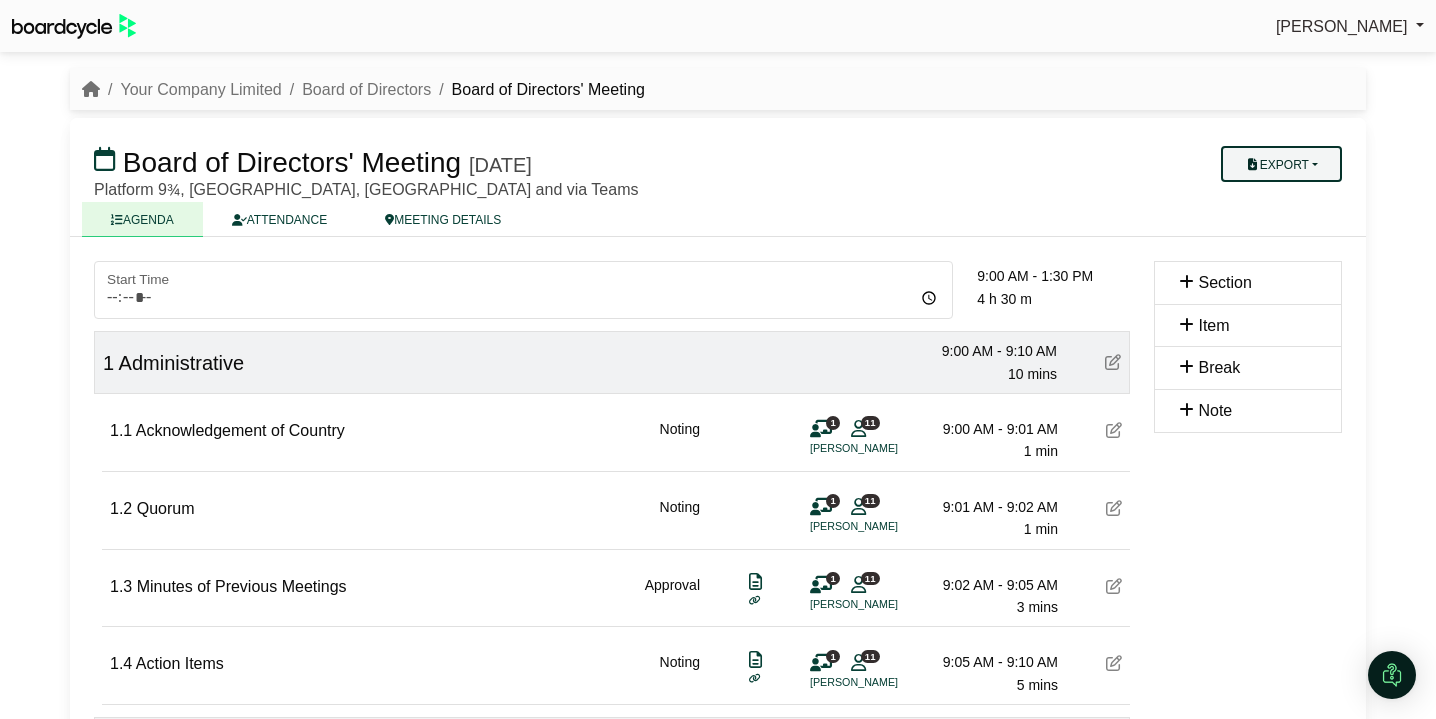click on "Export" at bounding box center [1281, 164] 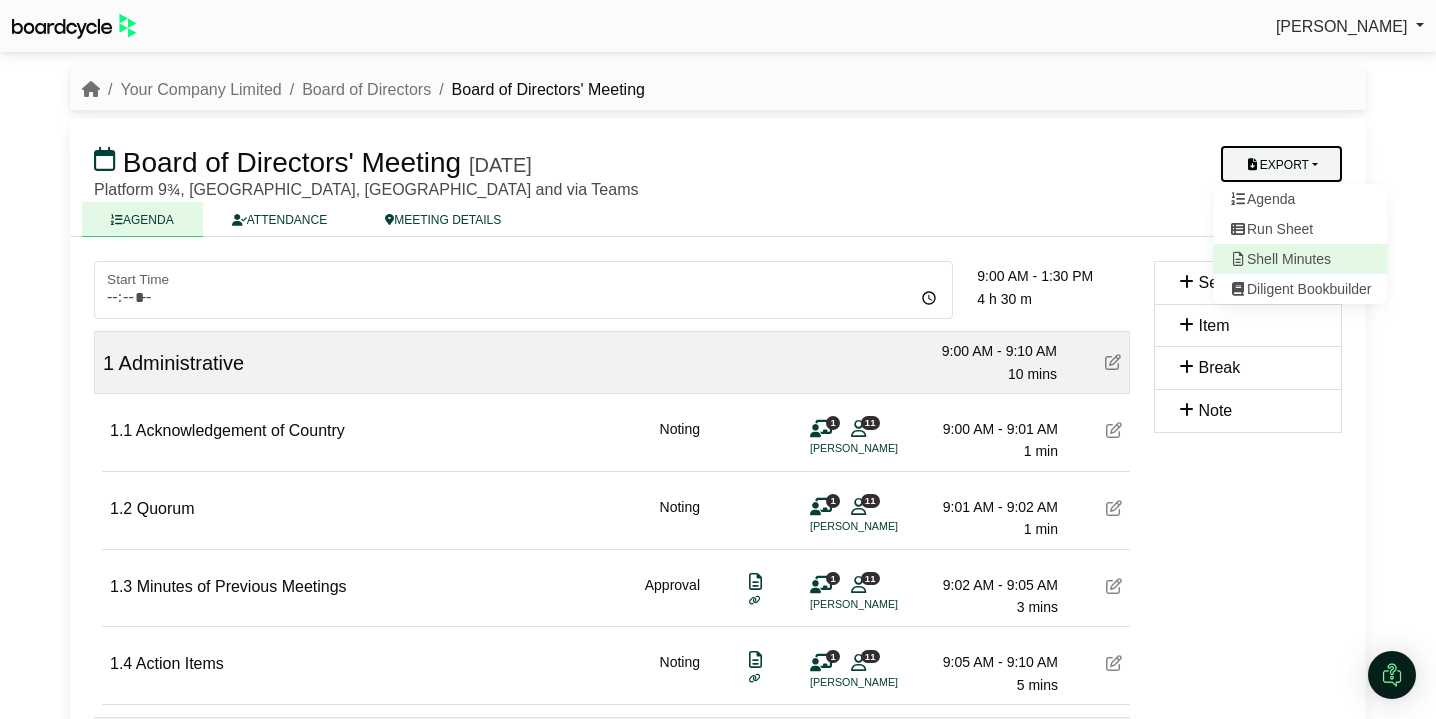 click on "Shell Minutes" at bounding box center [1301, 259] 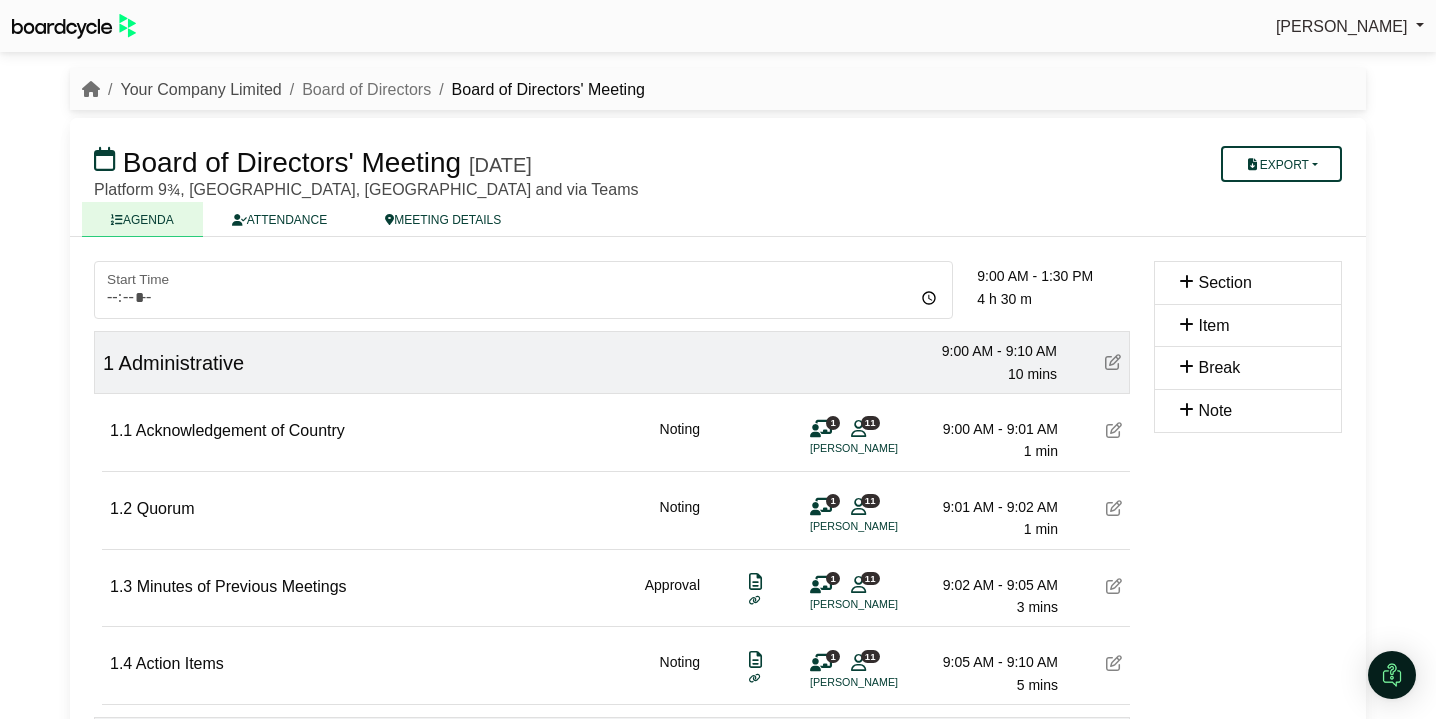 click on "Your Company Limited" at bounding box center (200, 89) 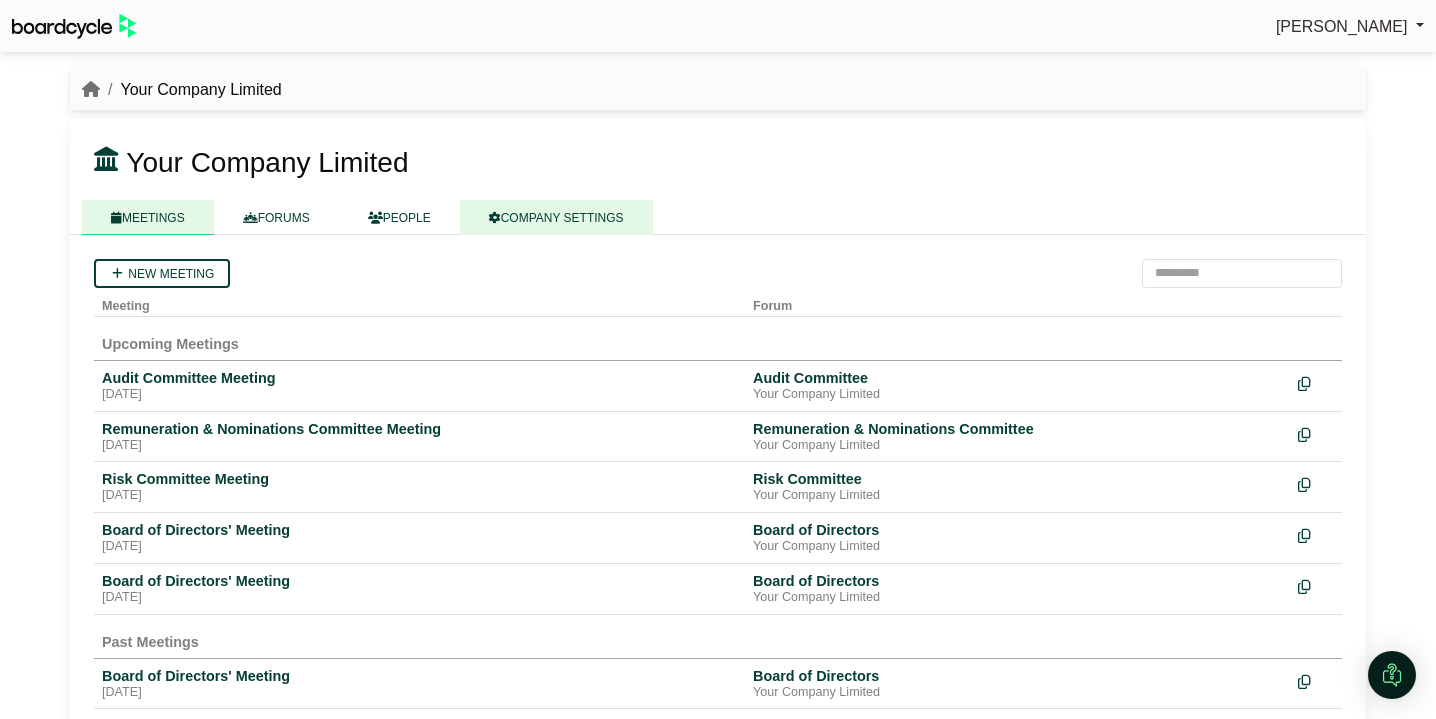 scroll, scrollTop: 0, scrollLeft: 0, axis: both 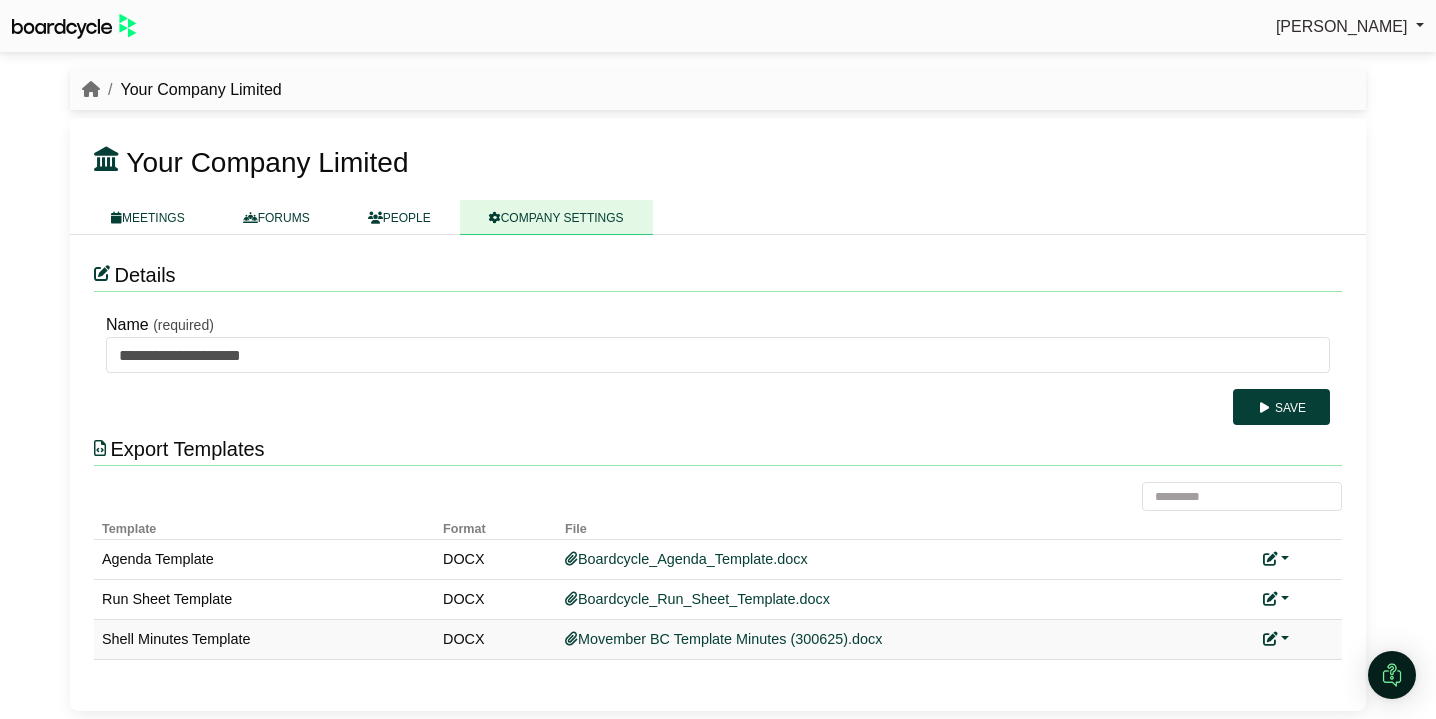 click on "Replace custom template
Remove custom template" at bounding box center [1298, 639] 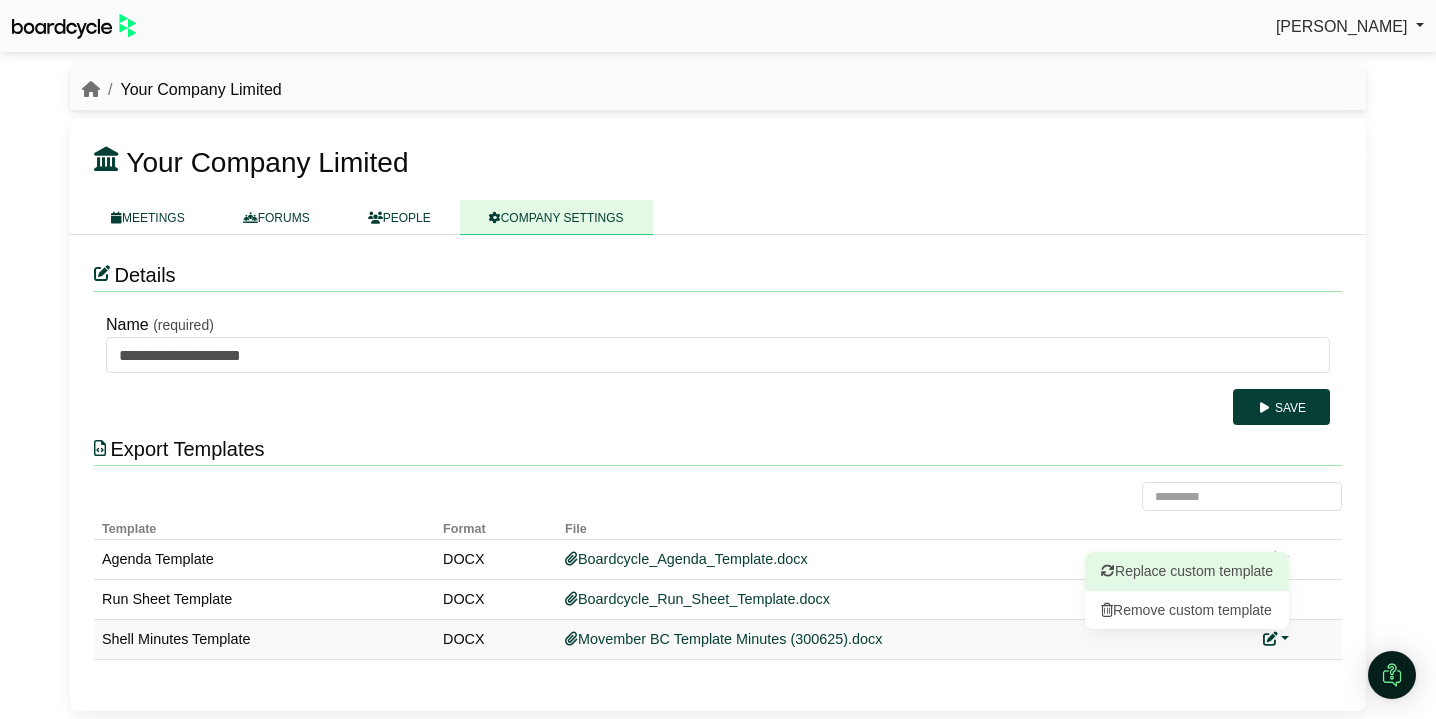 click on "Replace custom template" at bounding box center (1187, 571) 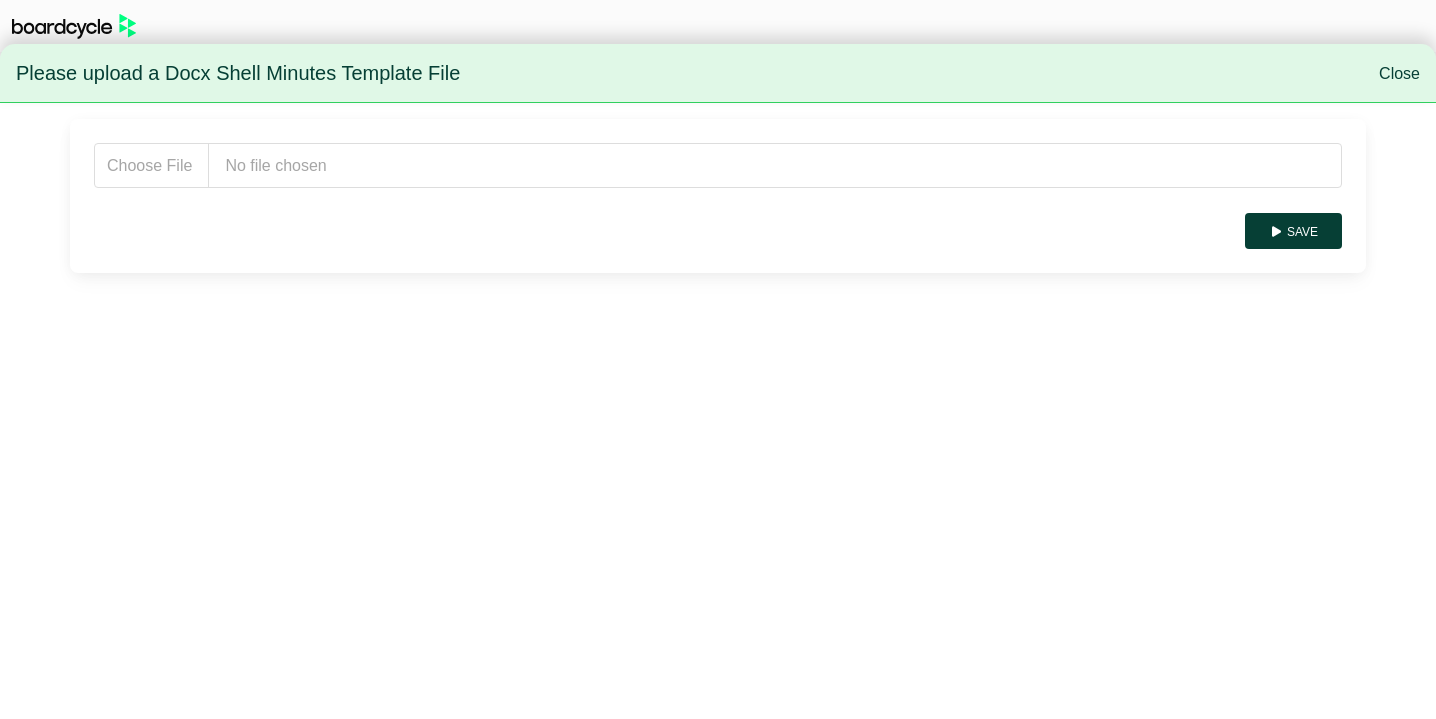 scroll, scrollTop: 0, scrollLeft: 0, axis: both 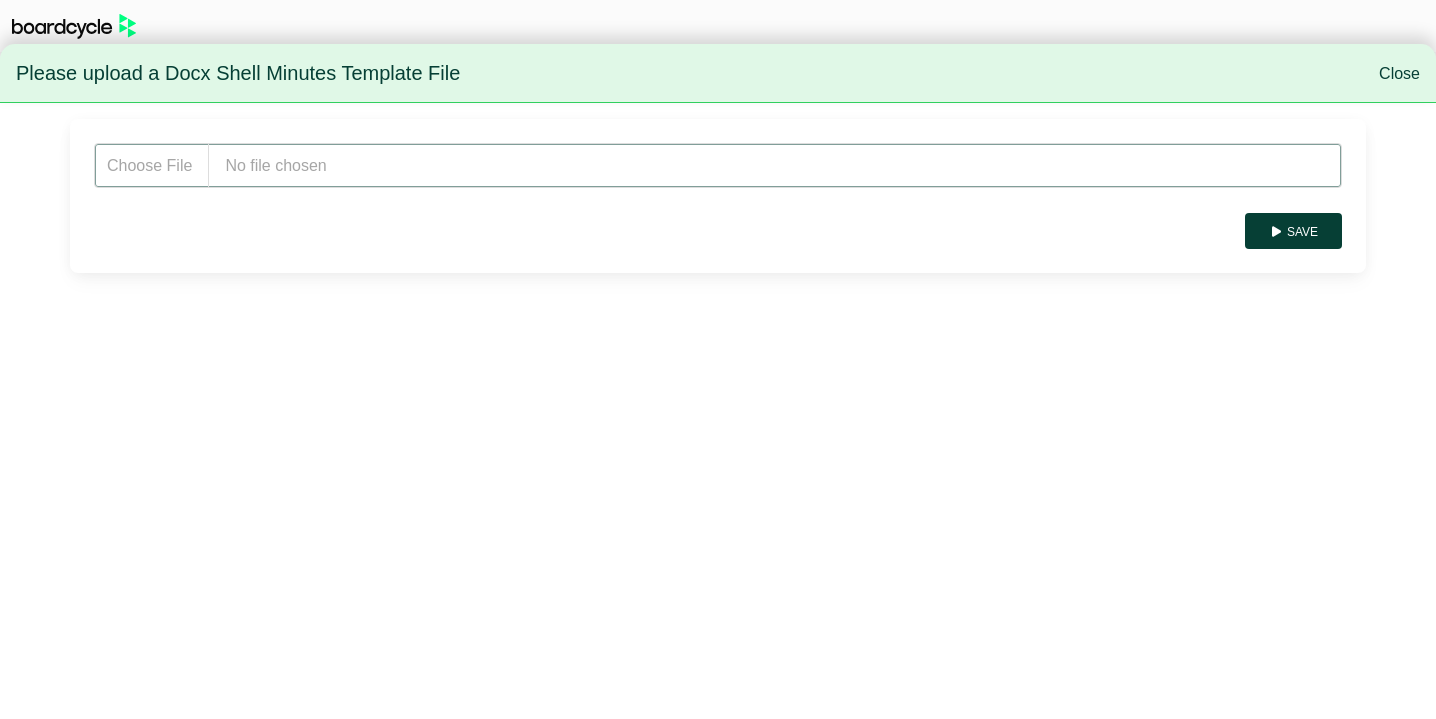 click at bounding box center (718, 165) 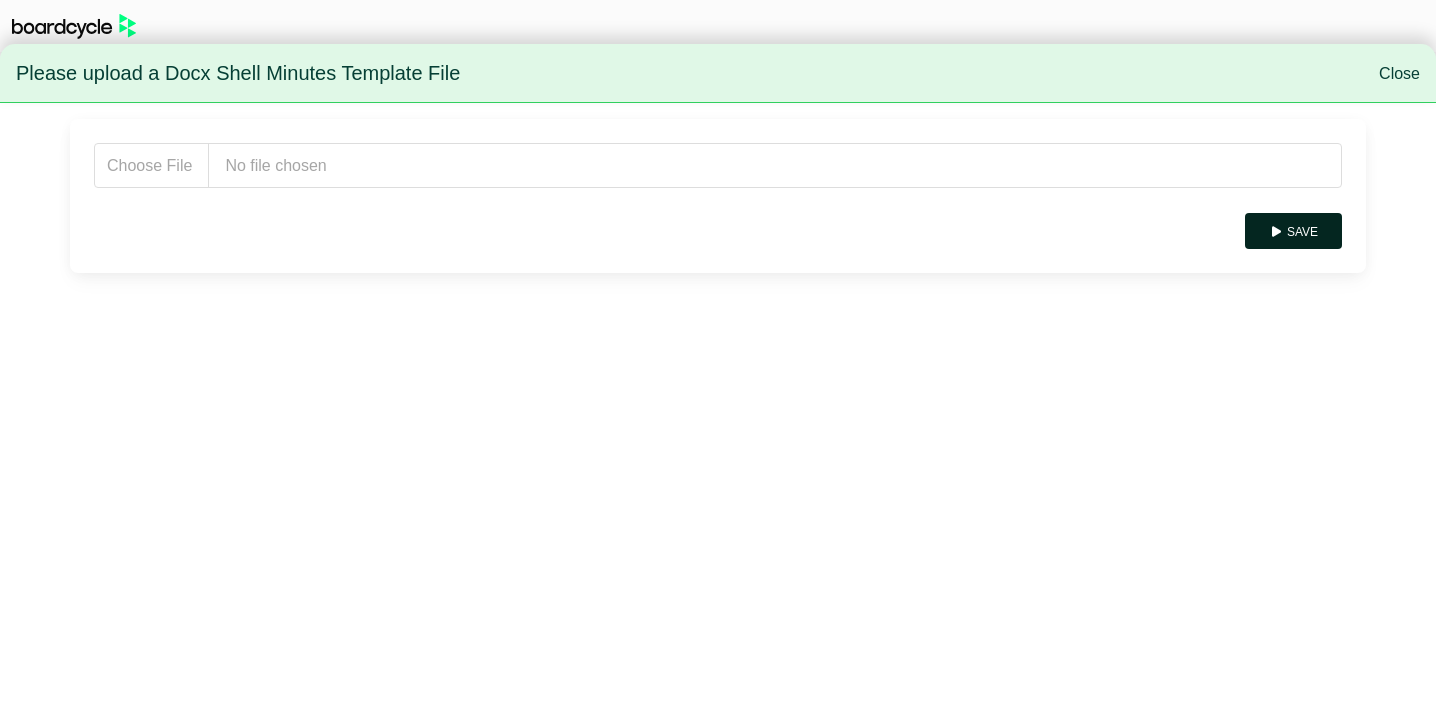 click on "Save" at bounding box center [1293, 231] 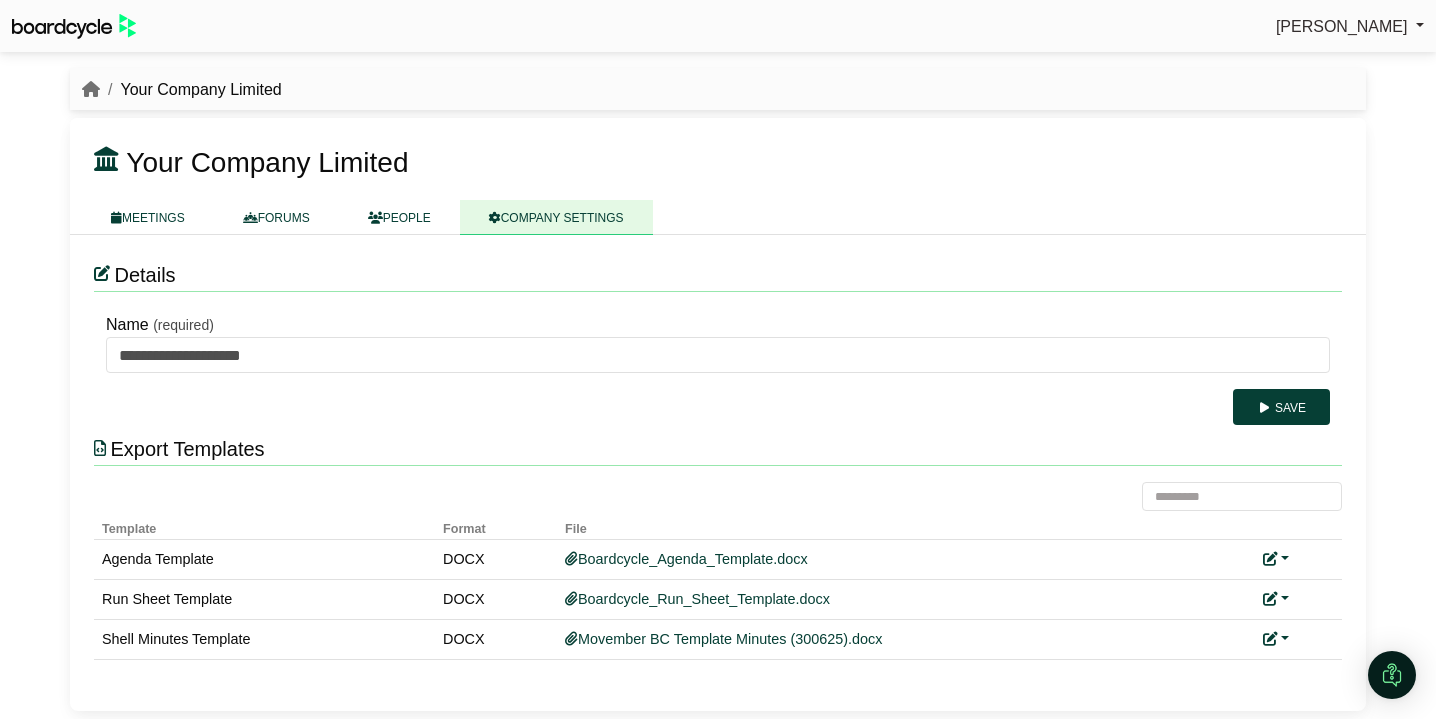scroll, scrollTop: 0, scrollLeft: 0, axis: both 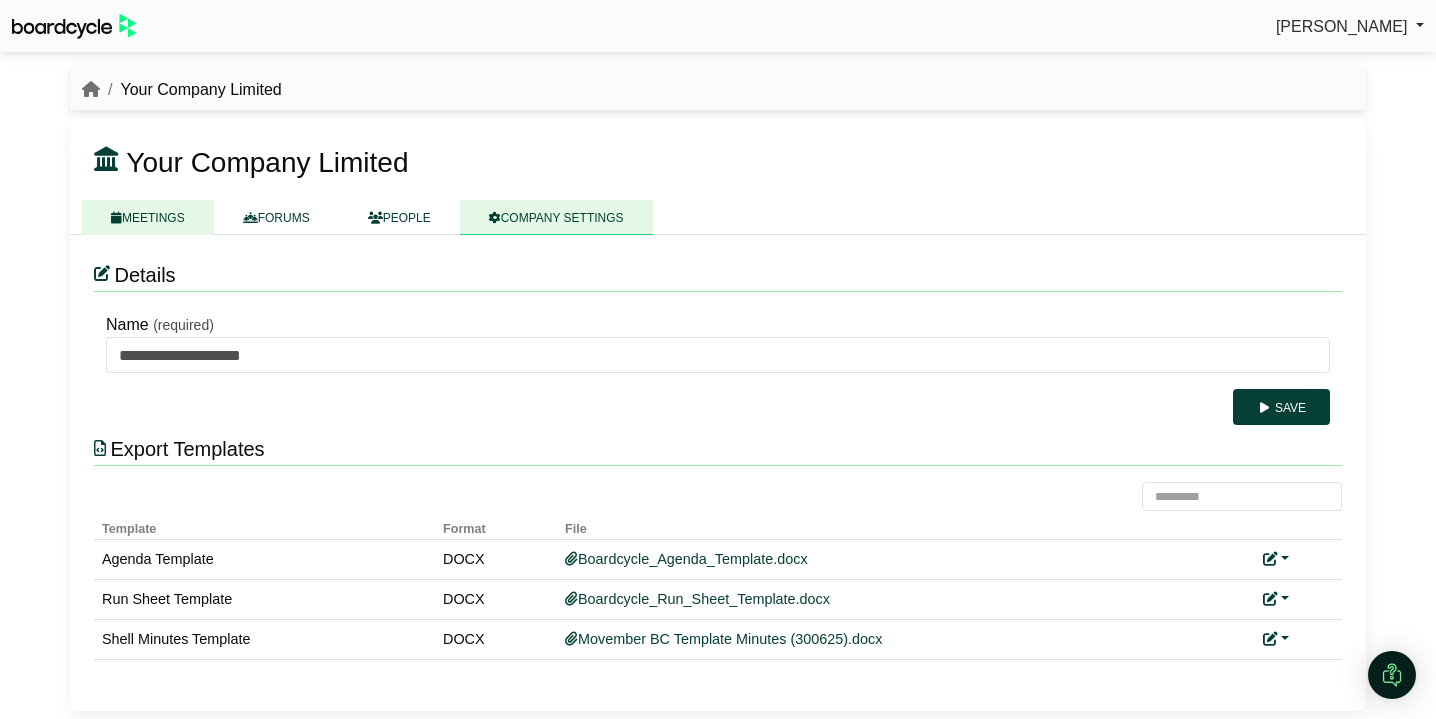 click on "MEETINGS" at bounding box center (148, 217) 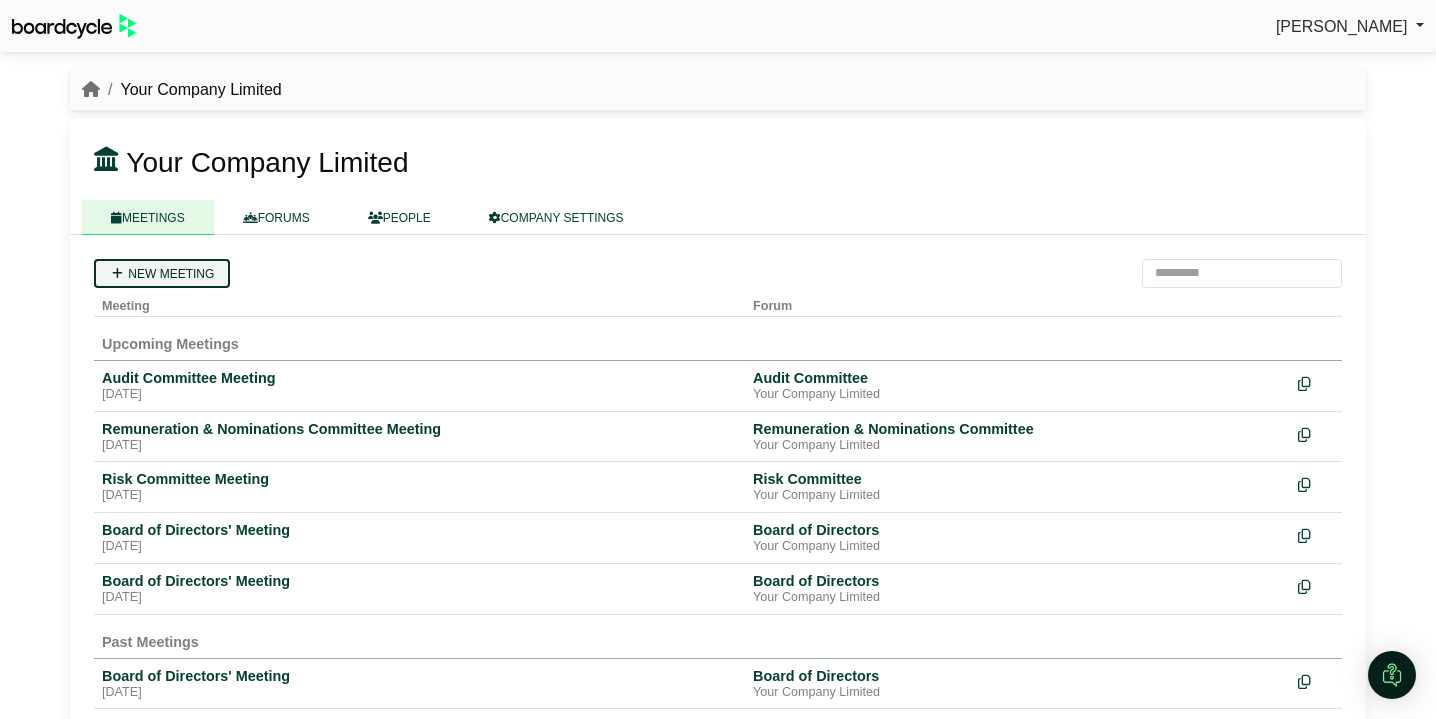scroll, scrollTop: 0, scrollLeft: 0, axis: both 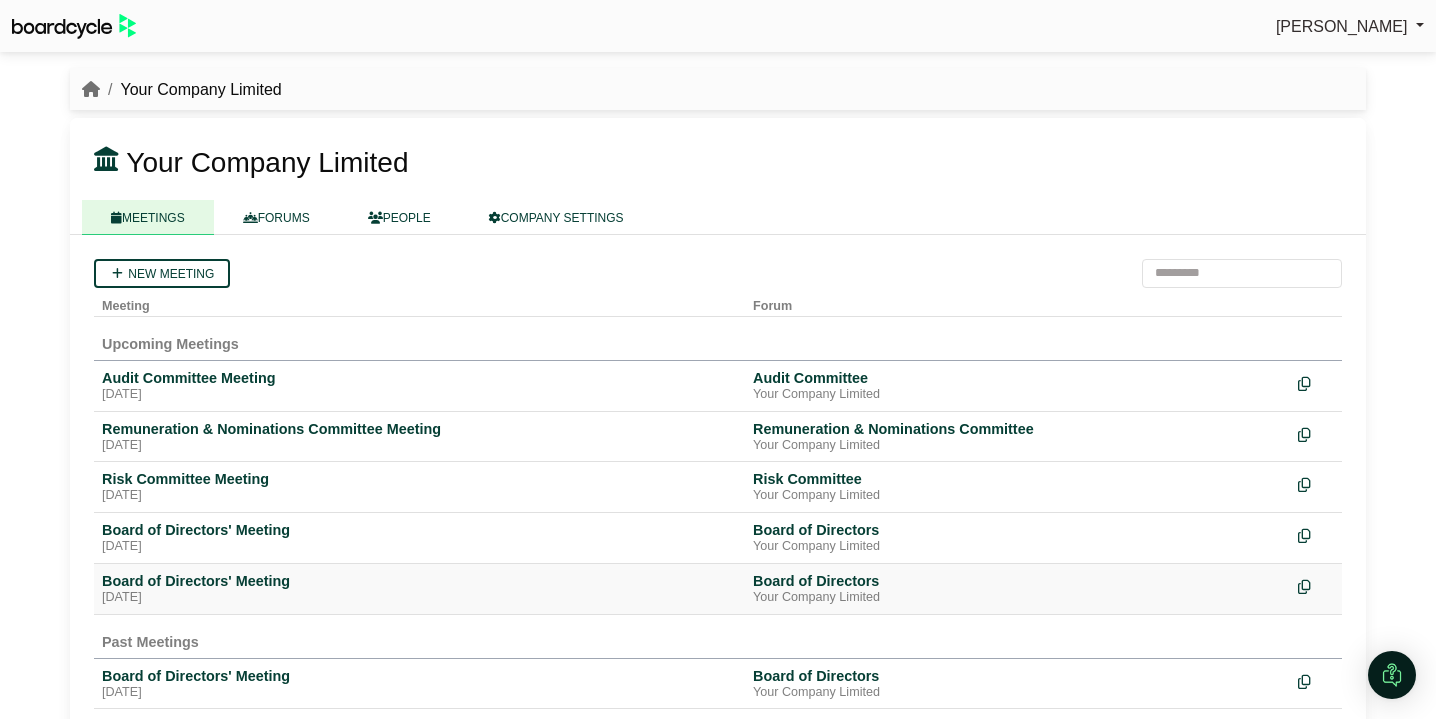 click on "[DATE]" at bounding box center [419, 598] 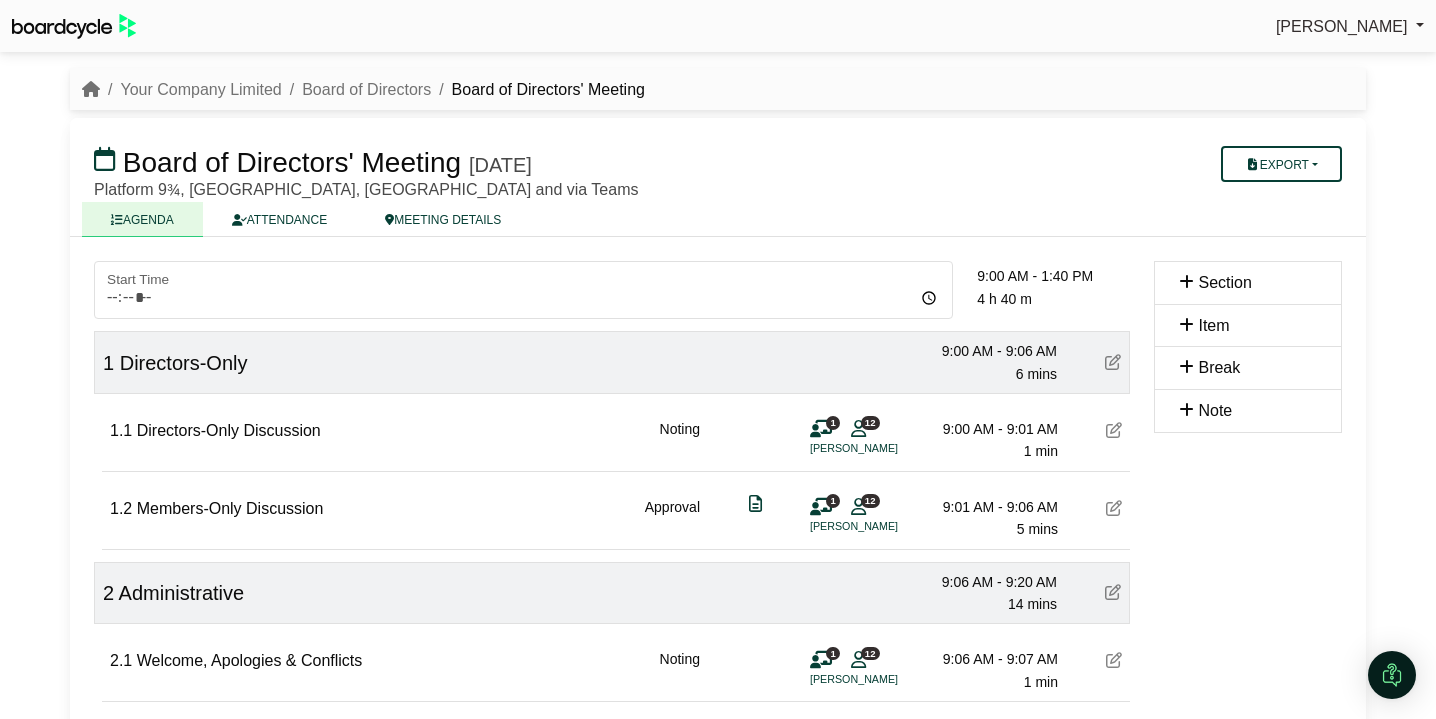 scroll, scrollTop: 0, scrollLeft: 0, axis: both 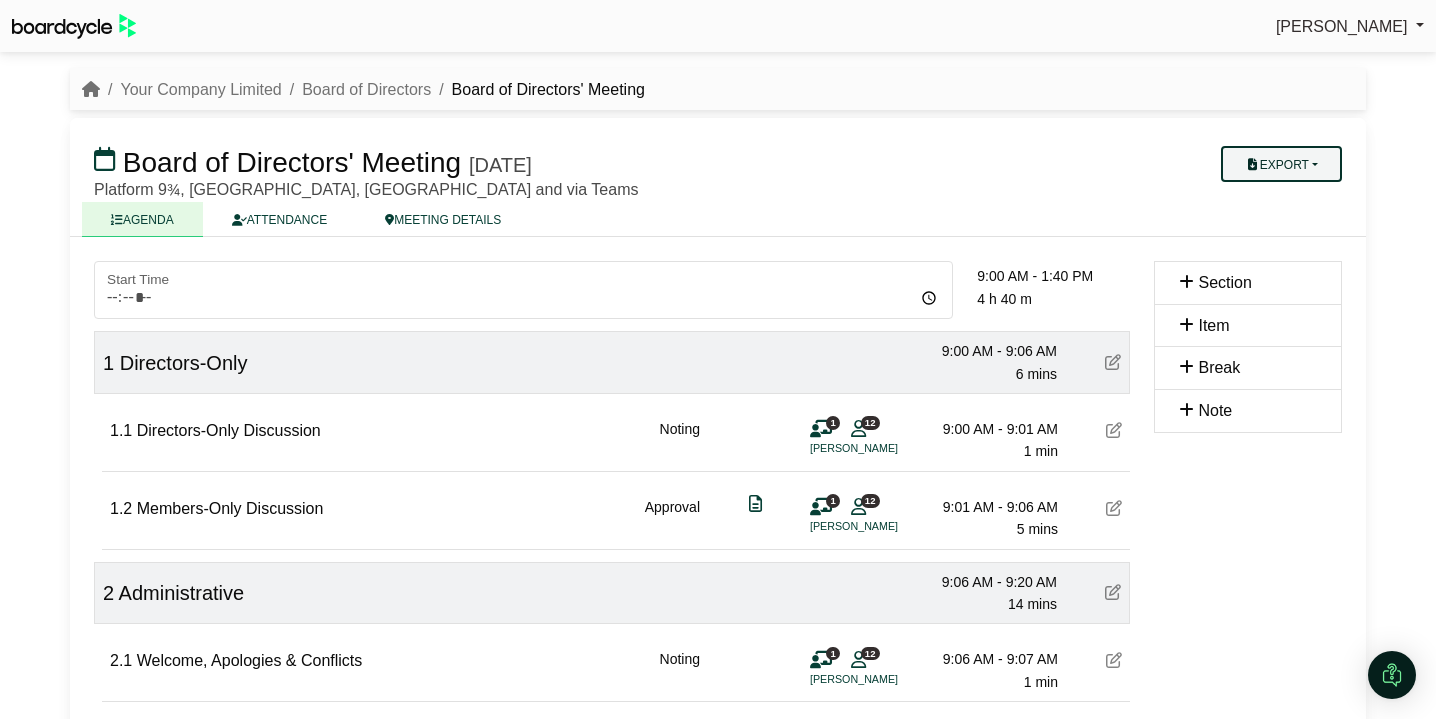 click on "Export" at bounding box center [1281, 164] 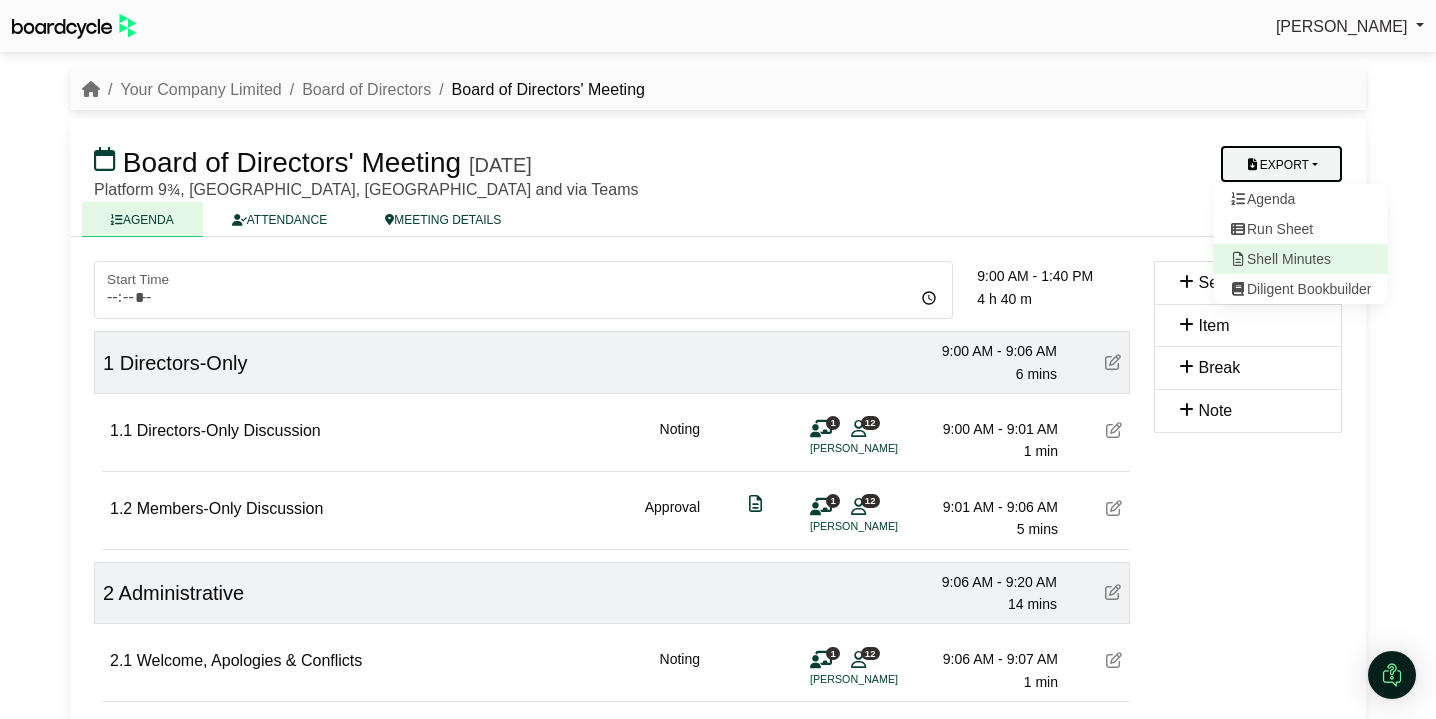 click on "Shell Minutes" at bounding box center [1301, 259] 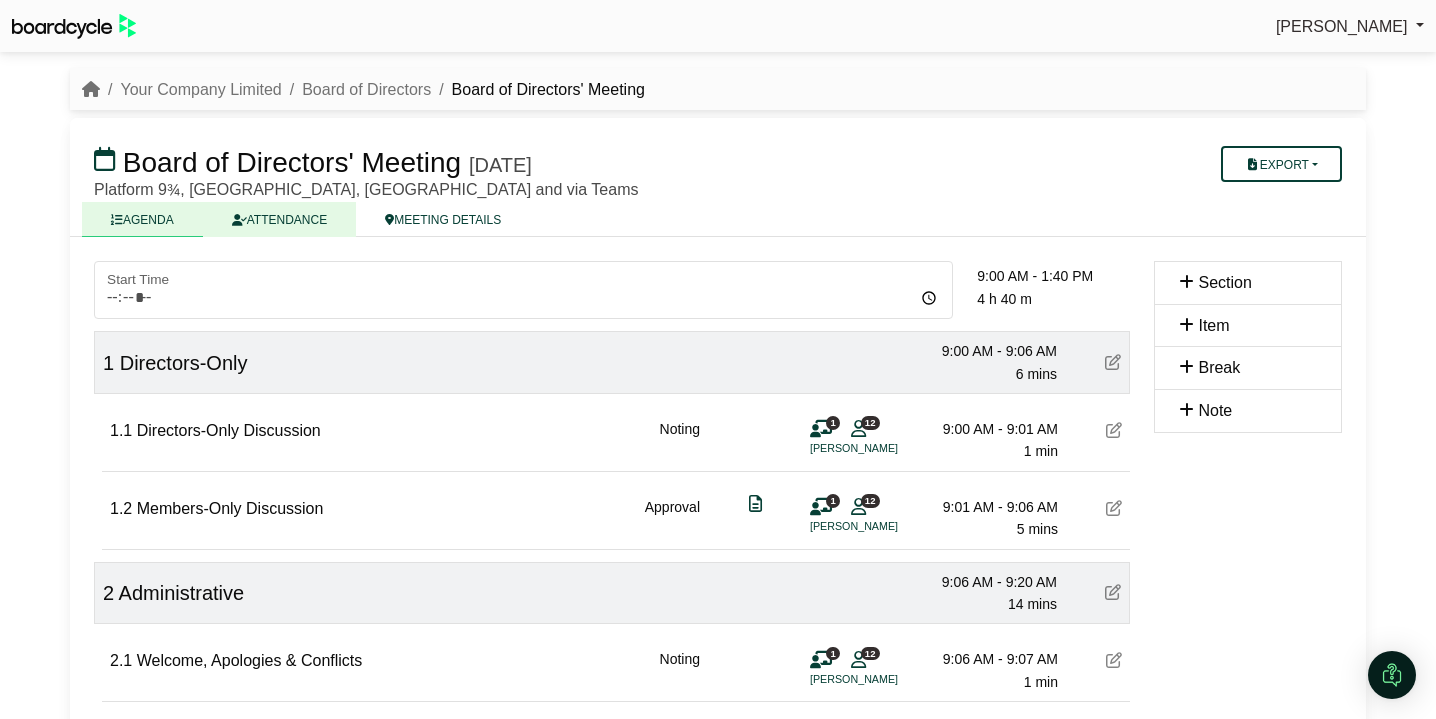 click on "ATTENDANCE" at bounding box center (279, 219) 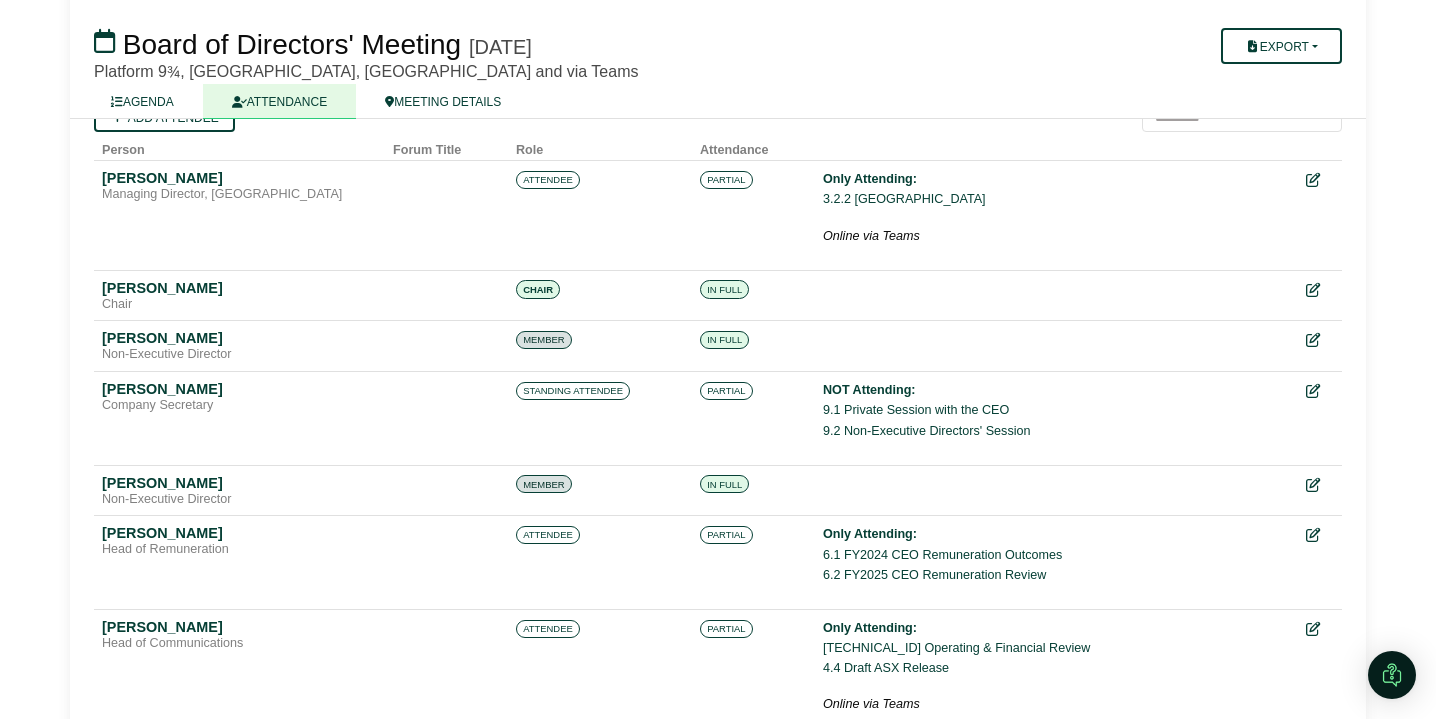 scroll, scrollTop: 171, scrollLeft: 0, axis: vertical 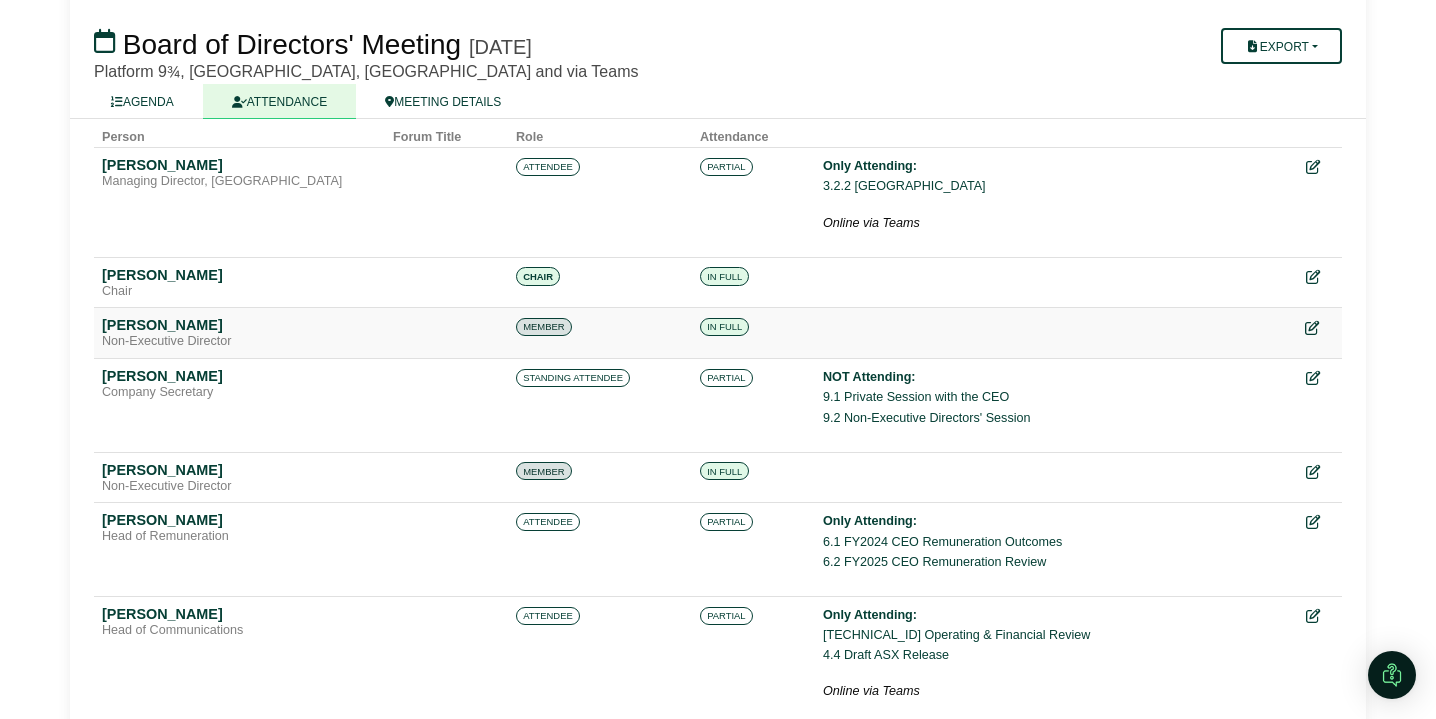 click at bounding box center [1312, 328] 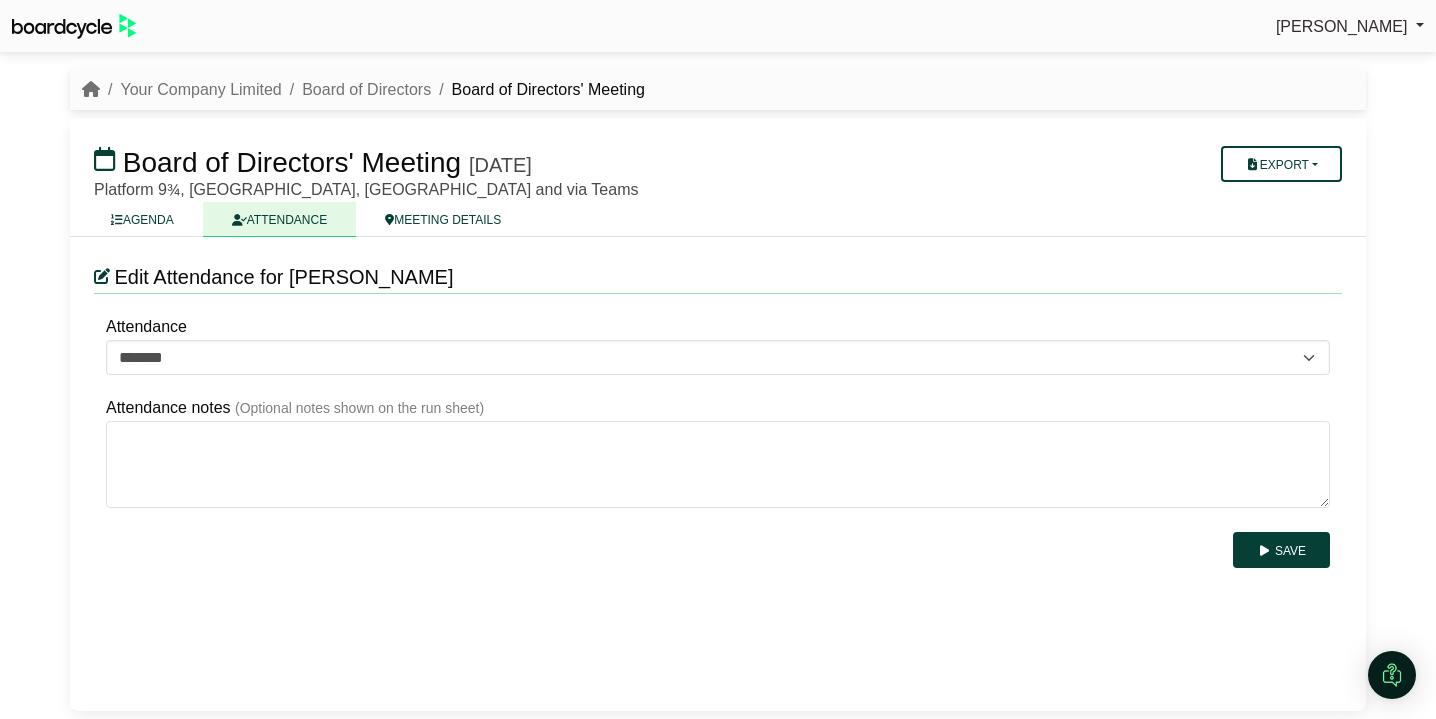 scroll, scrollTop: 0, scrollLeft: 0, axis: both 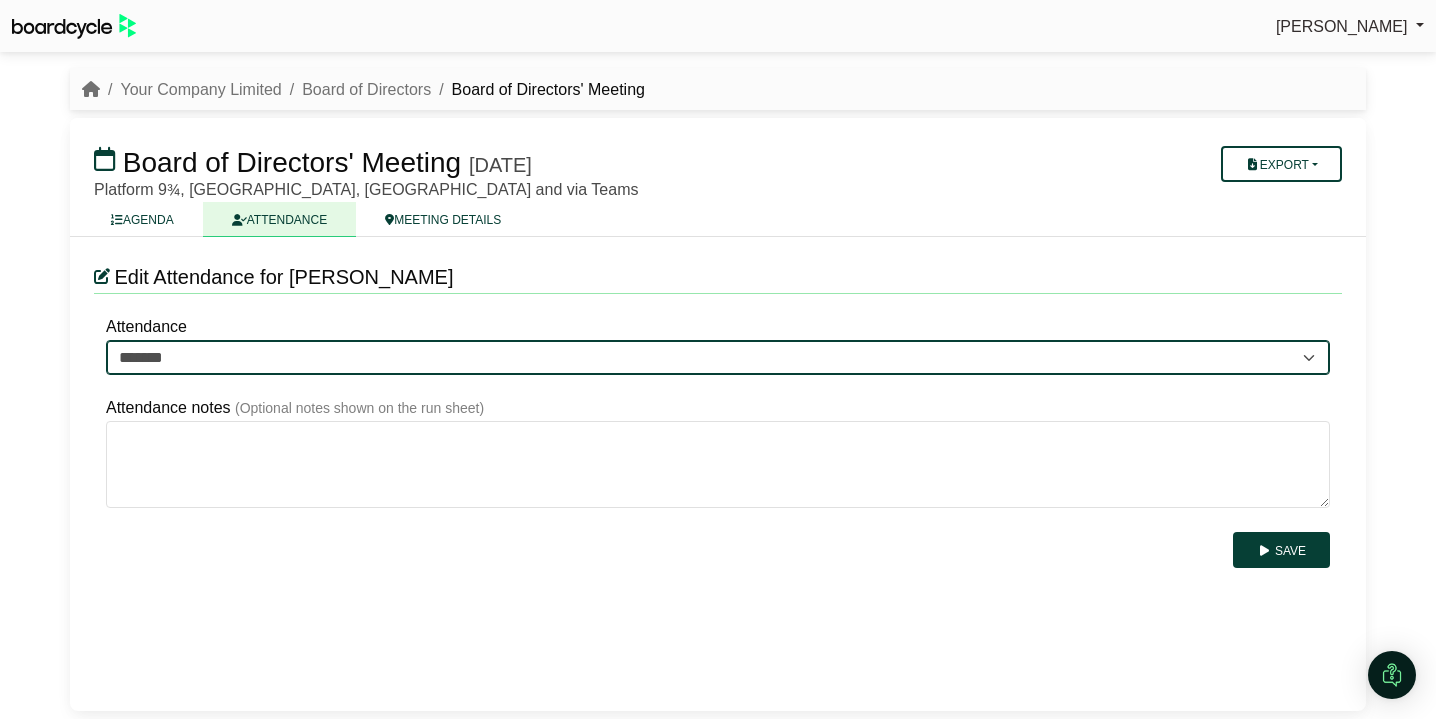 click on "*******
*******
*******" at bounding box center [718, 358] 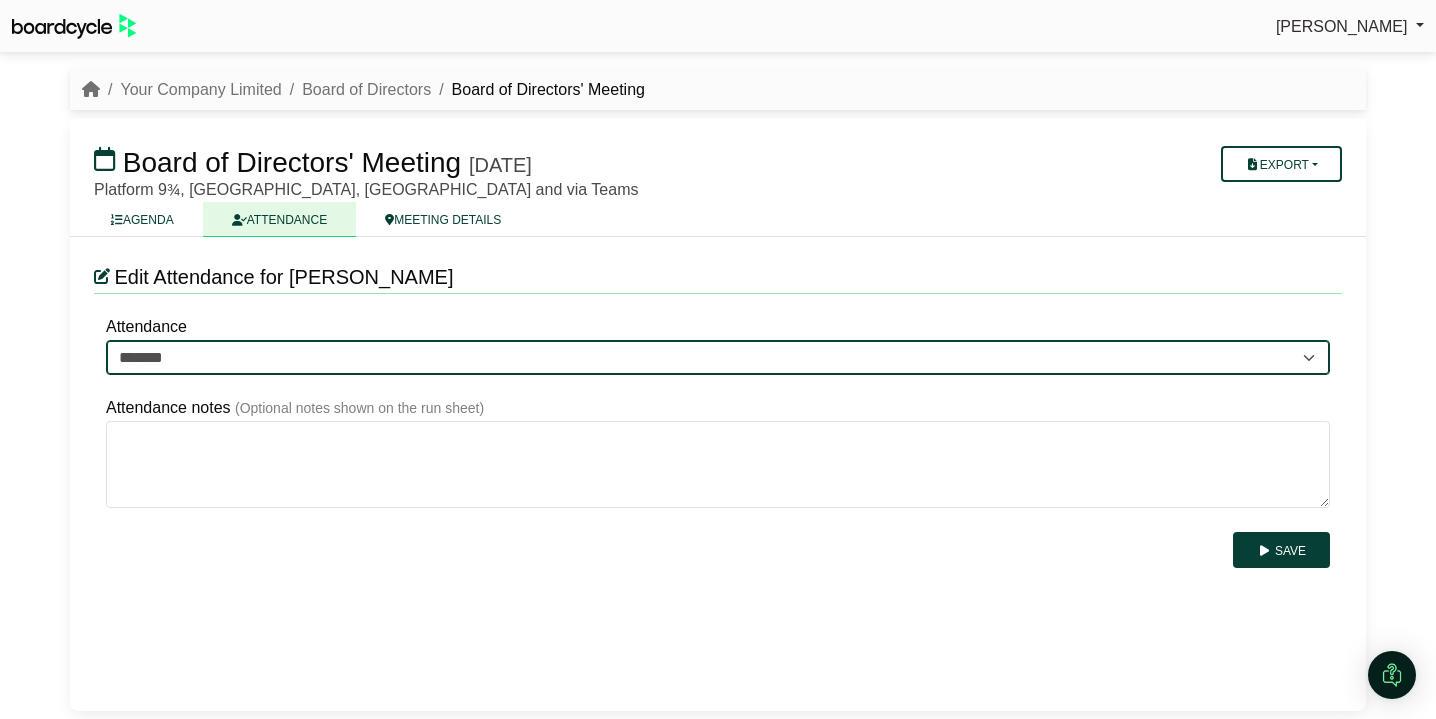 select on "*******" 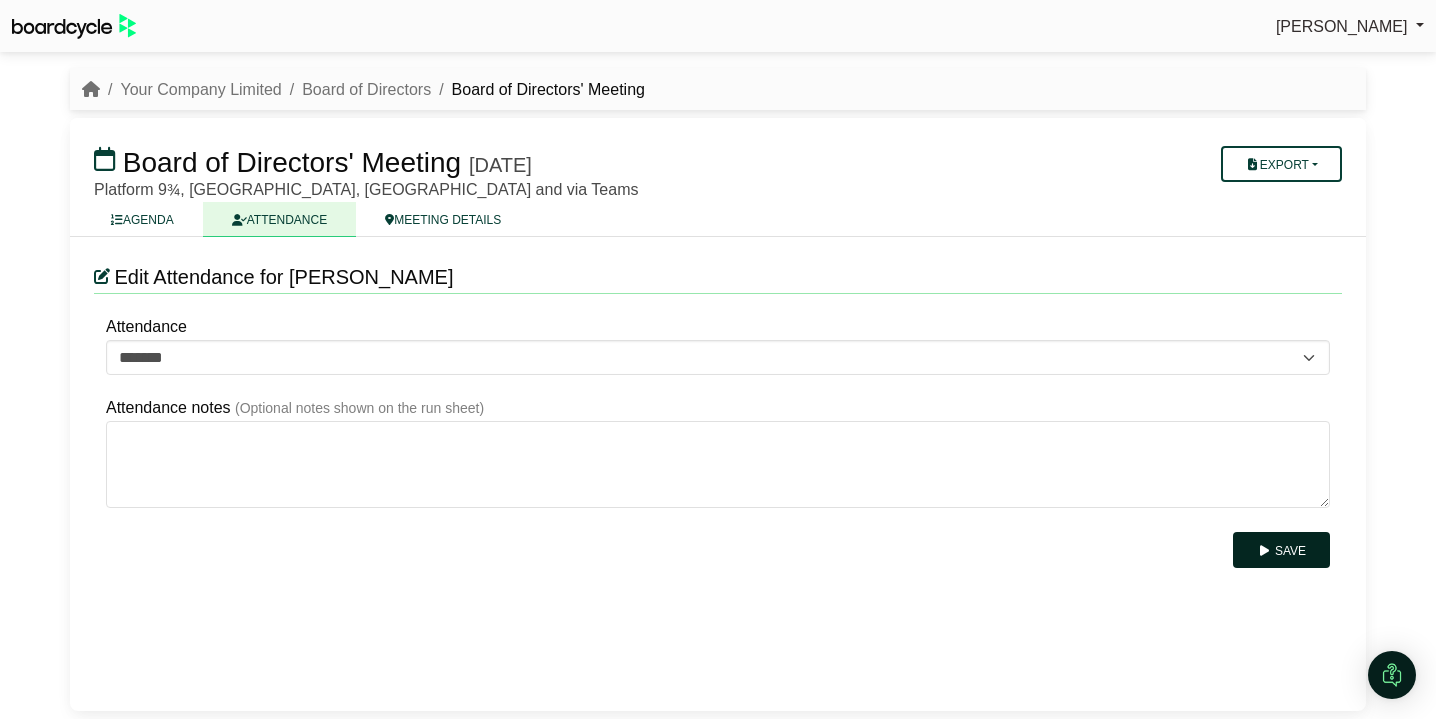 click on "Save" at bounding box center (1281, 550) 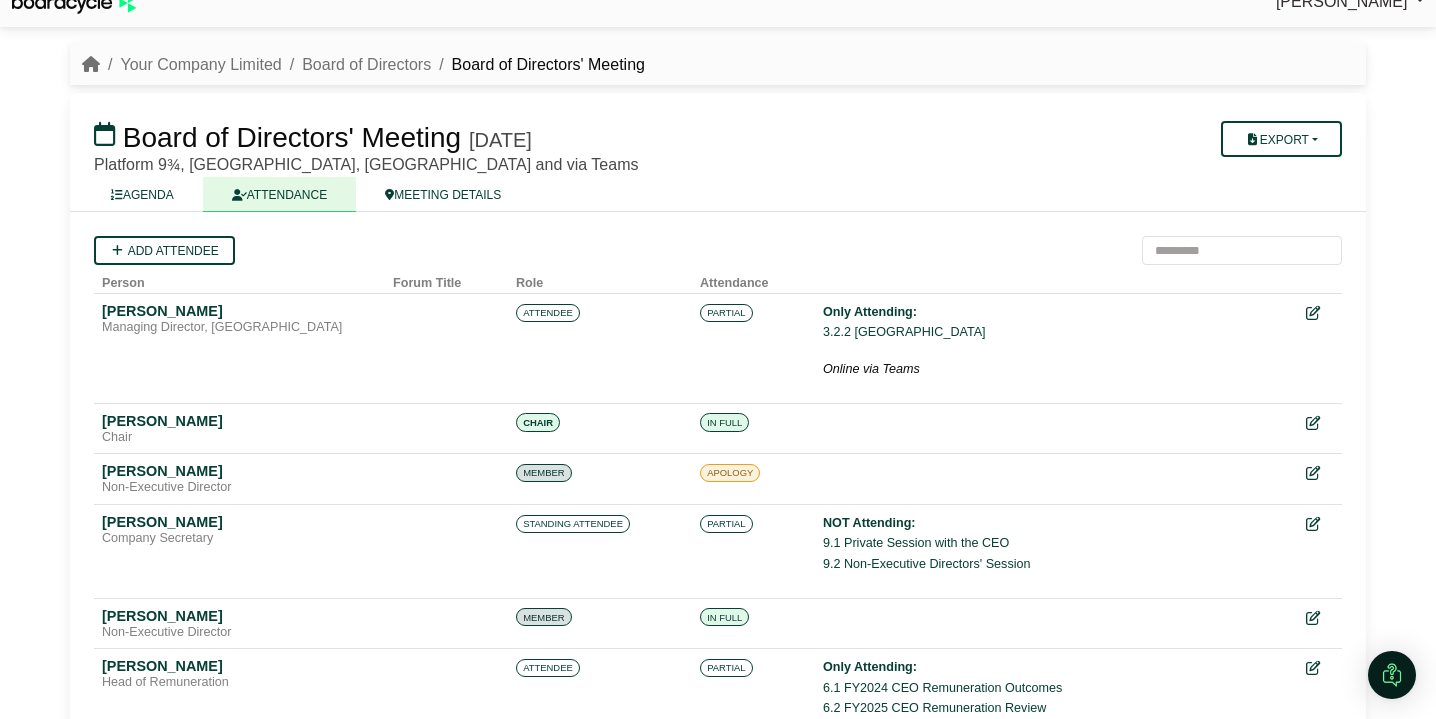 scroll, scrollTop: 0, scrollLeft: 0, axis: both 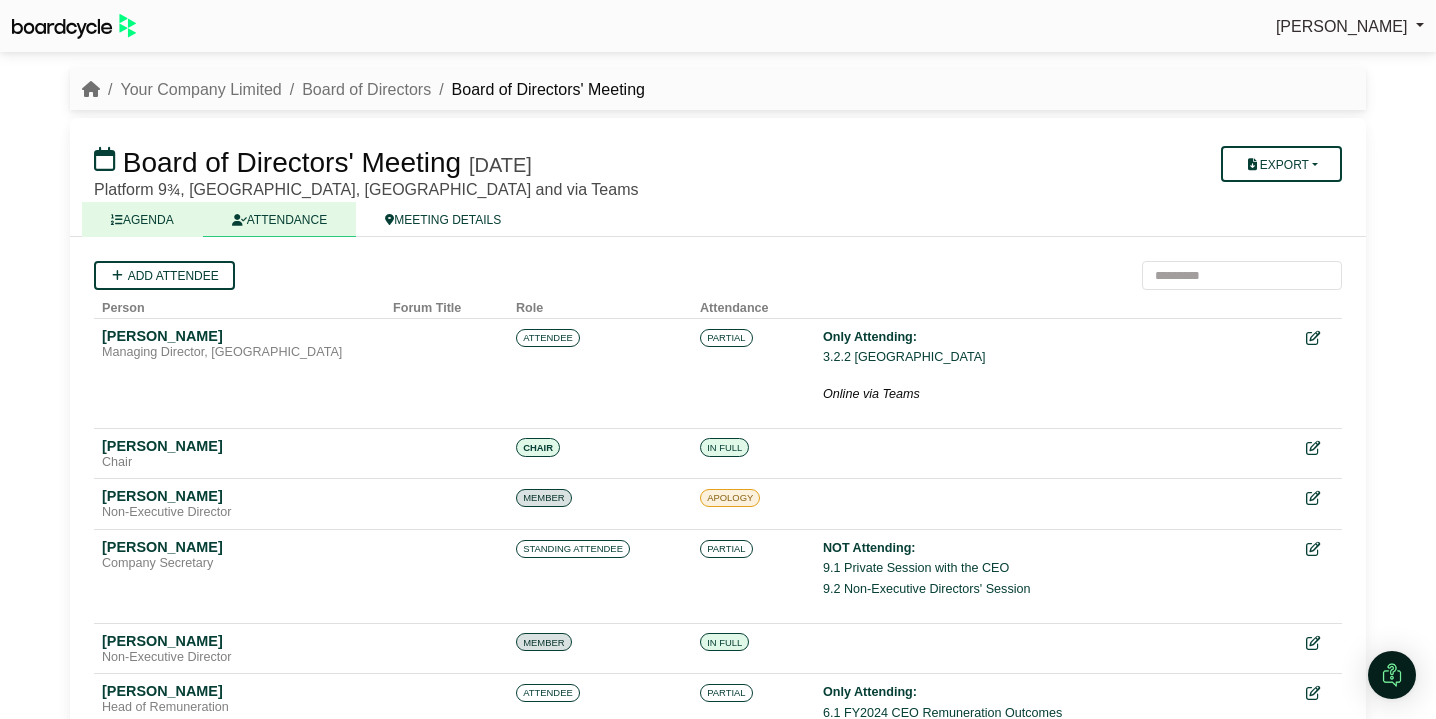 drag, startPoint x: 160, startPoint y: 222, endPoint x: 177, endPoint y: 229, distance: 18.384777 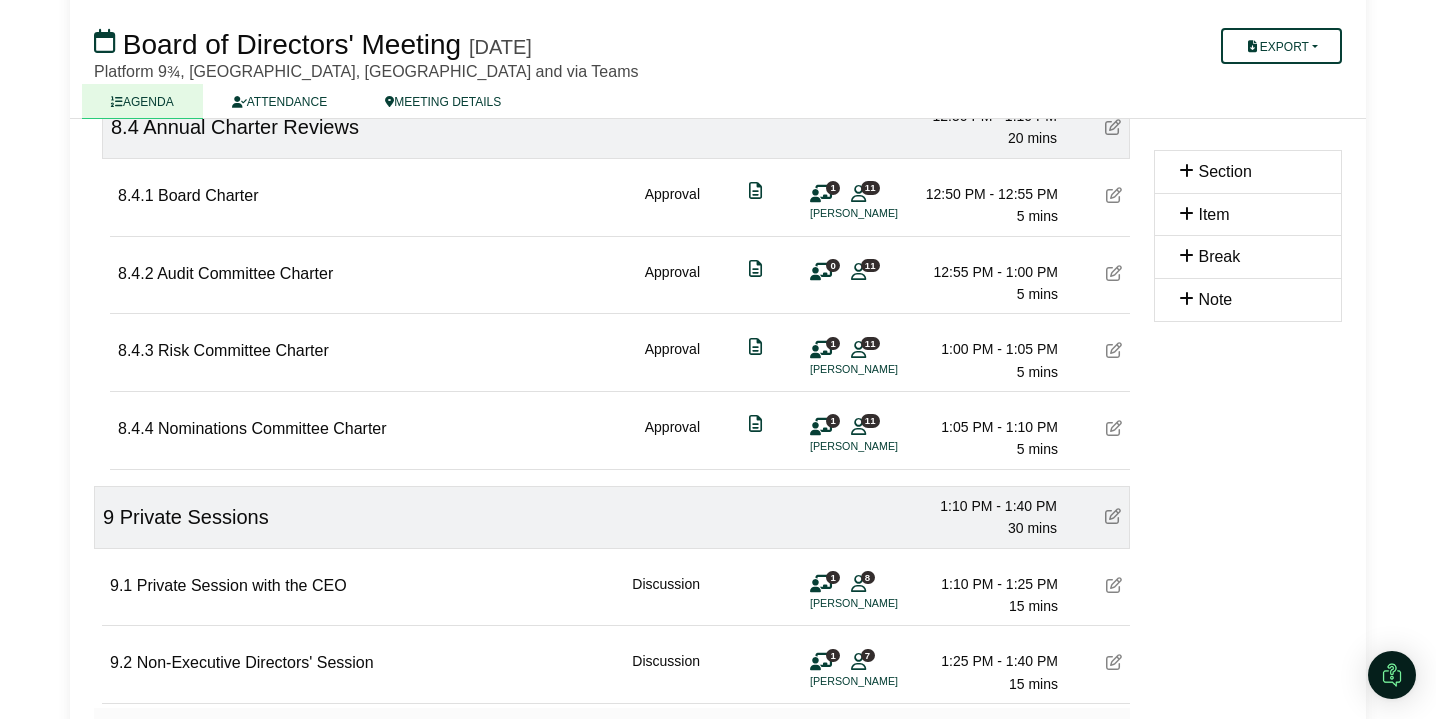 scroll, scrollTop: 3217, scrollLeft: 0, axis: vertical 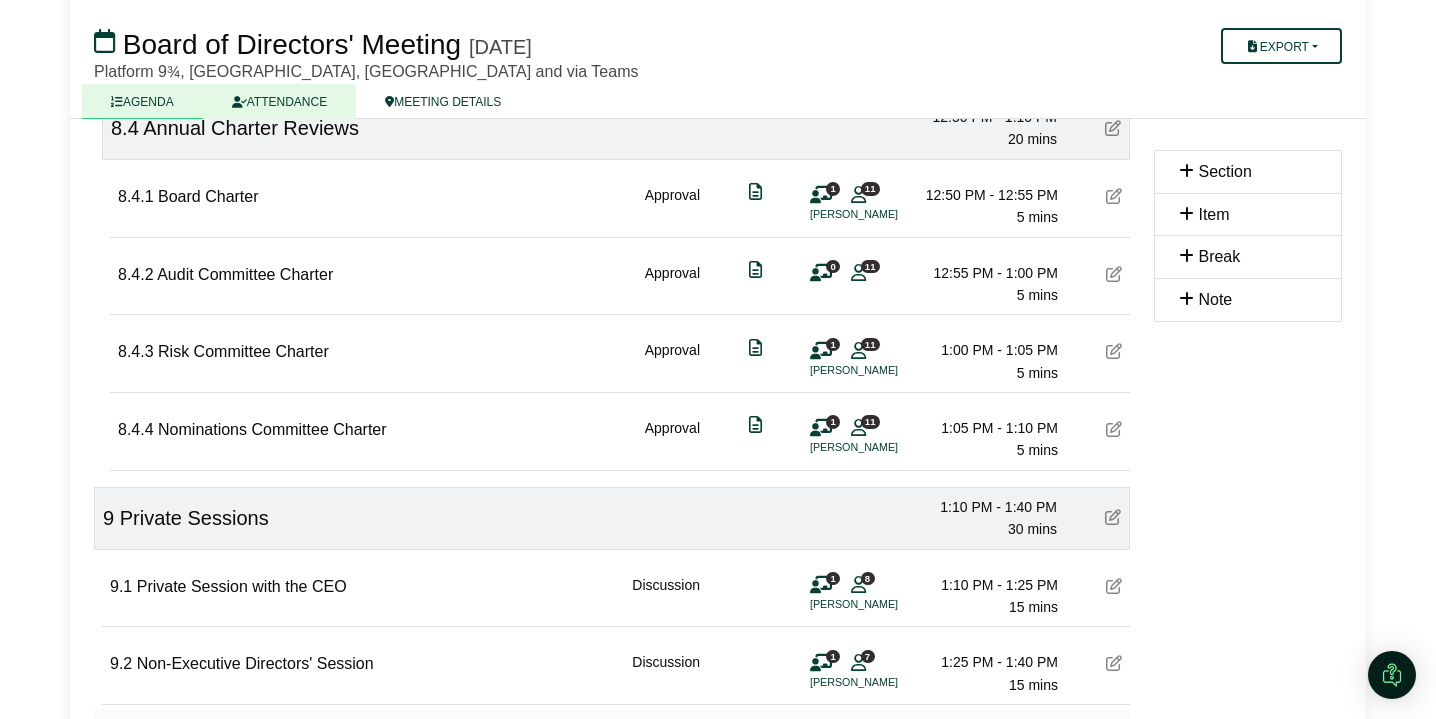click on "ATTENDANCE" at bounding box center (279, 101) 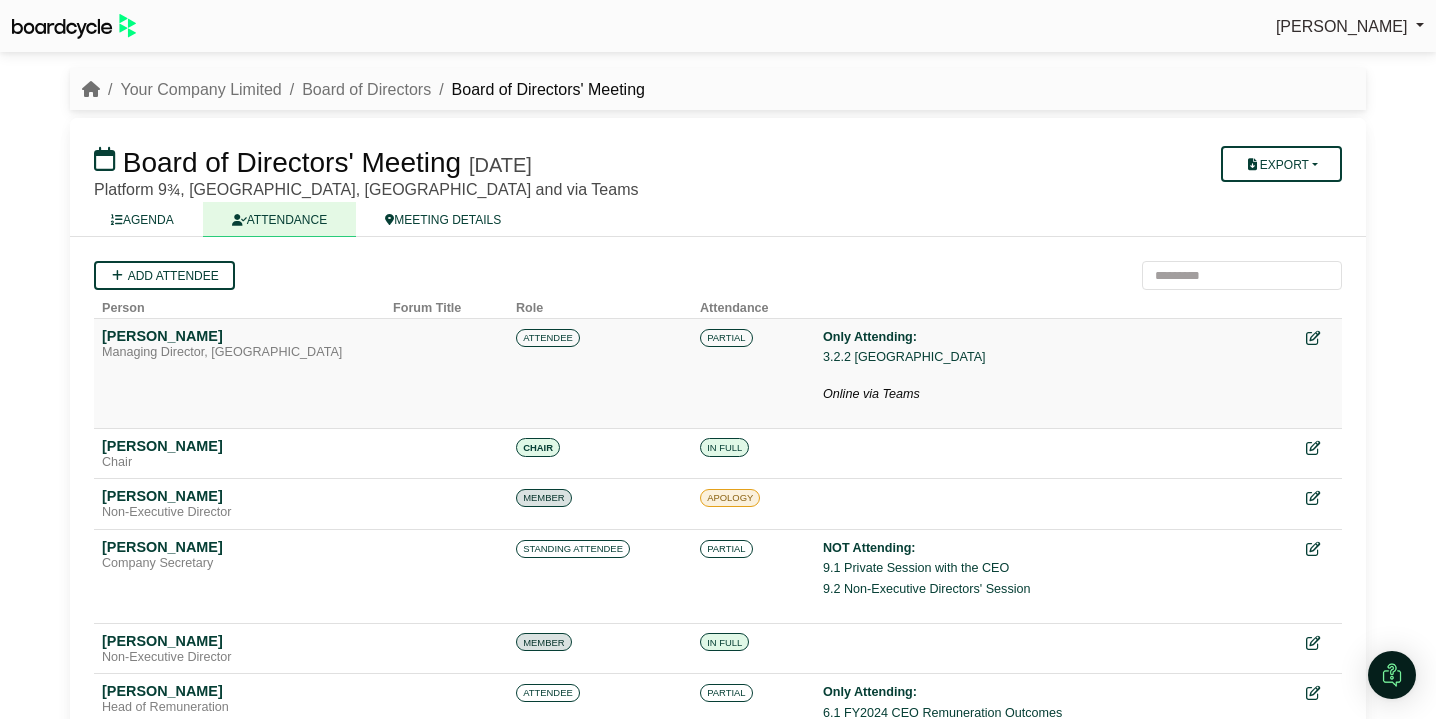 scroll, scrollTop: 0, scrollLeft: 0, axis: both 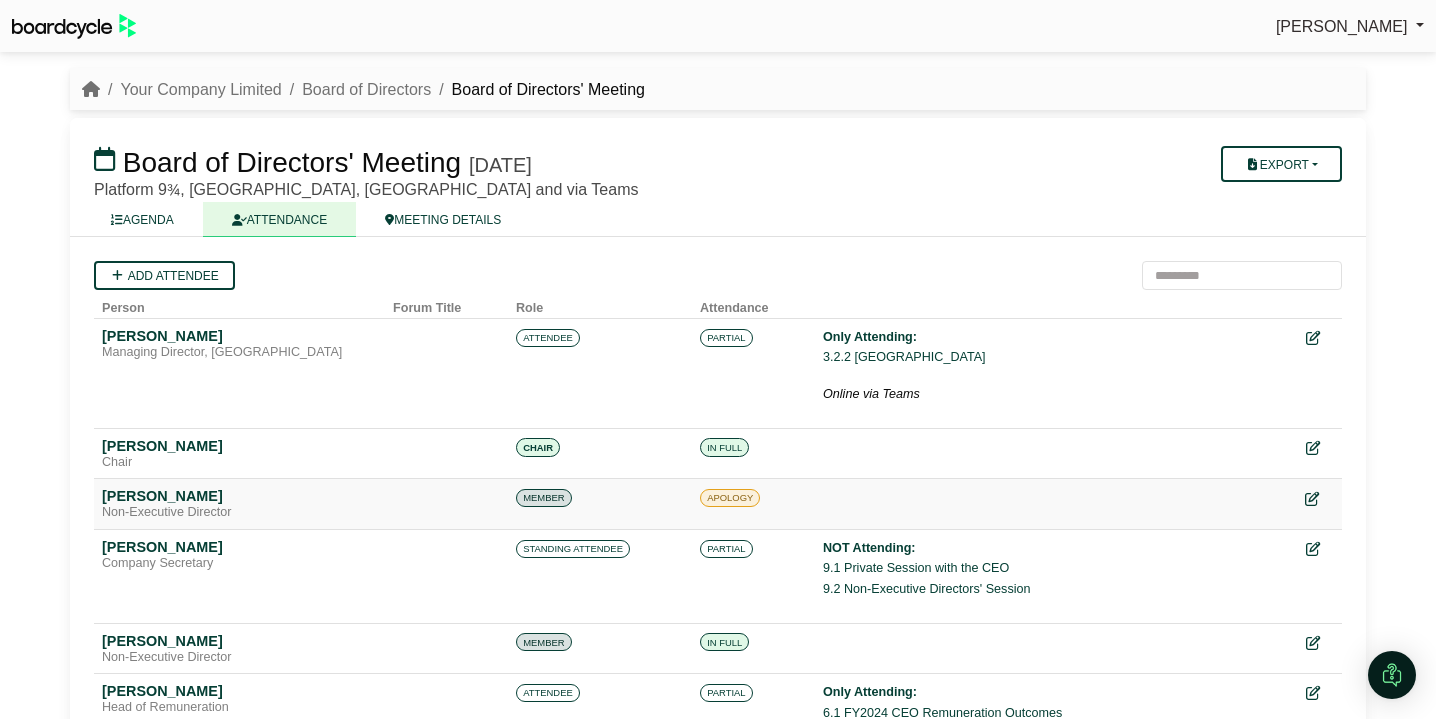 click at bounding box center (1312, 499) 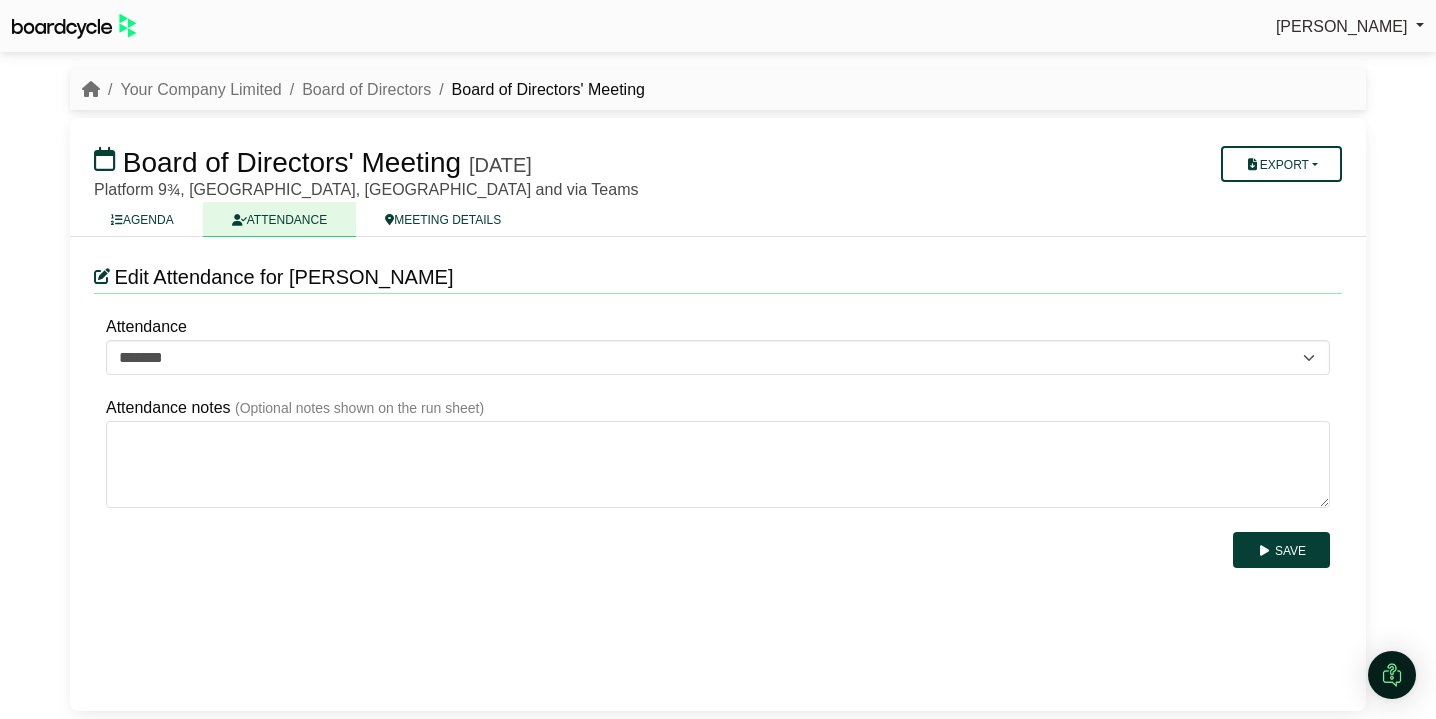scroll, scrollTop: 0, scrollLeft: 0, axis: both 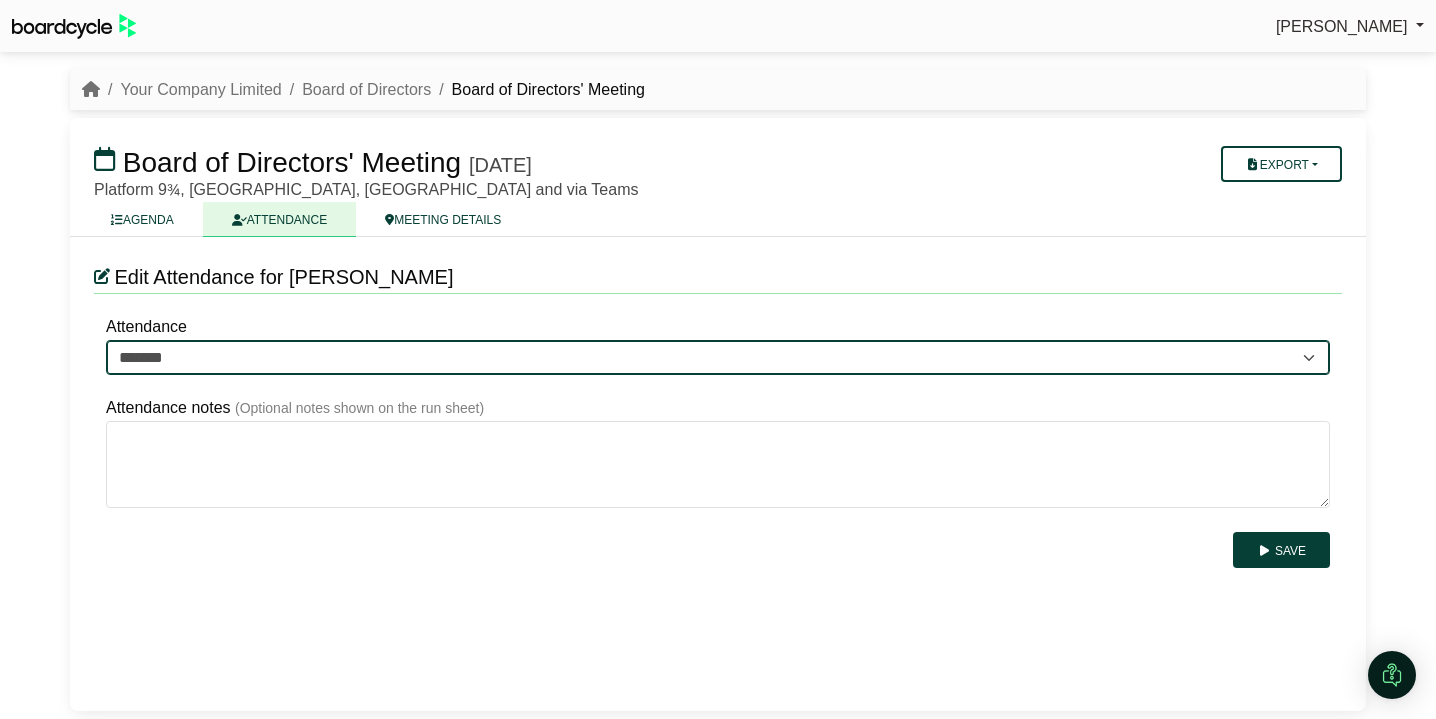 click on "*******
*******
*******" at bounding box center (718, 358) 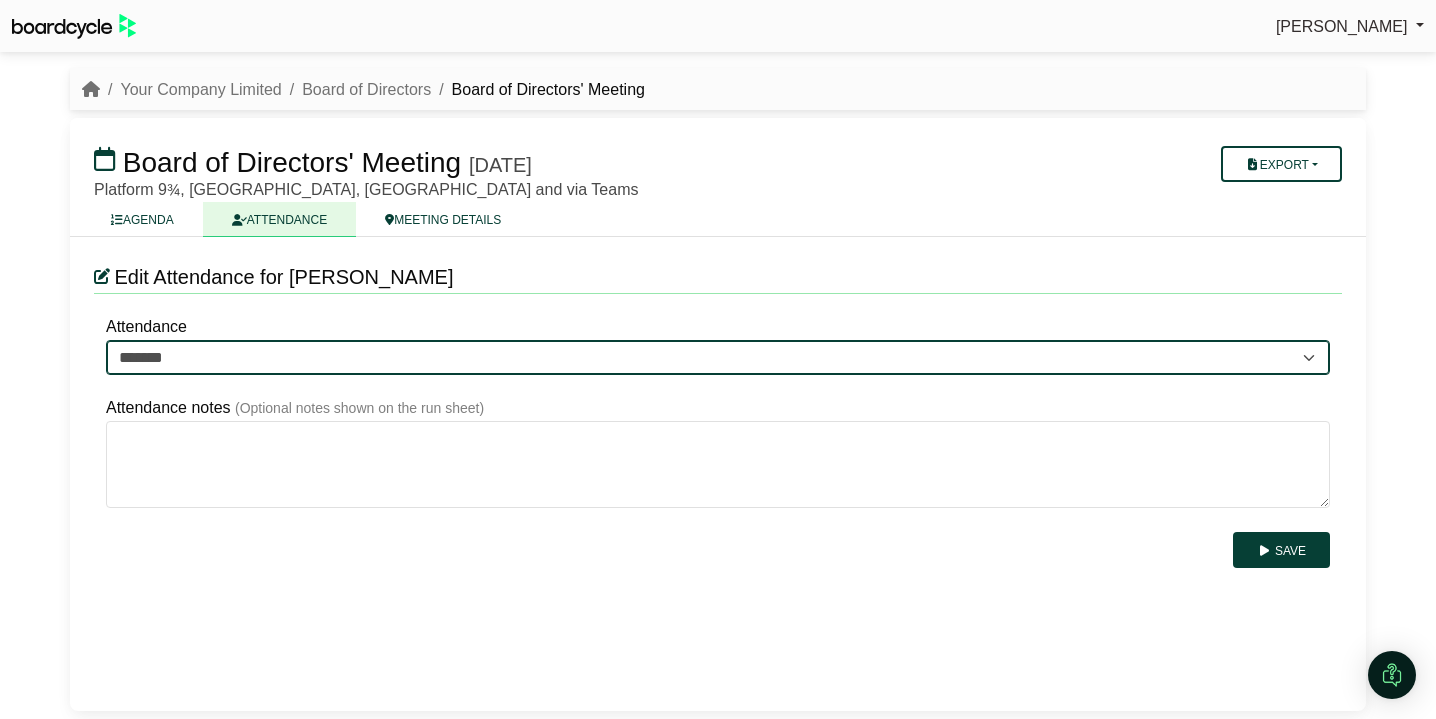 select on "*******" 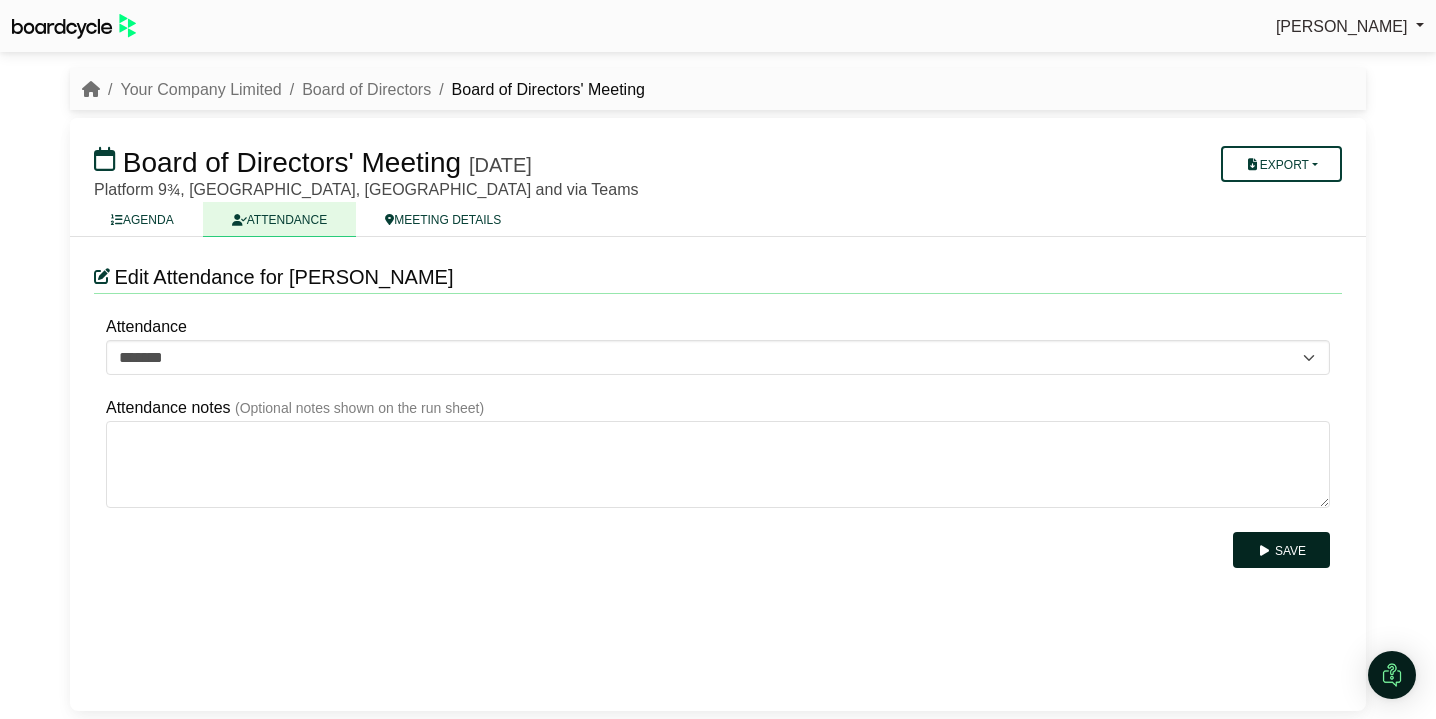 drag, startPoint x: 1307, startPoint y: 558, endPoint x: 1300, endPoint y: 572, distance: 15.652476 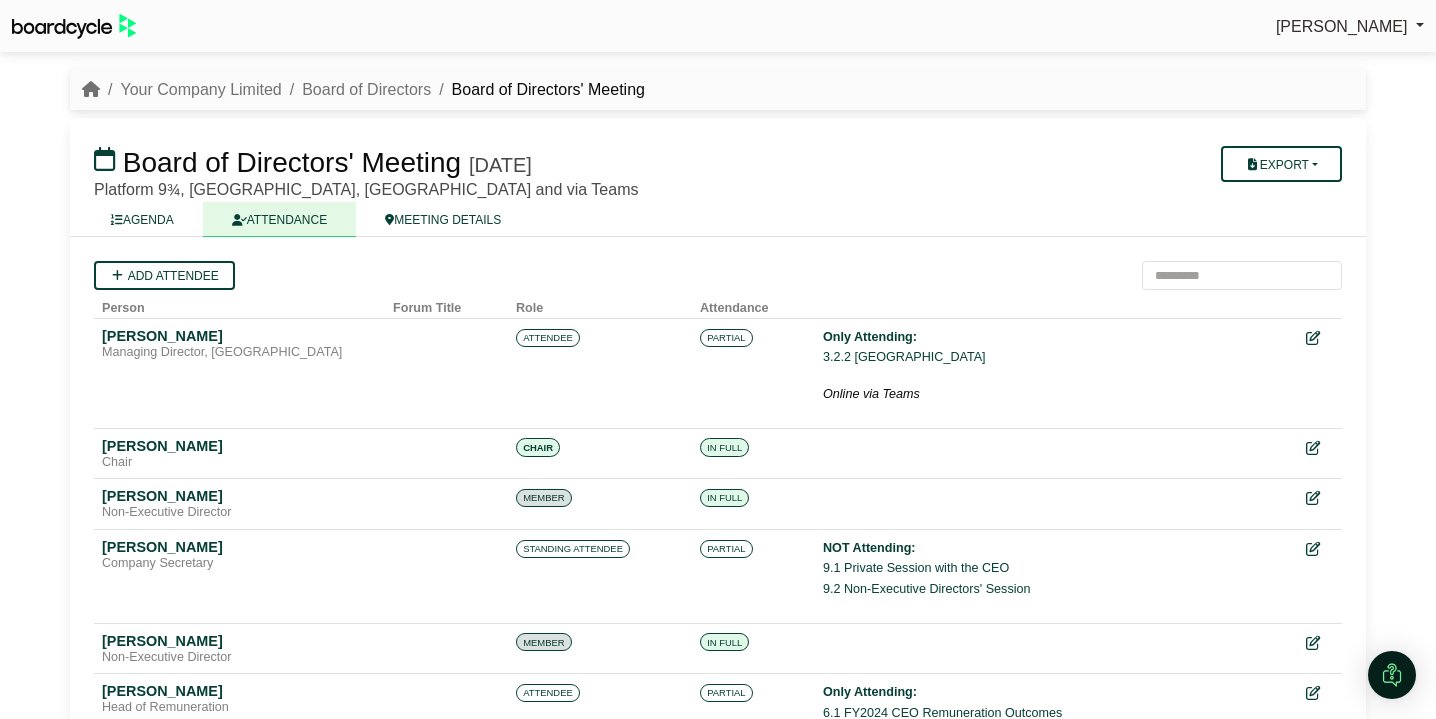 scroll, scrollTop: 0, scrollLeft: 0, axis: both 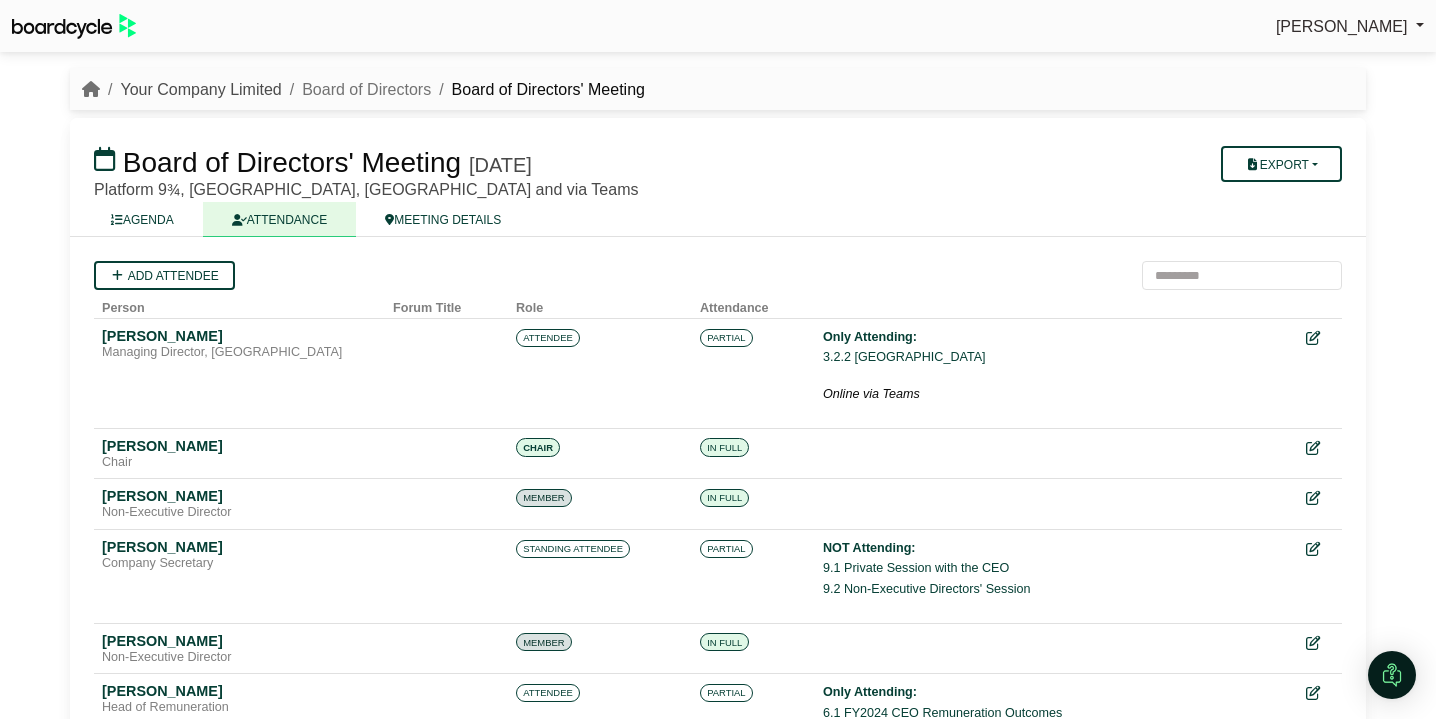 click on "Your Company Limited" at bounding box center (200, 89) 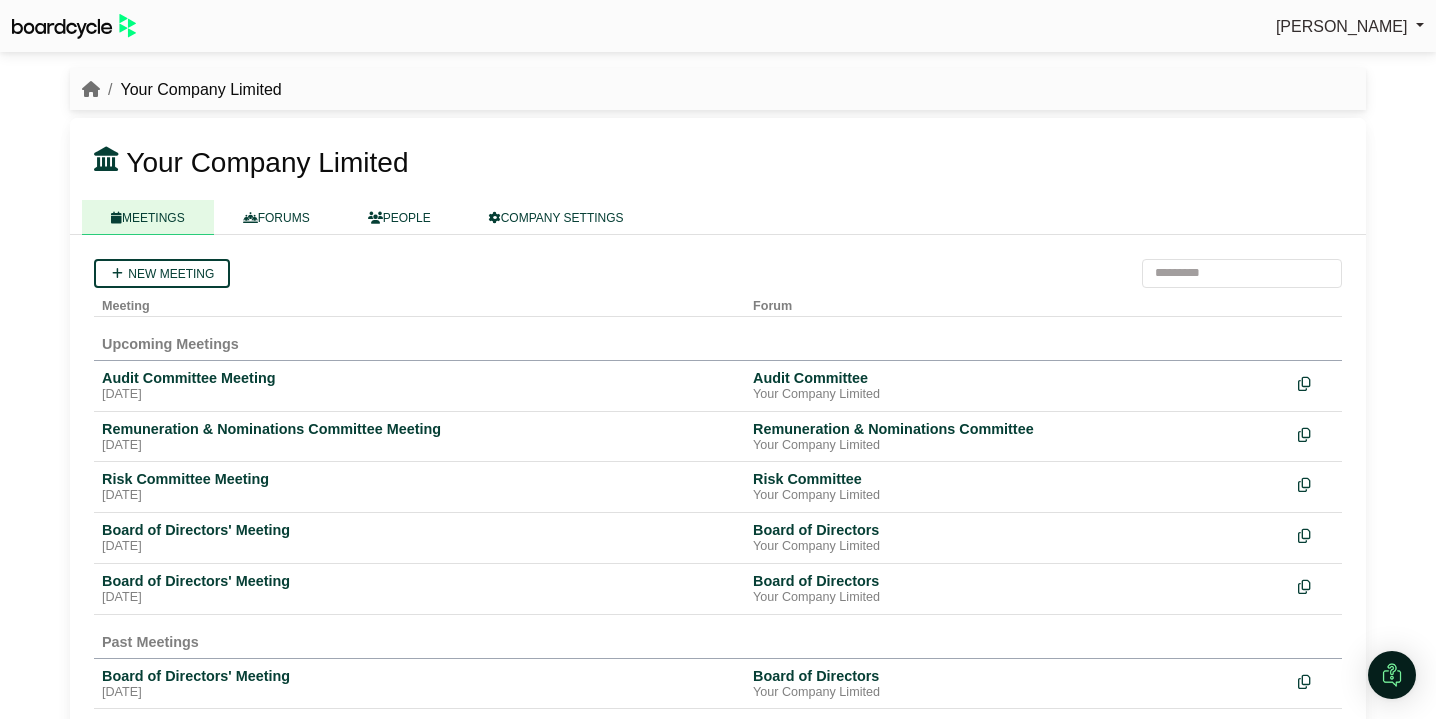 scroll, scrollTop: 0, scrollLeft: 0, axis: both 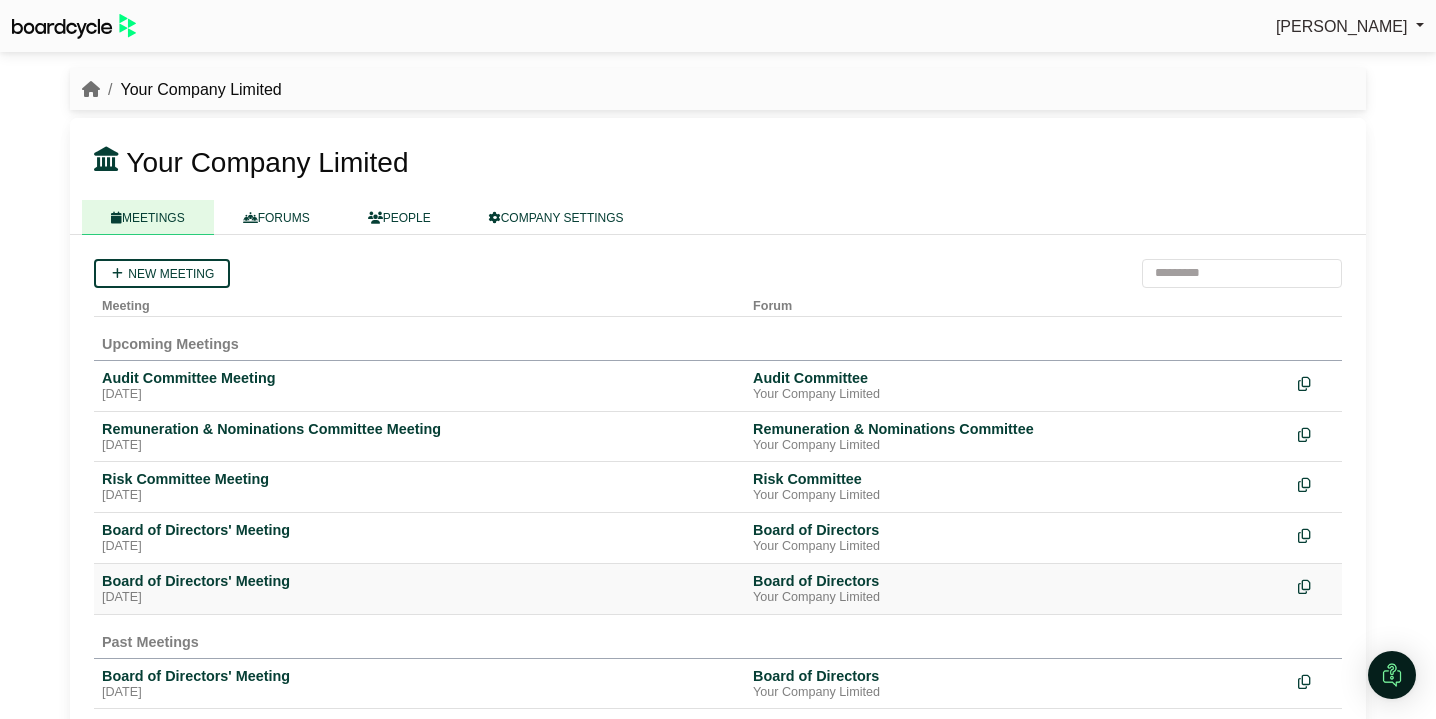 click on "Board of Directors' Meeting" at bounding box center [419, 581] 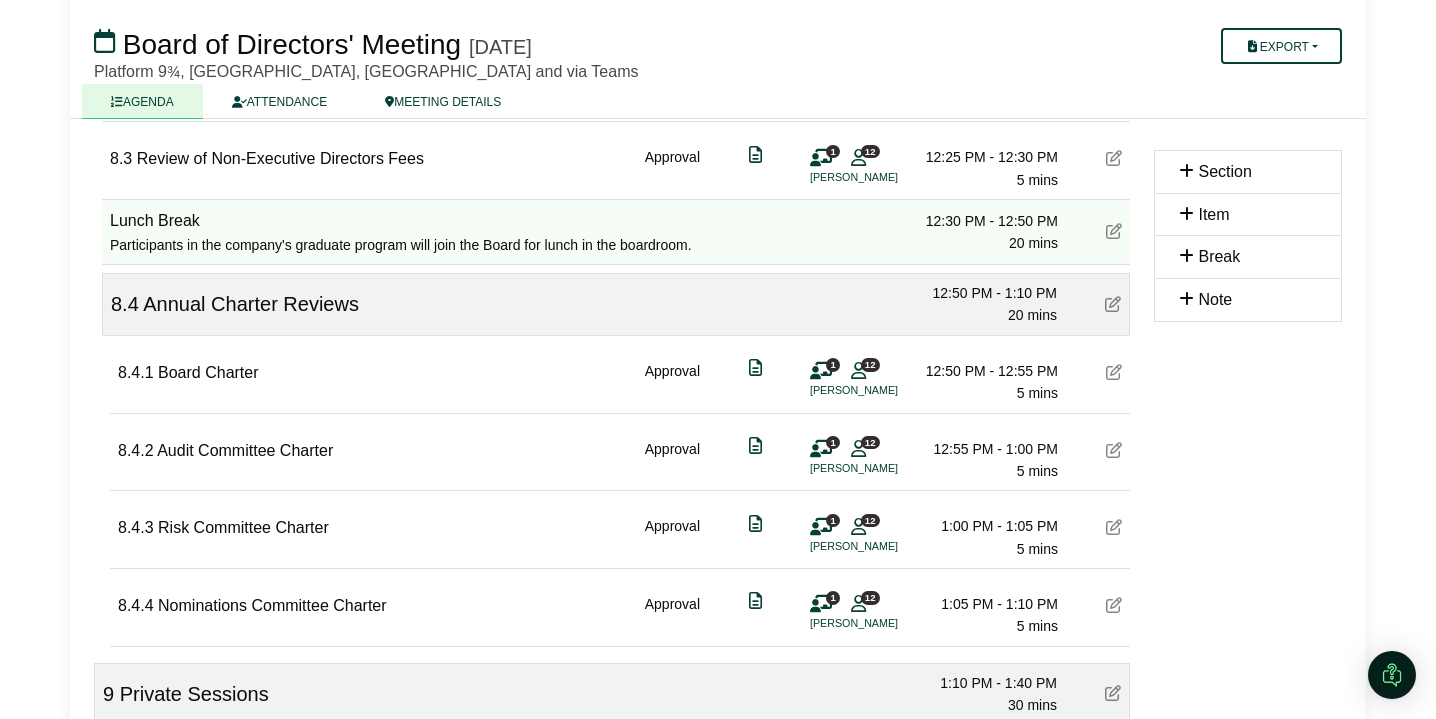 scroll, scrollTop: 3050, scrollLeft: 0, axis: vertical 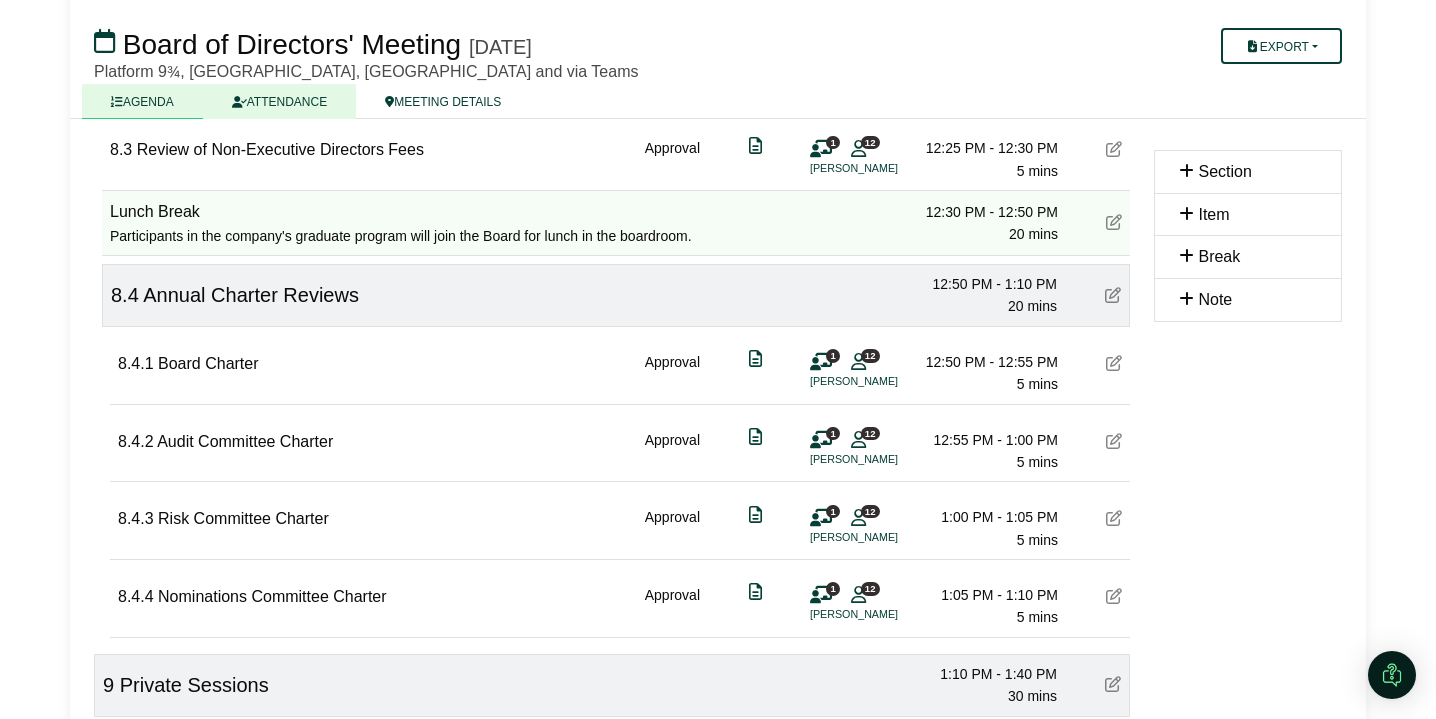 click on "ATTENDANCE" at bounding box center [279, 101] 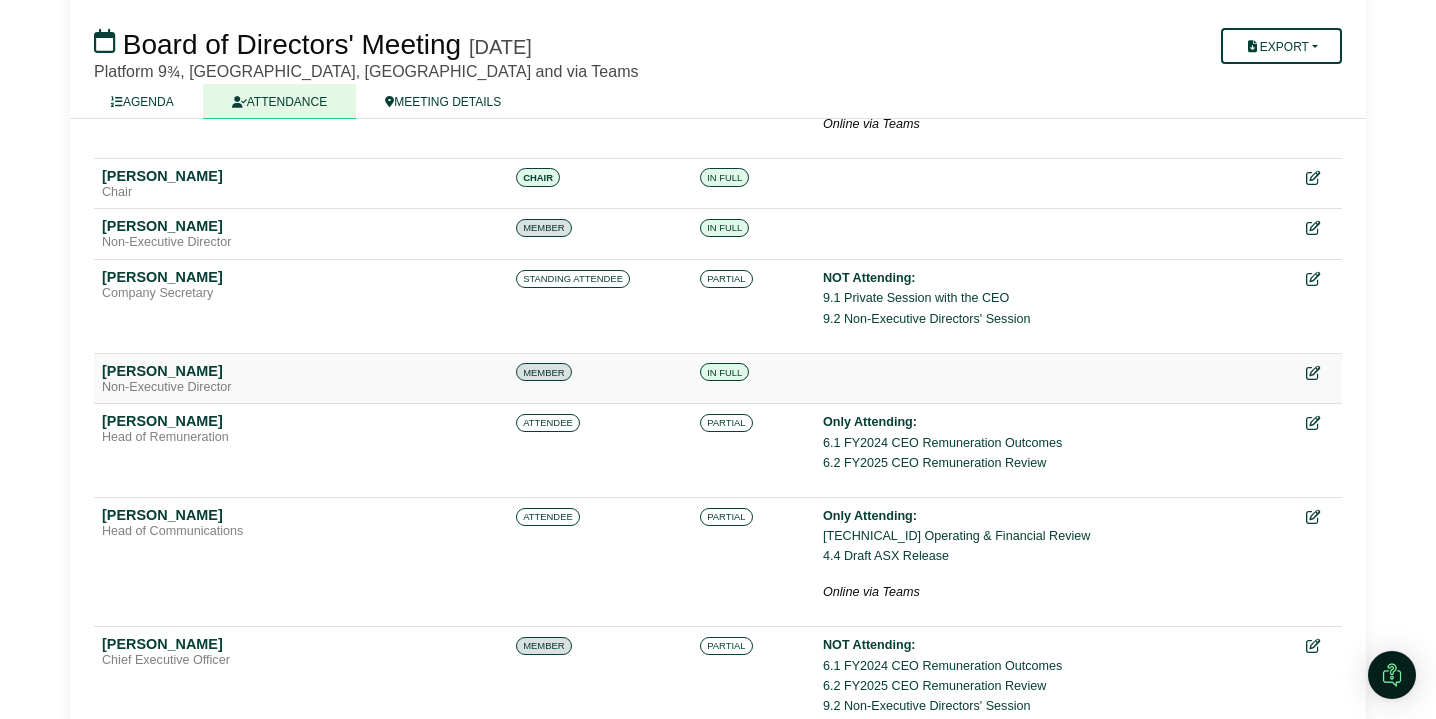 scroll, scrollTop: 271, scrollLeft: 0, axis: vertical 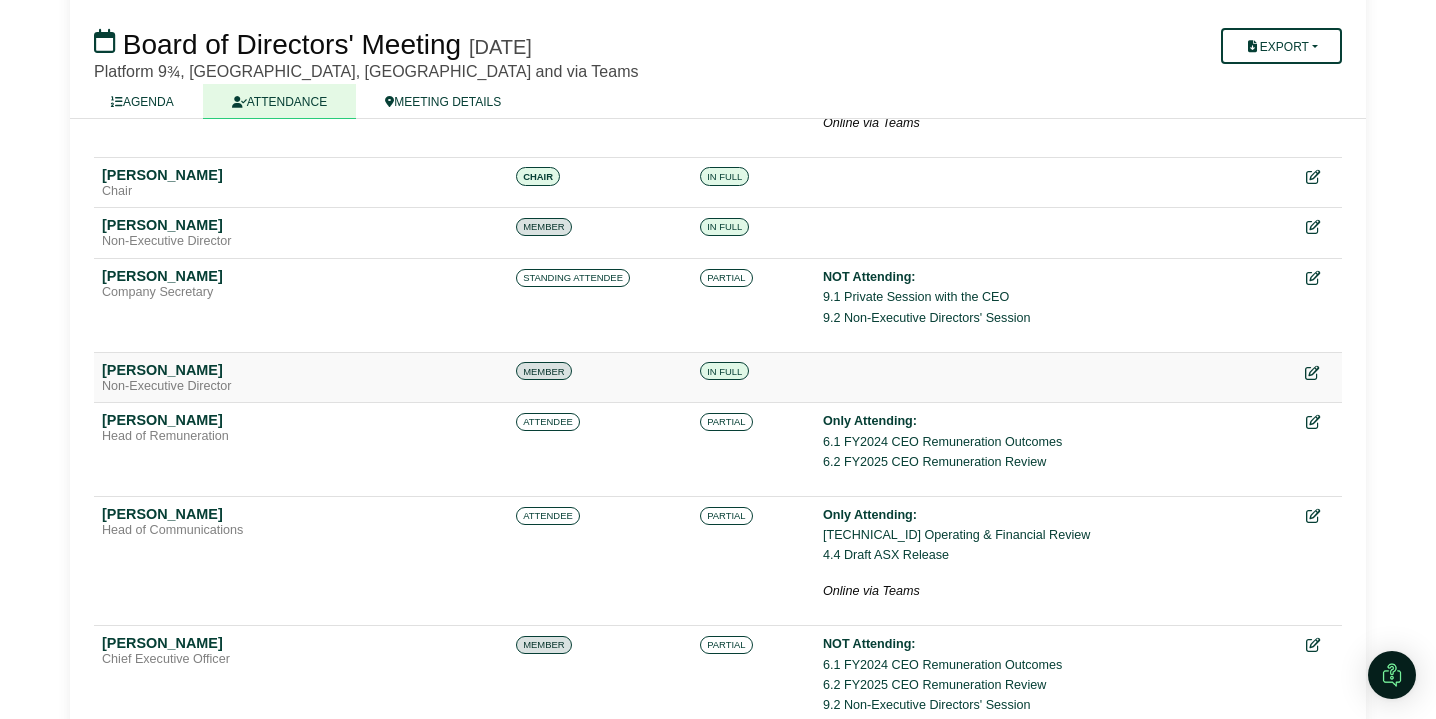 click at bounding box center [1312, 372] 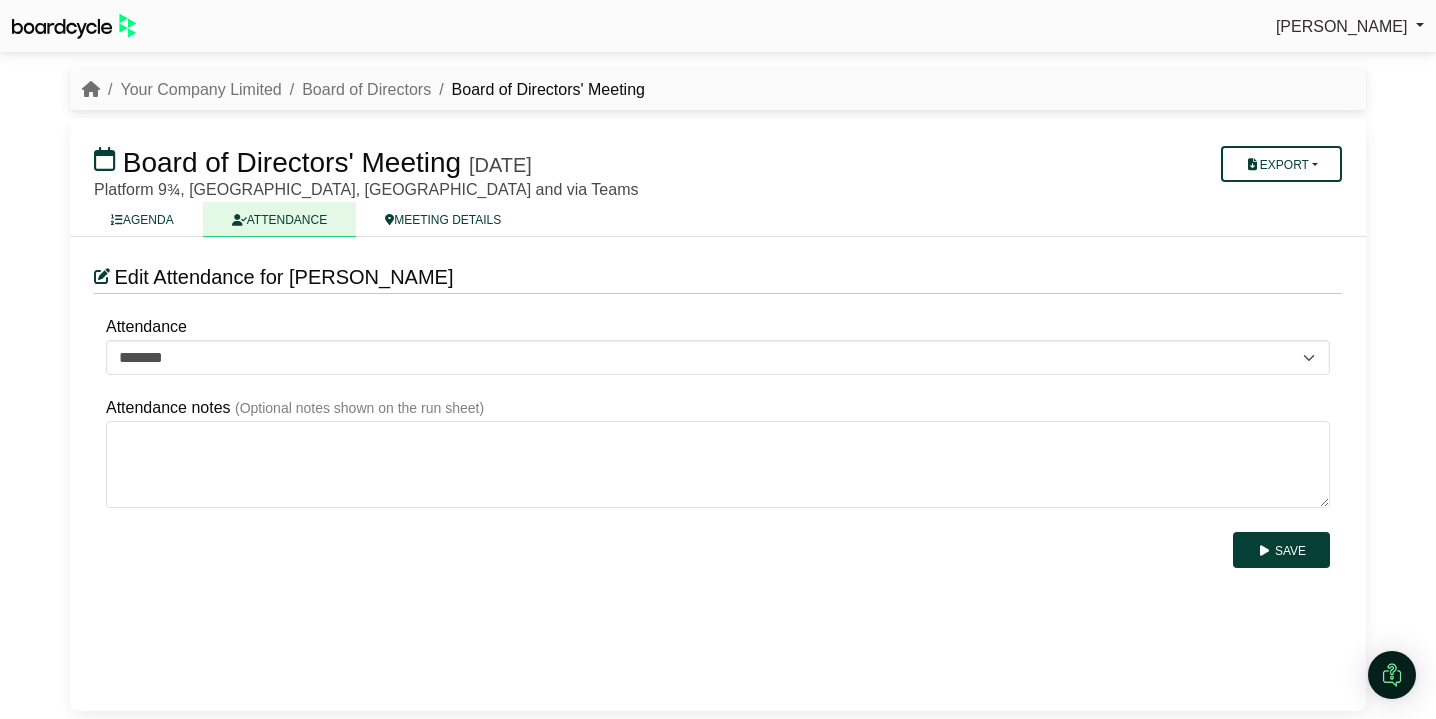 scroll, scrollTop: 0, scrollLeft: 0, axis: both 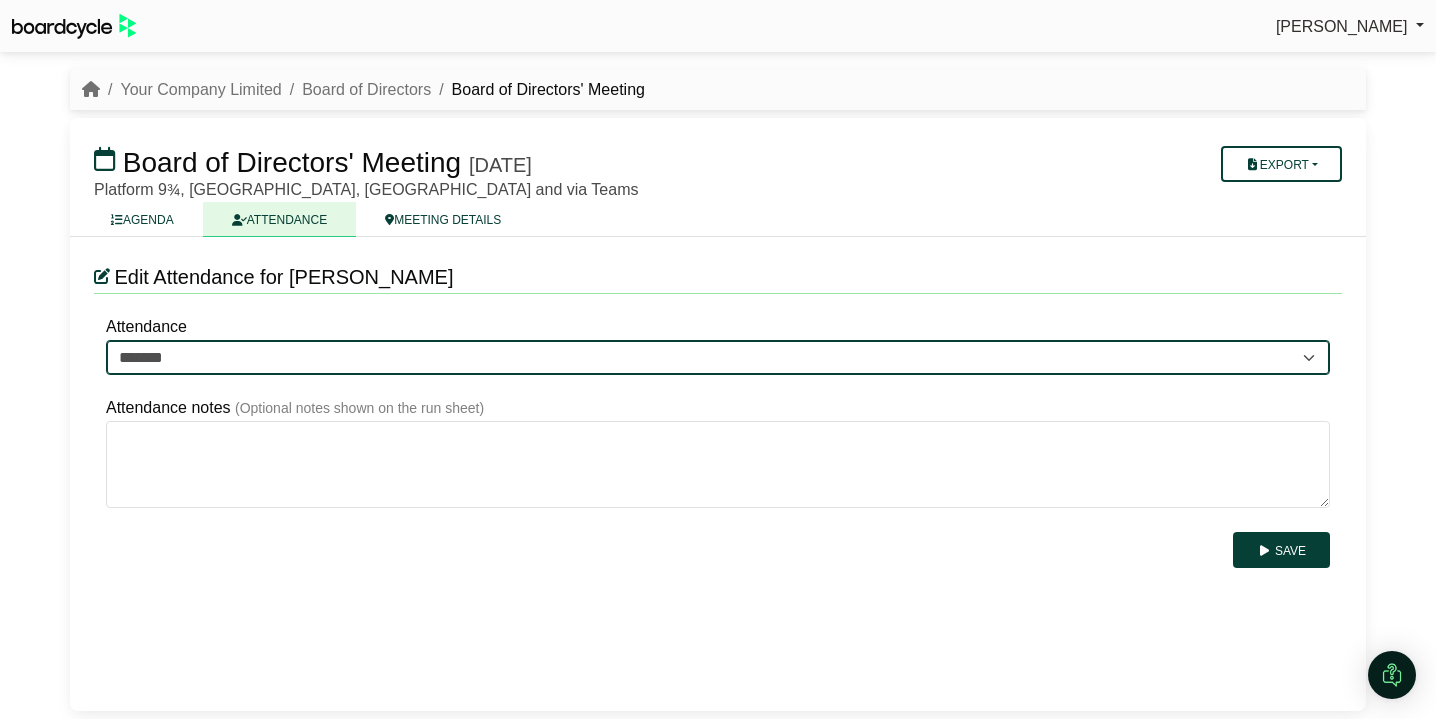 click on "*******
*******
*******" at bounding box center [718, 358] 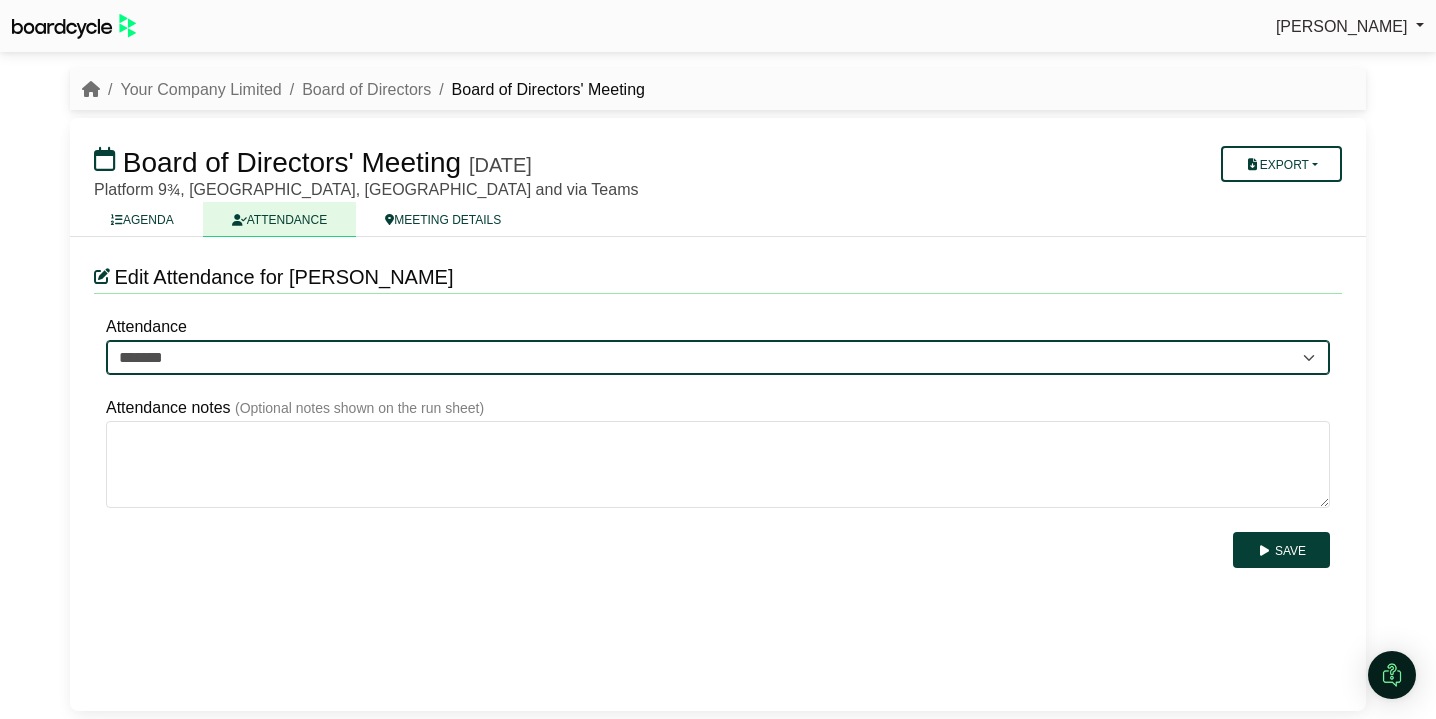 select on "*******" 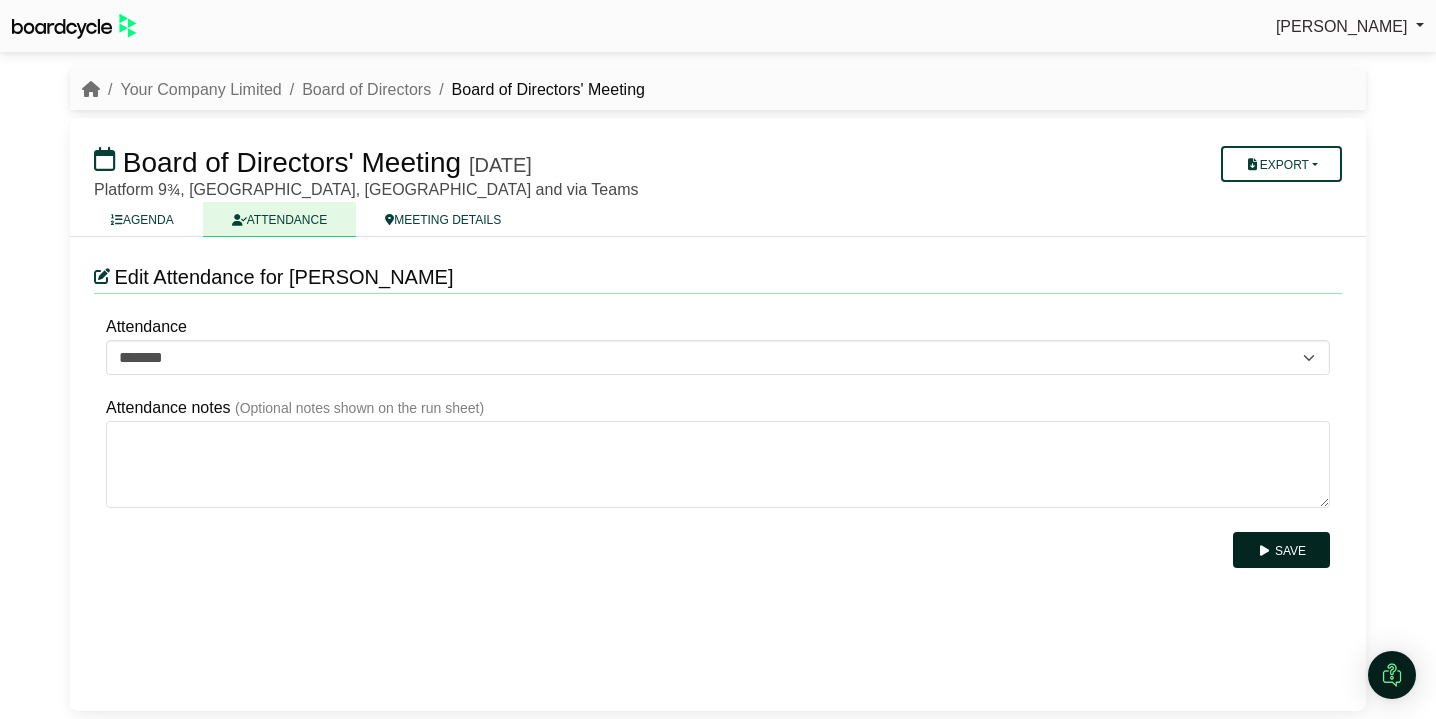 click on "Save" at bounding box center (1281, 550) 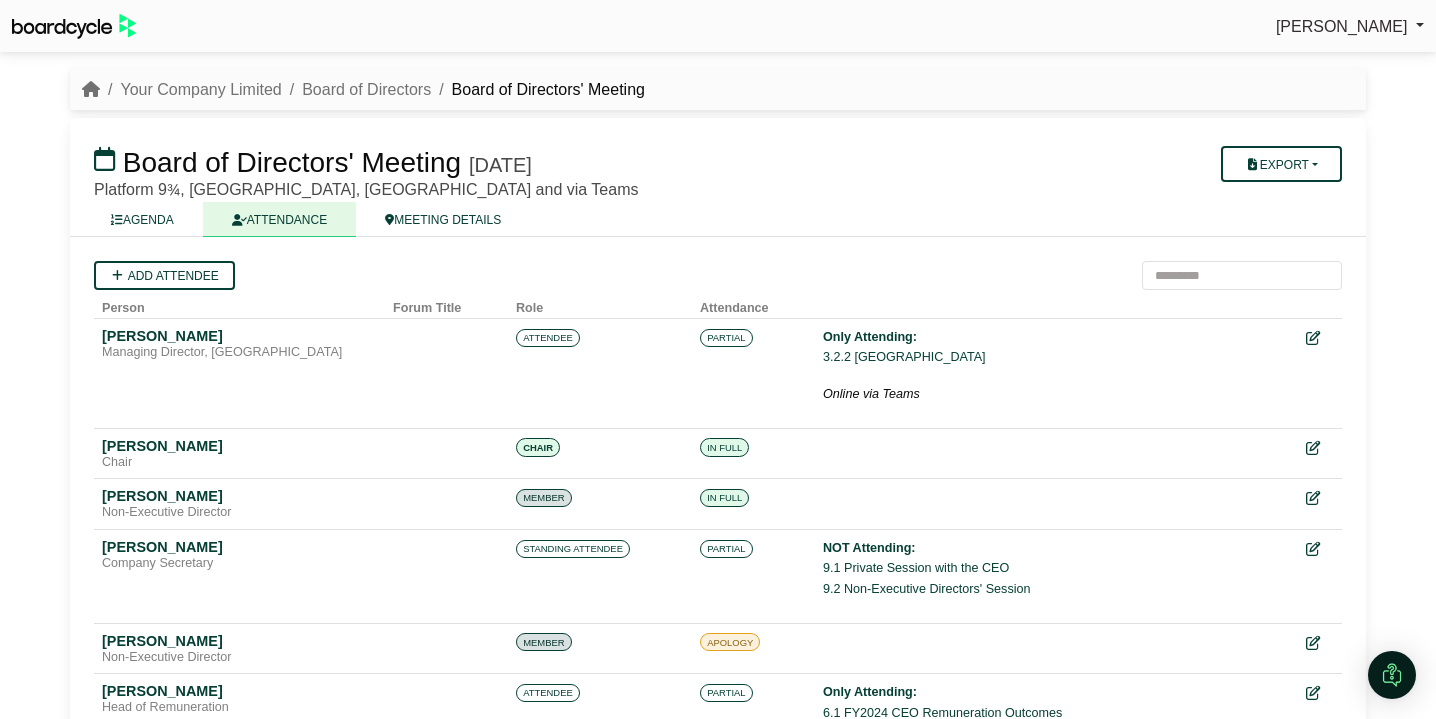 scroll, scrollTop: 0, scrollLeft: 0, axis: both 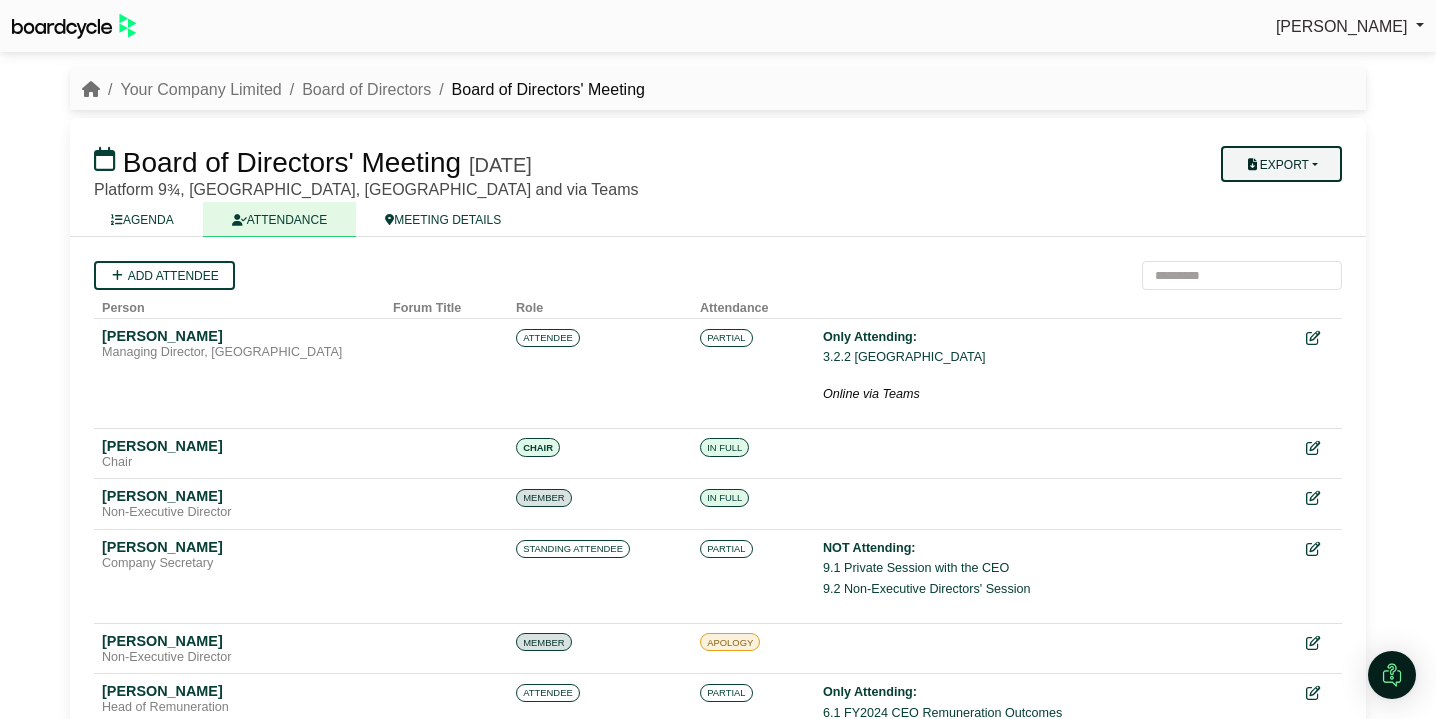 click on "Export" at bounding box center (1281, 164) 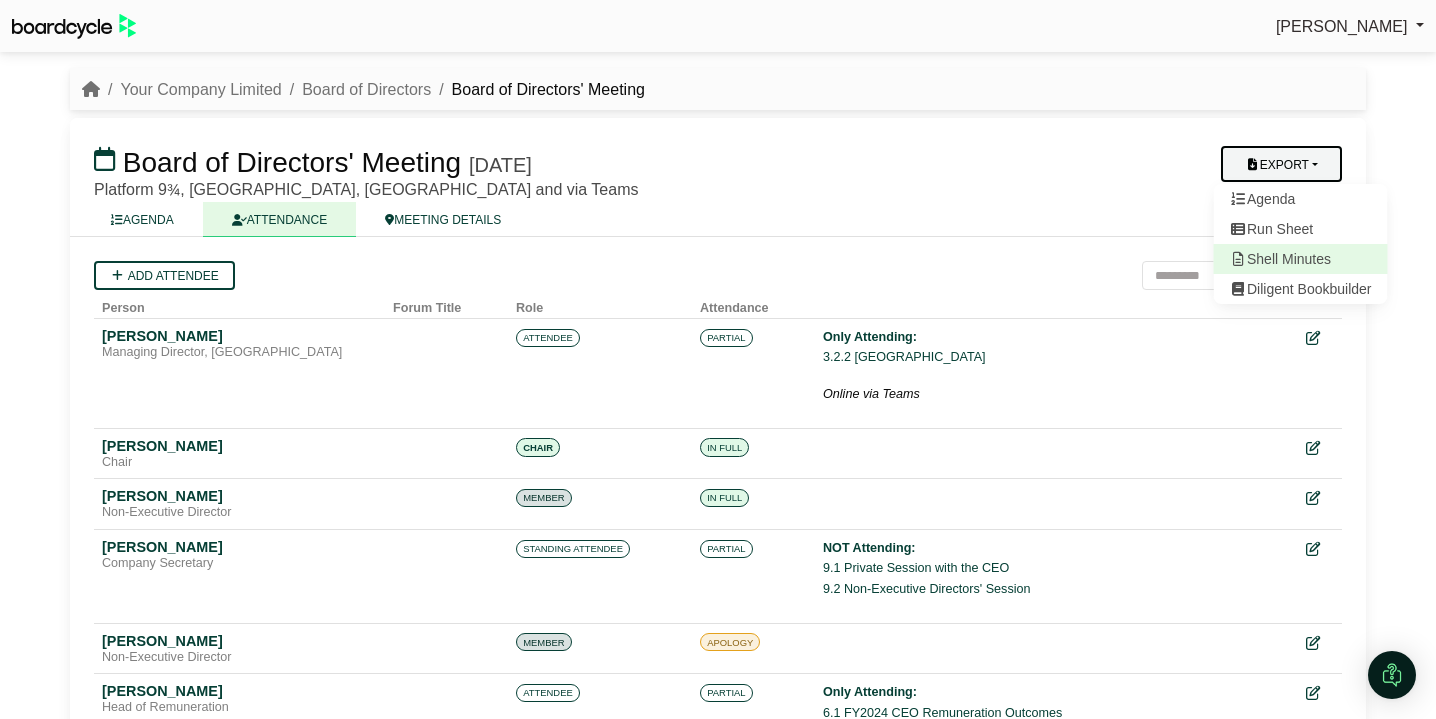 click on "Shell Minutes" at bounding box center [1301, 259] 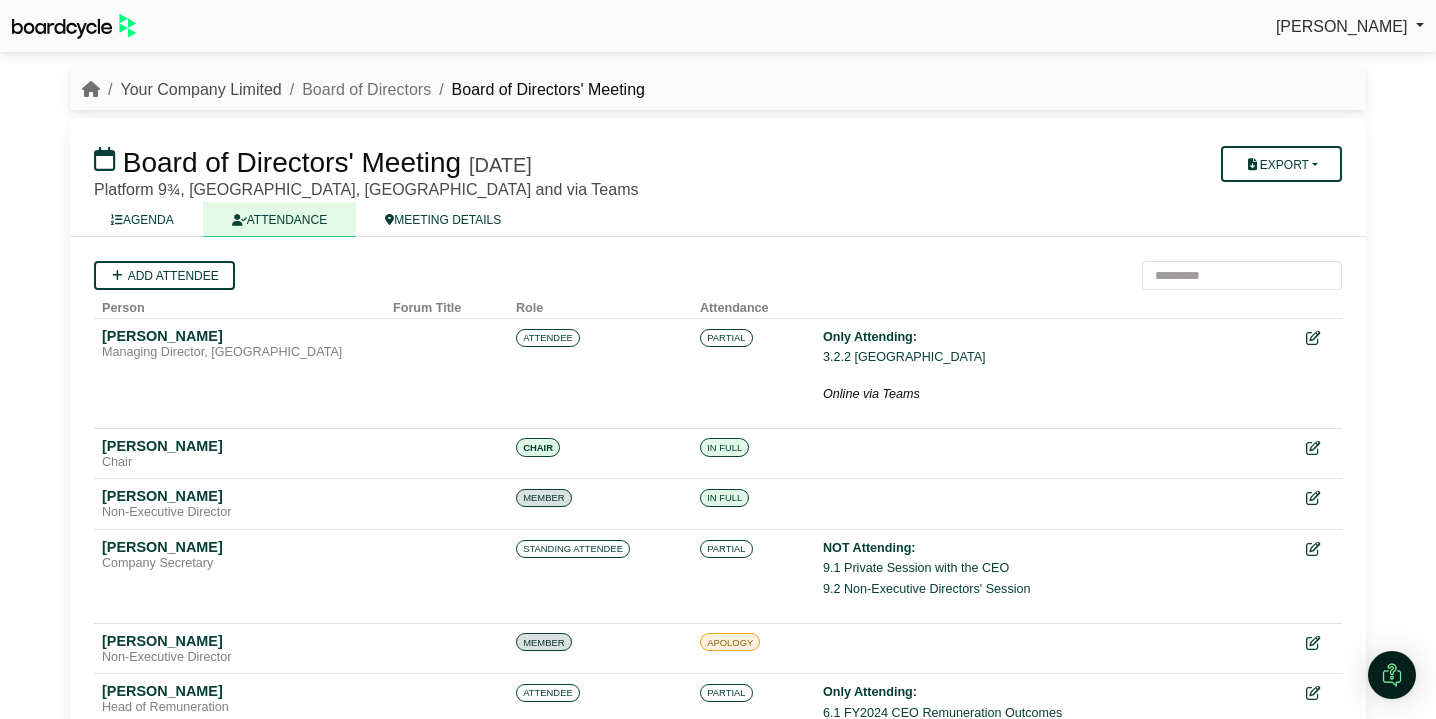 click on "Your Company Limited" at bounding box center (200, 89) 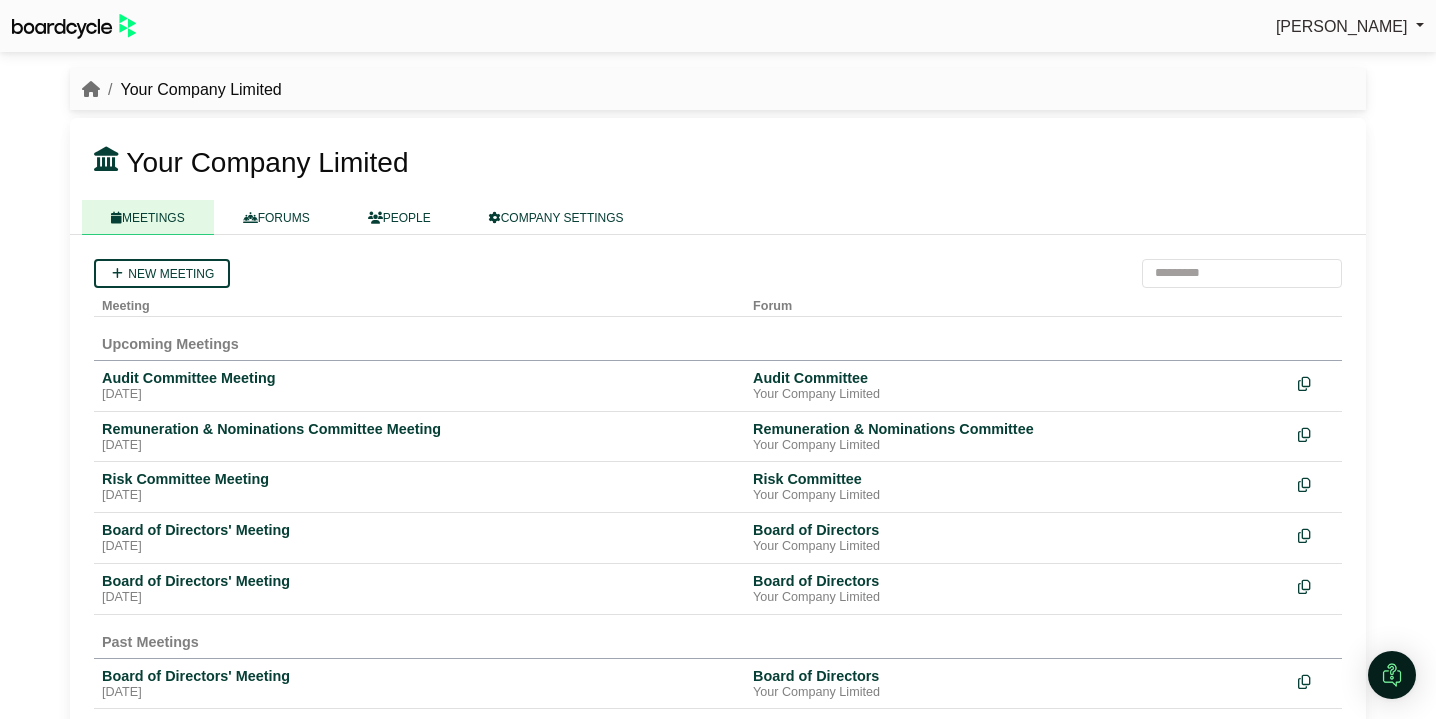 scroll, scrollTop: 0, scrollLeft: 0, axis: both 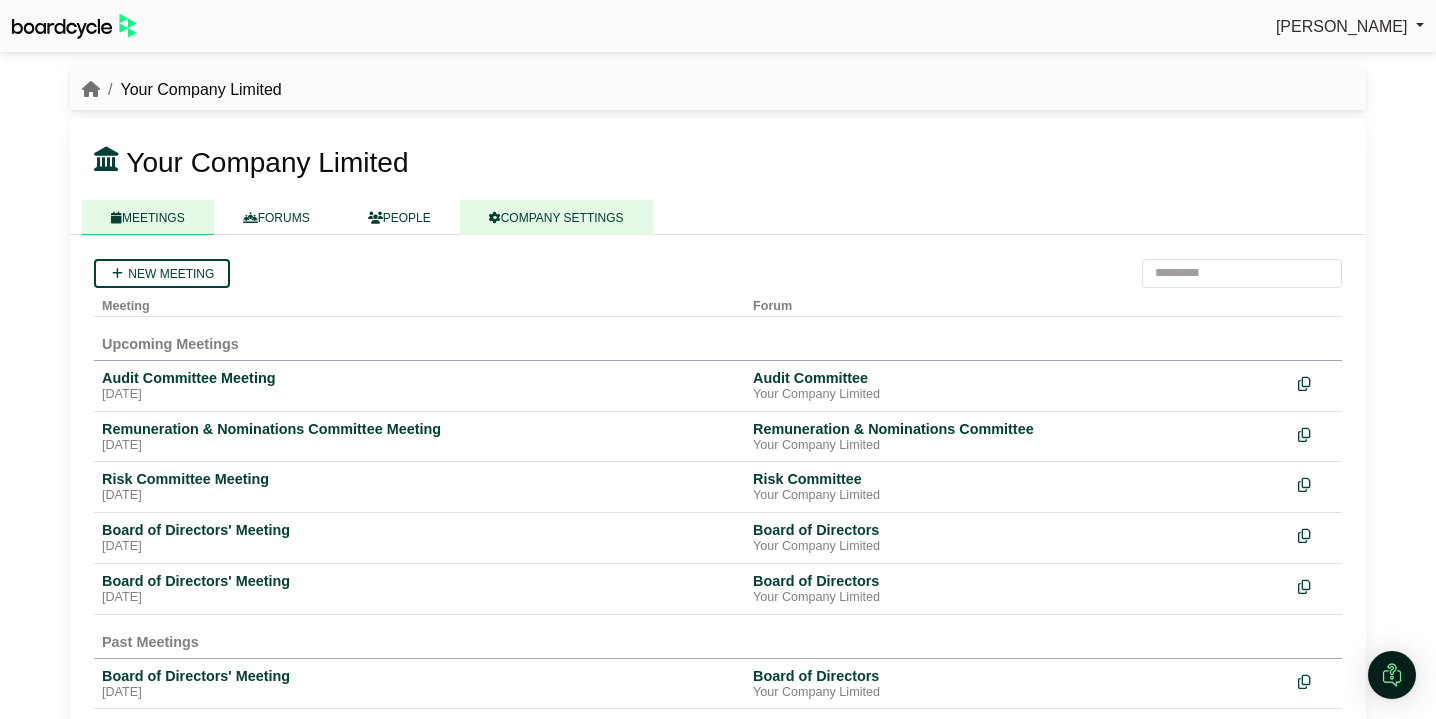click on "COMPANY SETTINGS" at bounding box center [556, 217] 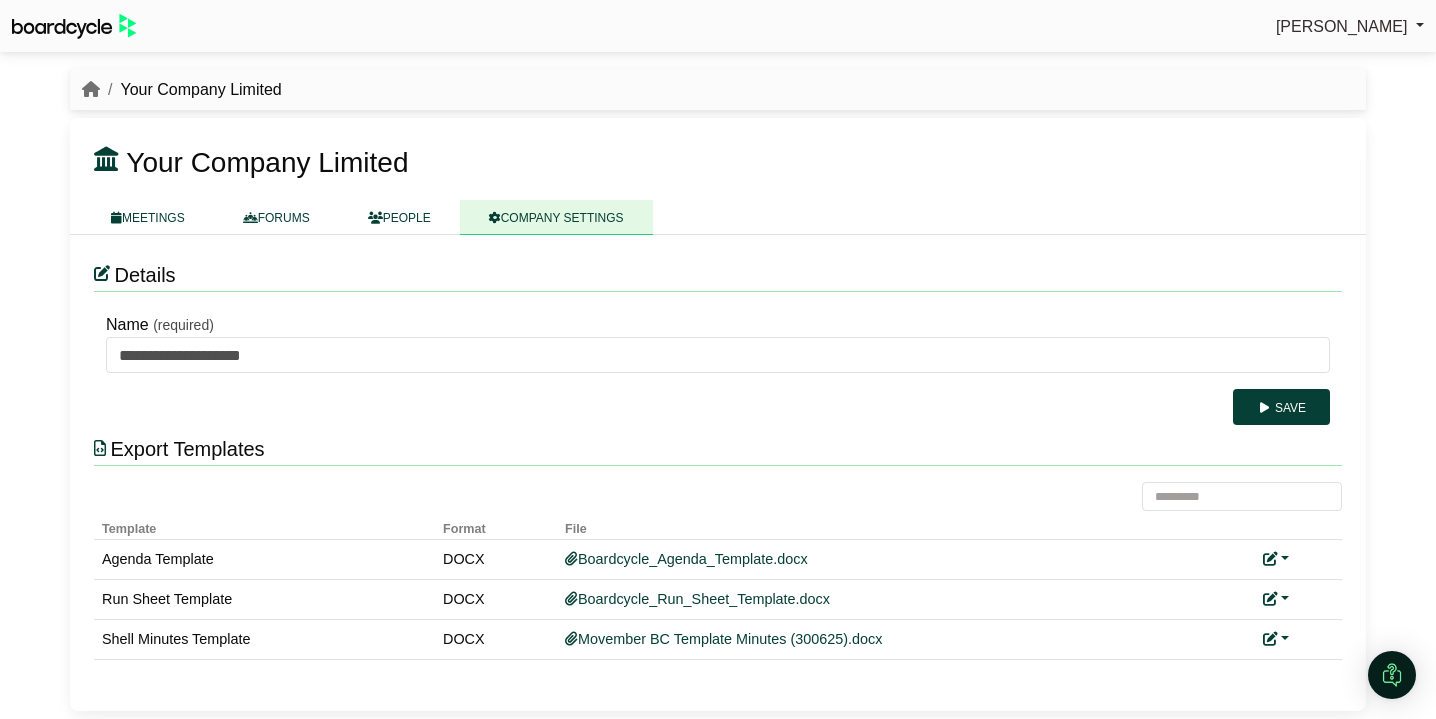 scroll, scrollTop: 0, scrollLeft: 0, axis: both 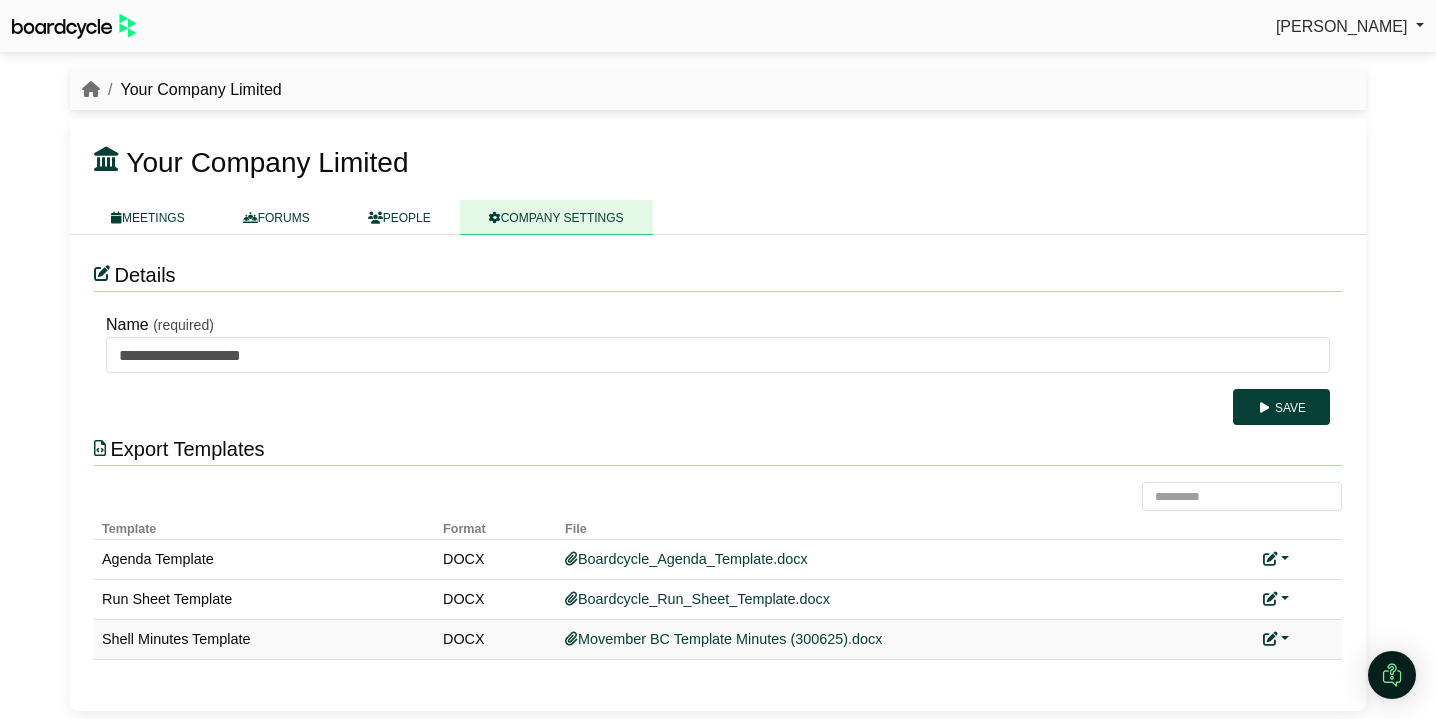 click on "Replace custom template
Remove custom template" at bounding box center (1298, 639) 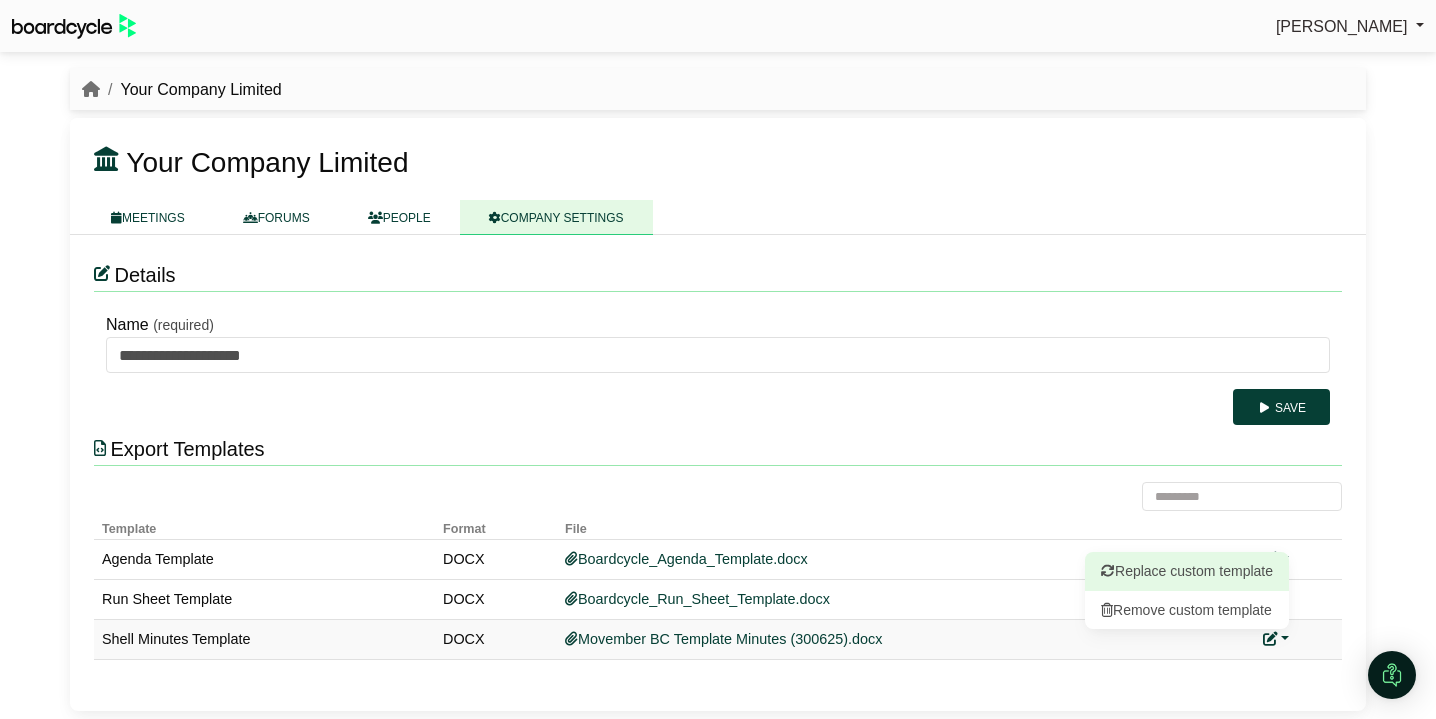 click on "Replace custom template" at bounding box center (1187, 571) 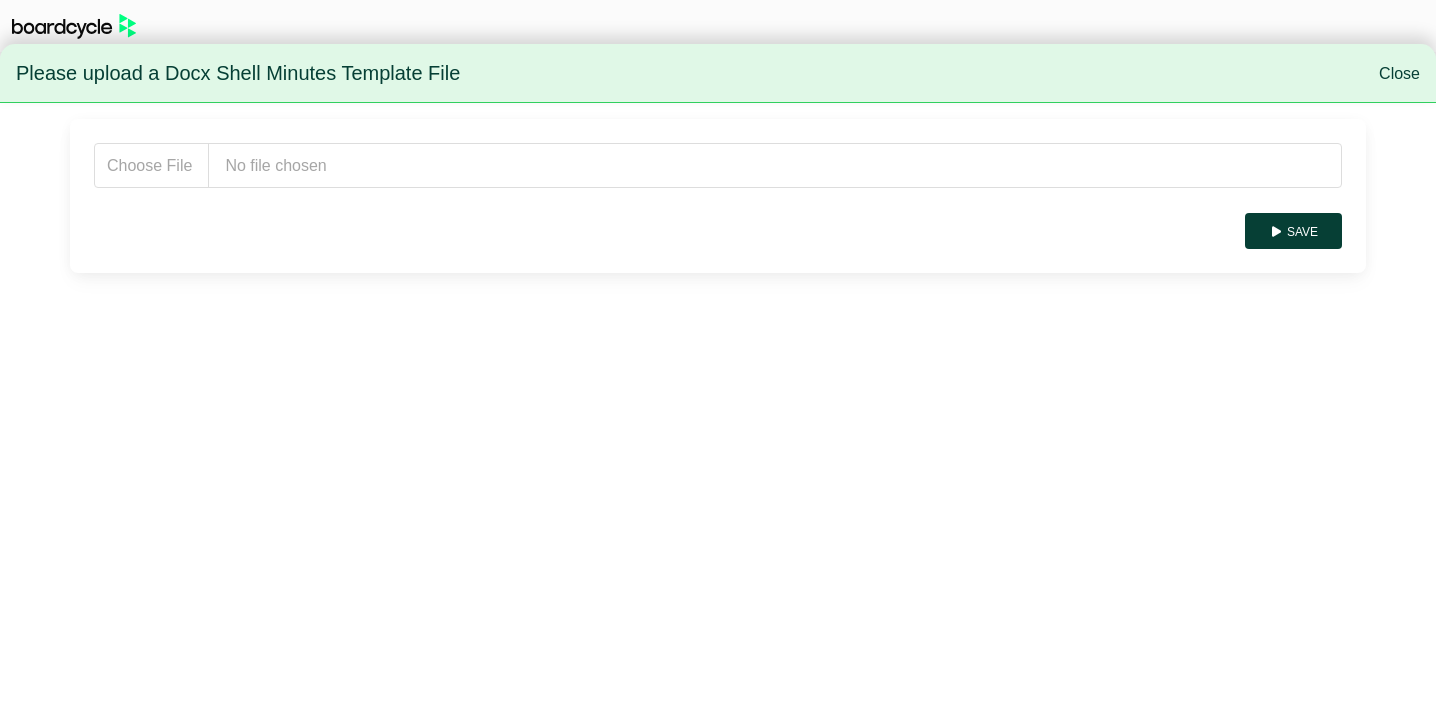 scroll, scrollTop: 0, scrollLeft: 0, axis: both 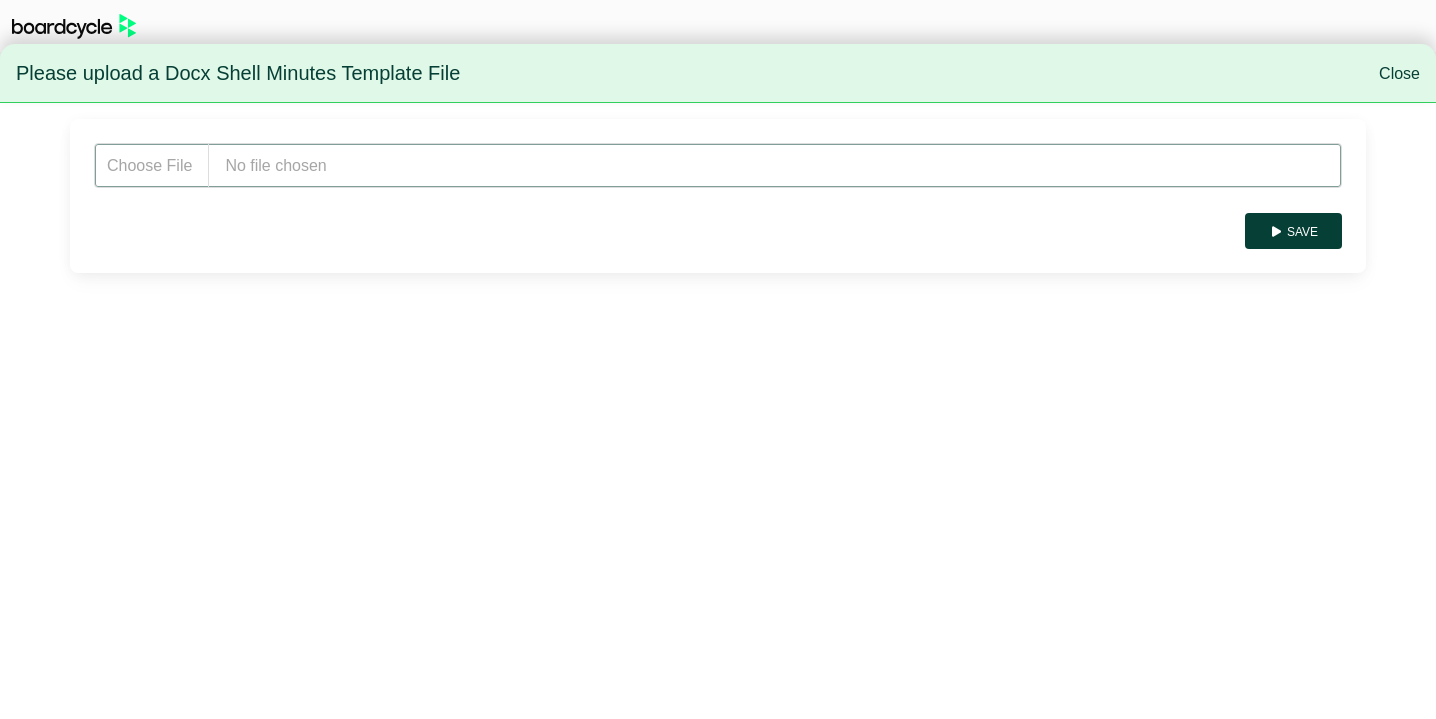 click at bounding box center [718, 165] 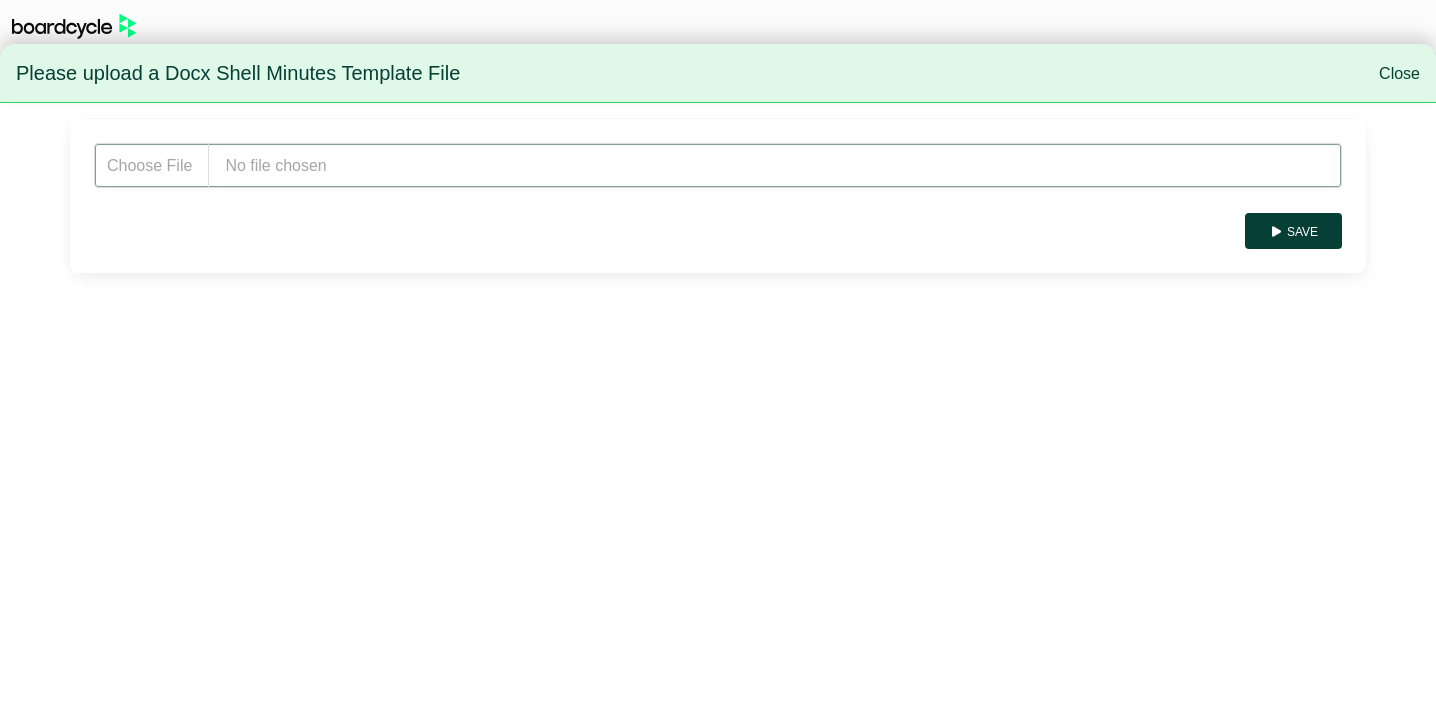 click at bounding box center [718, 165] 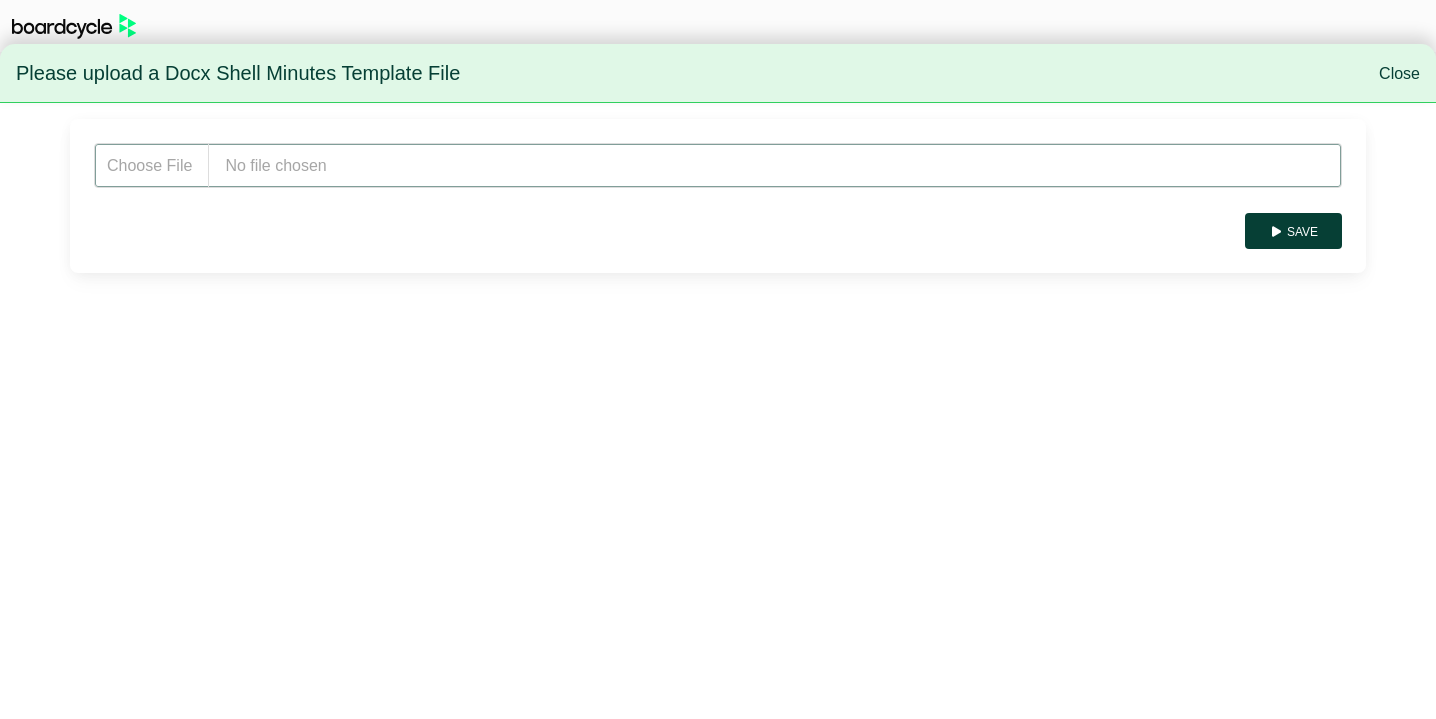 type on "**********" 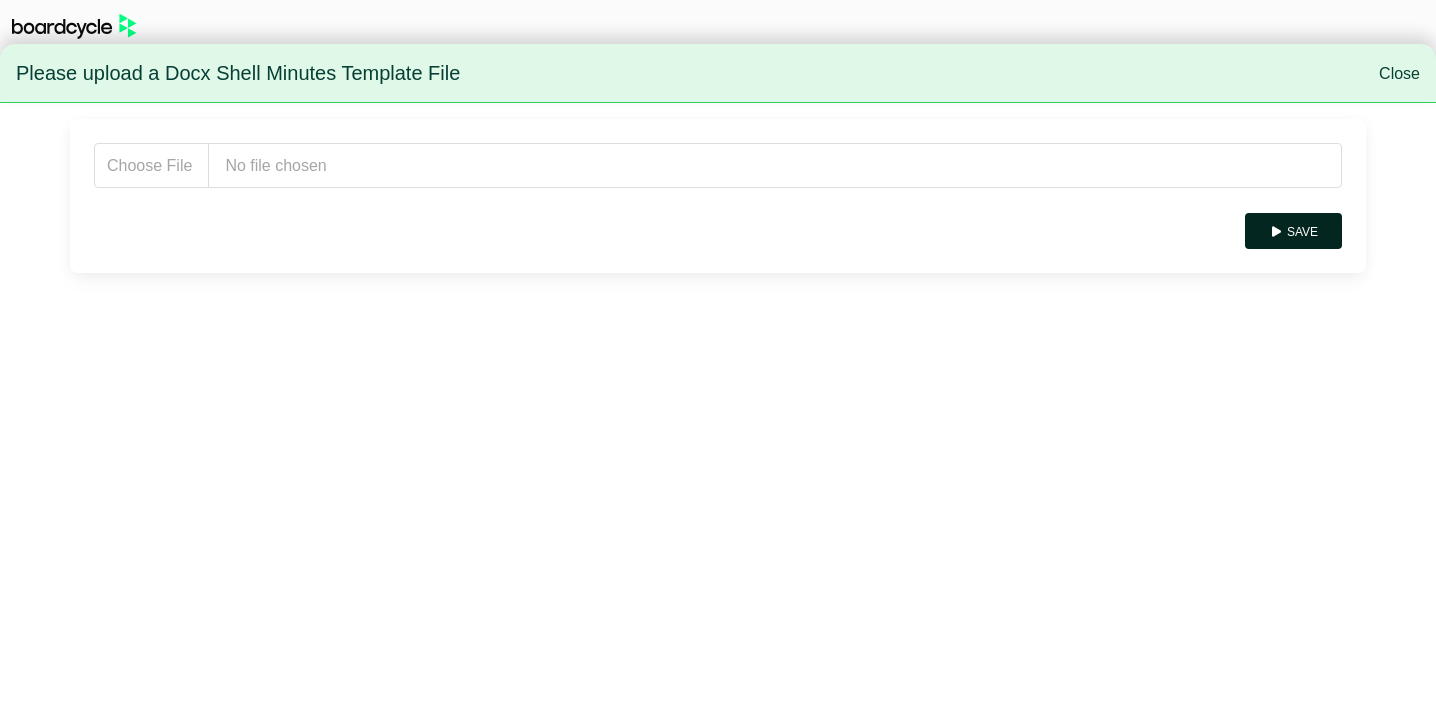 click on "Save" at bounding box center [1293, 231] 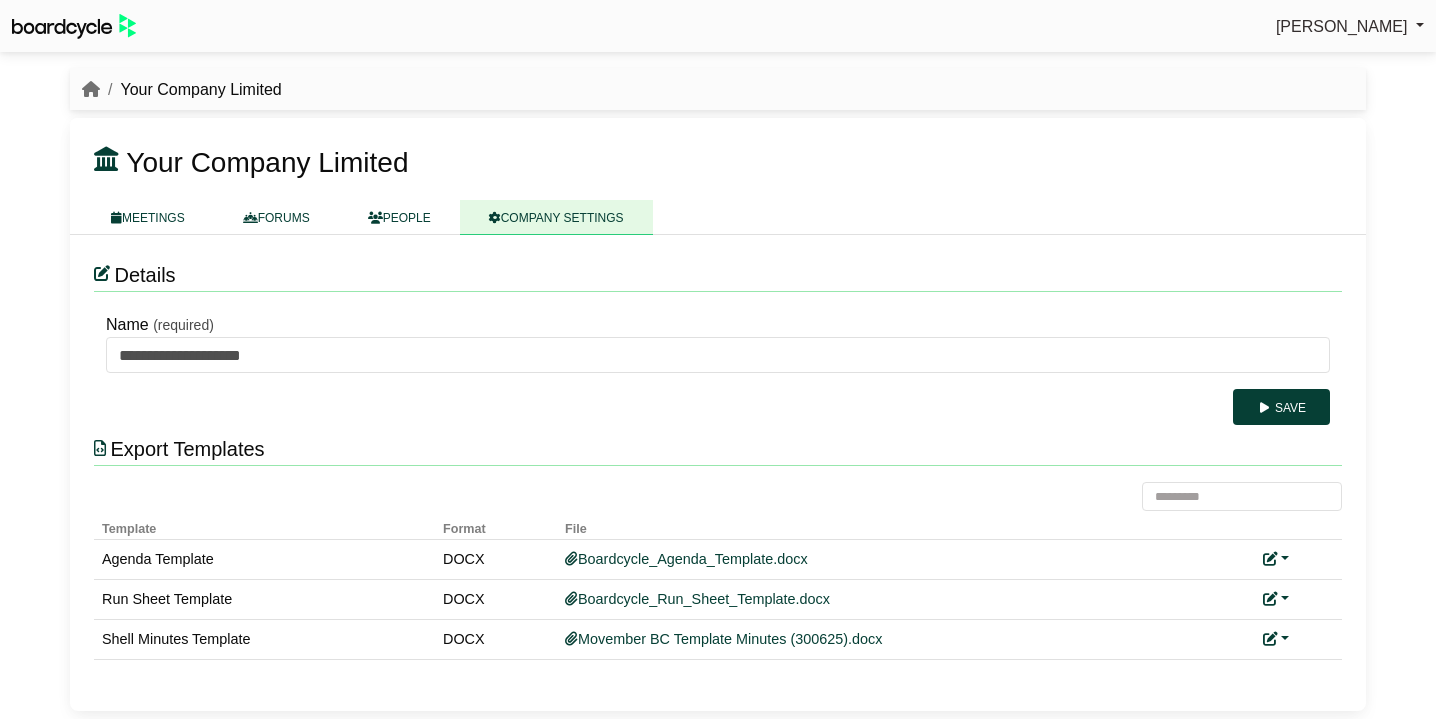 scroll, scrollTop: 0, scrollLeft: 0, axis: both 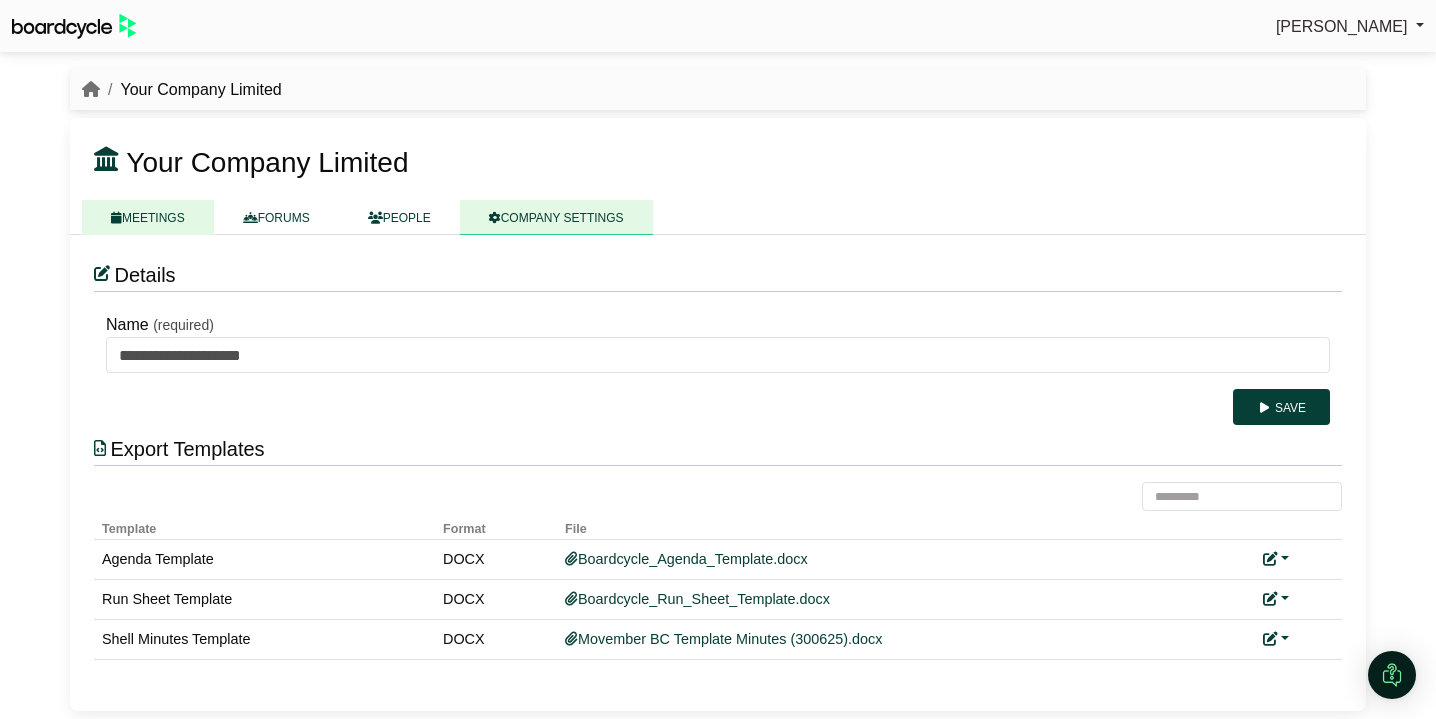 click on "MEETINGS" at bounding box center (148, 217) 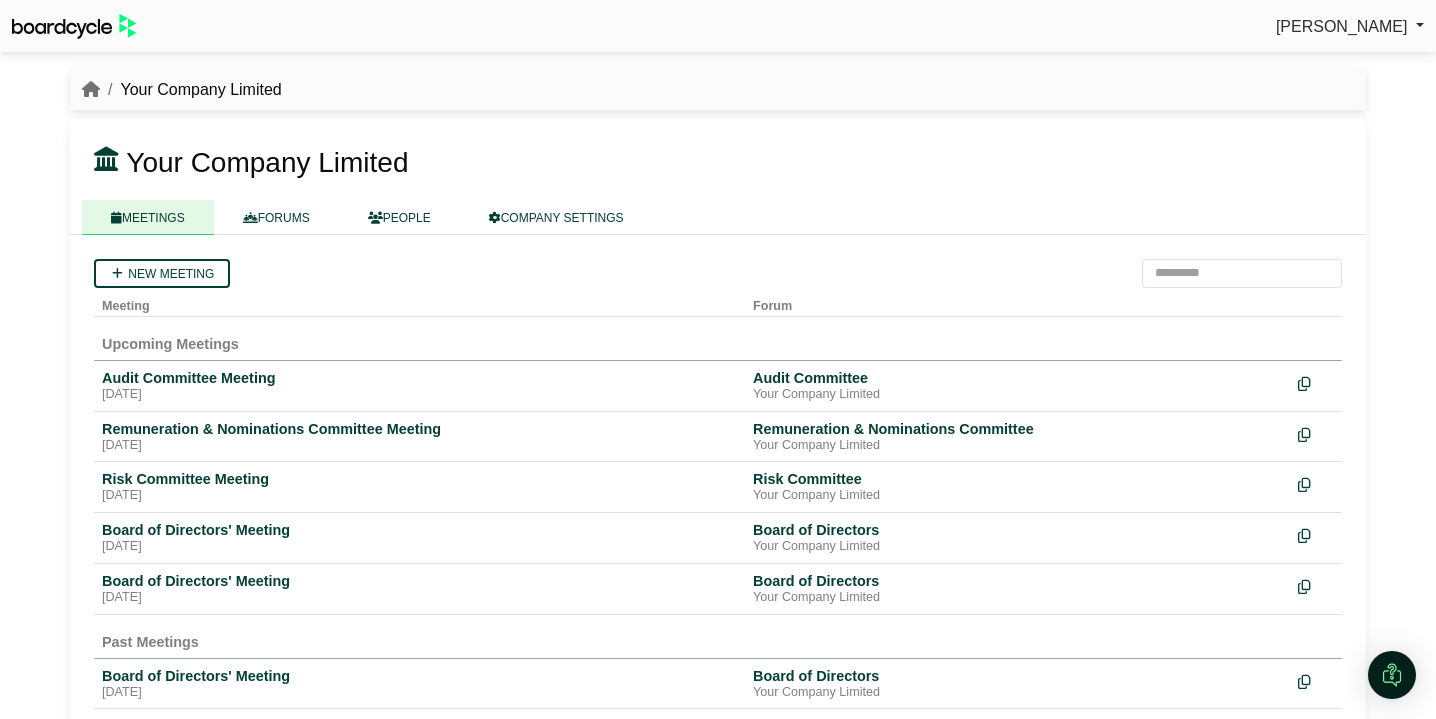scroll, scrollTop: 0, scrollLeft: 0, axis: both 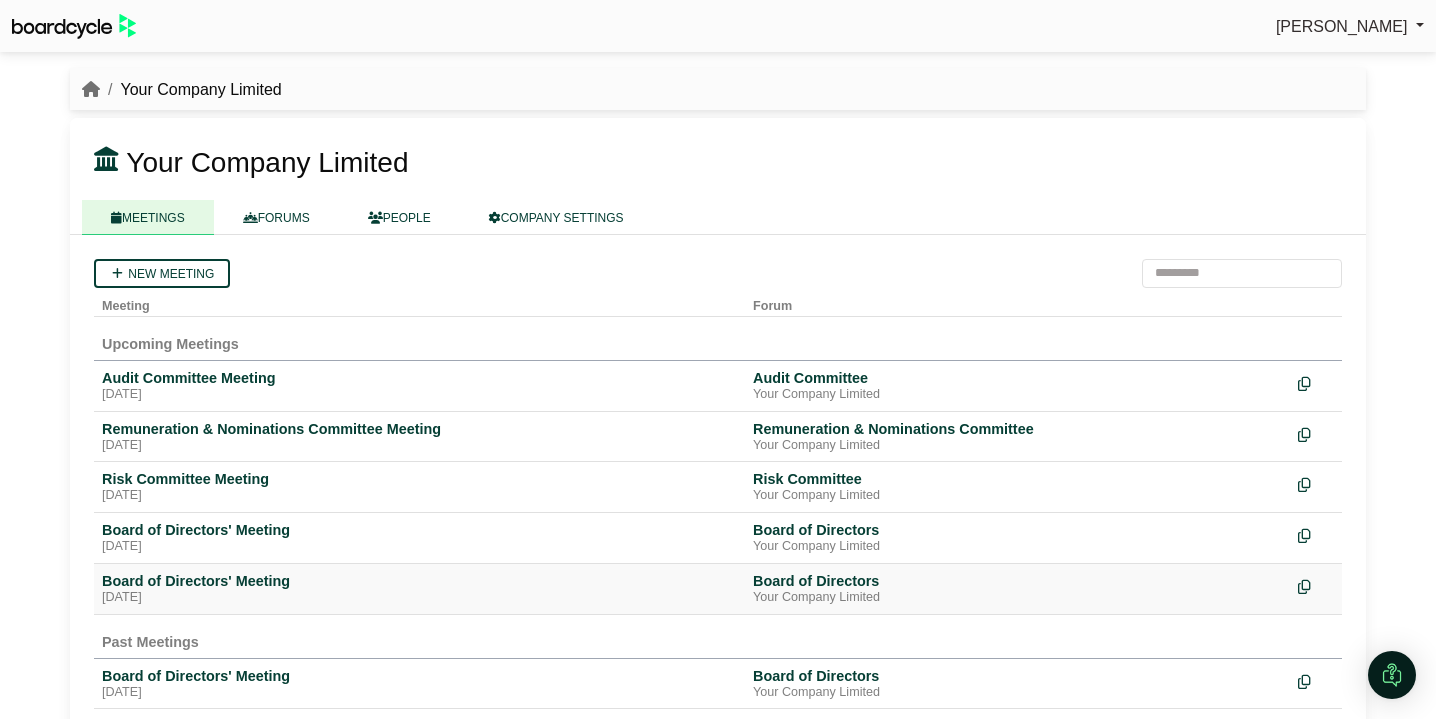 click on "Board of Directors' Meeting" at bounding box center (419, 581) 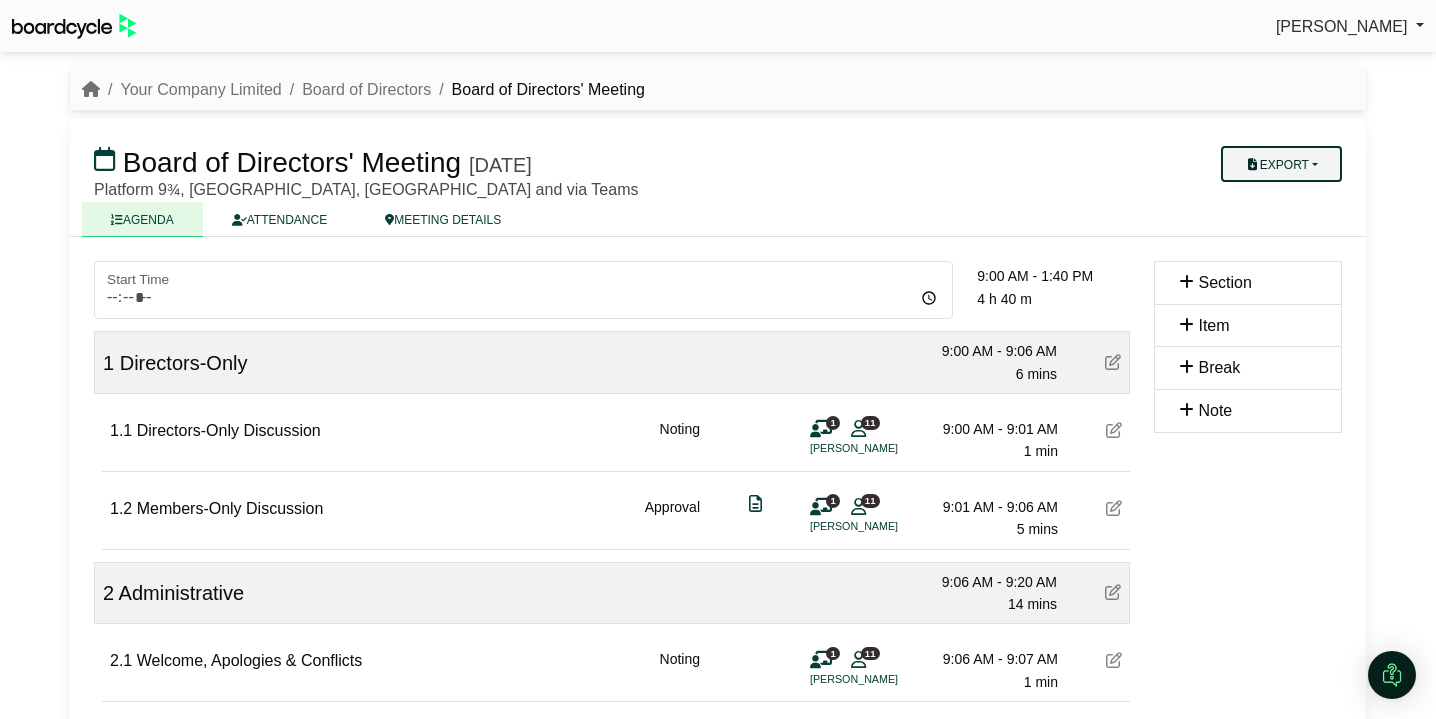scroll, scrollTop: 0, scrollLeft: 0, axis: both 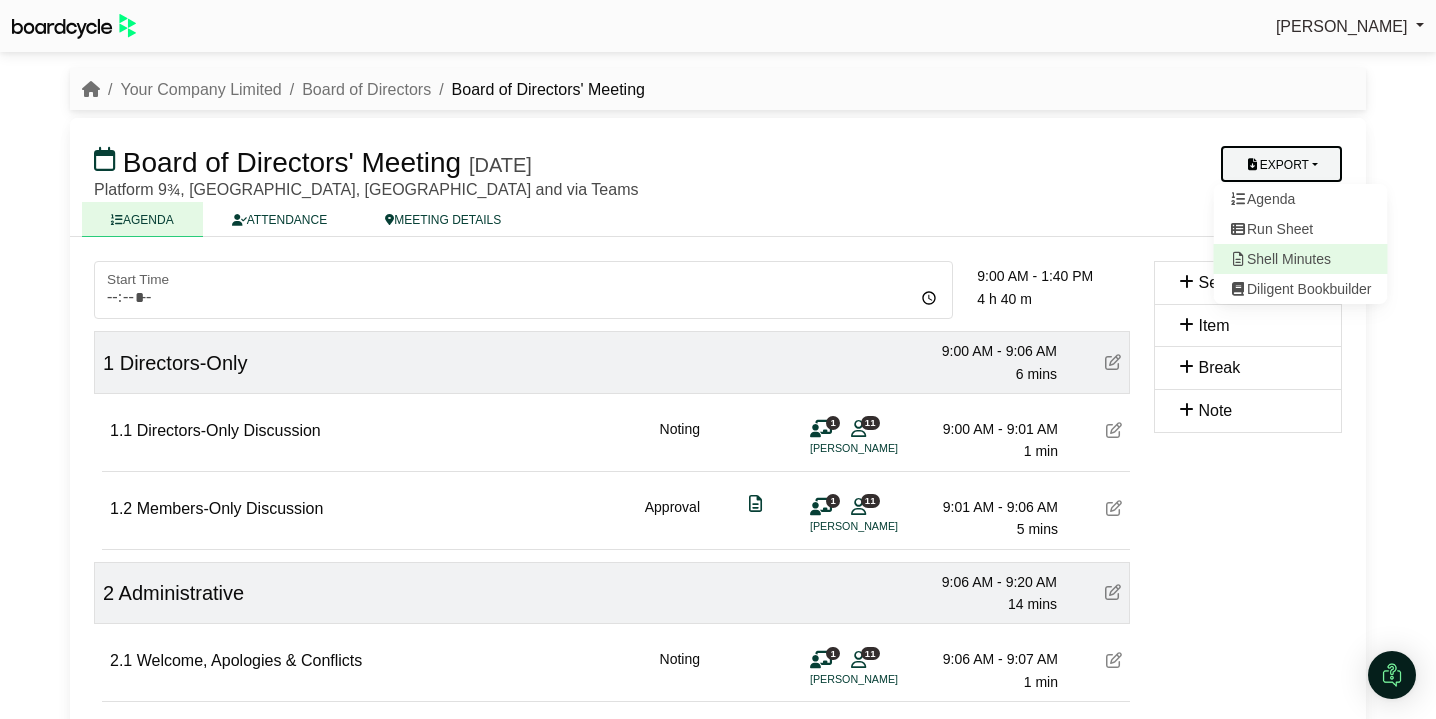 click on "Shell Minutes" at bounding box center (1301, 259) 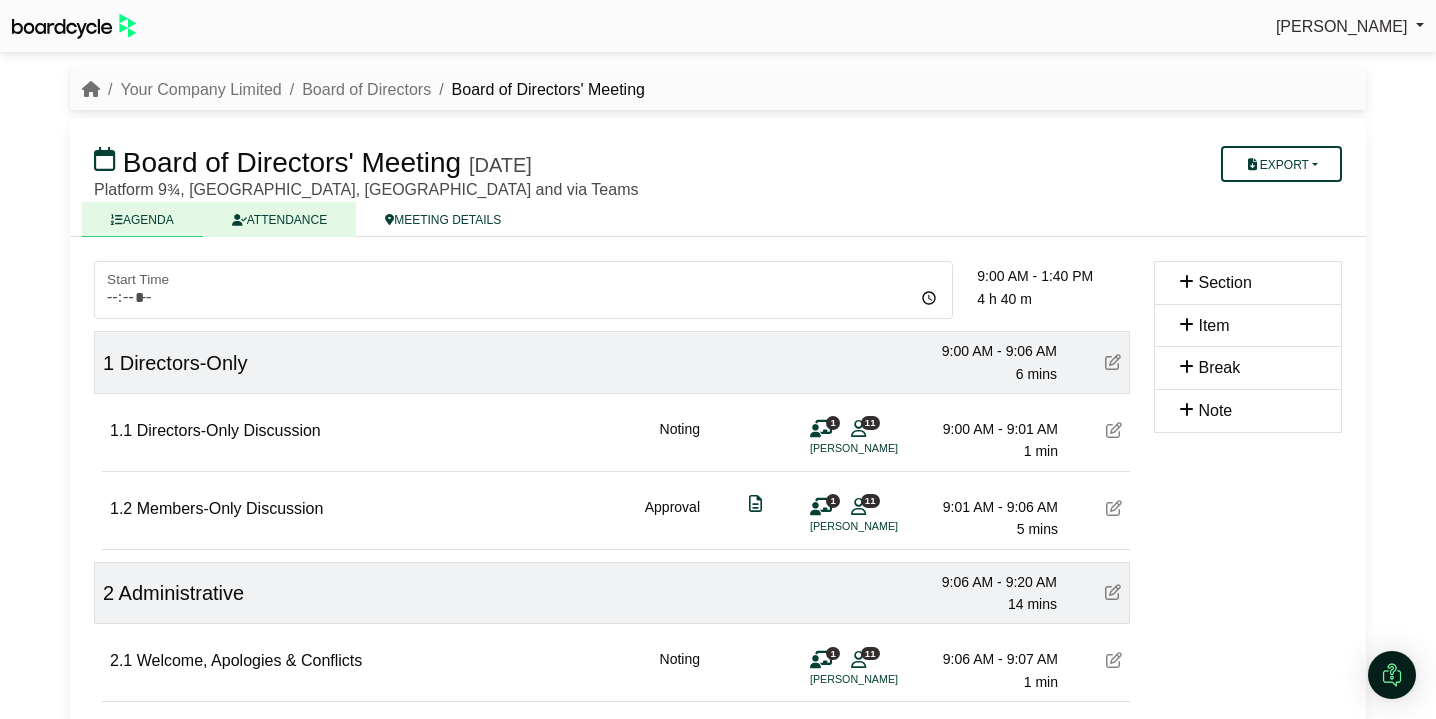 click on "ATTENDANCE" at bounding box center [279, 219] 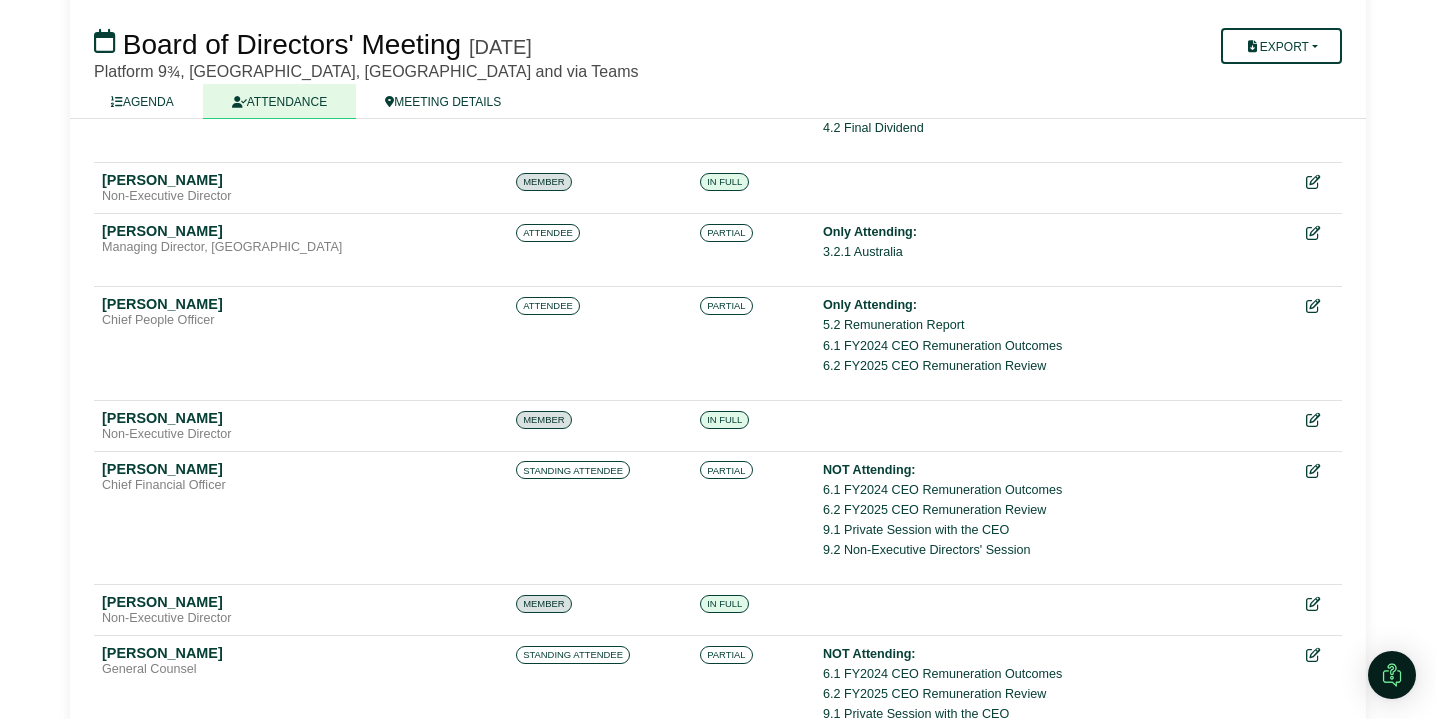 scroll, scrollTop: 1105, scrollLeft: 0, axis: vertical 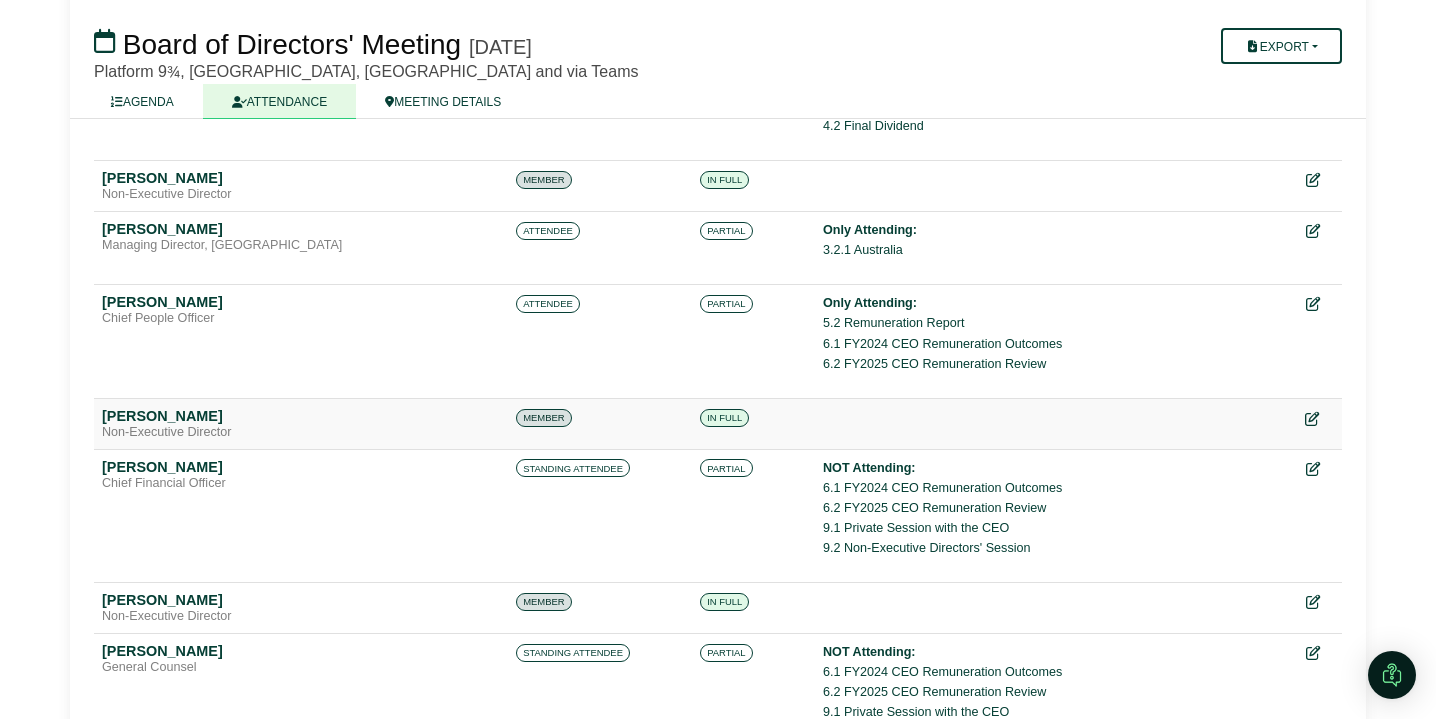 click at bounding box center (1312, 419) 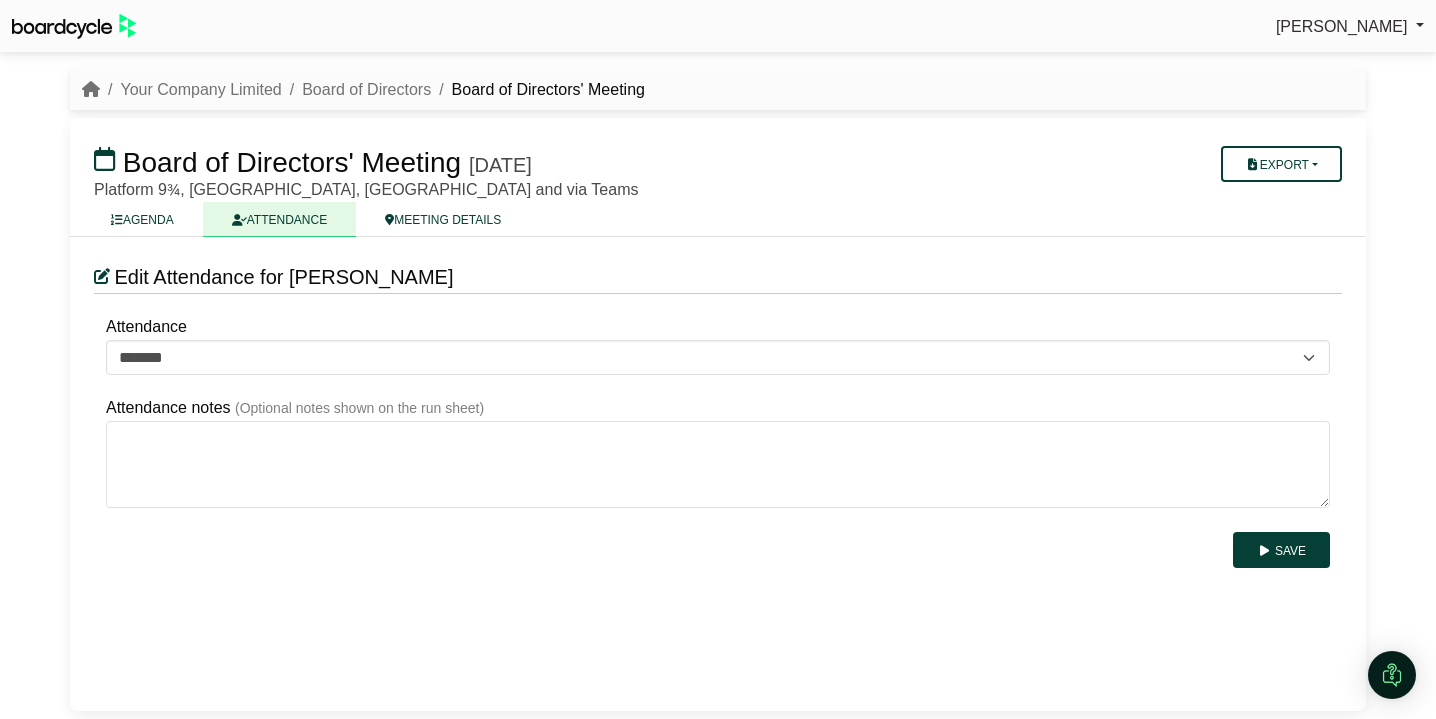 scroll, scrollTop: 0, scrollLeft: 0, axis: both 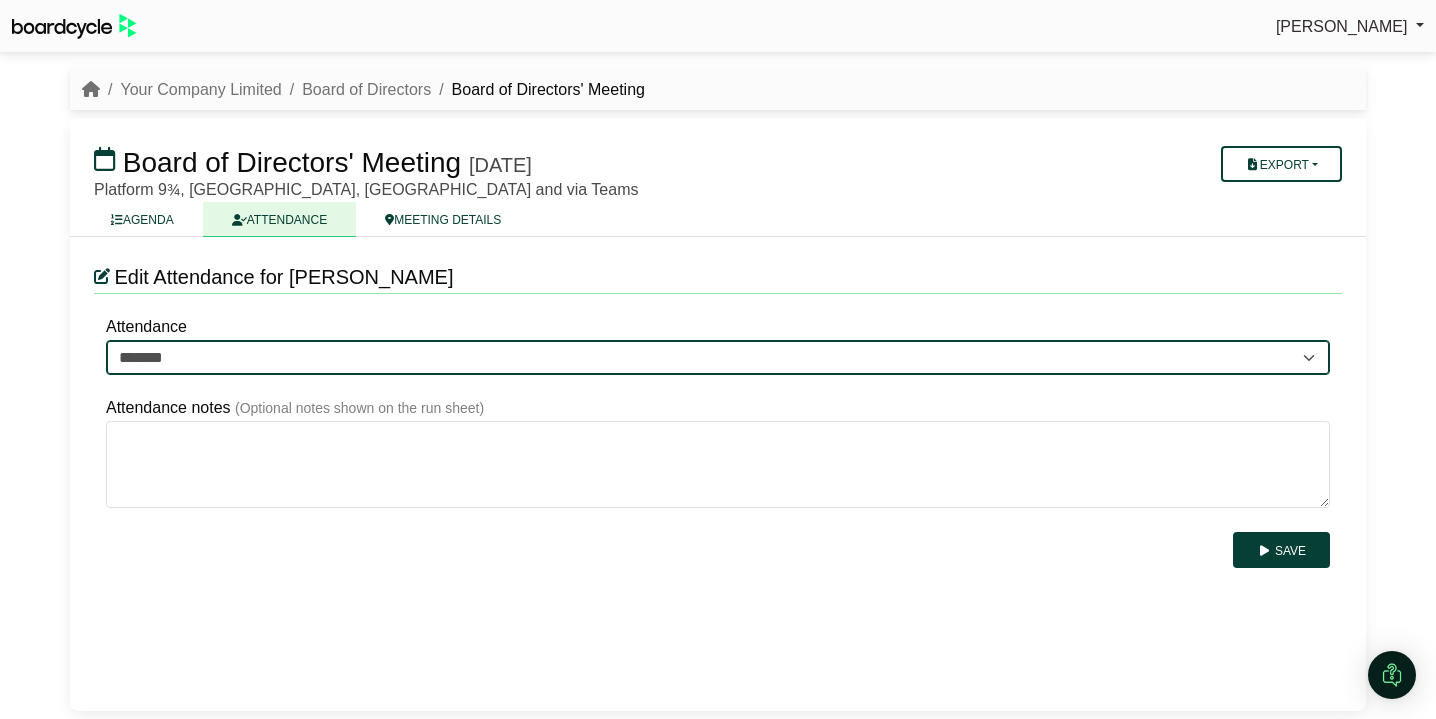 click on "*******
*******
*******" at bounding box center [718, 358] 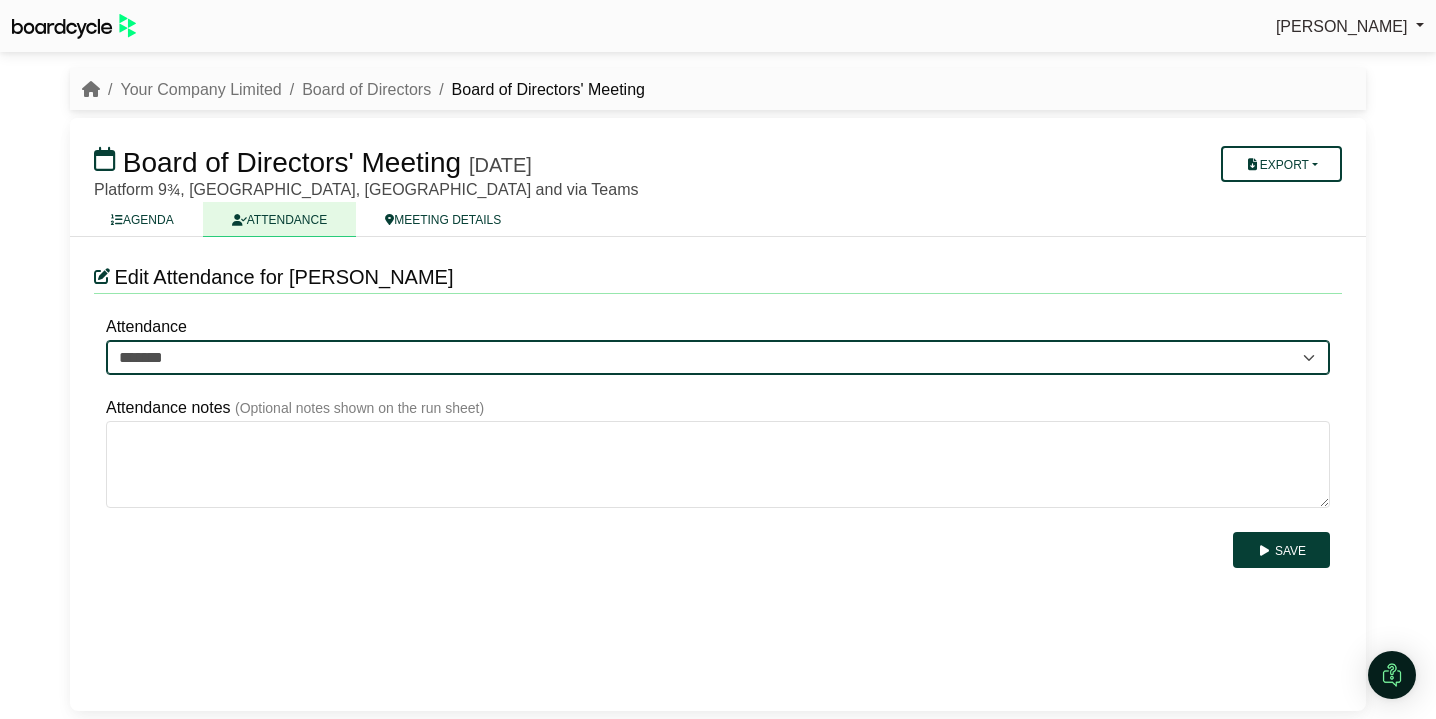 select on "*******" 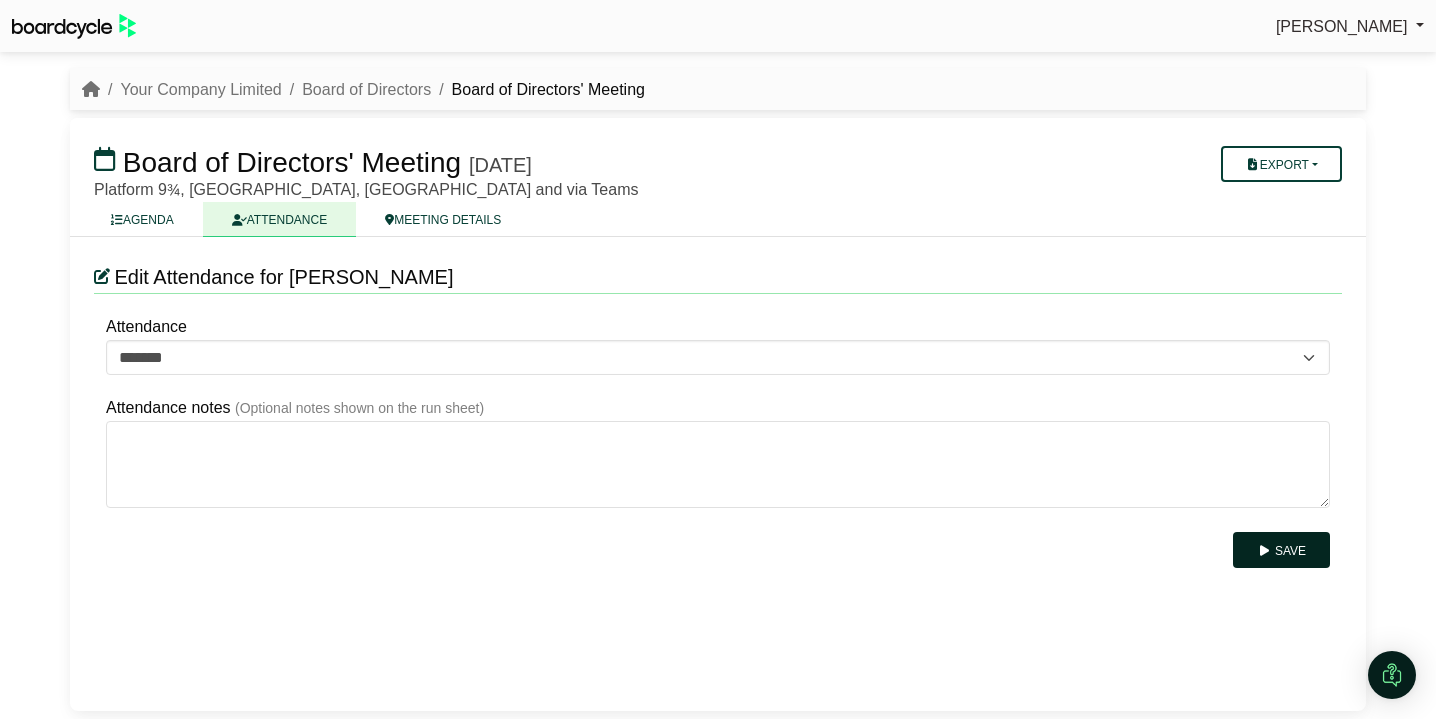 click on "Save" at bounding box center [1281, 550] 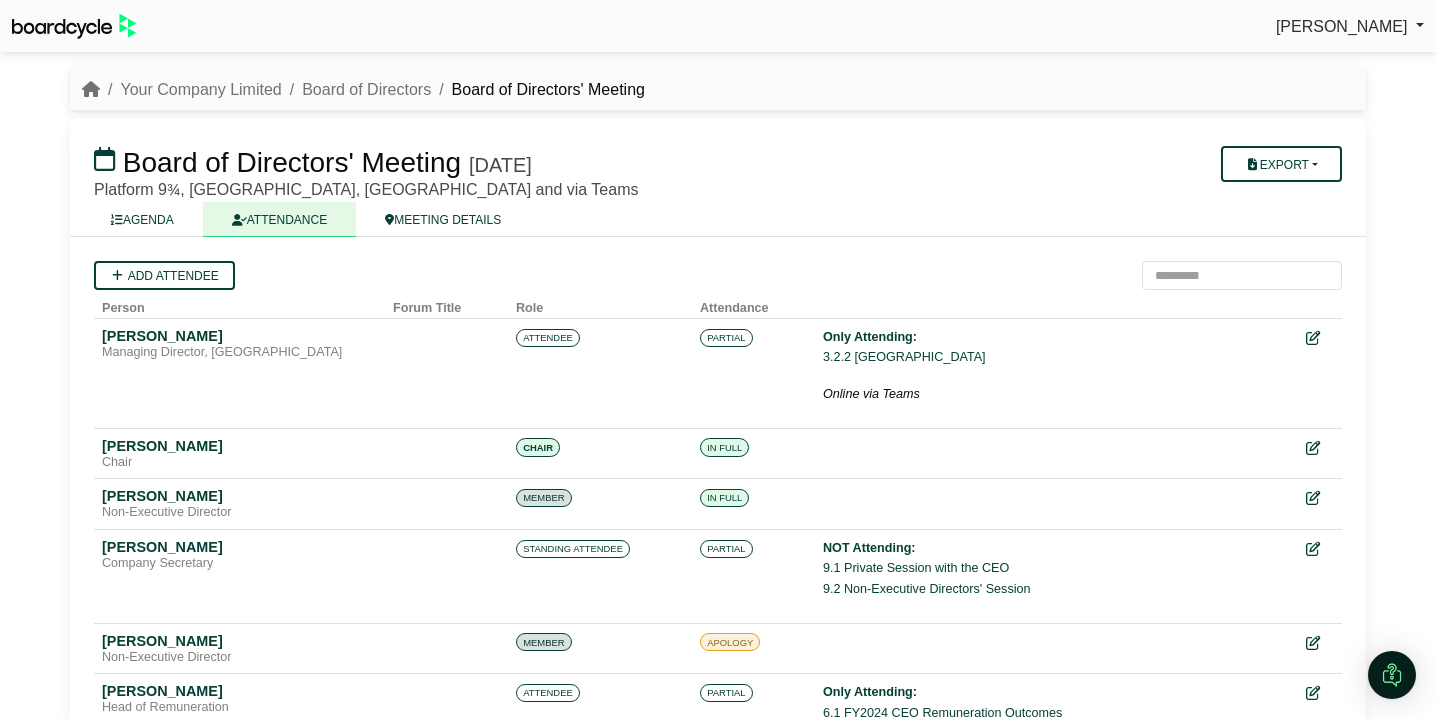scroll, scrollTop: 0, scrollLeft: 0, axis: both 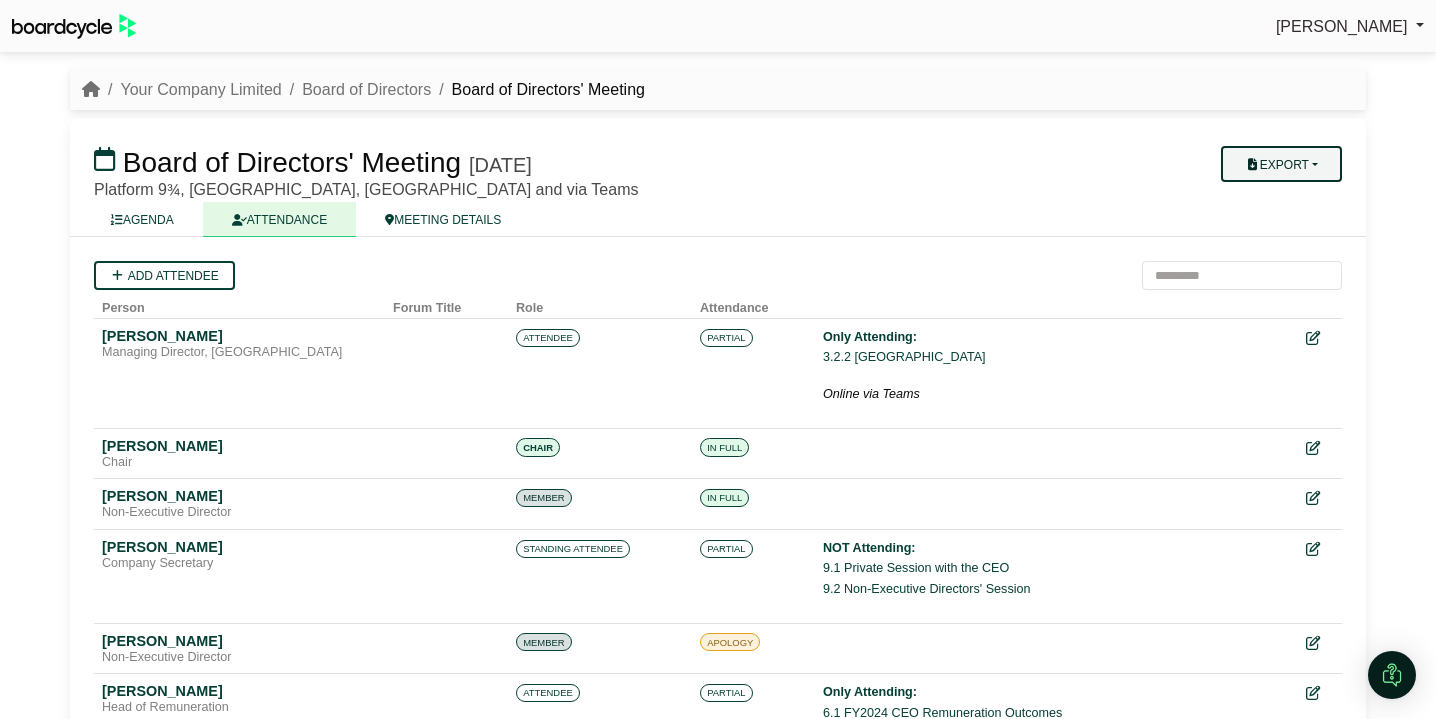 click on "Export" at bounding box center [1281, 164] 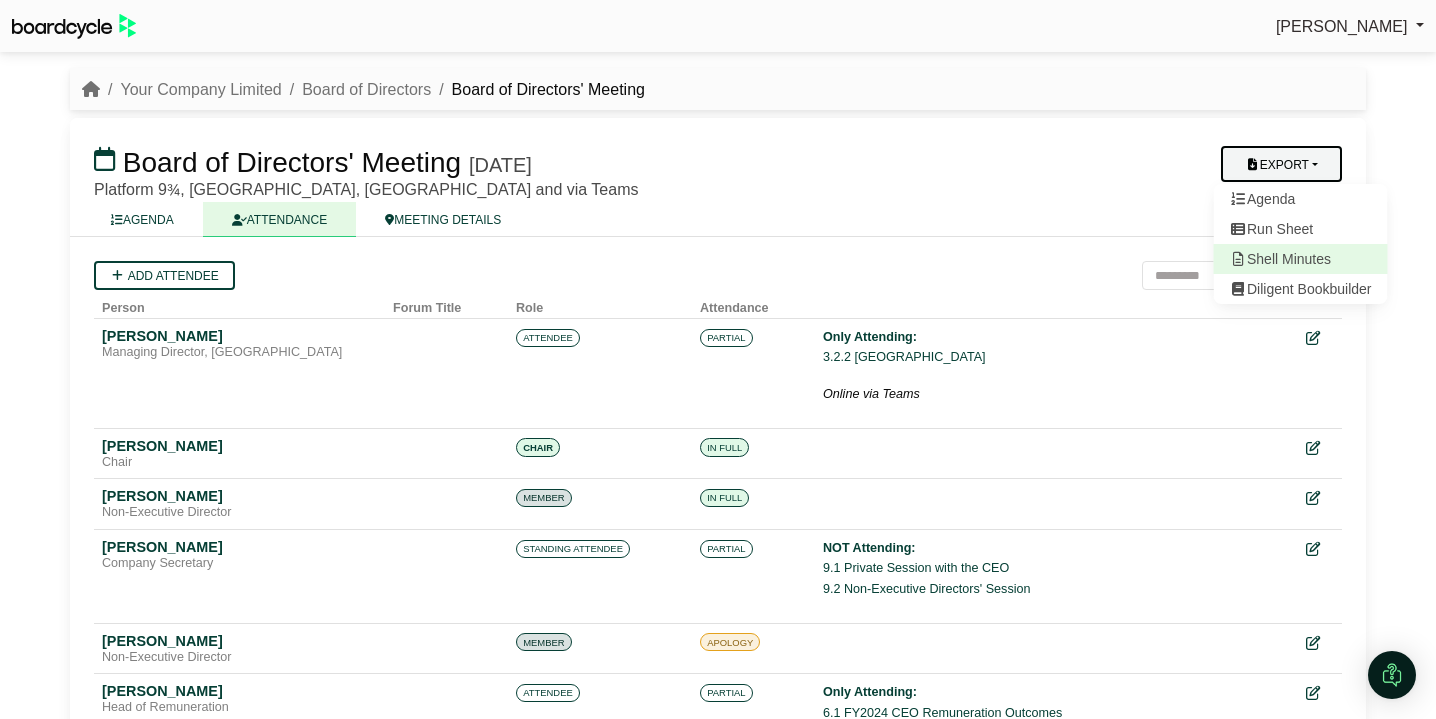 click on "Shell Minutes" at bounding box center (1301, 259) 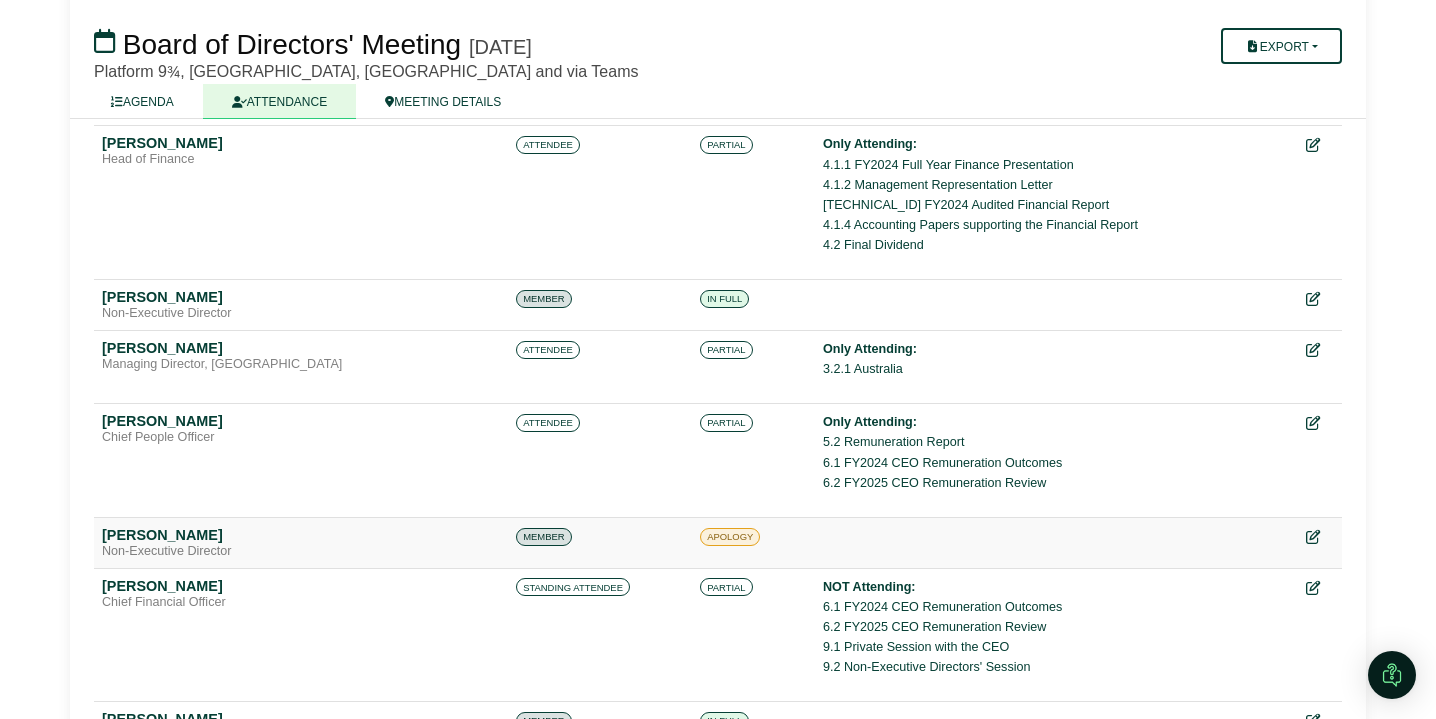 scroll, scrollTop: 990, scrollLeft: 0, axis: vertical 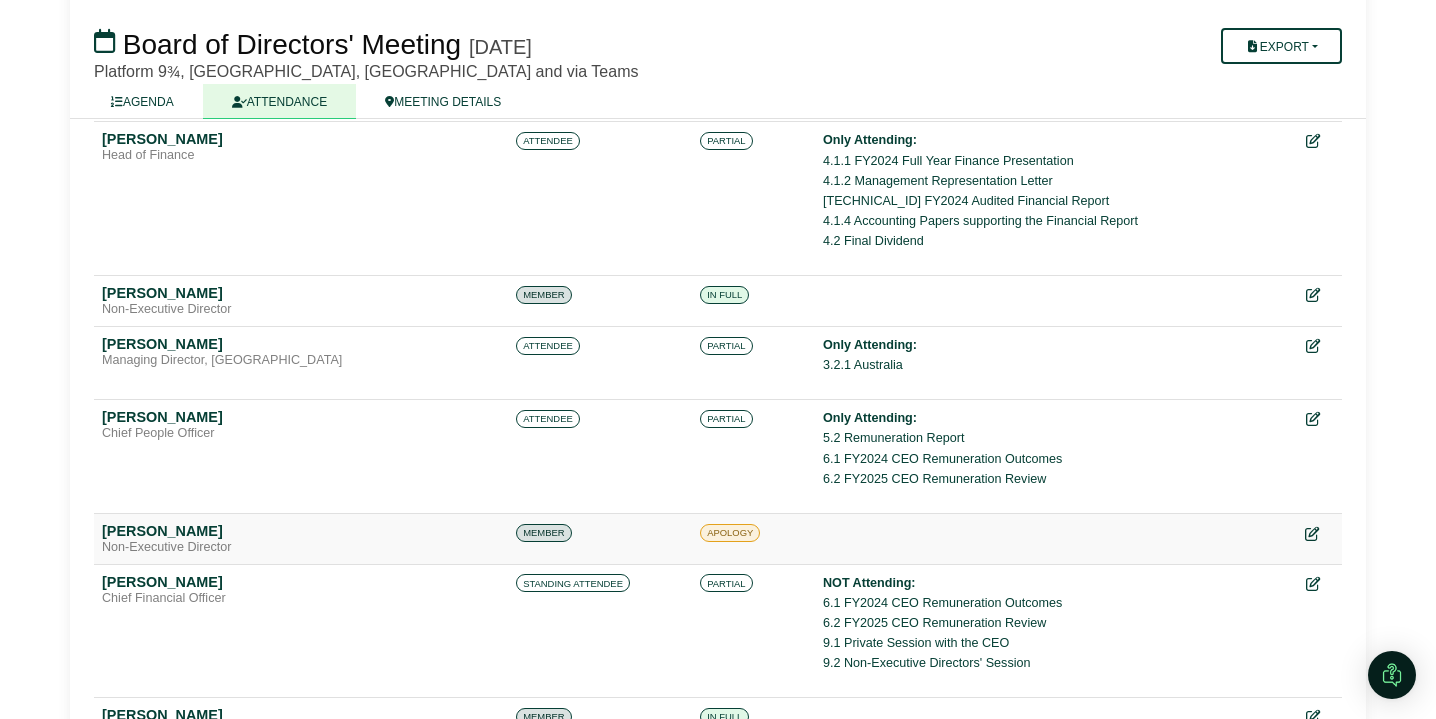click at bounding box center [1312, 534] 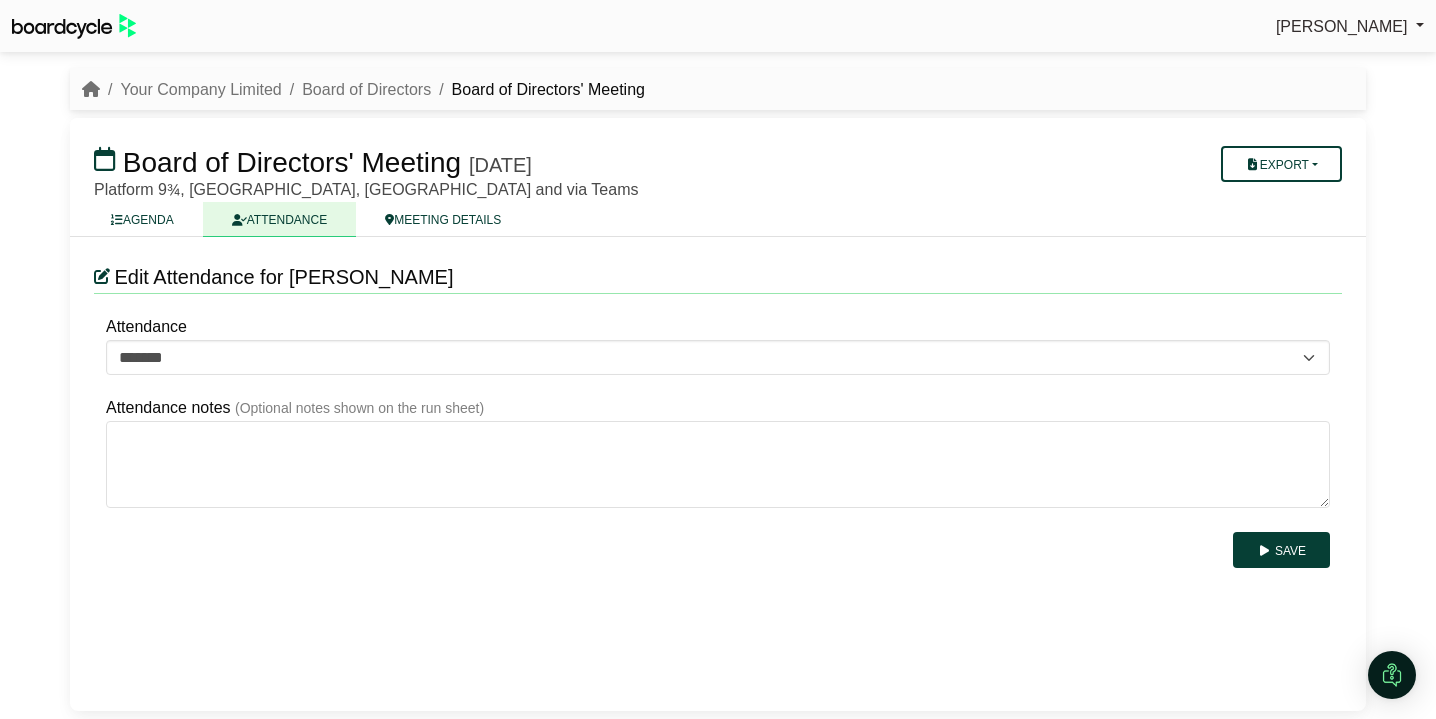 scroll, scrollTop: 0, scrollLeft: 0, axis: both 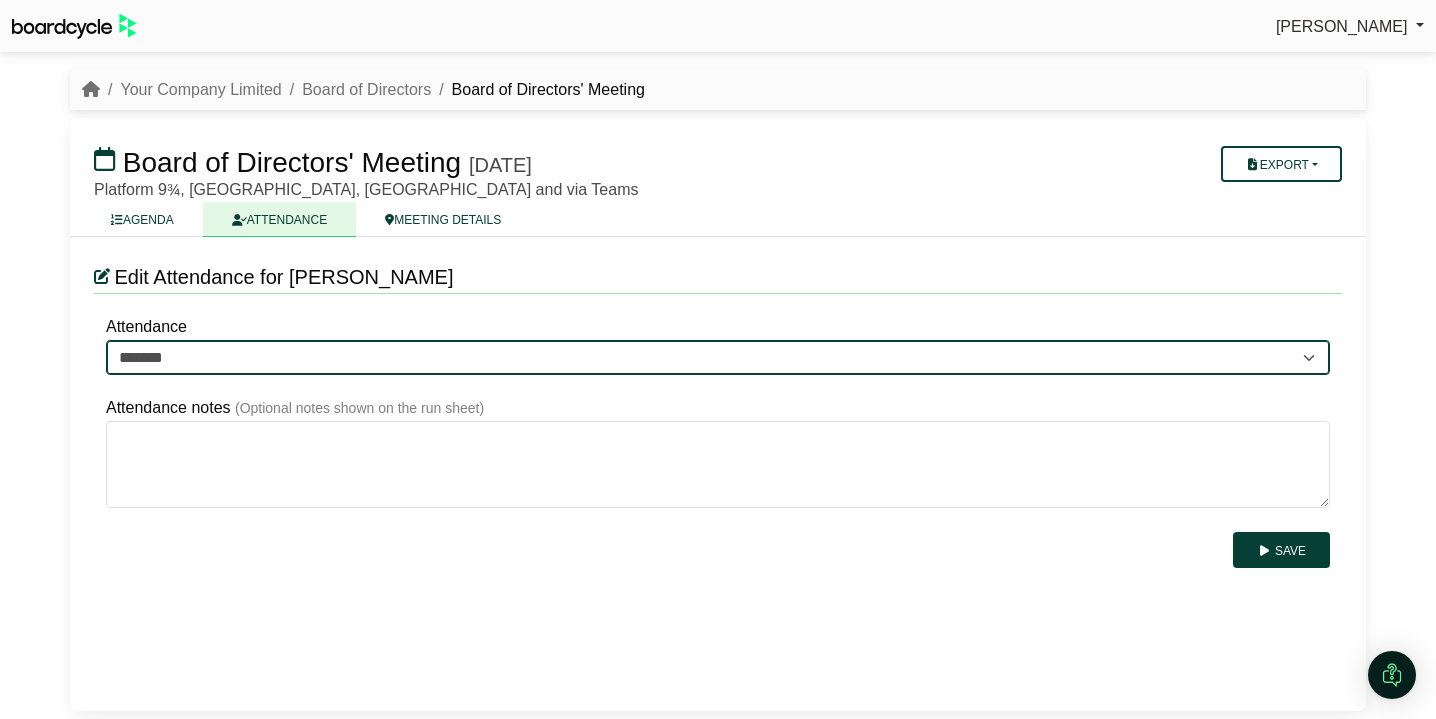 click on "*******
*******
*******" at bounding box center [718, 358] 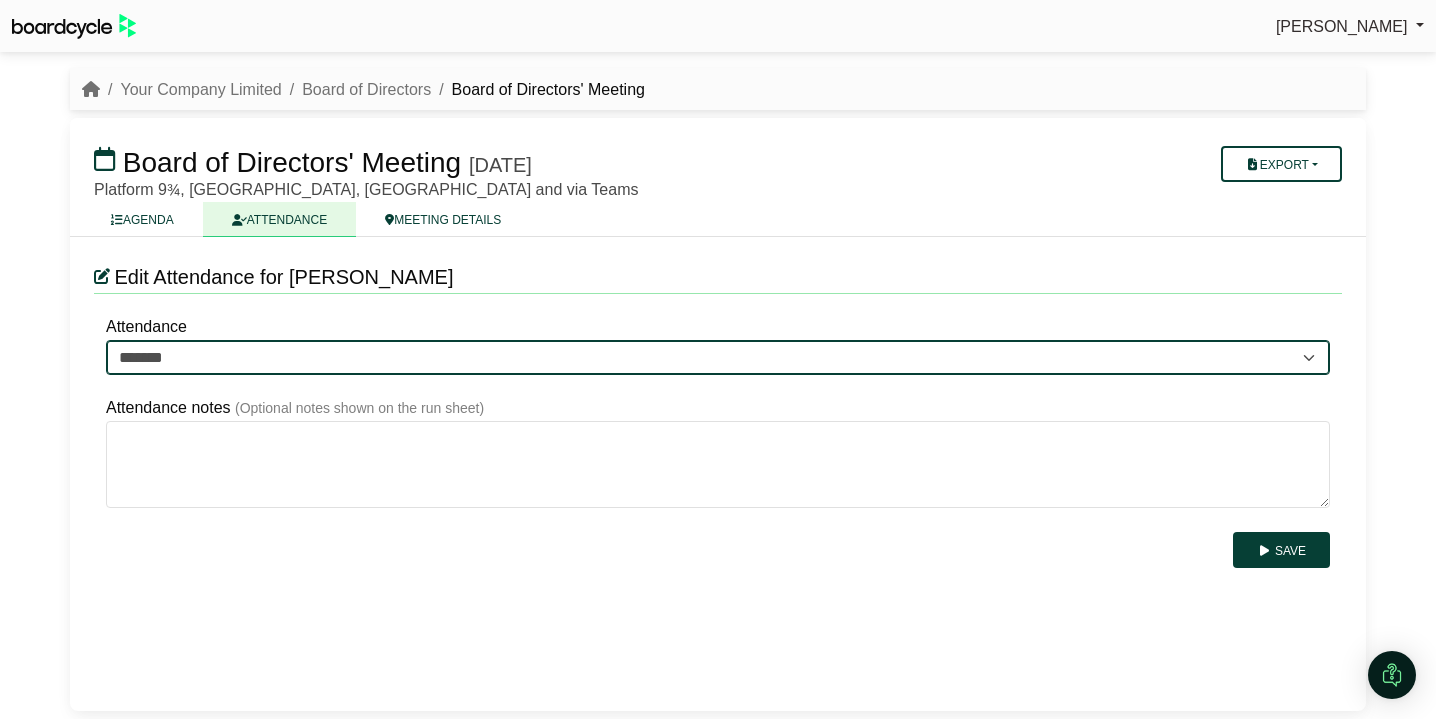 select on "*******" 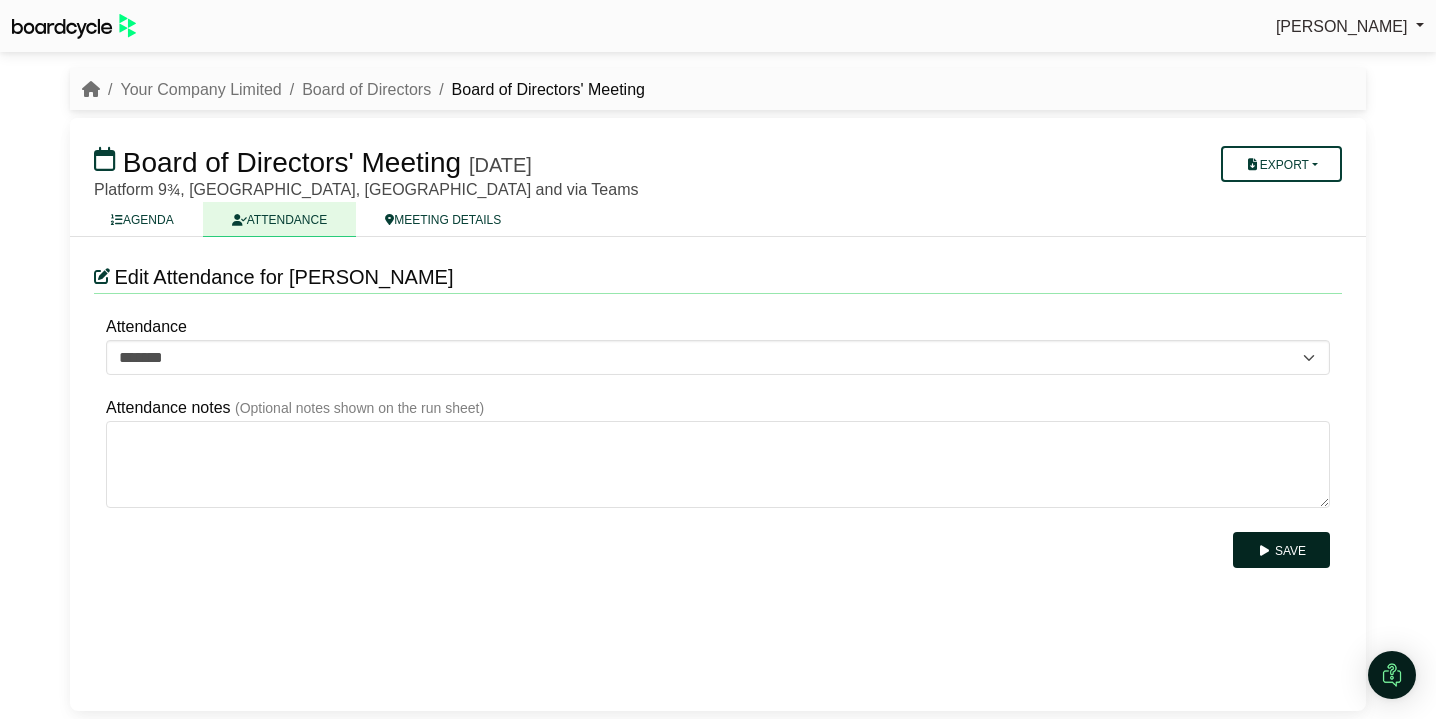 drag, startPoint x: 1302, startPoint y: 550, endPoint x: 1268, endPoint y: 550, distance: 34 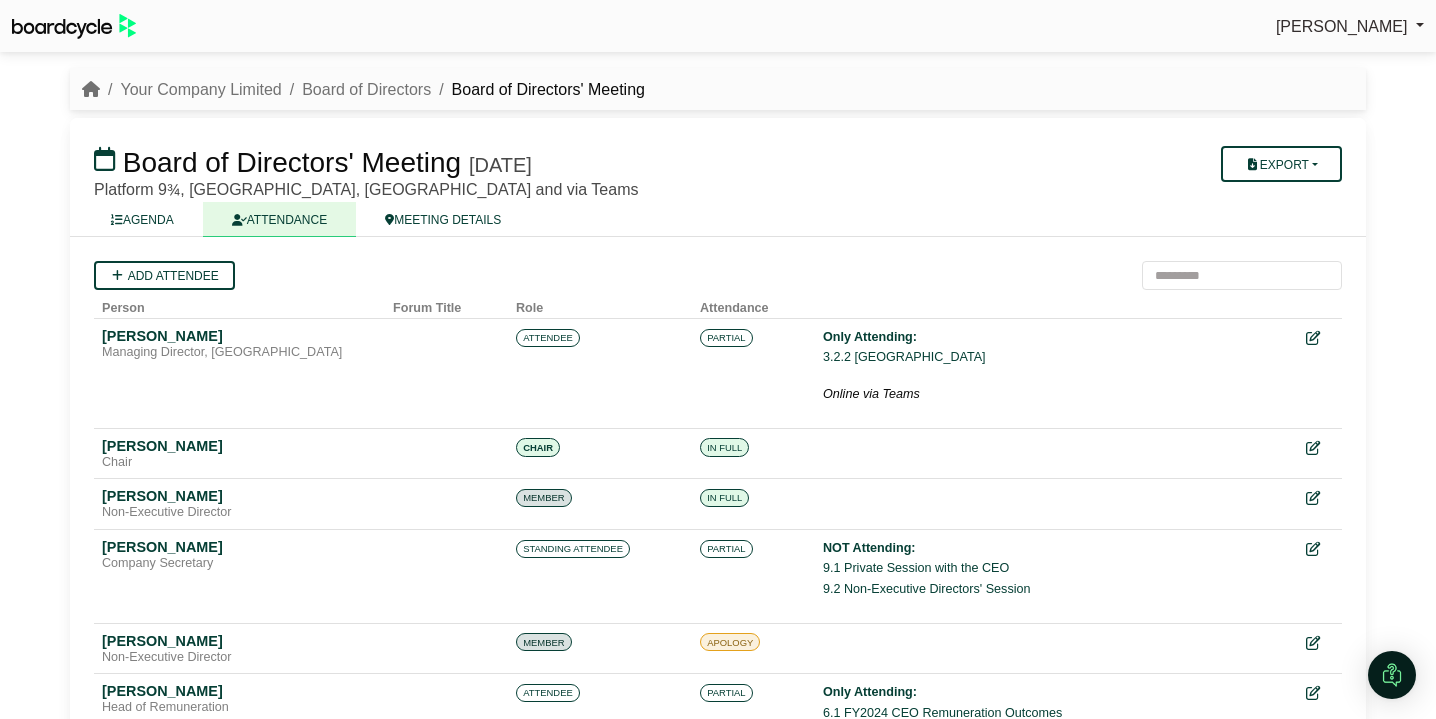 scroll, scrollTop: 0, scrollLeft: 0, axis: both 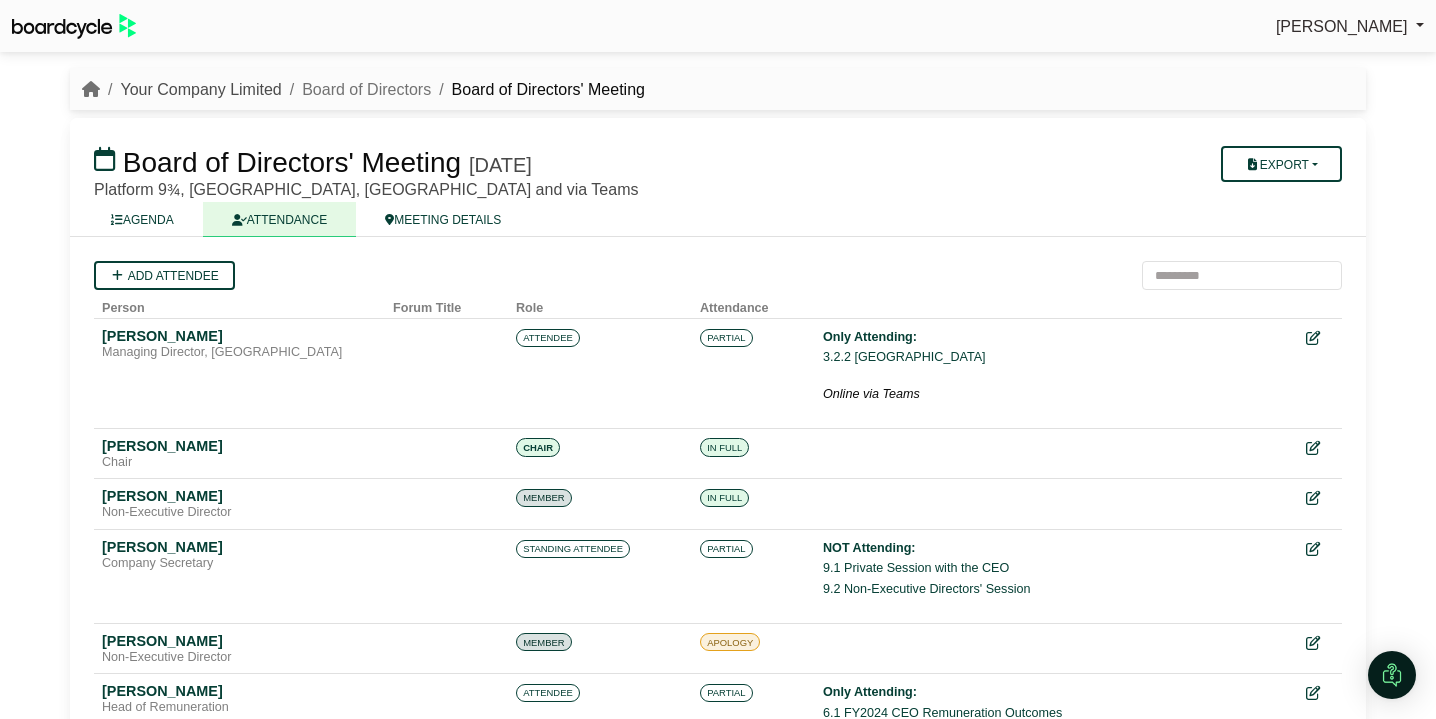 click on "Your Company Limited" at bounding box center (200, 89) 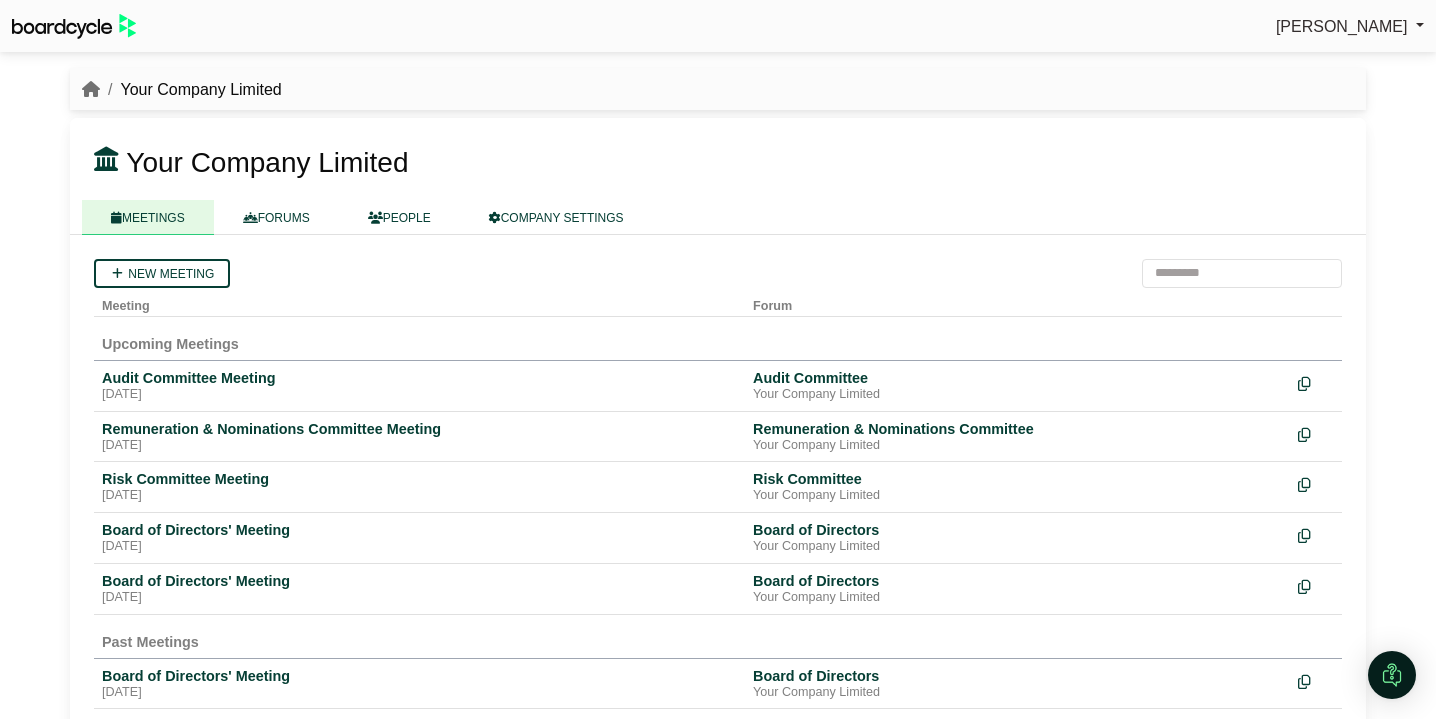 scroll, scrollTop: 0, scrollLeft: 0, axis: both 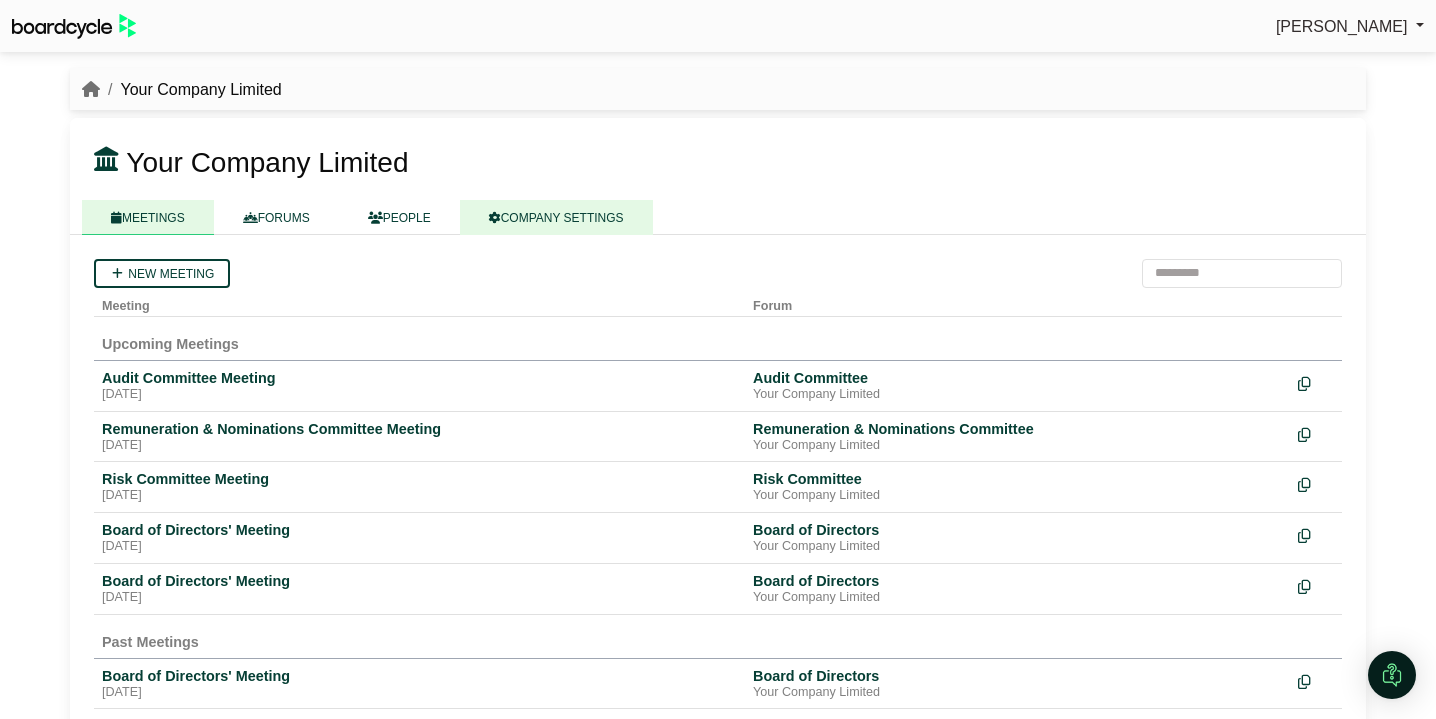click on "COMPANY SETTINGS" at bounding box center [556, 217] 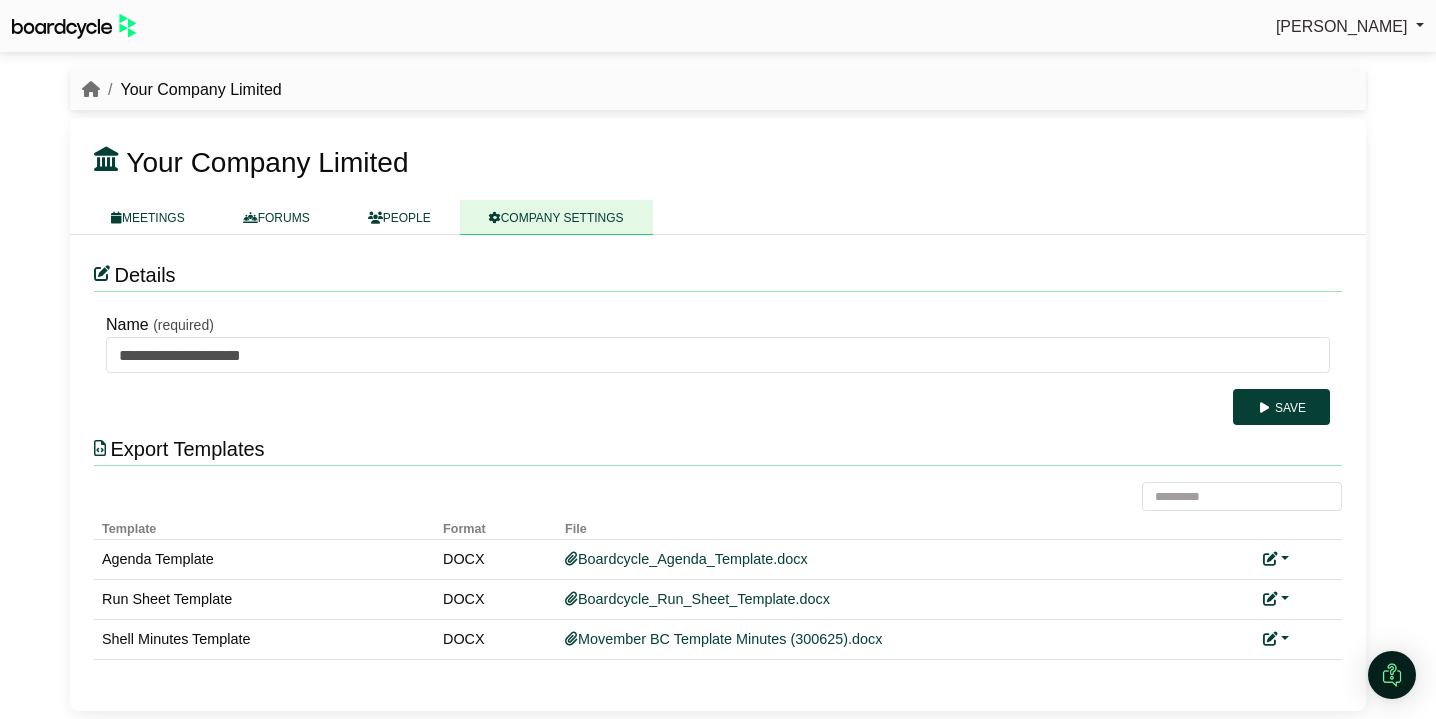 scroll, scrollTop: 0, scrollLeft: 0, axis: both 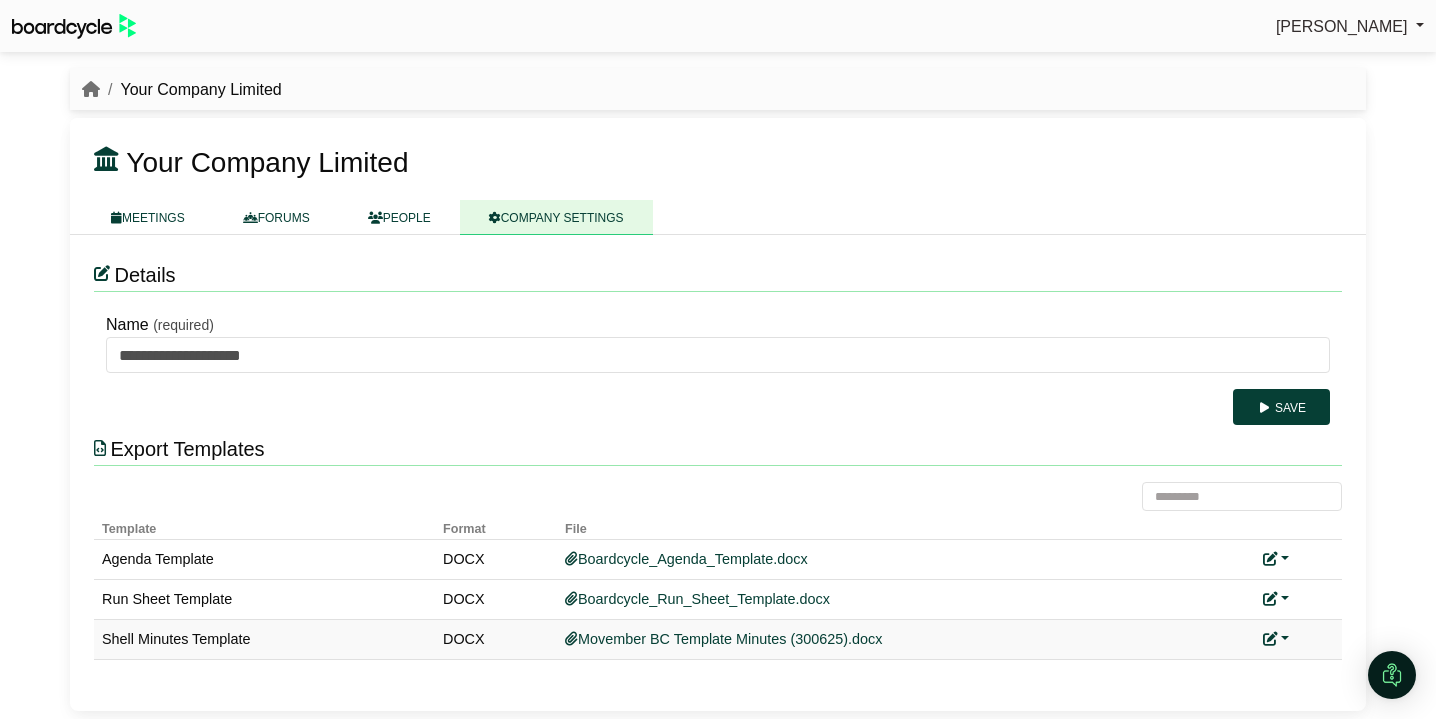 click on "Replace custom template
Remove custom template" at bounding box center [1298, 639] 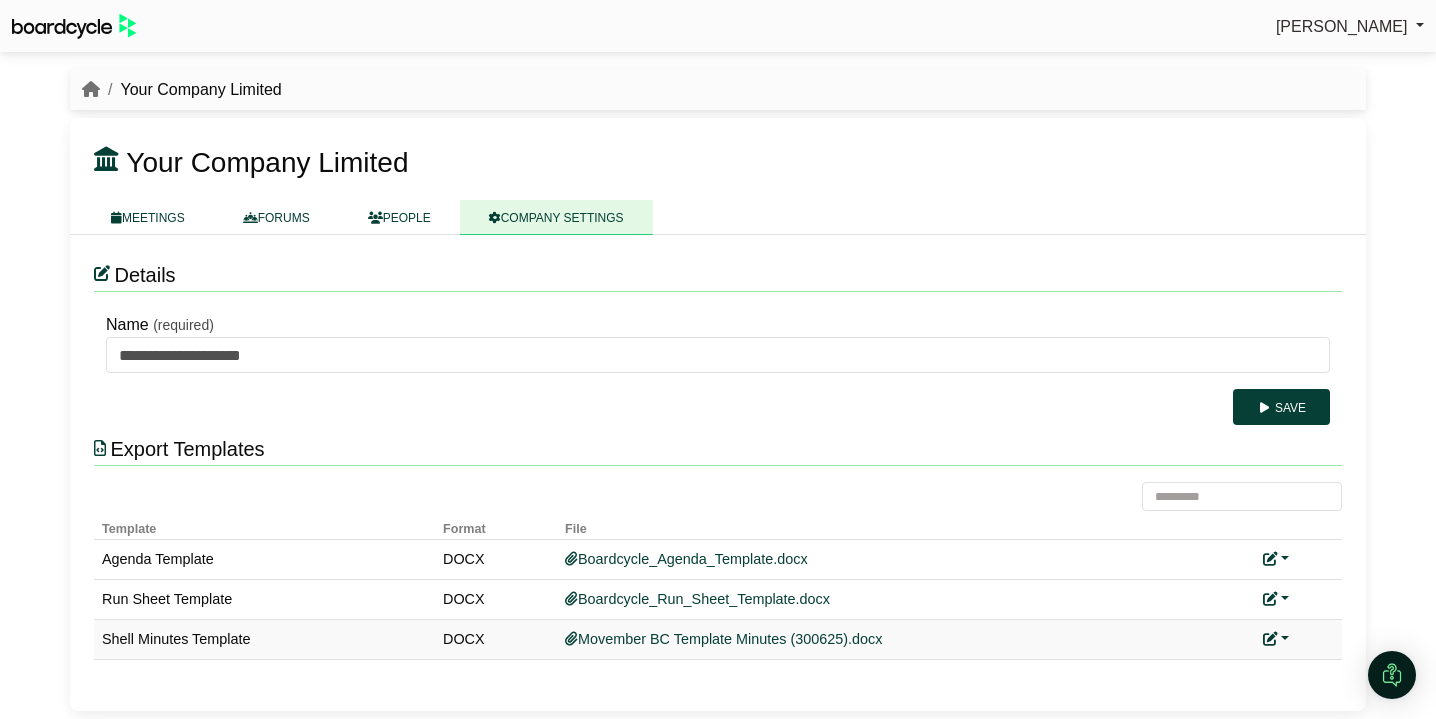 click at bounding box center (1276, 639) 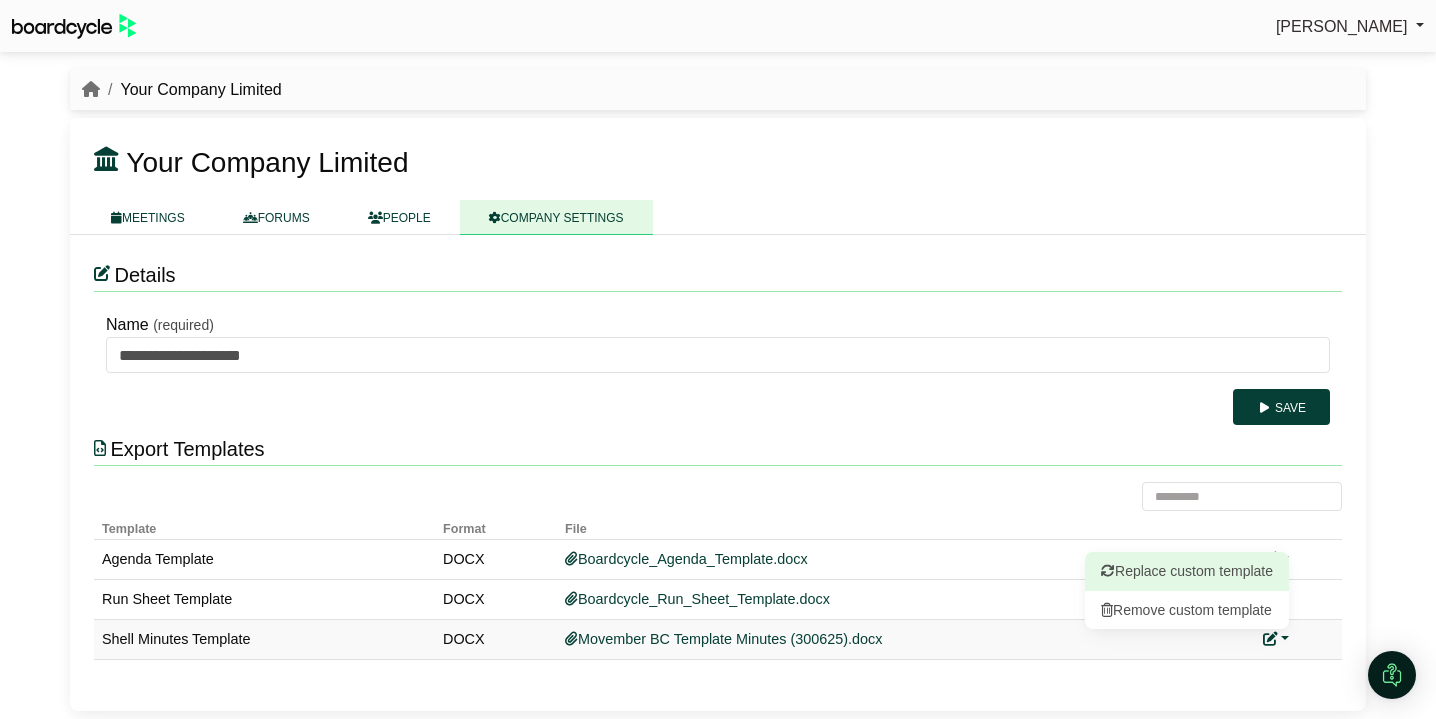 click on "Replace custom template" at bounding box center [1187, 571] 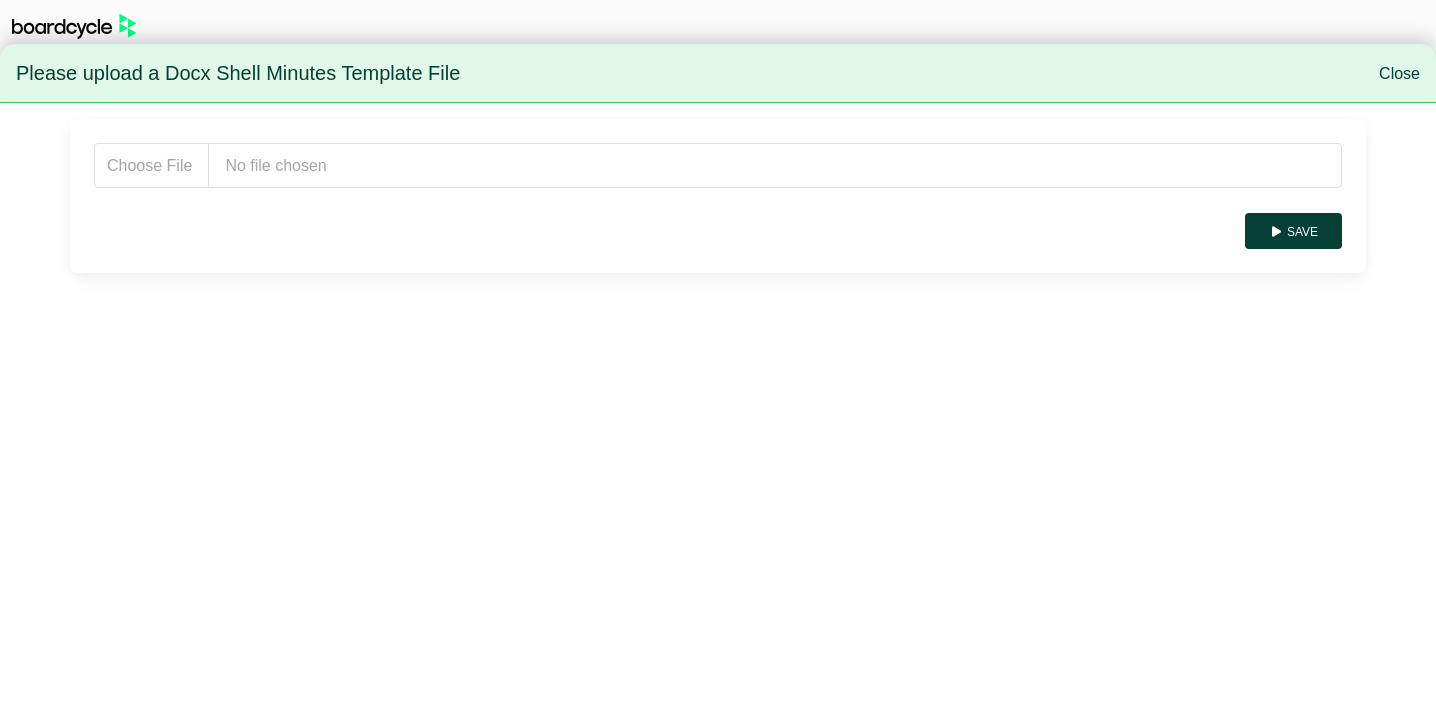 scroll, scrollTop: 0, scrollLeft: 0, axis: both 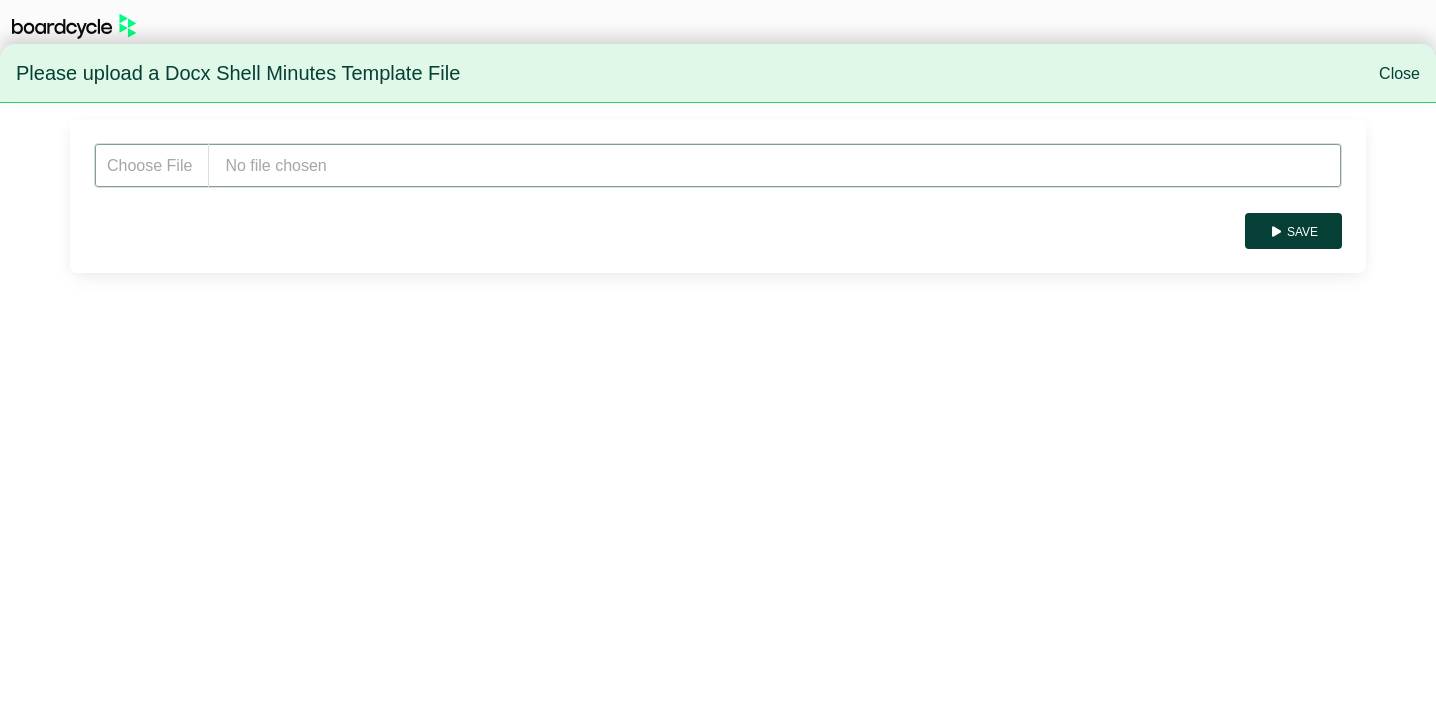 click at bounding box center (718, 165) 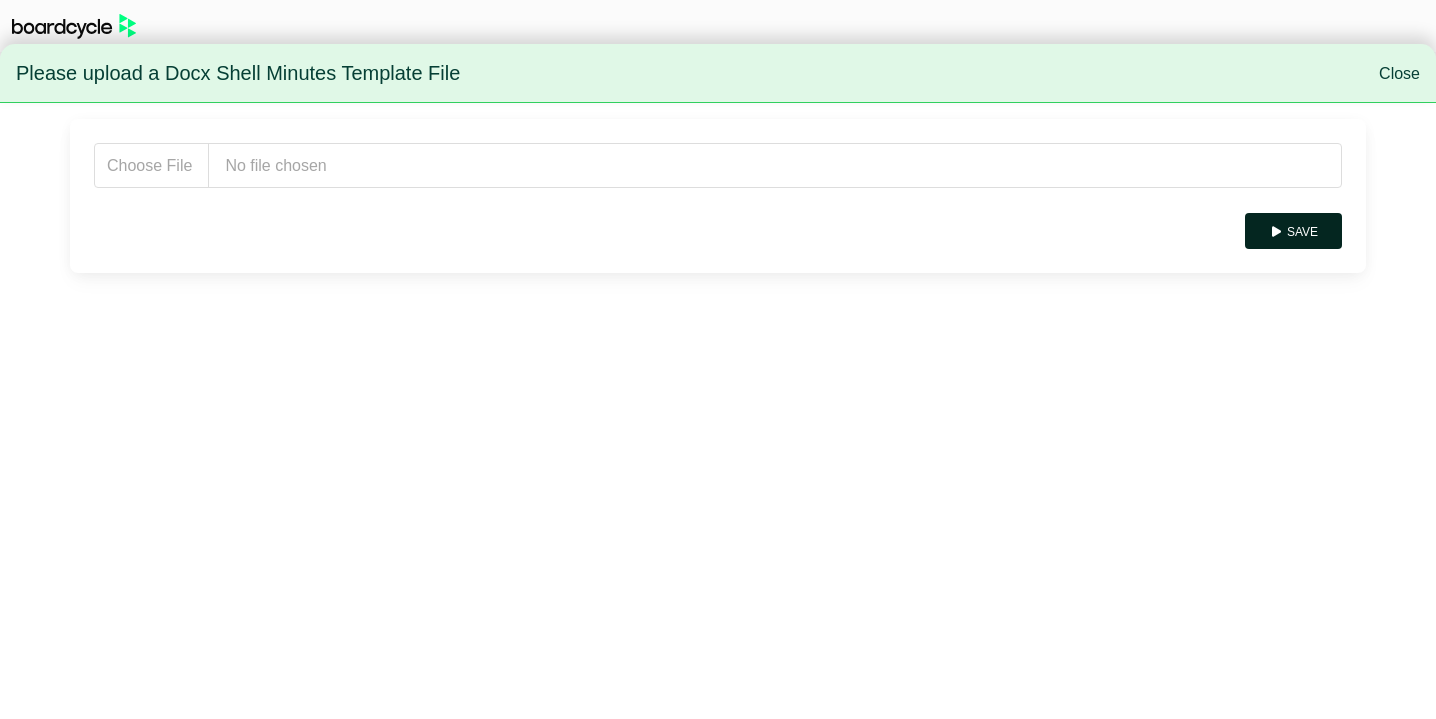 click on "Save" at bounding box center (1293, 231) 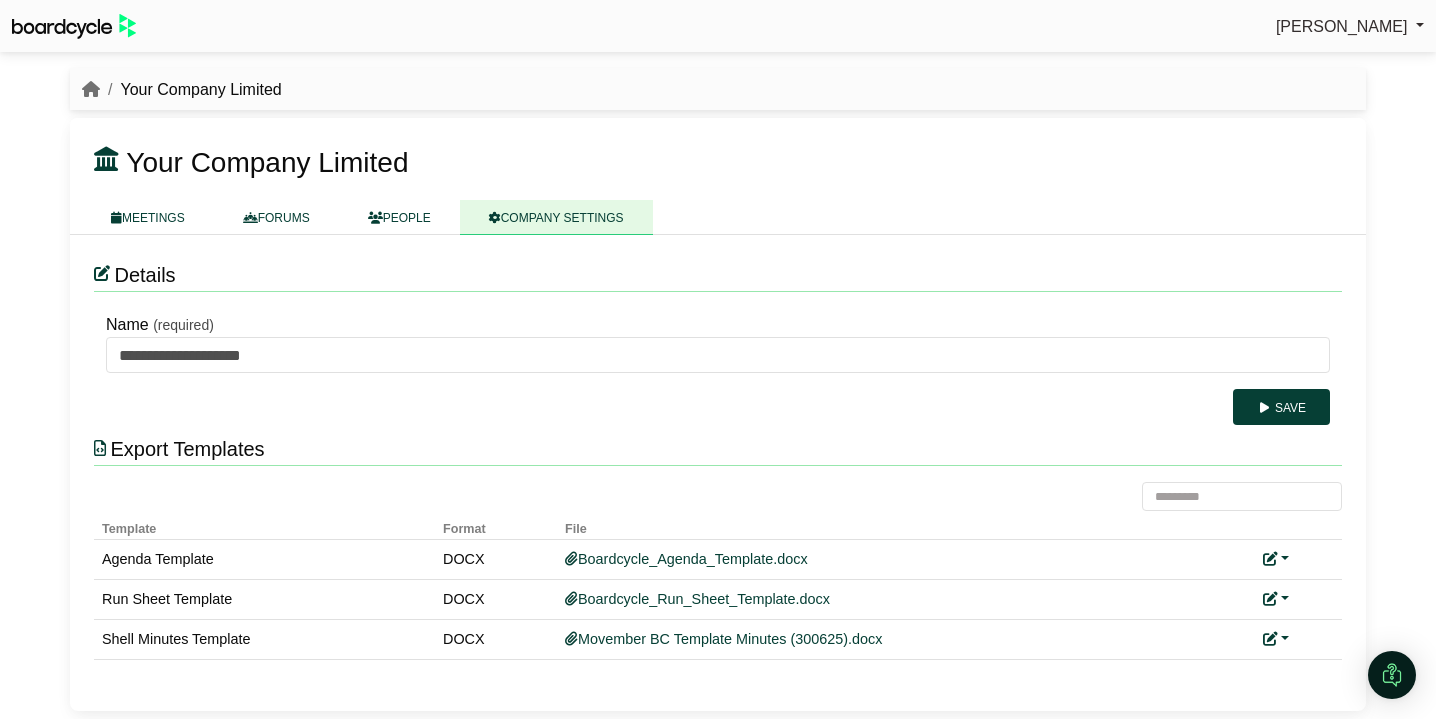 scroll, scrollTop: 0, scrollLeft: 0, axis: both 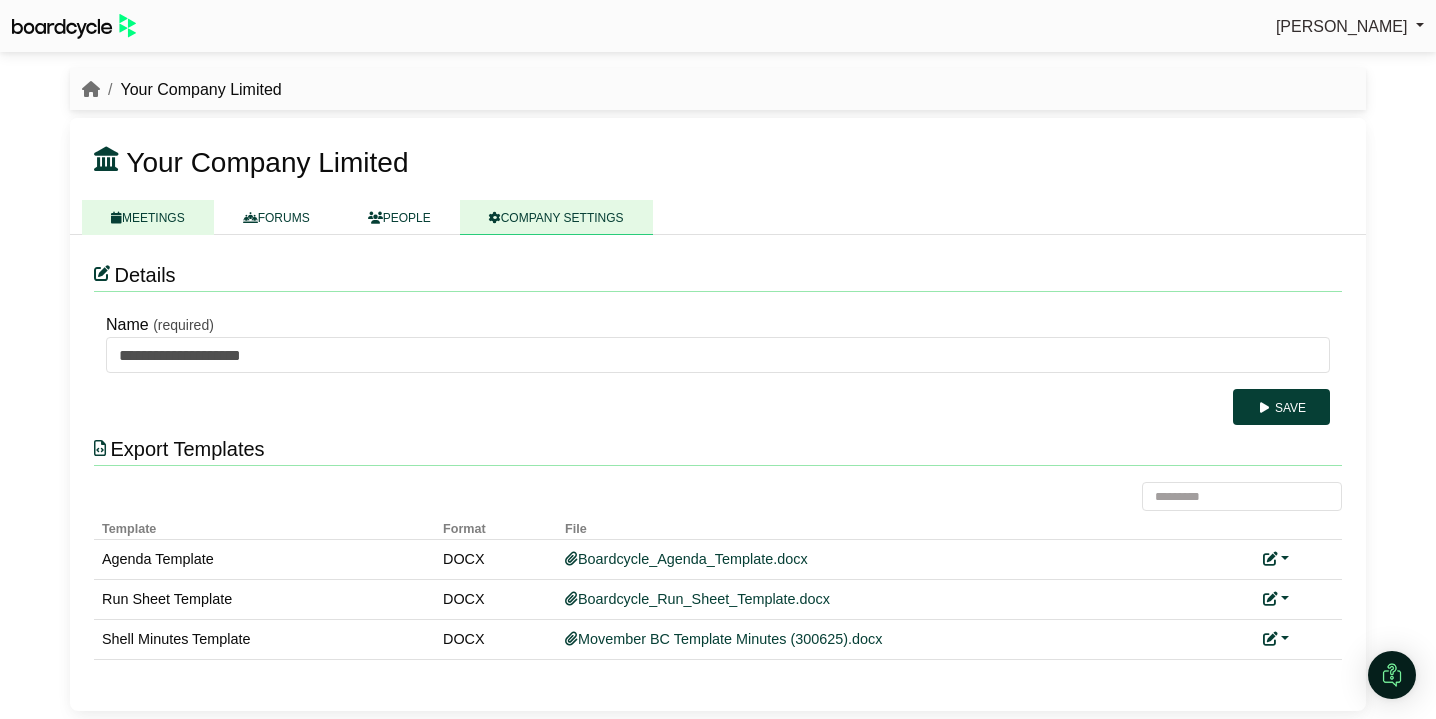 click on "MEETINGS" at bounding box center (148, 217) 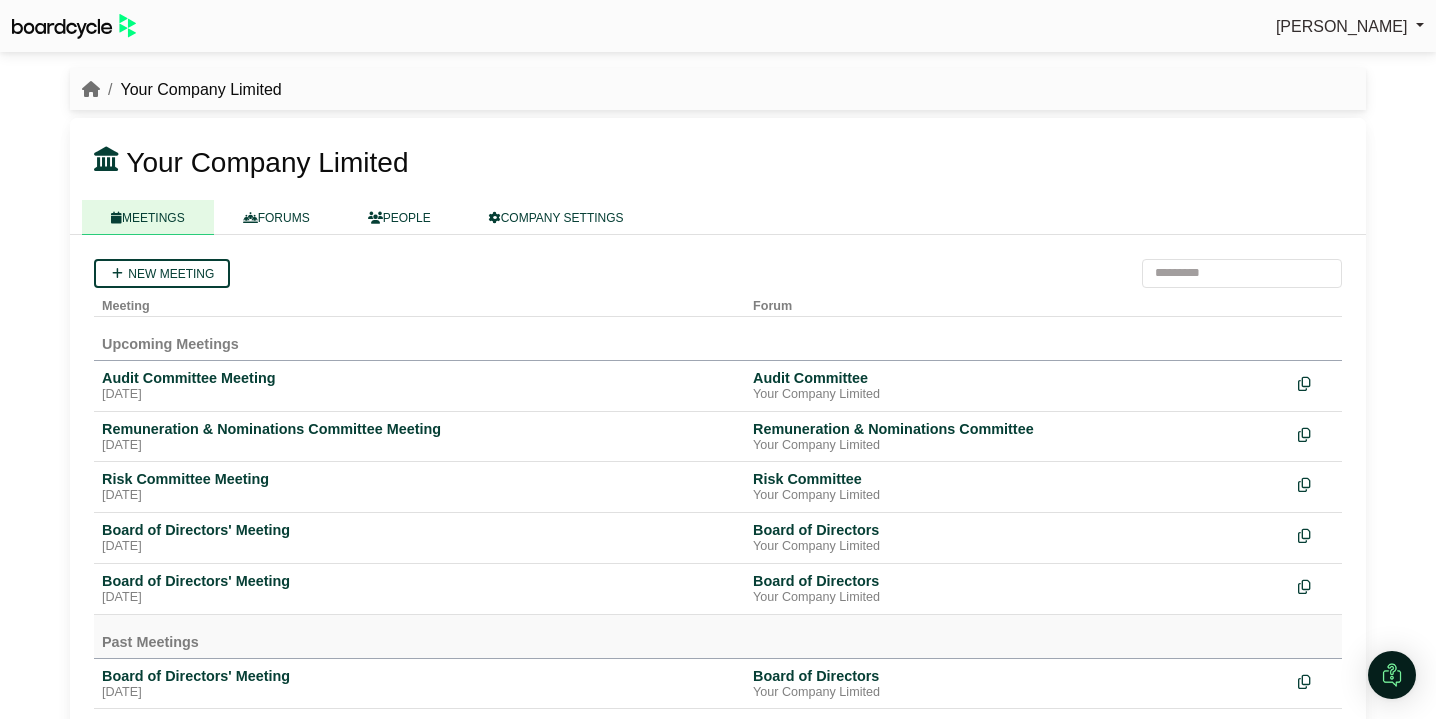scroll, scrollTop: 20, scrollLeft: 0, axis: vertical 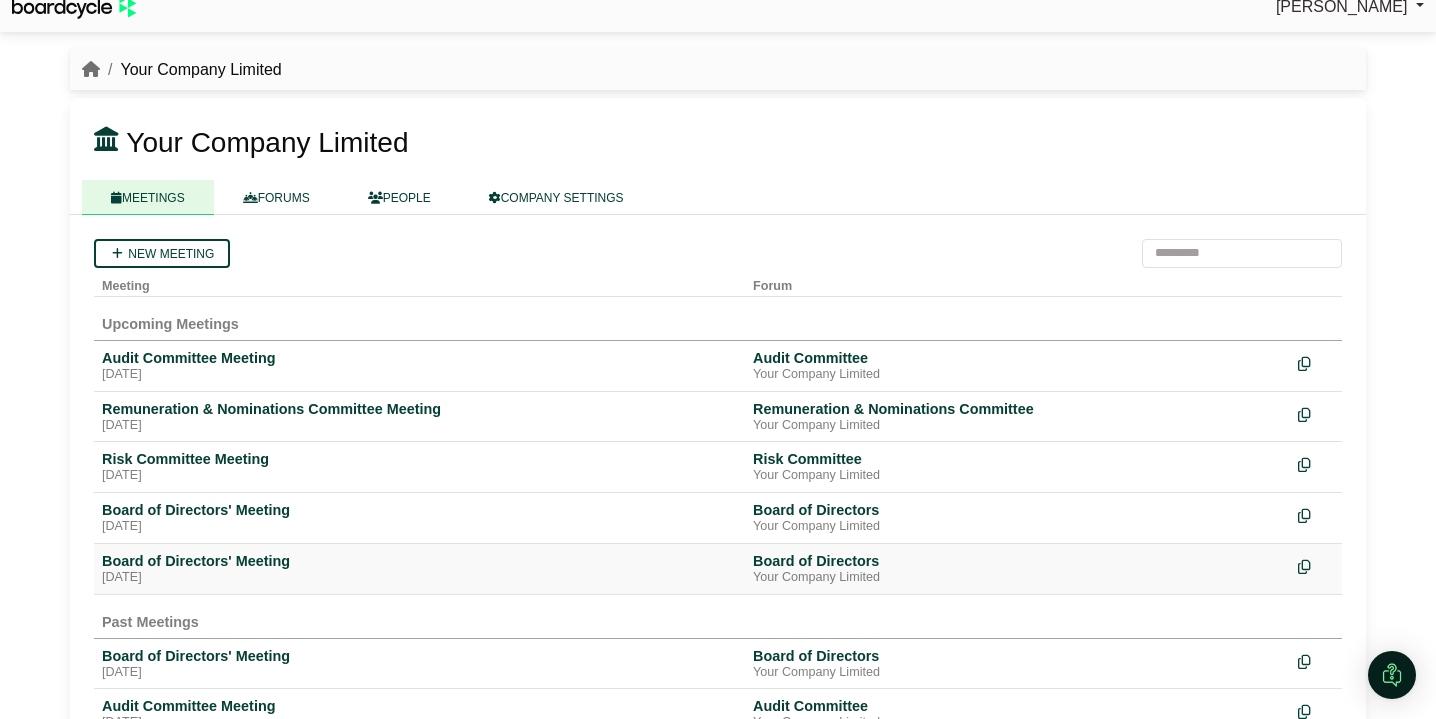 click on "Board of Directors' Meeting" at bounding box center [419, 561] 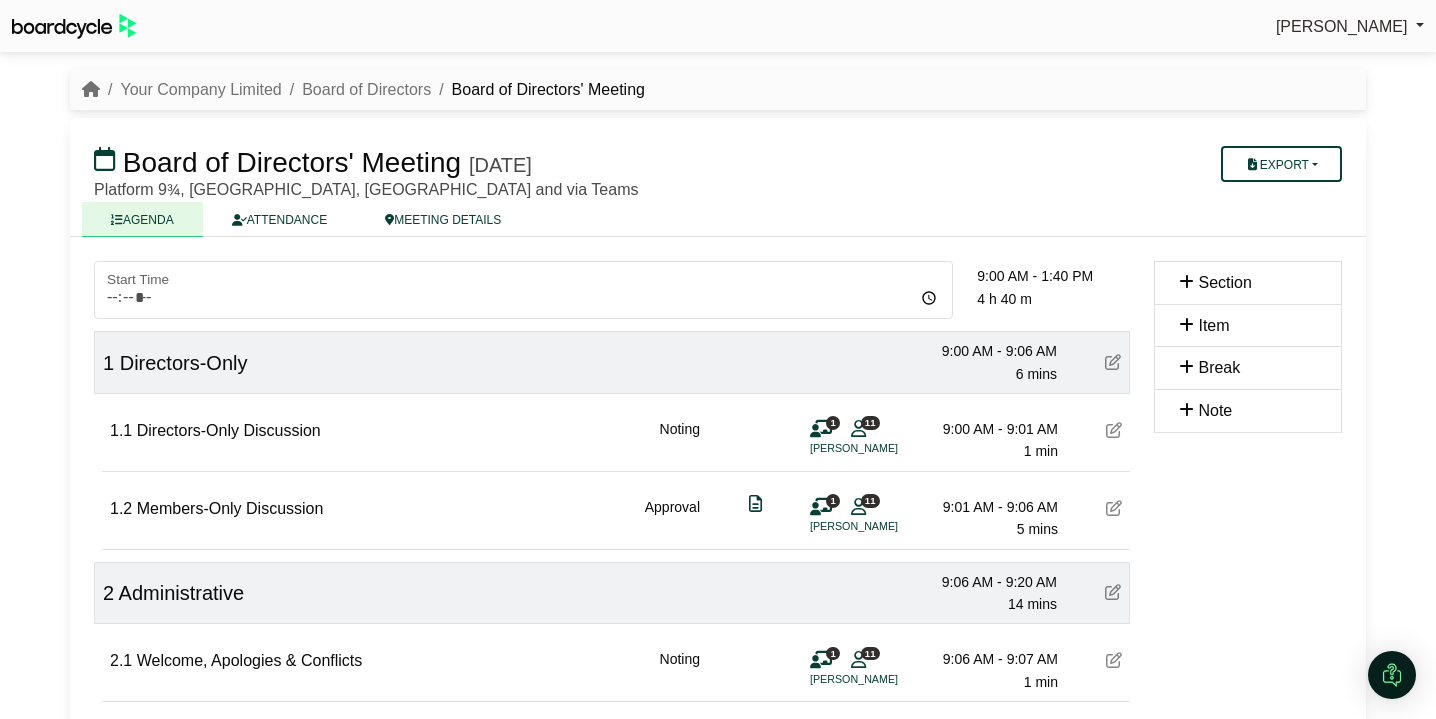 scroll, scrollTop: 0, scrollLeft: 0, axis: both 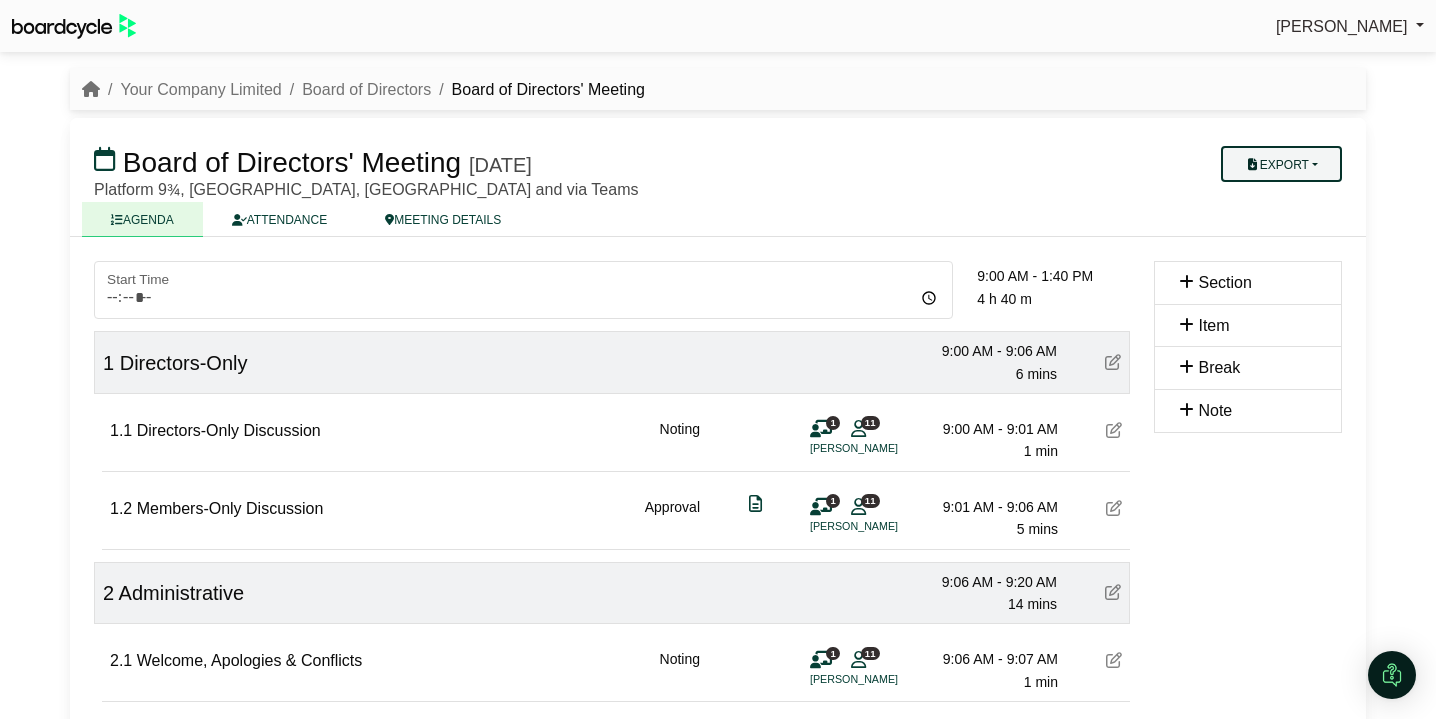 click on "Export" at bounding box center [1281, 164] 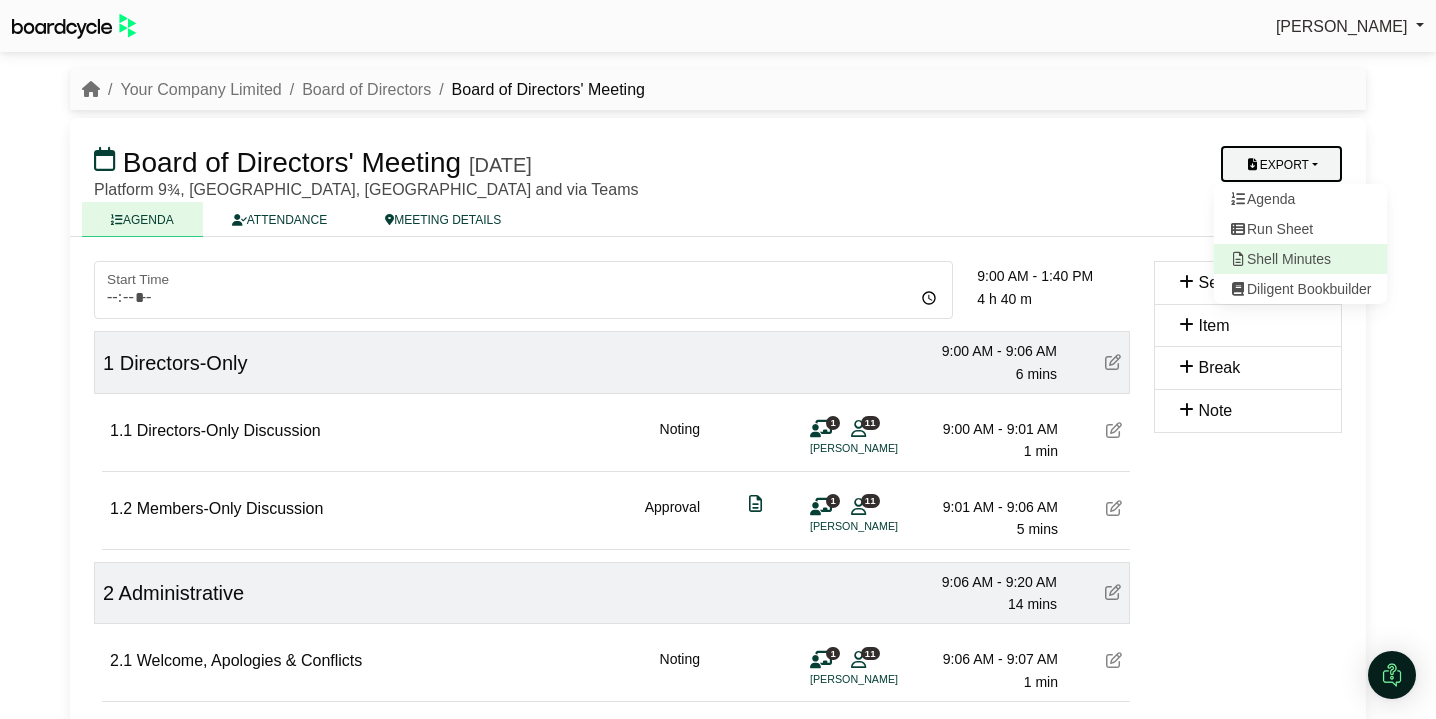 click on "Shell Minutes" at bounding box center [1301, 259] 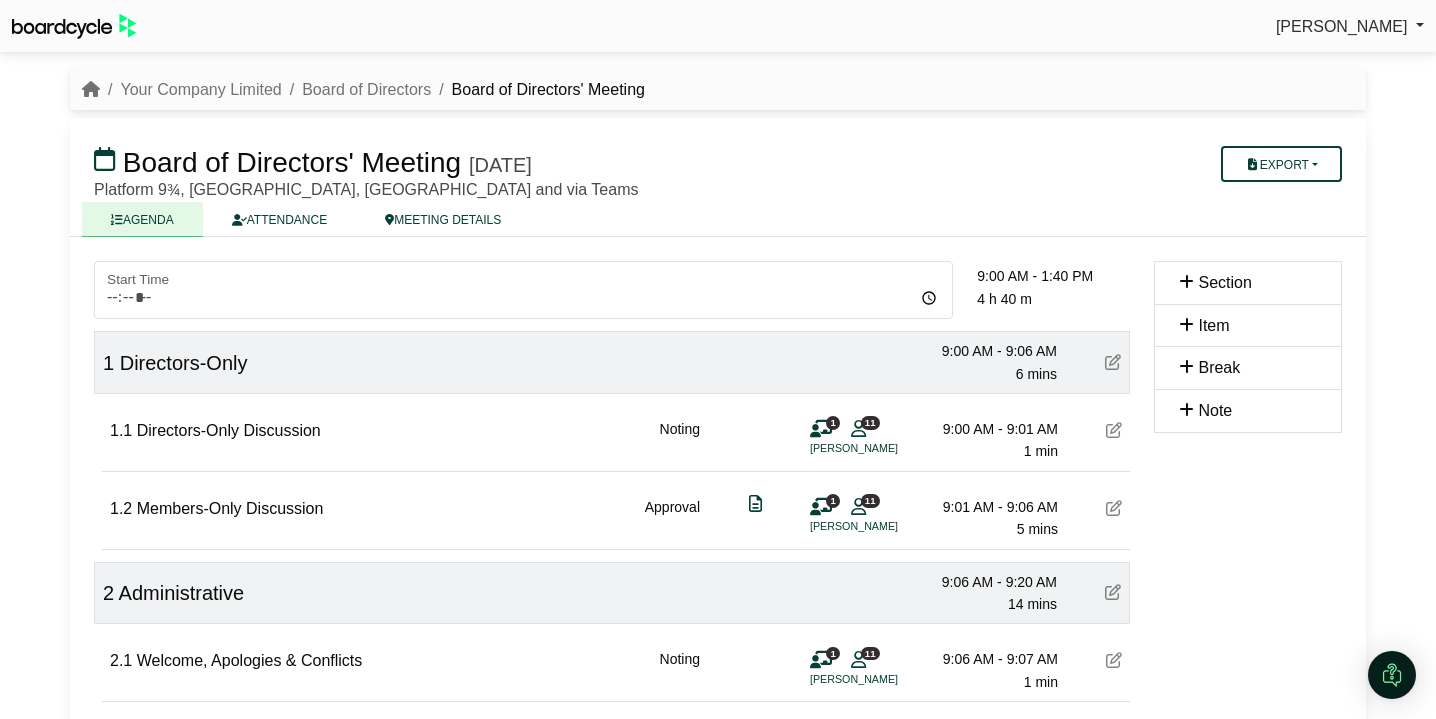 scroll, scrollTop: 0, scrollLeft: 0, axis: both 